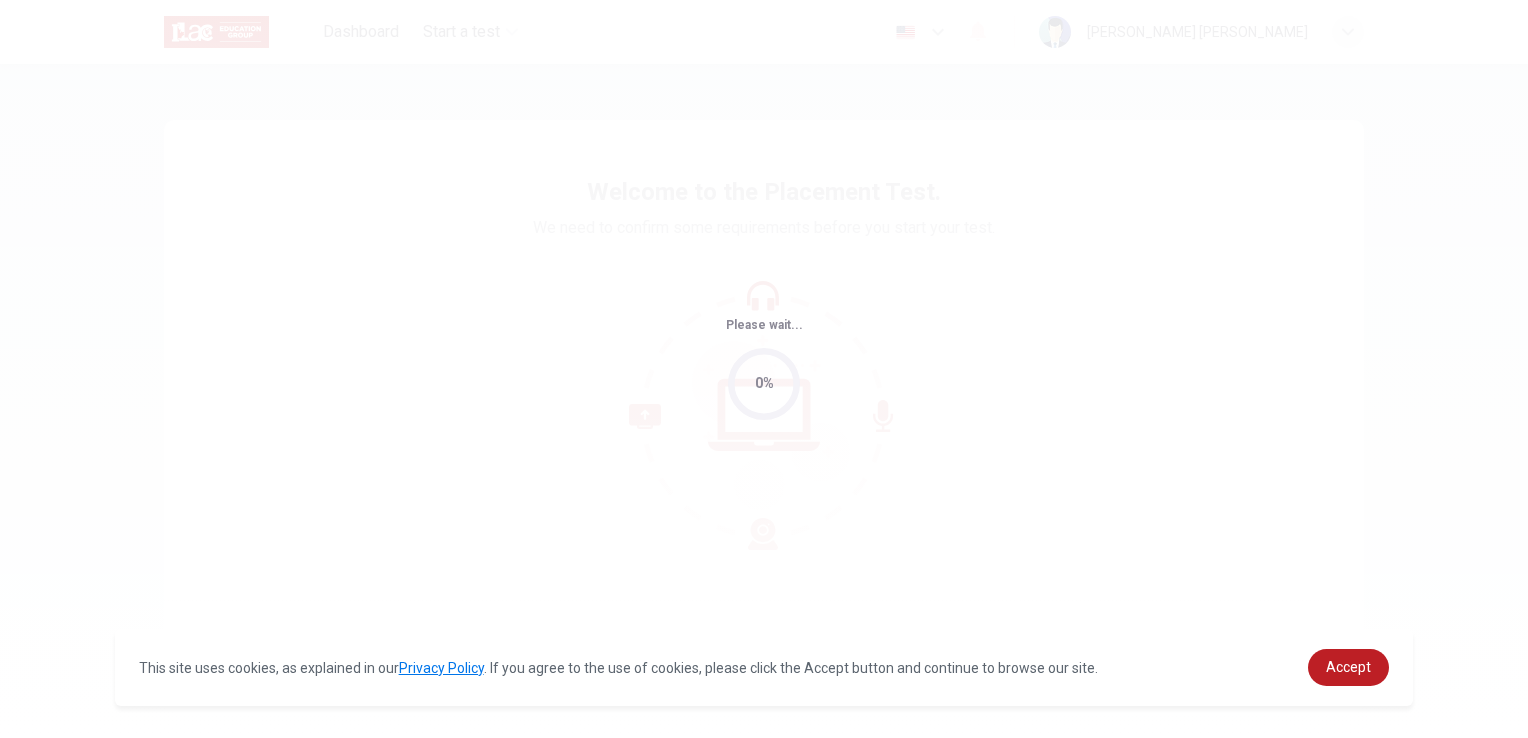 scroll, scrollTop: 0, scrollLeft: 0, axis: both 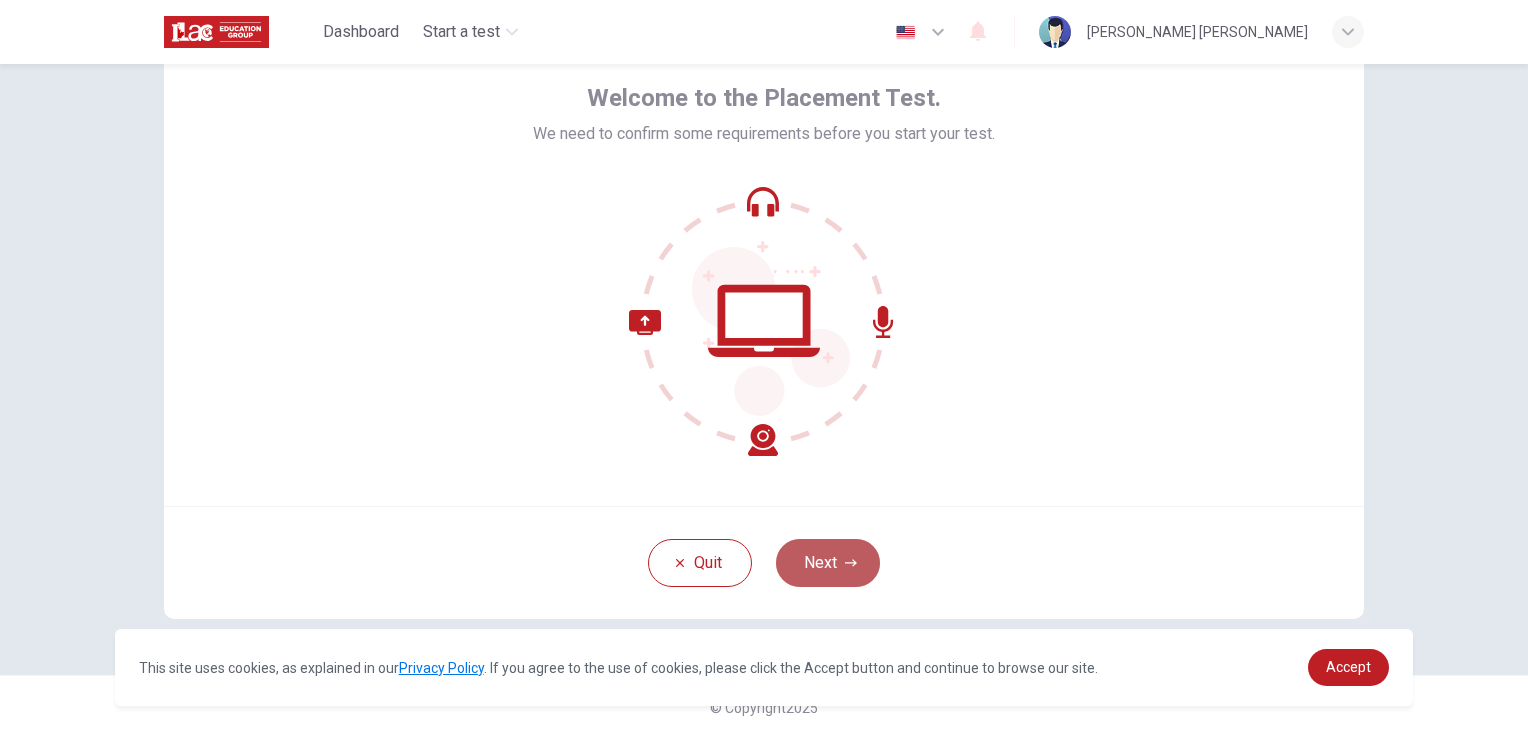 click on "Next" at bounding box center (828, 563) 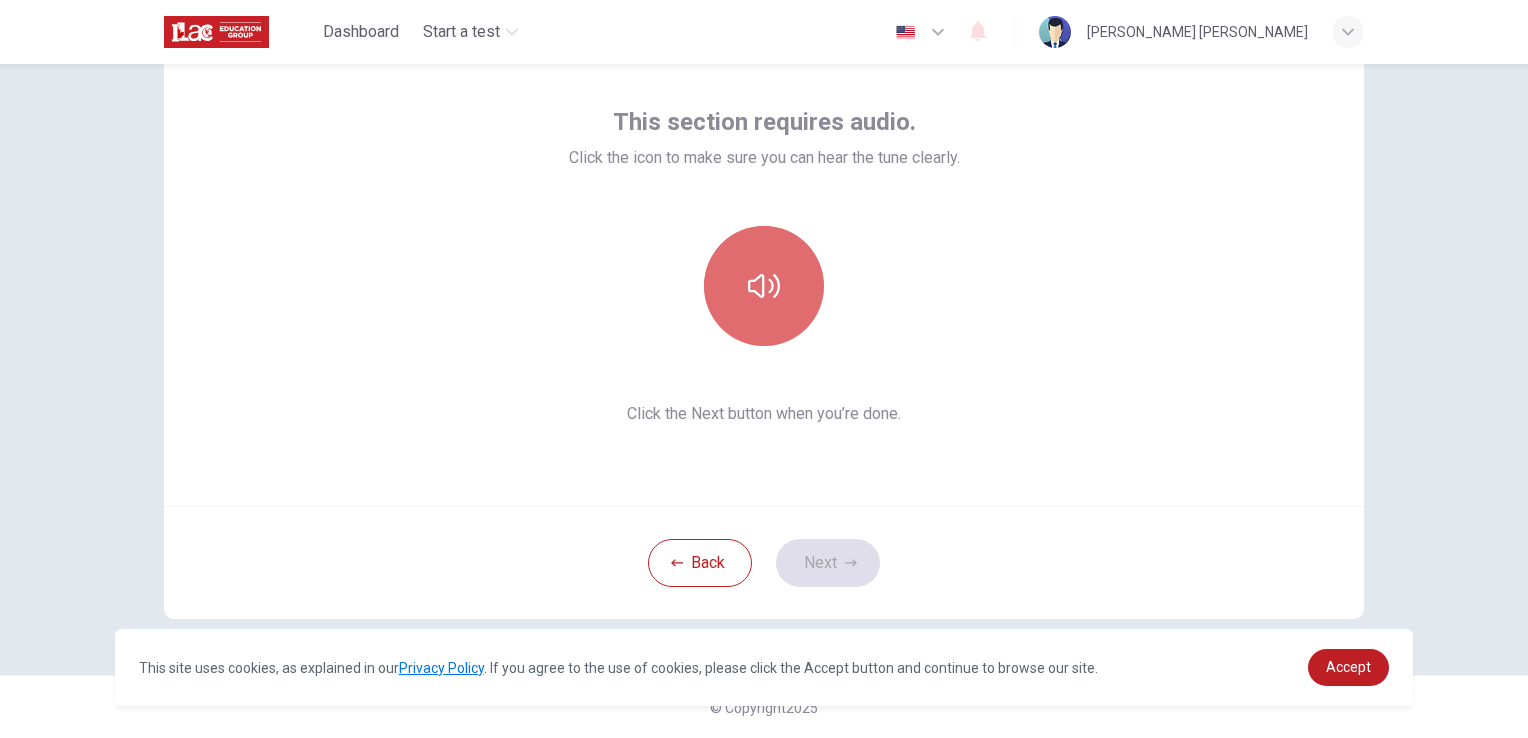 click at bounding box center [764, 286] 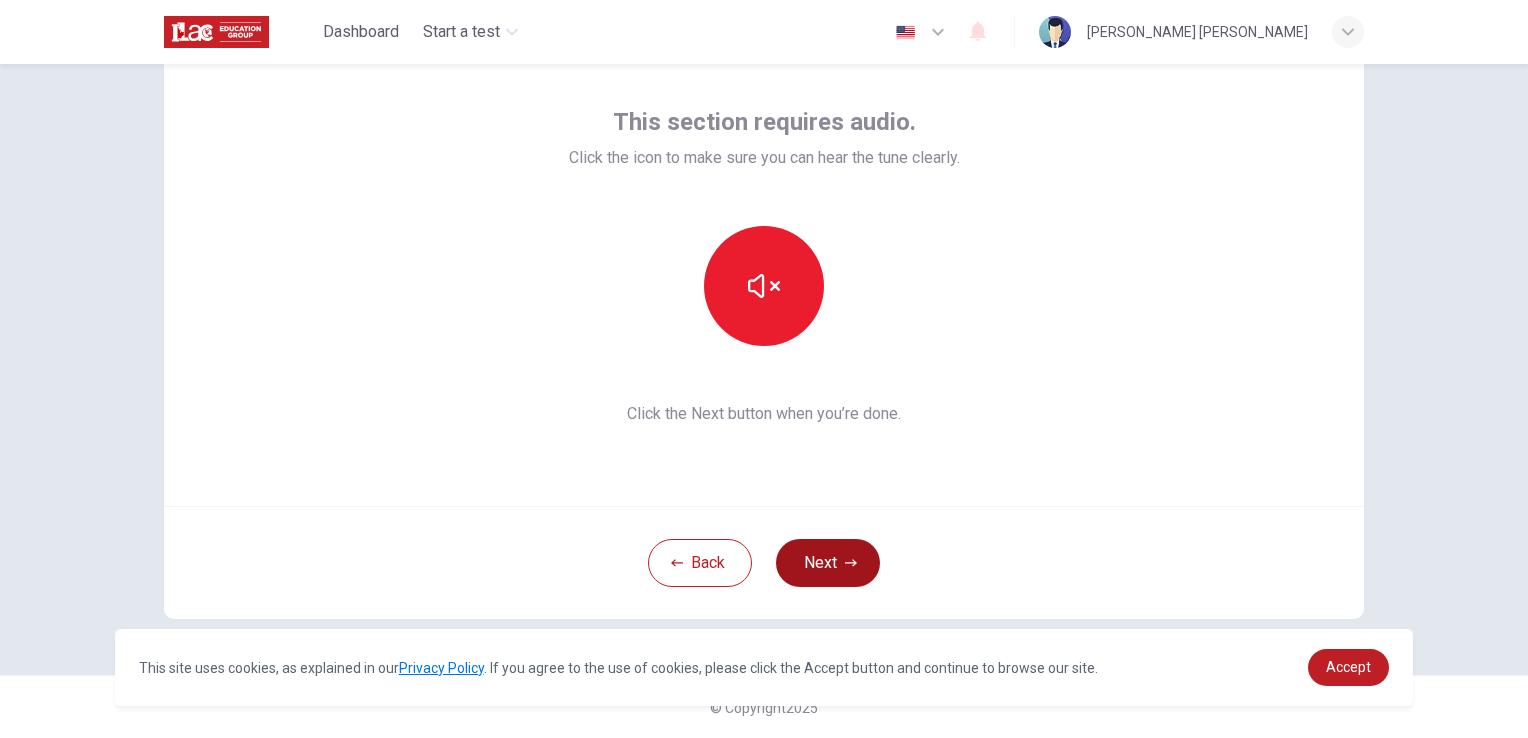 type 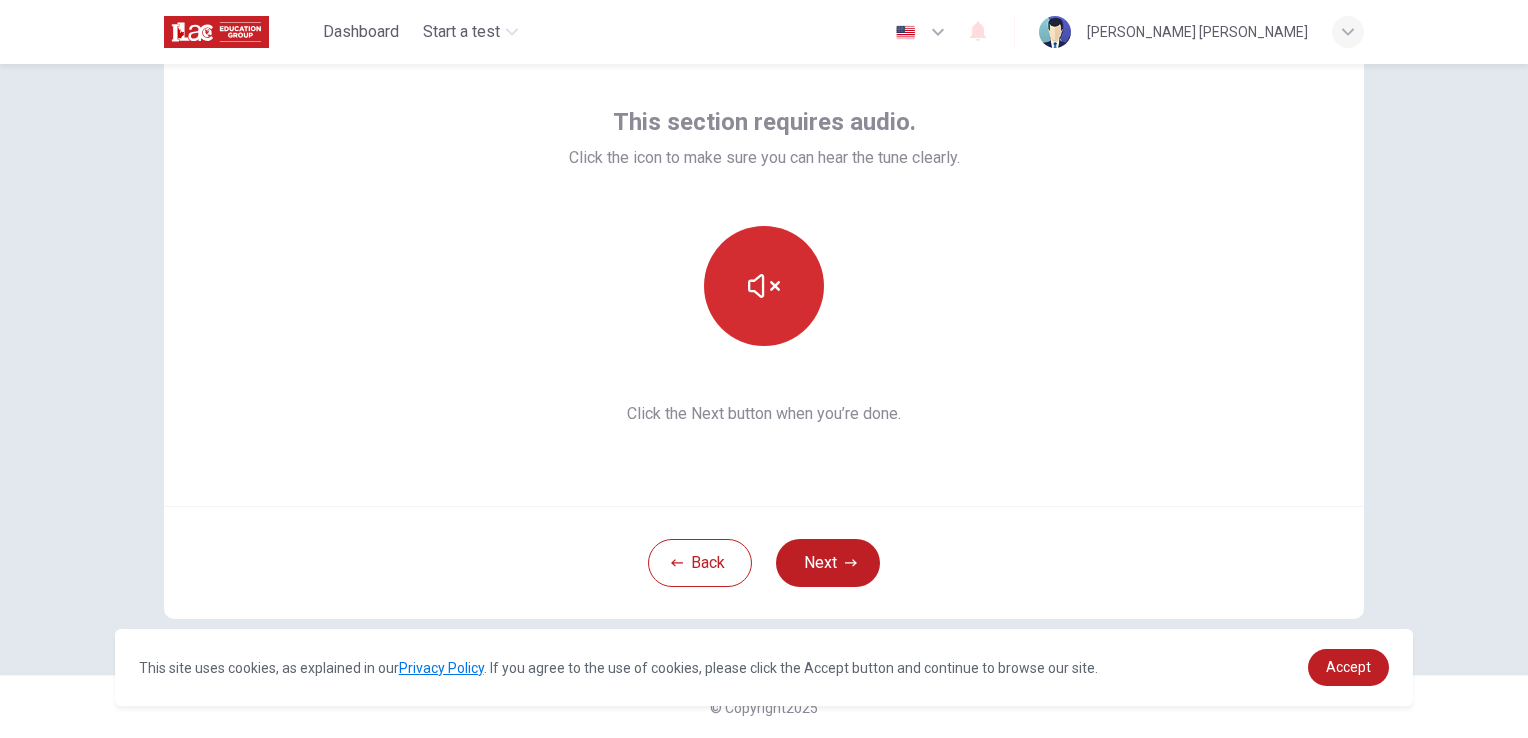 click at bounding box center [764, 286] 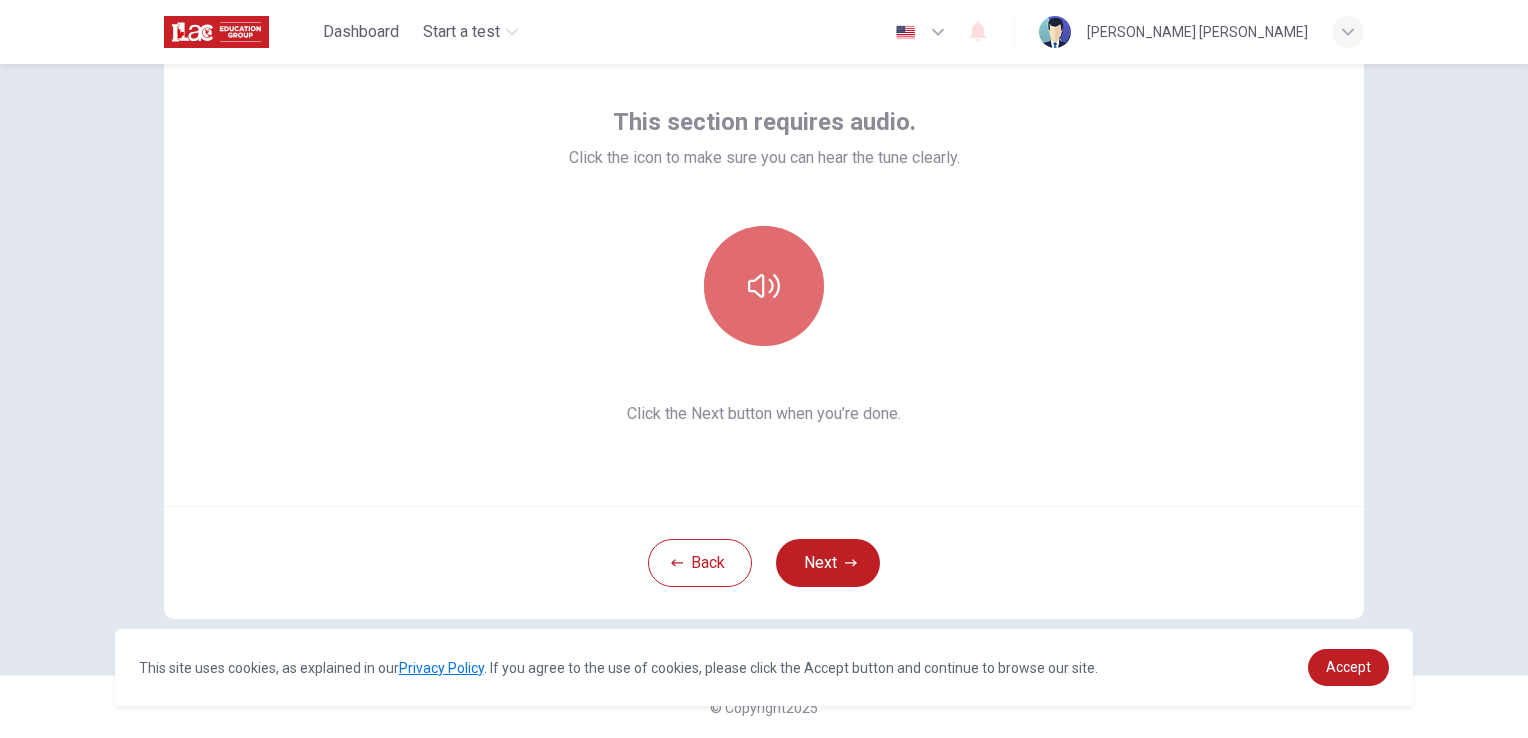 click 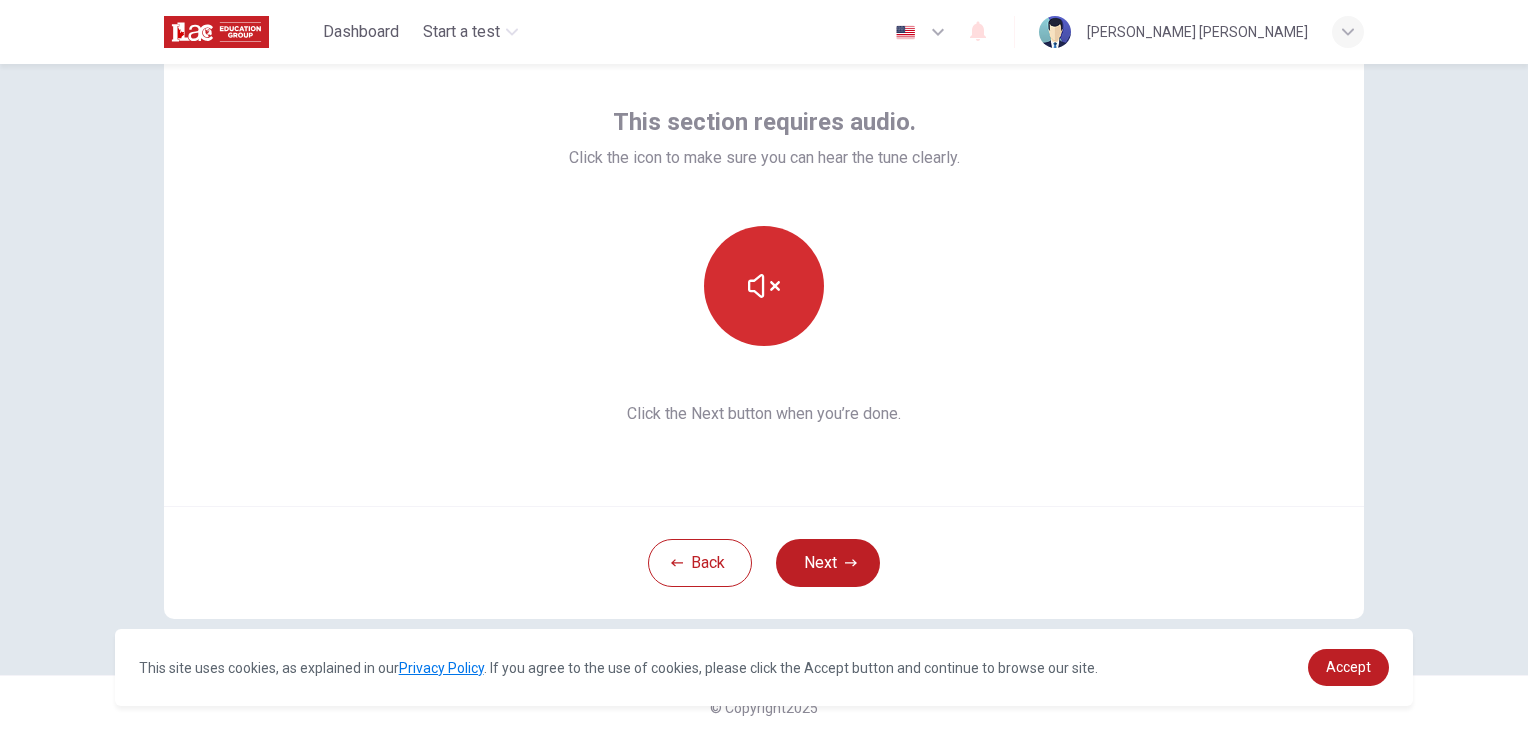 click 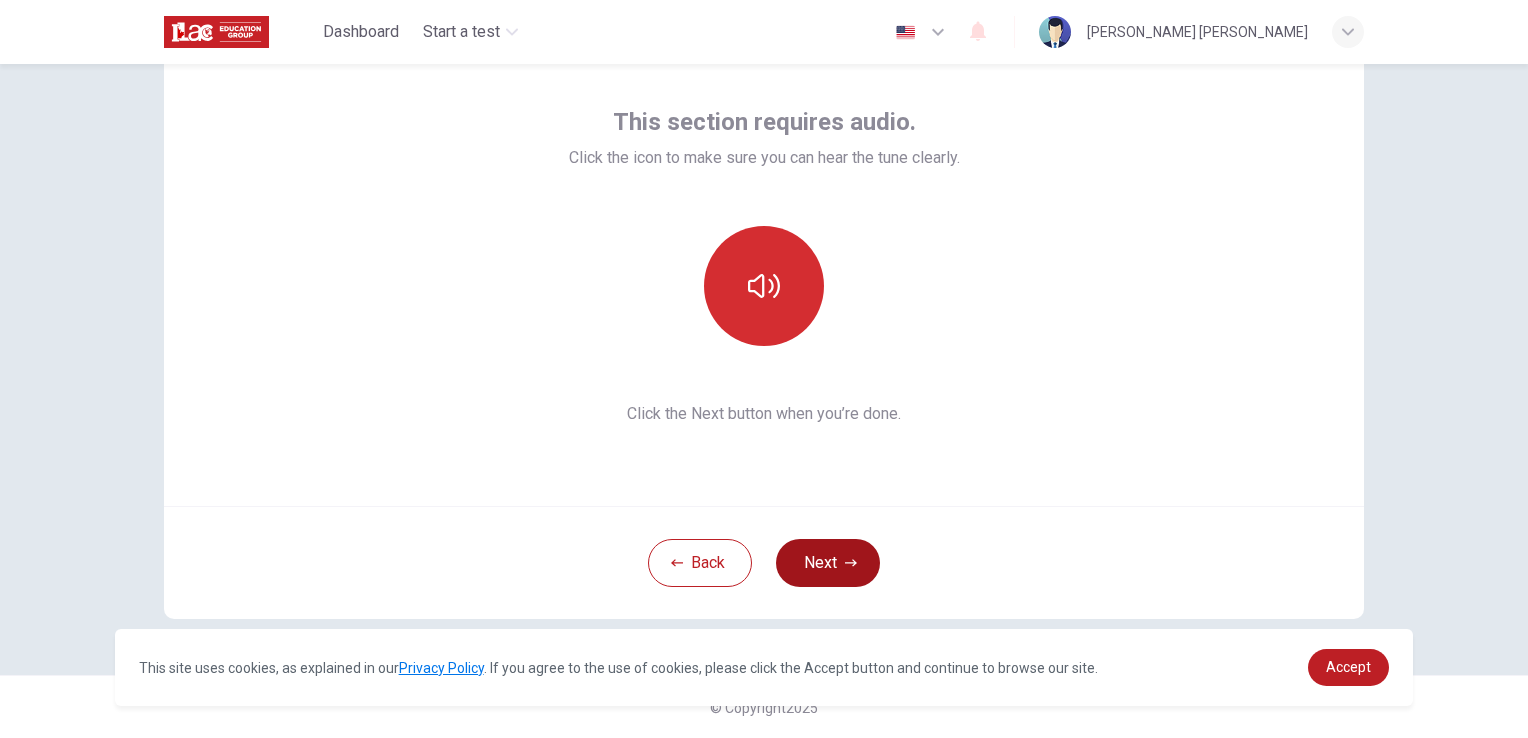click 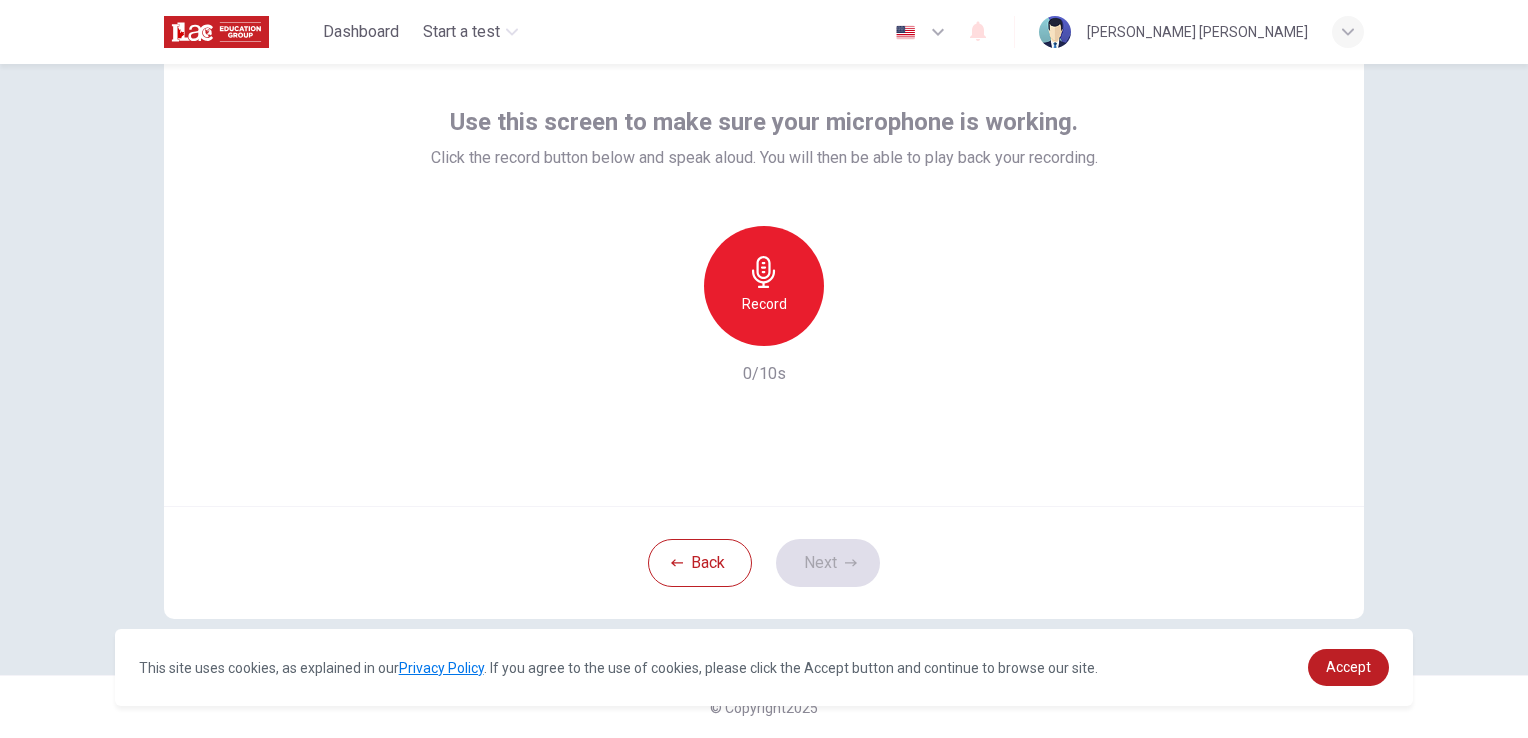 click 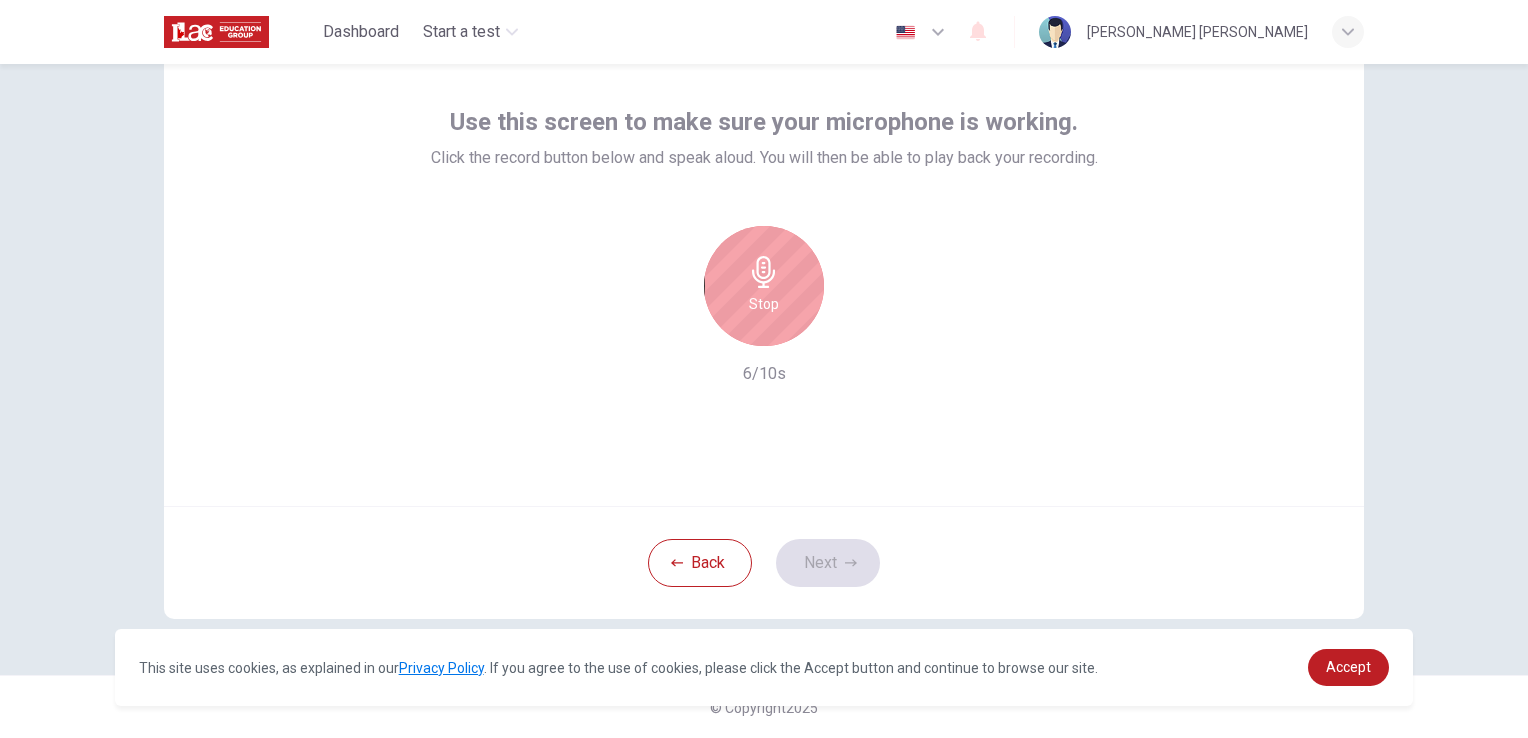 click 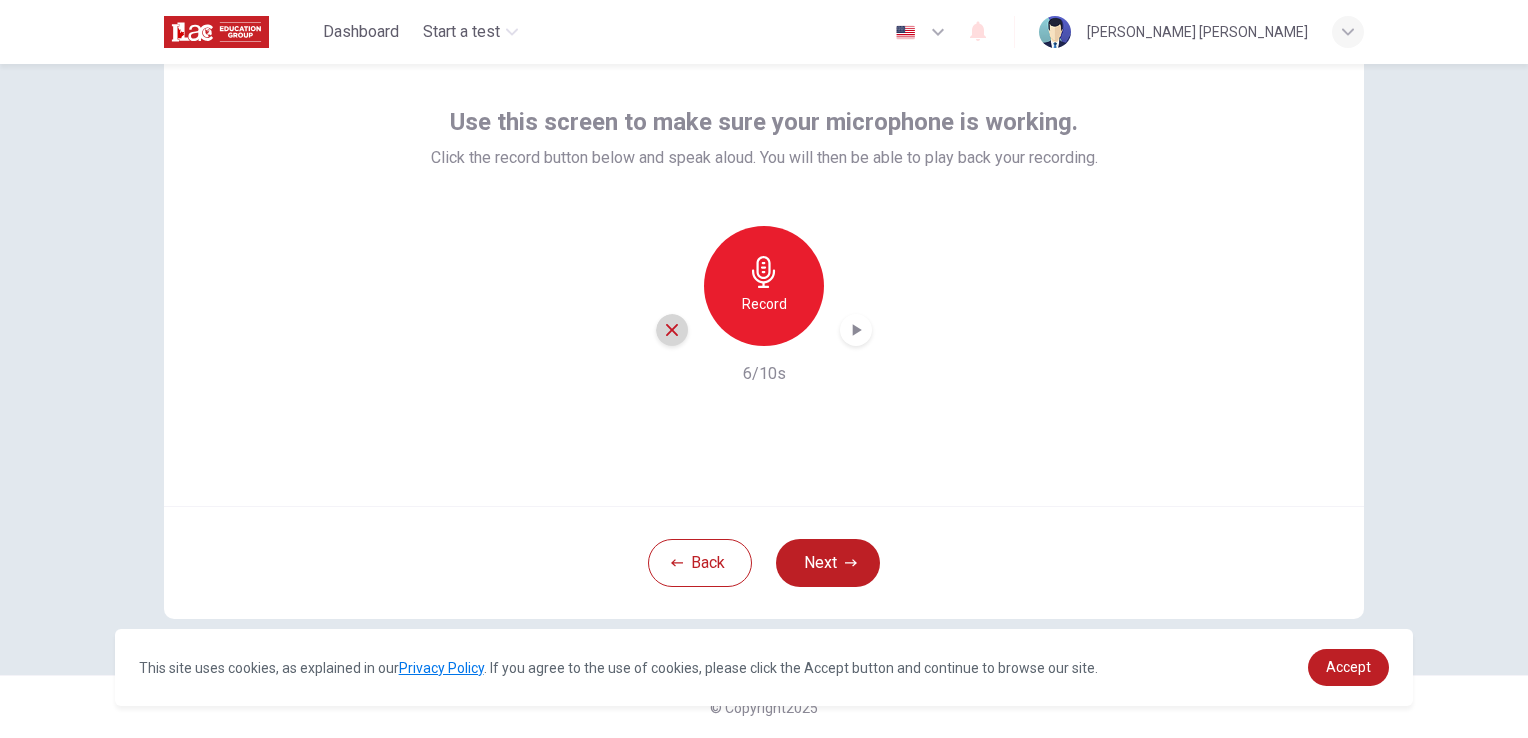 click at bounding box center [672, 330] 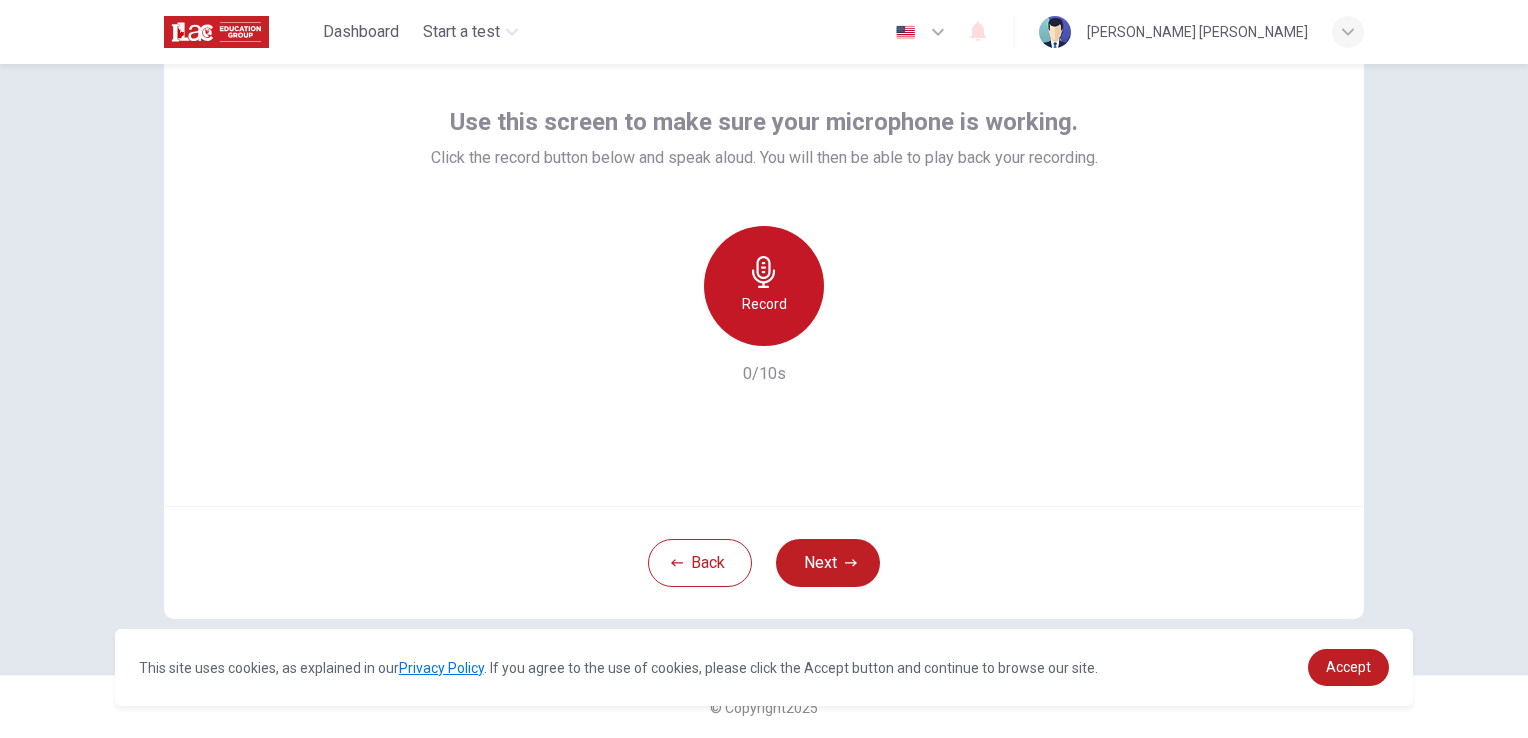 click on "Record" at bounding box center (764, 304) 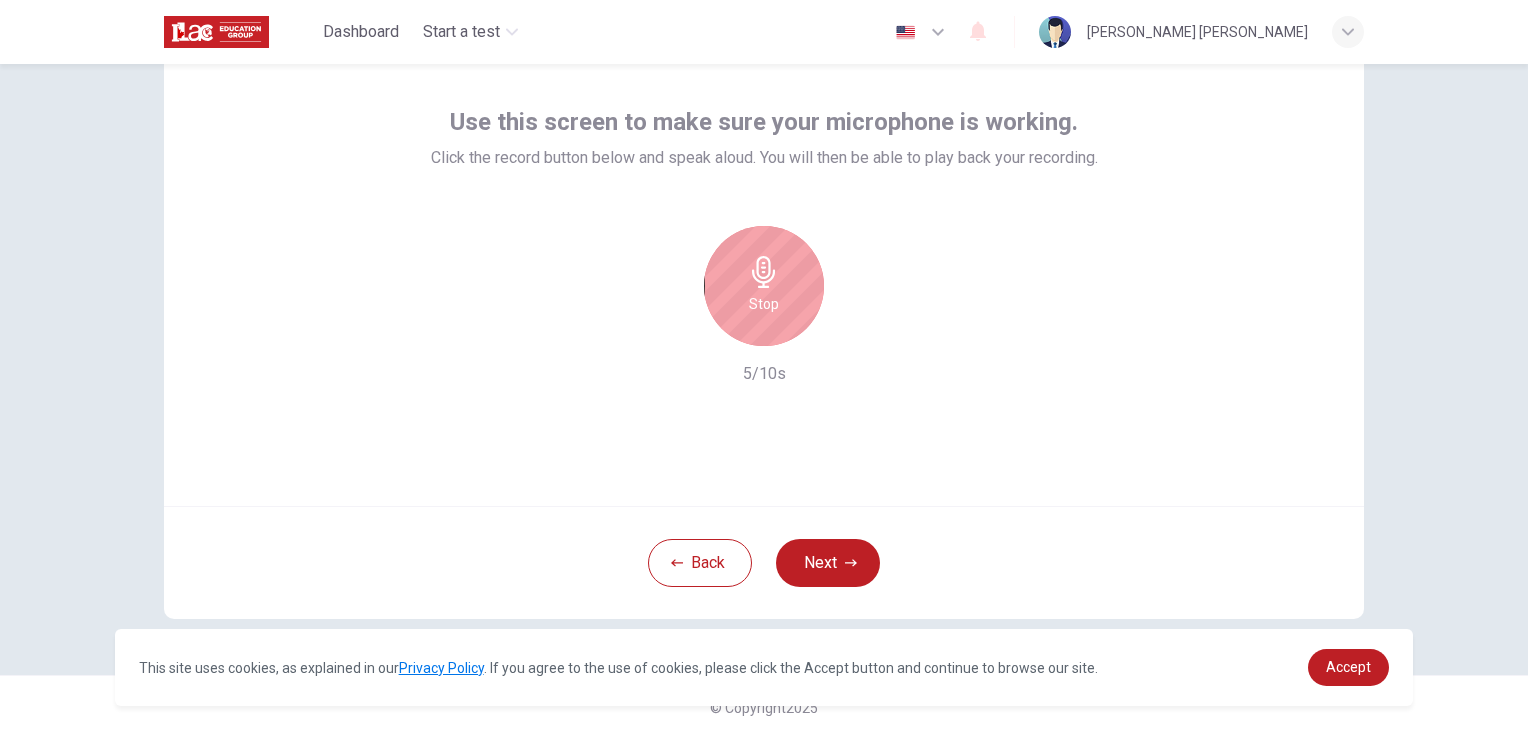 click on "Stop" at bounding box center (764, 286) 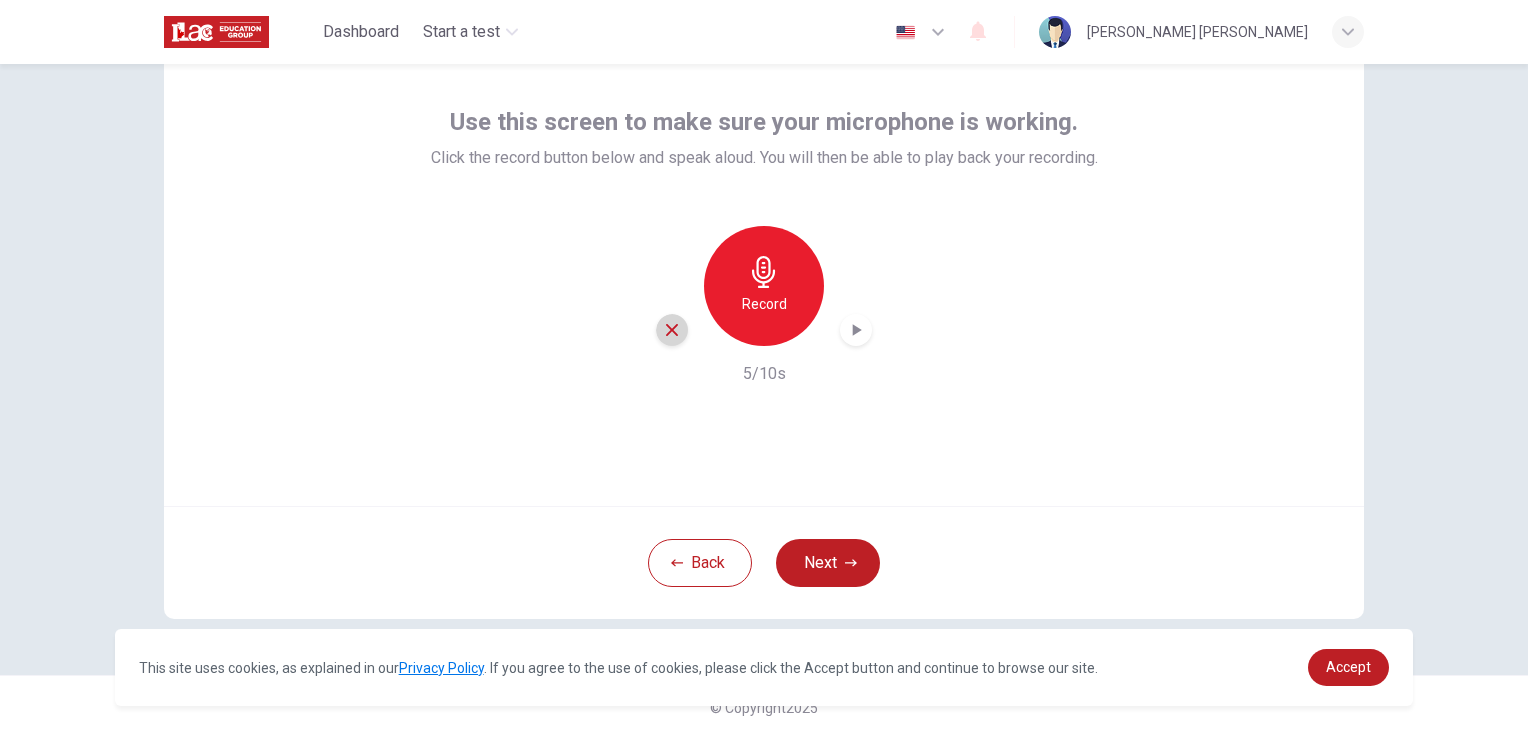 click 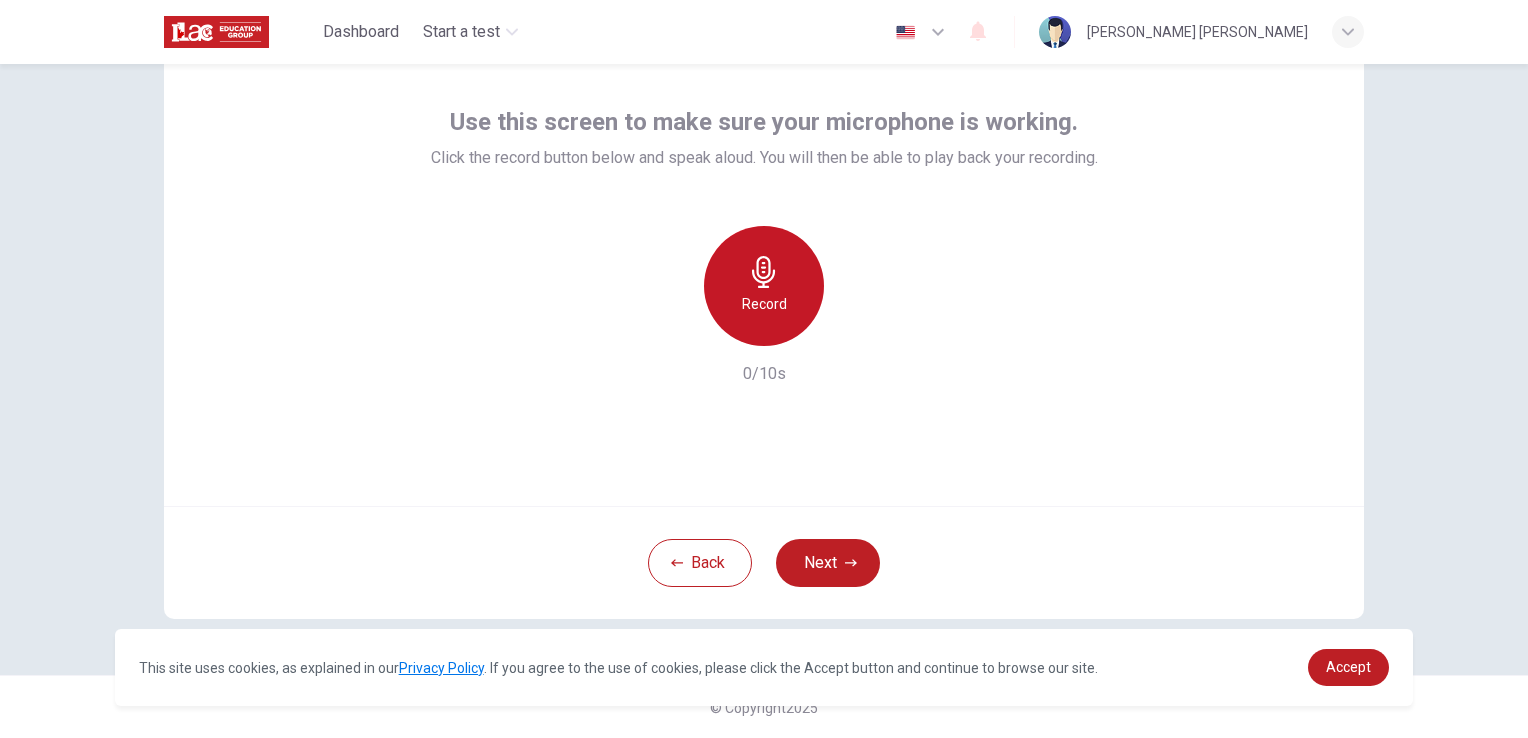 click on "Record" at bounding box center (764, 304) 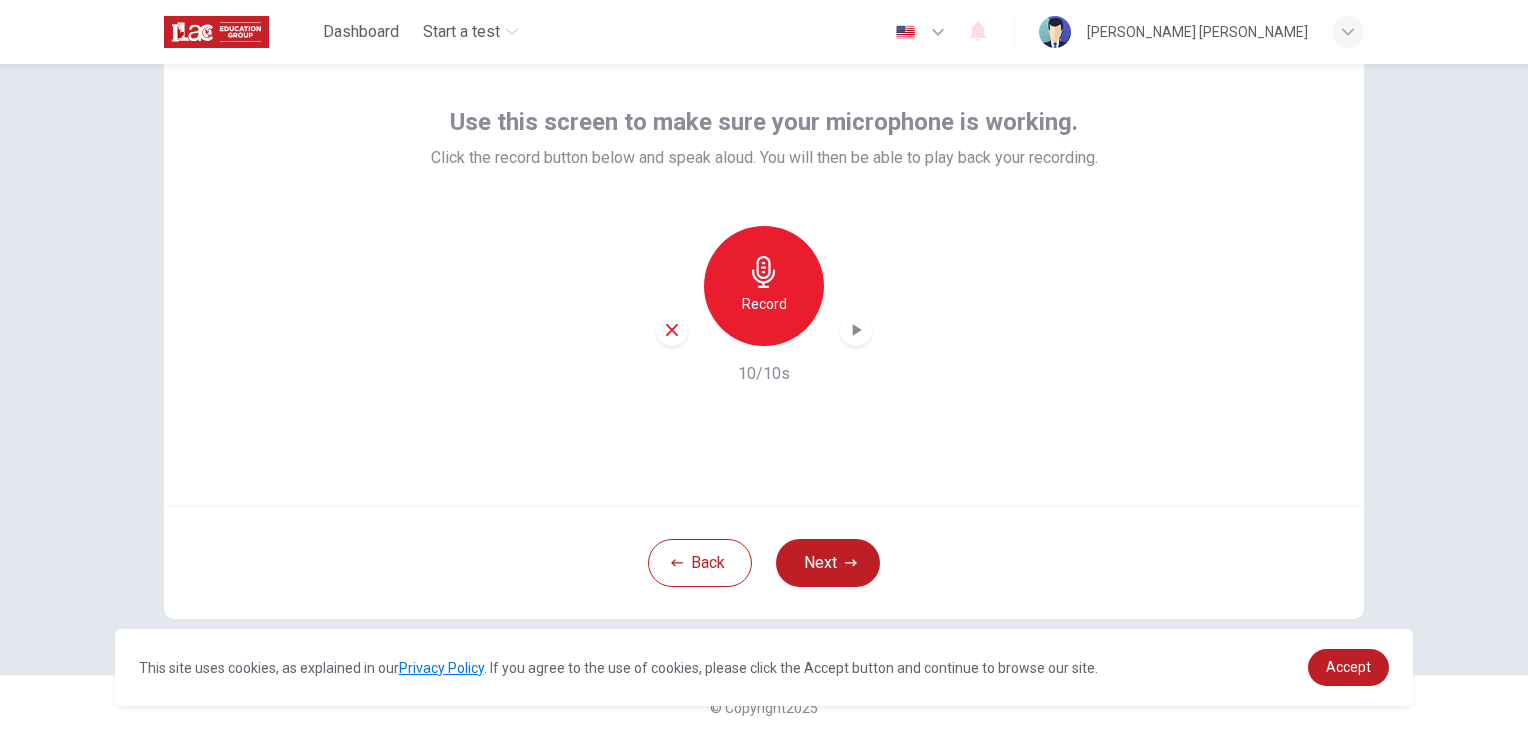 click at bounding box center (856, 330) 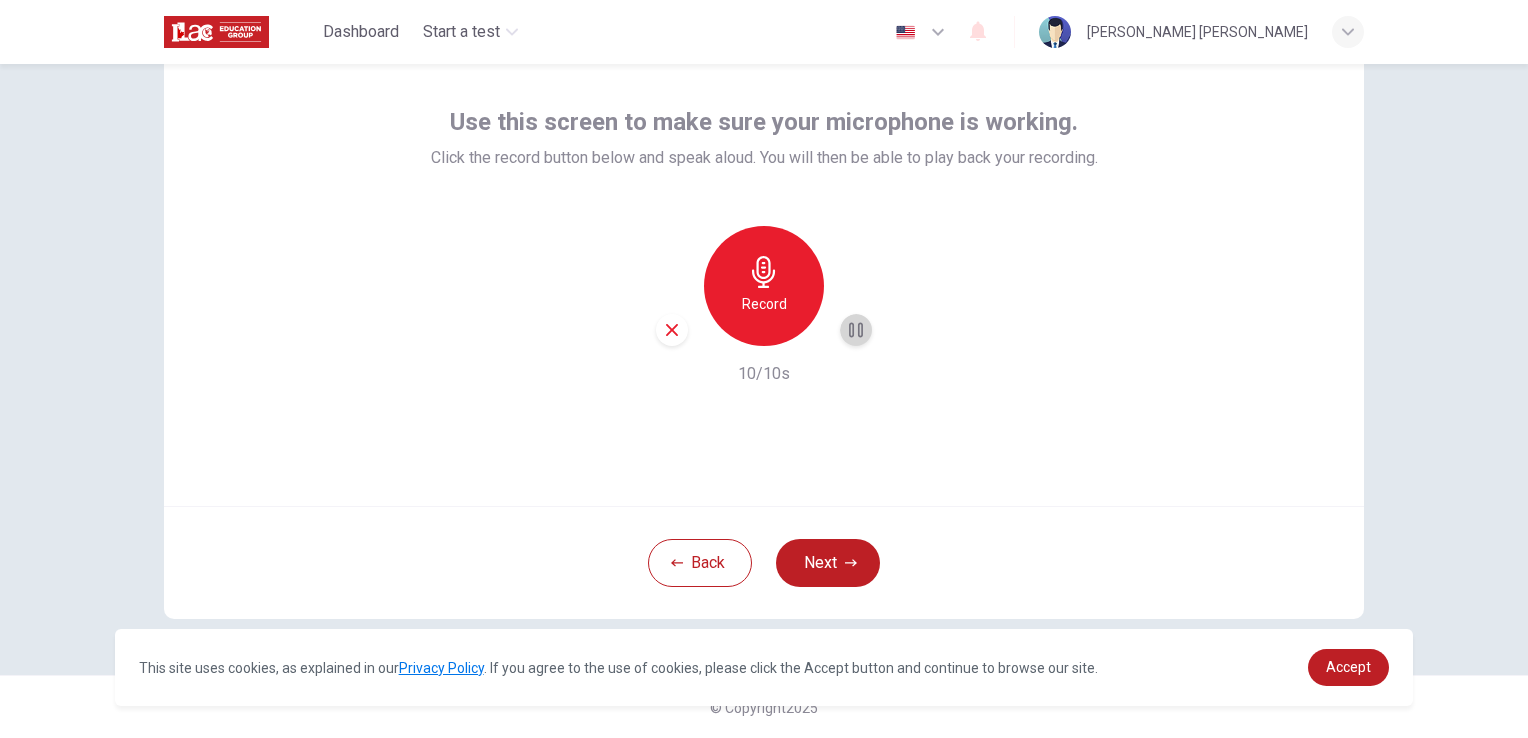 click at bounding box center [856, 330] 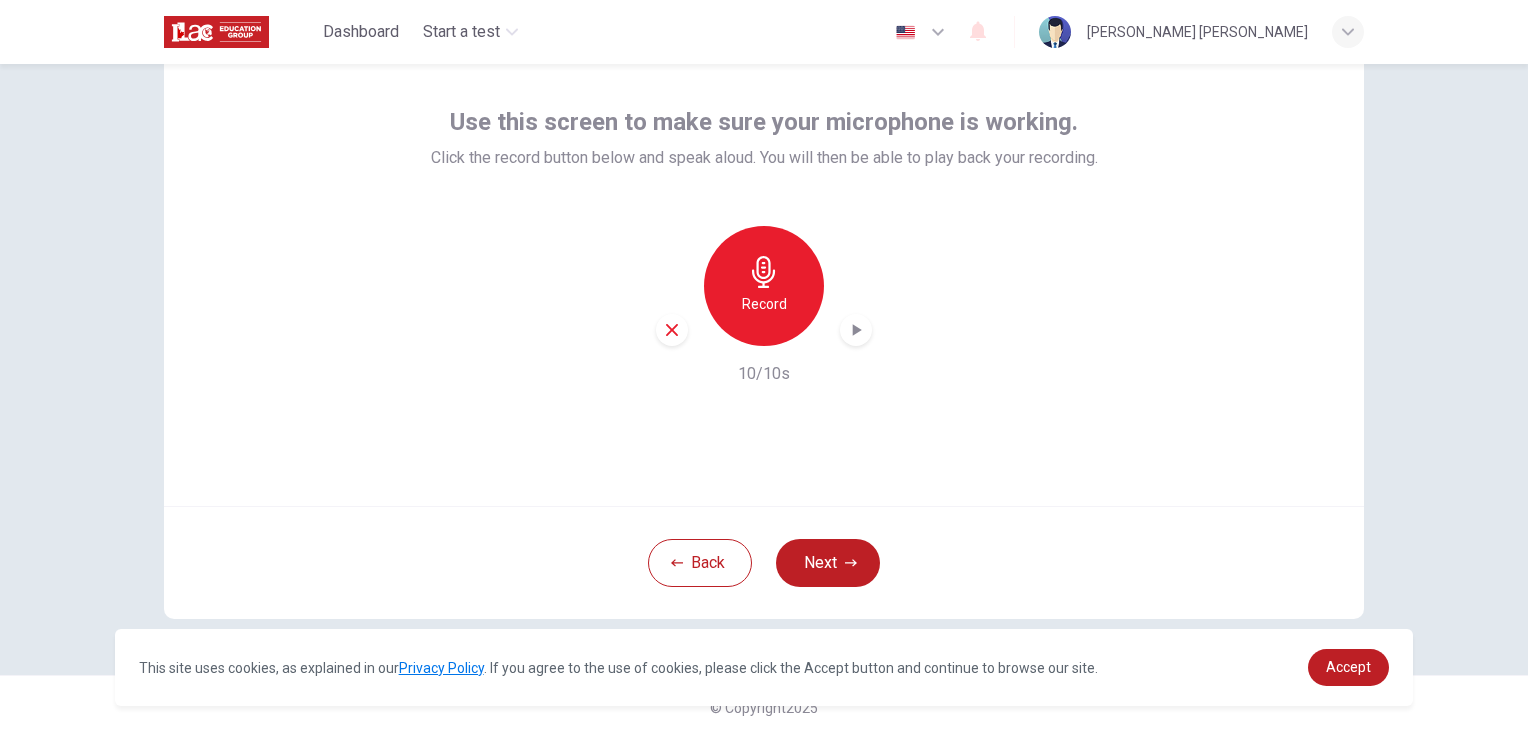 type 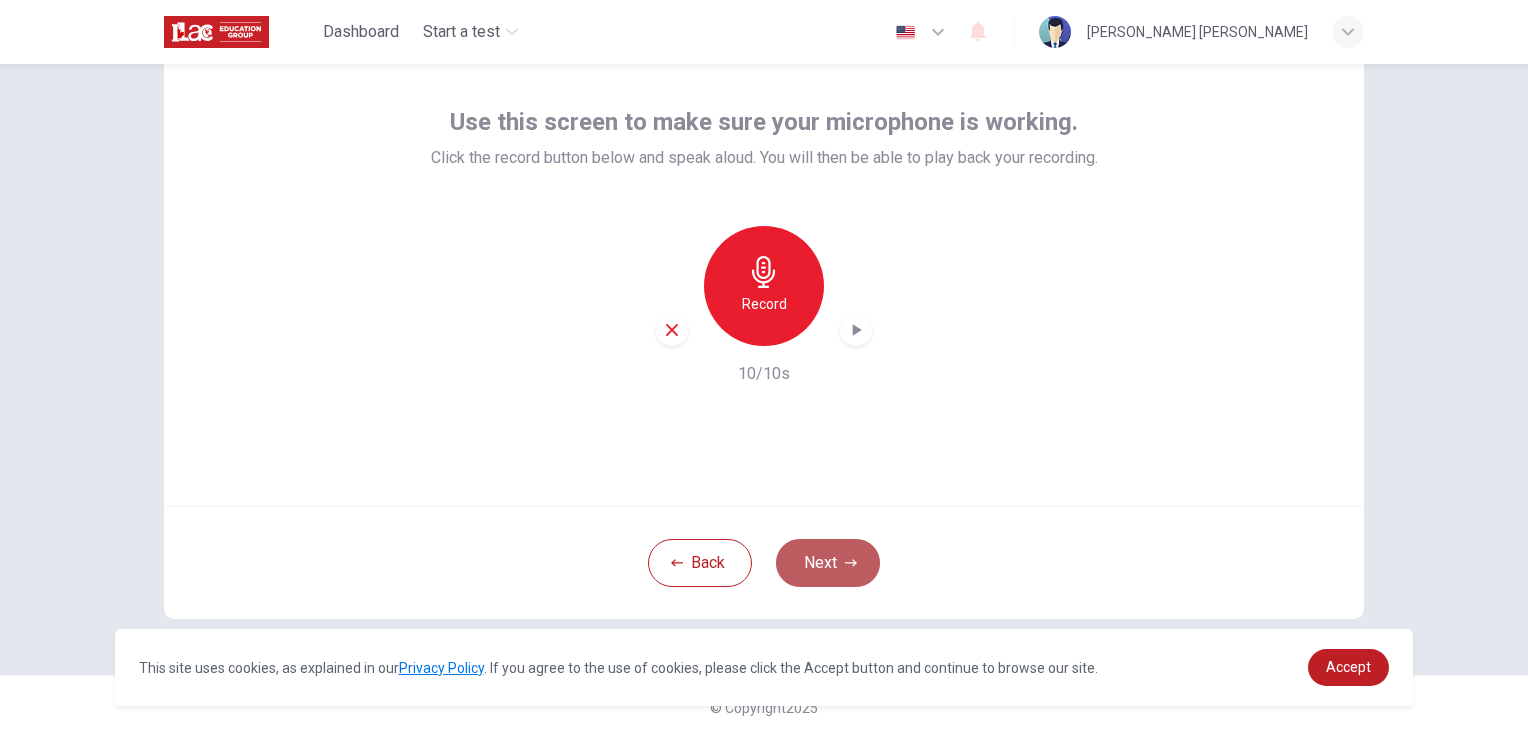 click on "Next" at bounding box center [828, 563] 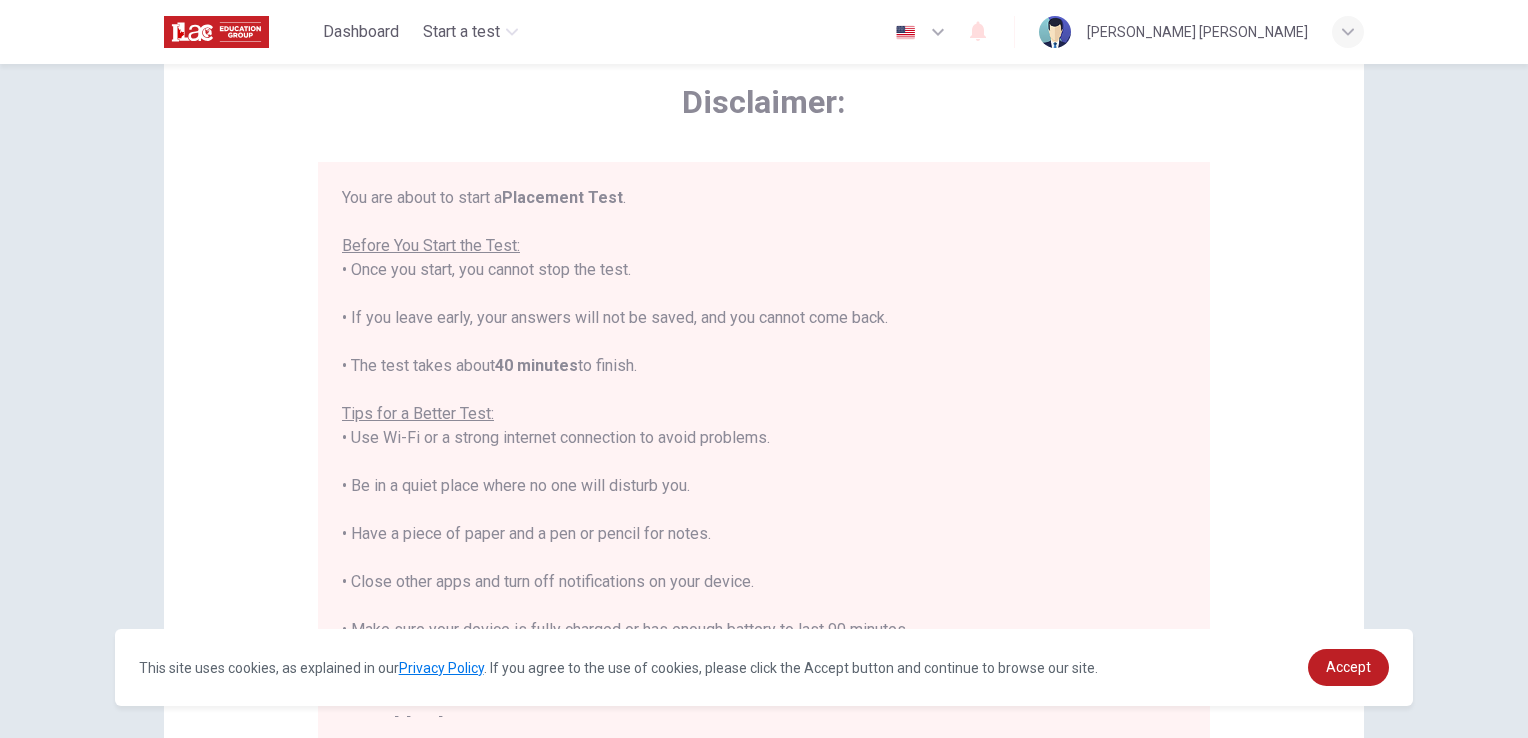 scroll, scrollTop: 23, scrollLeft: 0, axis: vertical 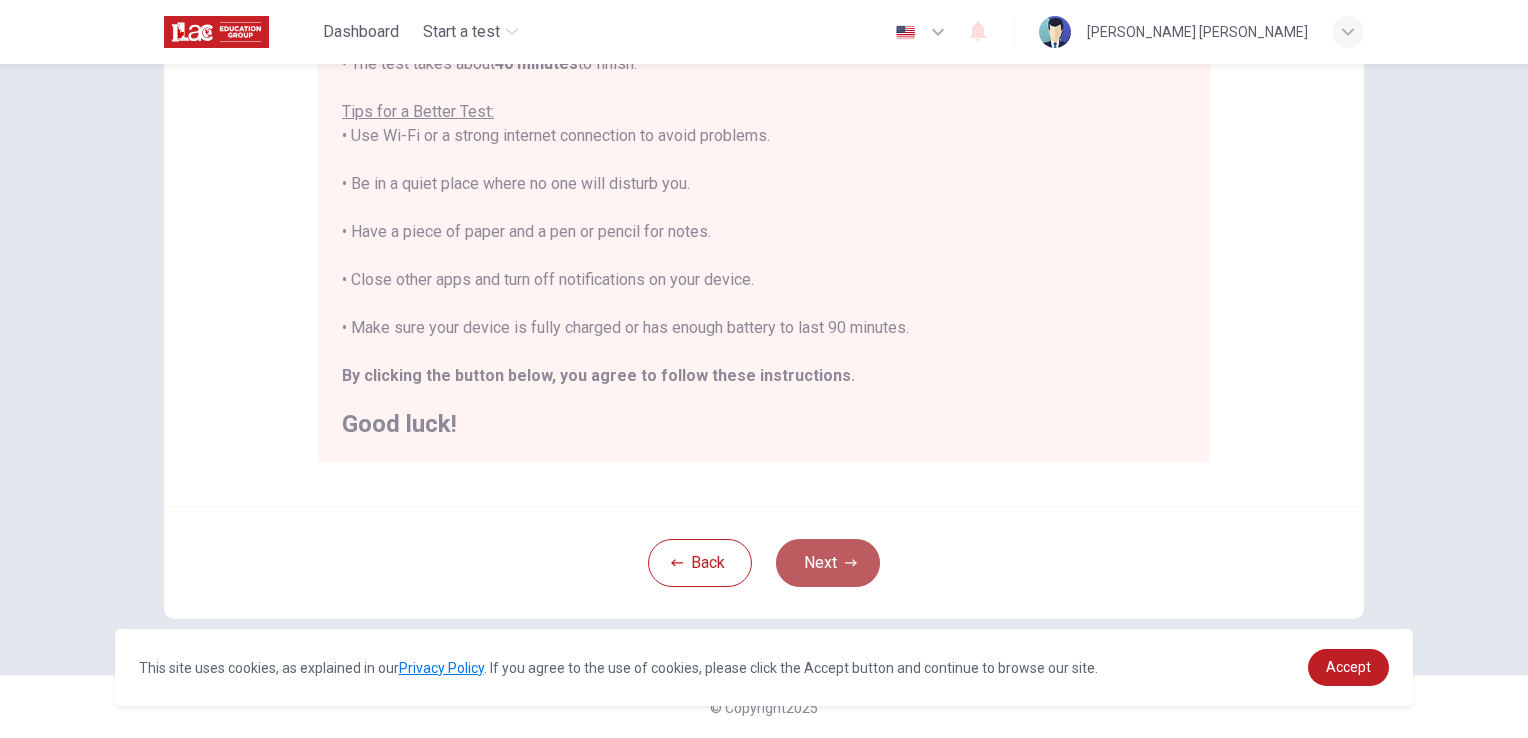 click on "Next" at bounding box center [828, 563] 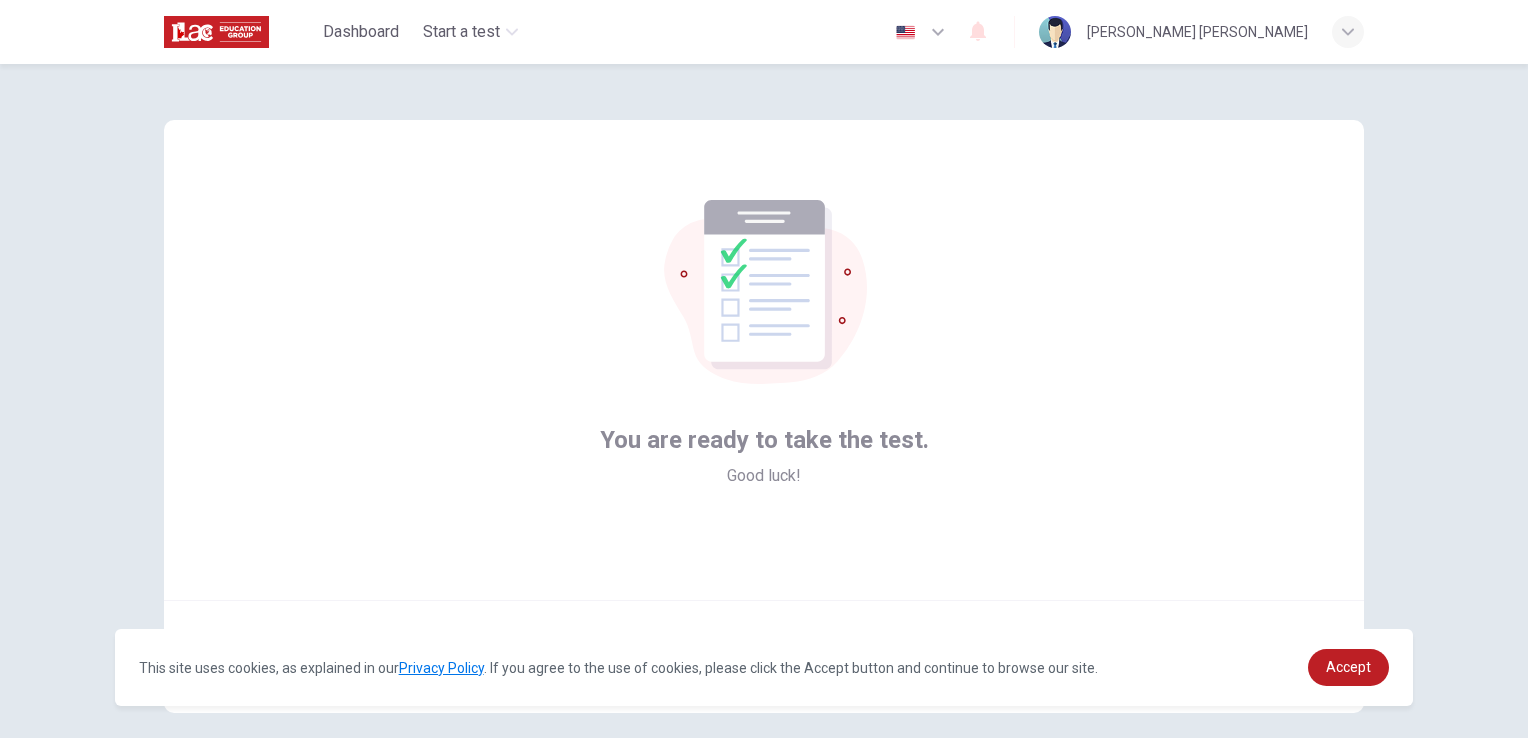 scroll, scrollTop: 94, scrollLeft: 0, axis: vertical 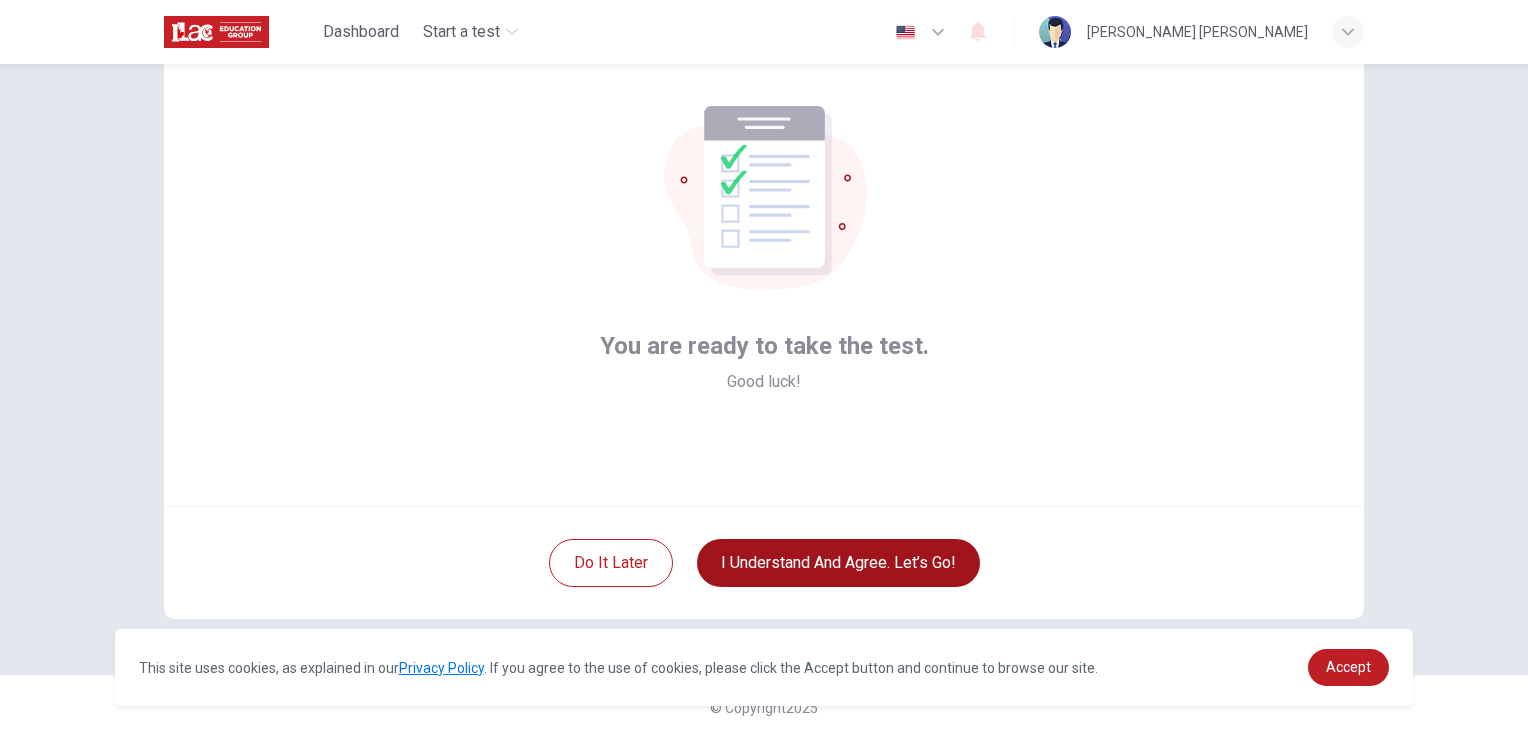 click on "I understand and agree. Let’s go!" at bounding box center [838, 563] 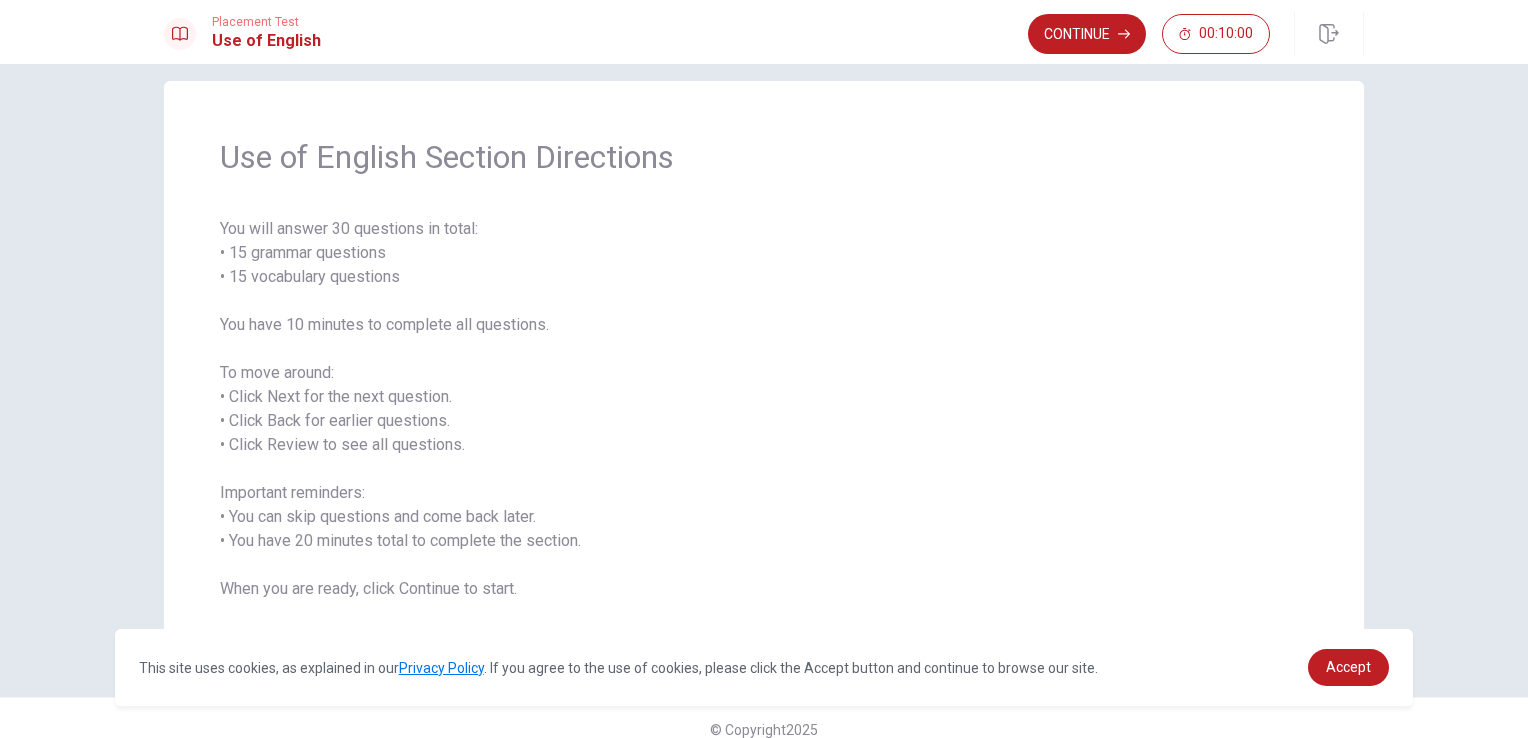 scroll, scrollTop: 45, scrollLeft: 0, axis: vertical 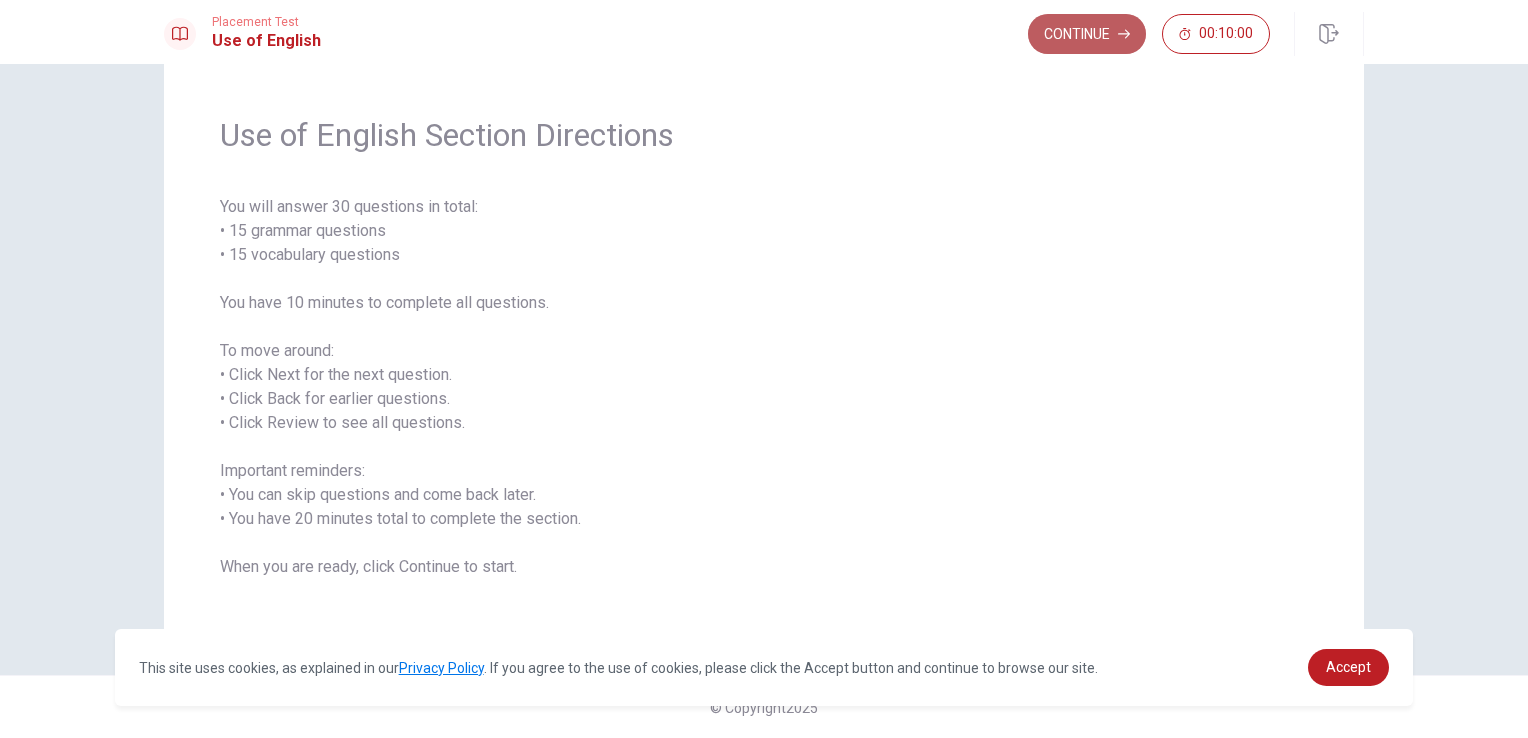 click on "Continue" at bounding box center (1087, 34) 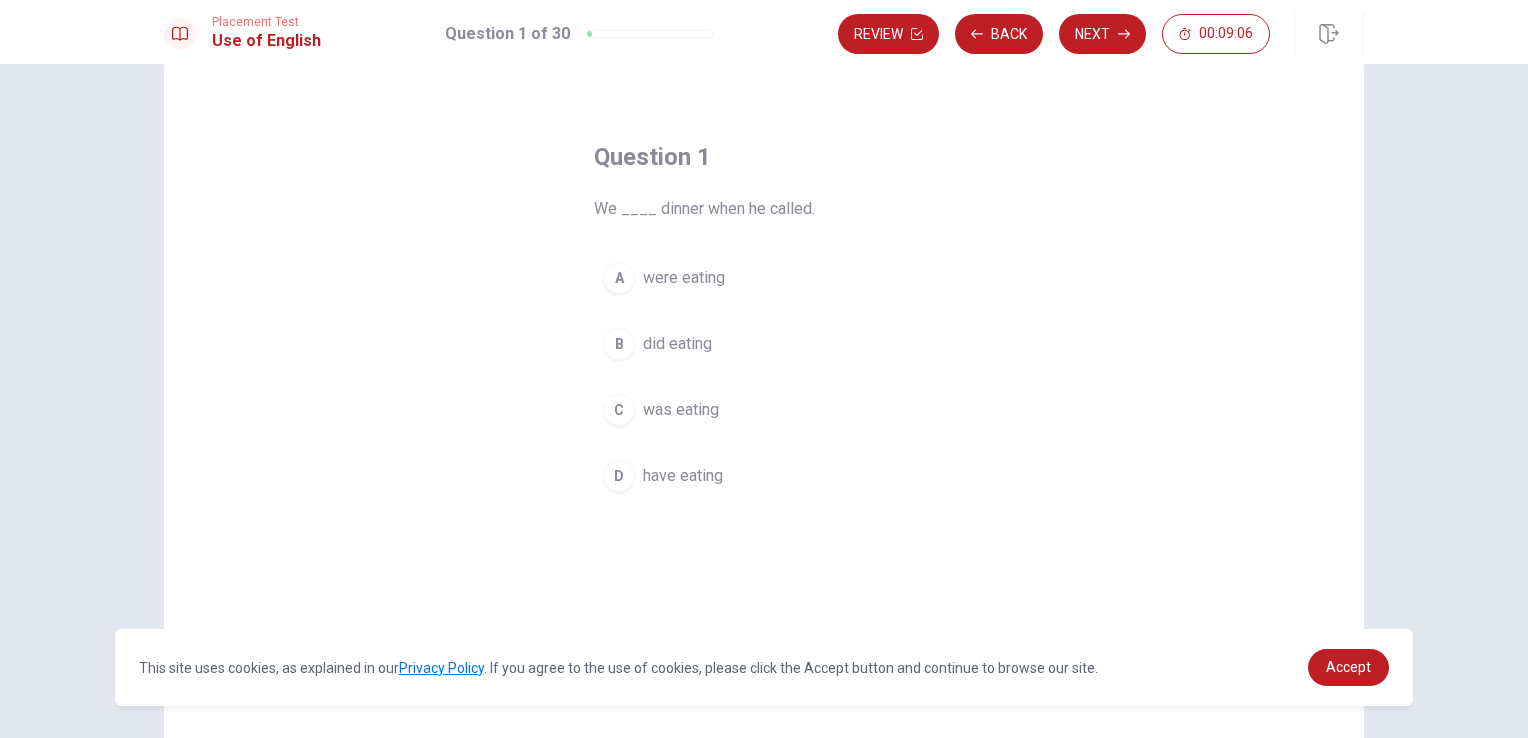 click on "was eating" at bounding box center (681, 410) 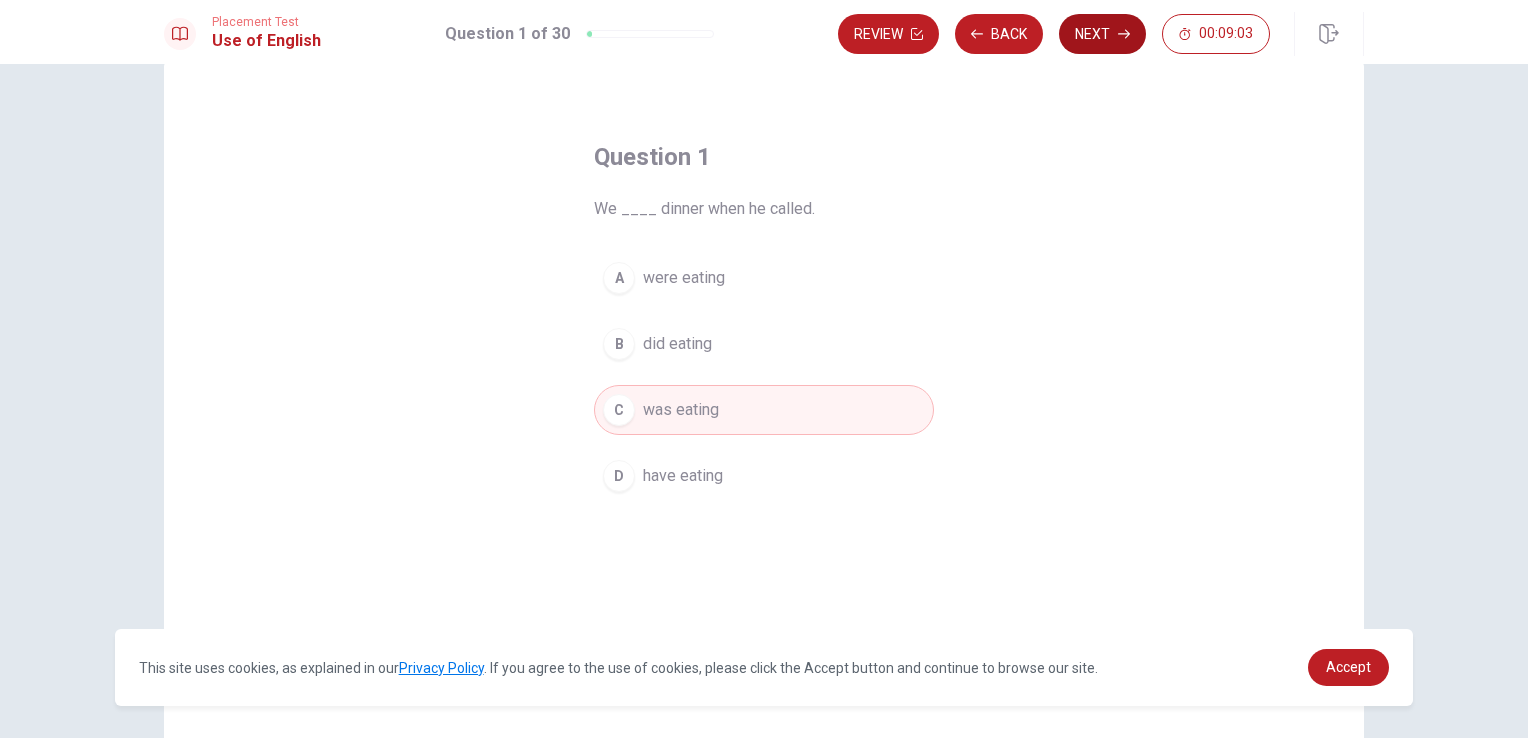 click on "Next" at bounding box center (1102, 34) 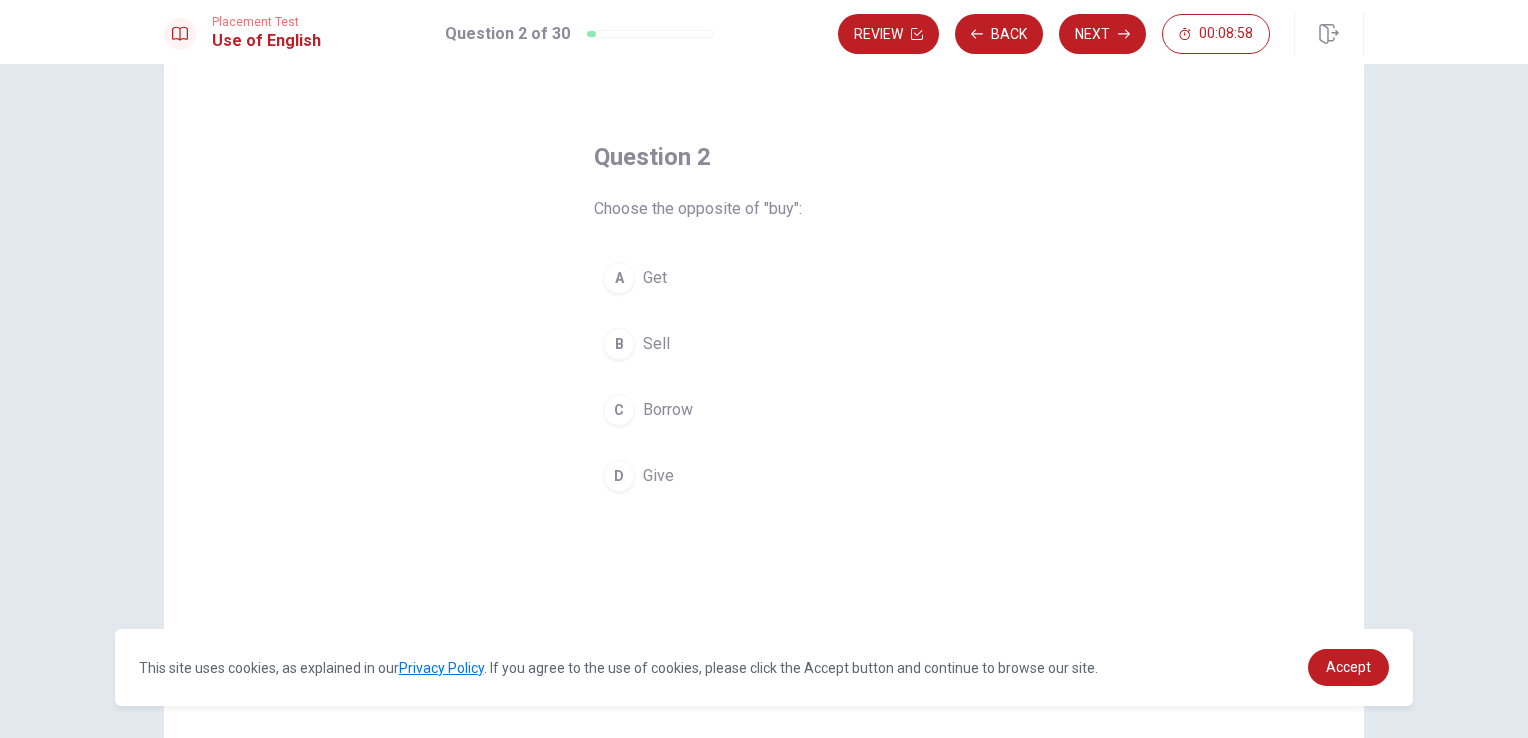 click on "B Sell" at bounding box center [764, 344] 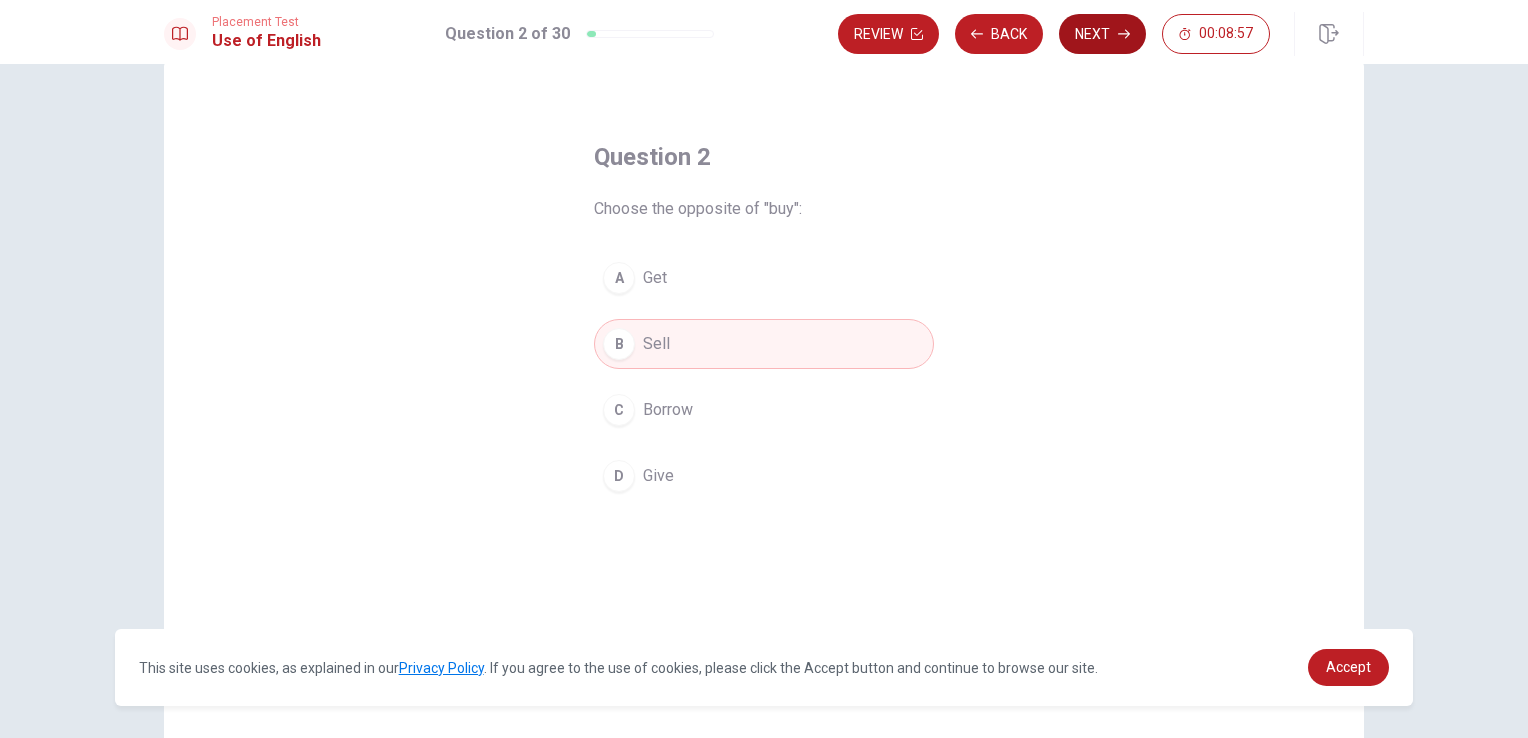 click on "Next" at bounding box center [1102, 34] 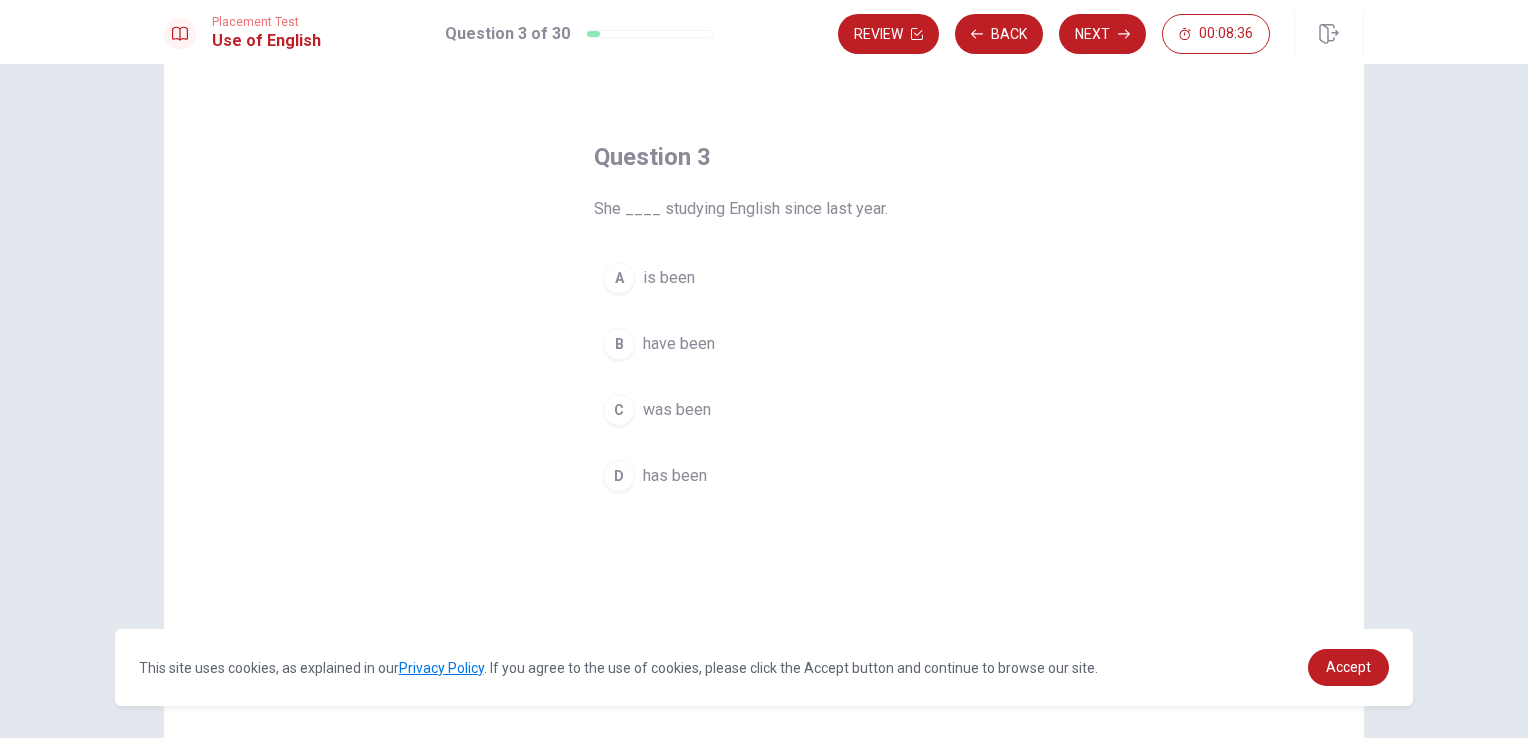 click on "was been" at bounding box center [677, 410] 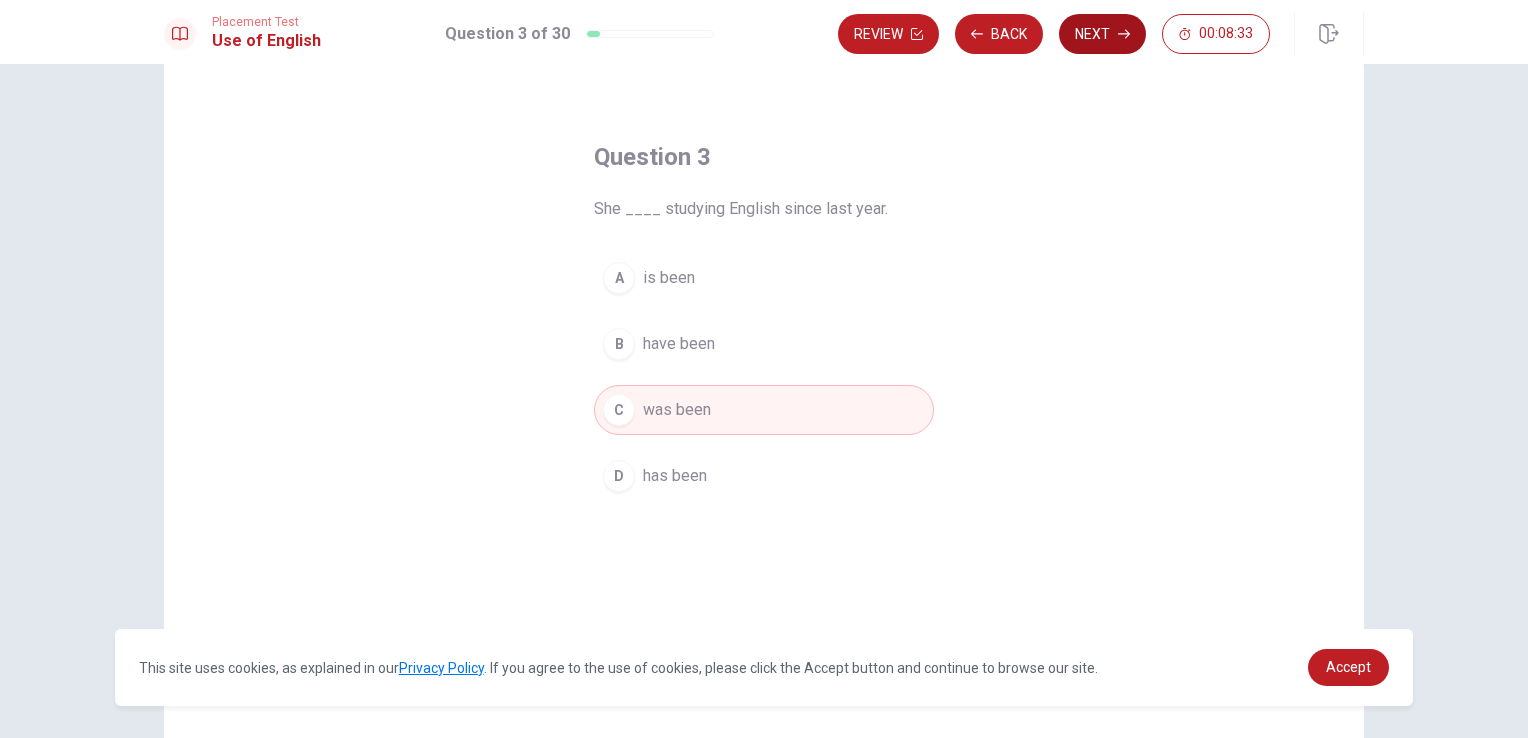 click on "Next" at bounding box center (1102, 34) 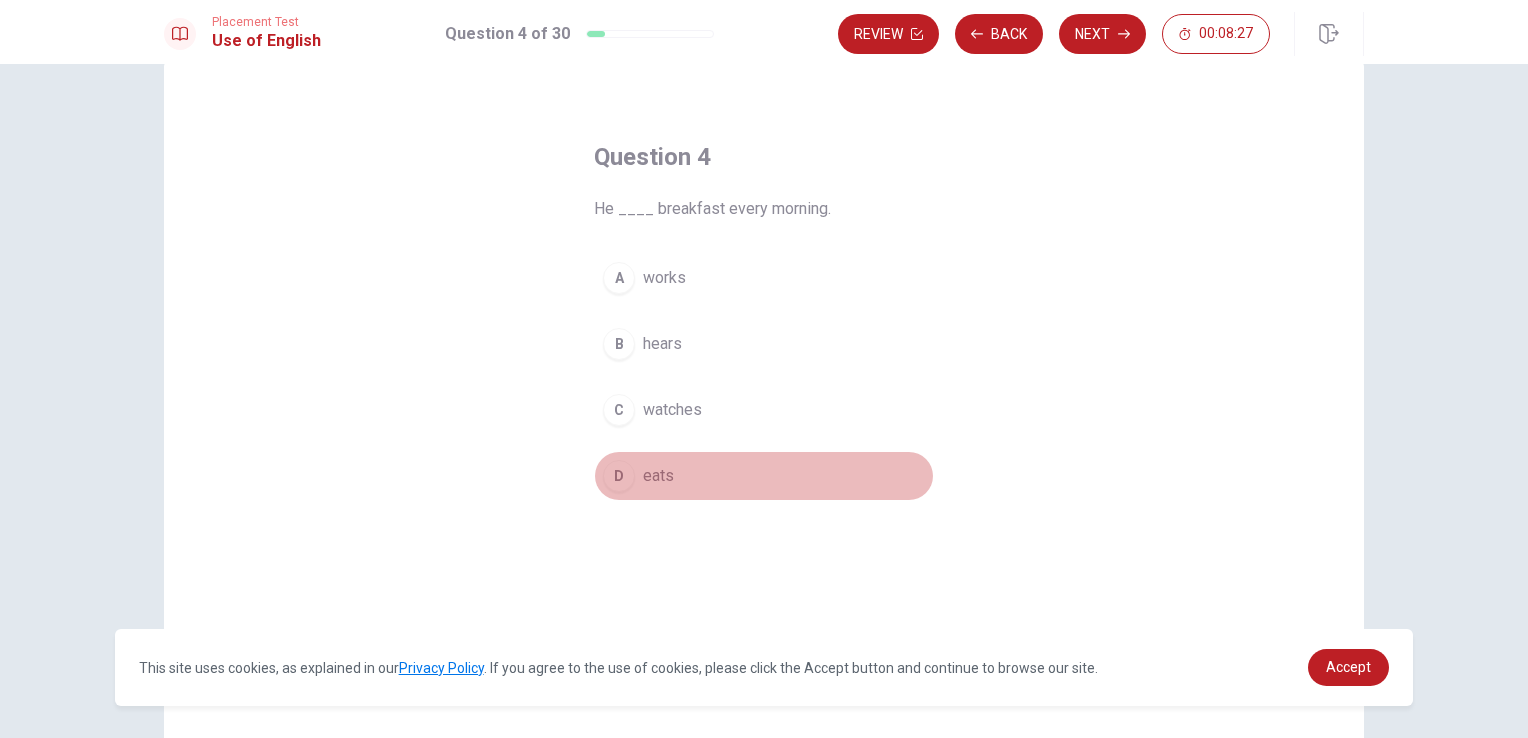 click on "eats" at bounding box center (658, 476) 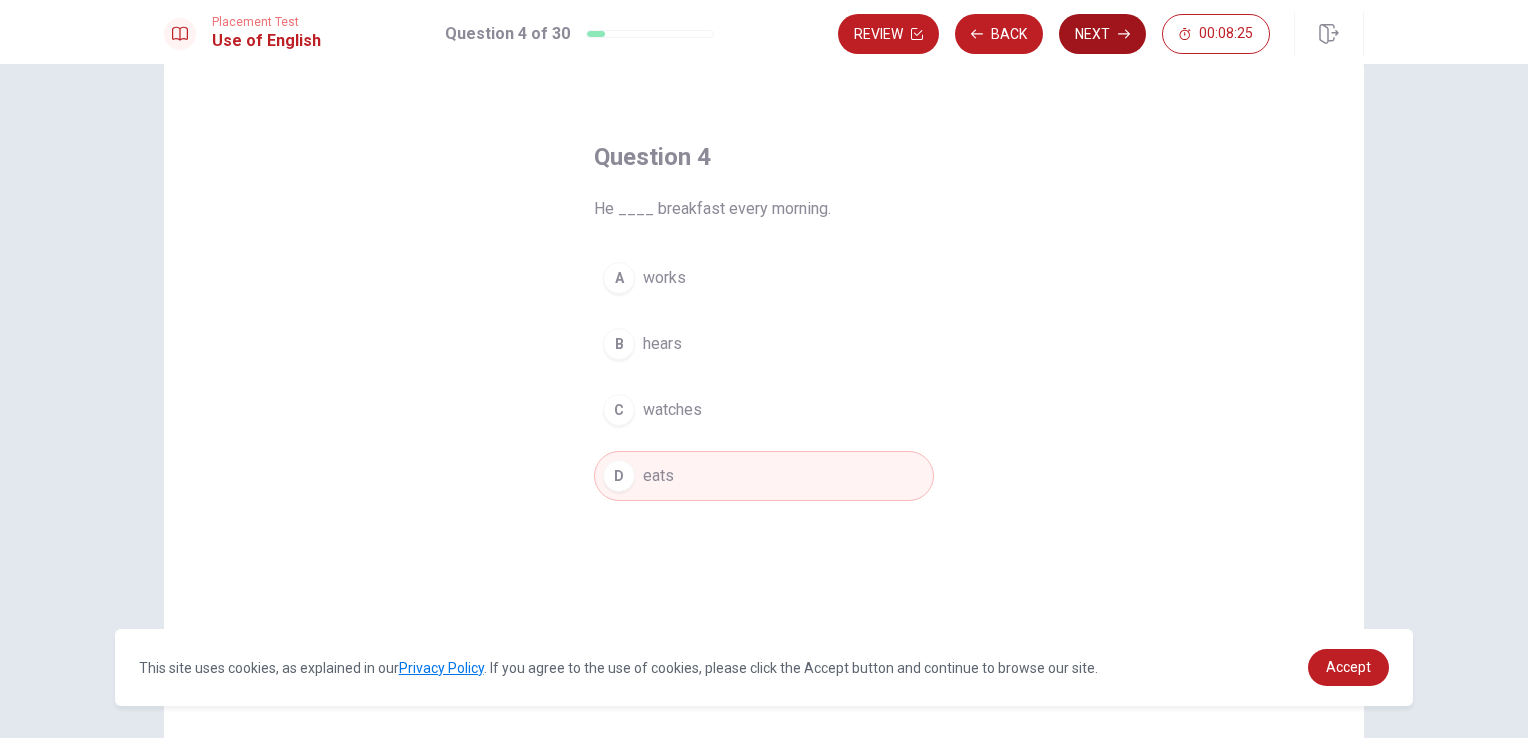 click on "Next" at bounding box center (1102, 34) 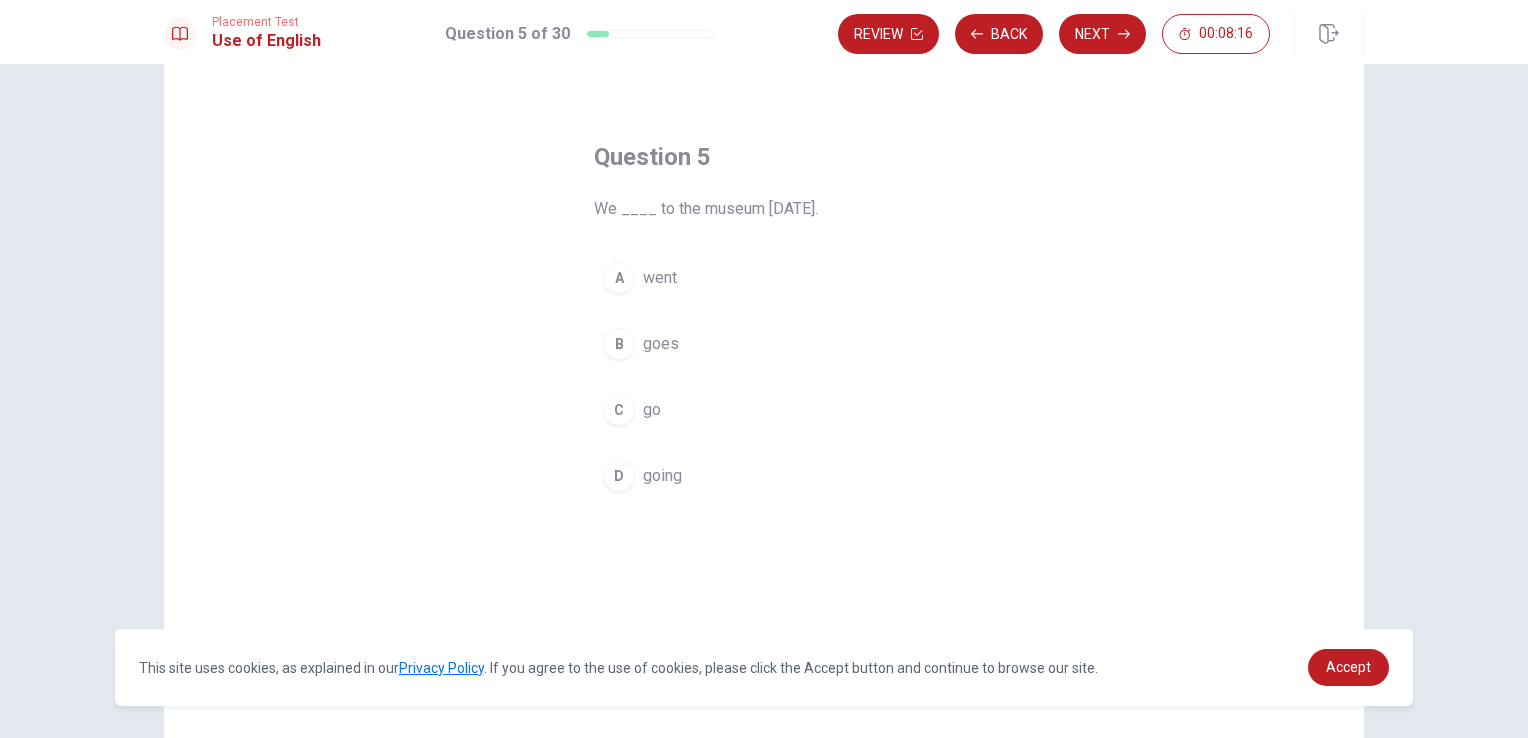 click on "went" at bounding box center [660, 278] 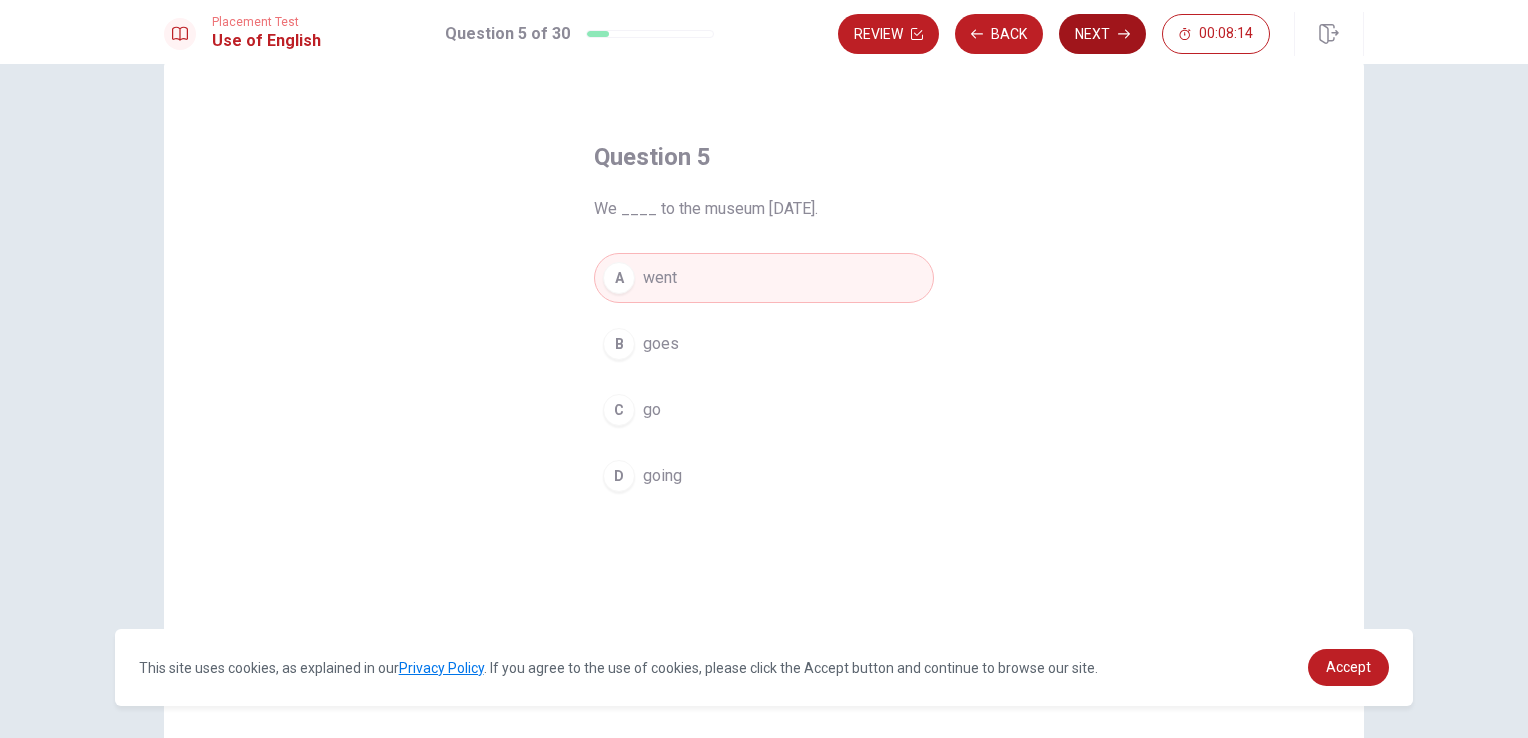 click 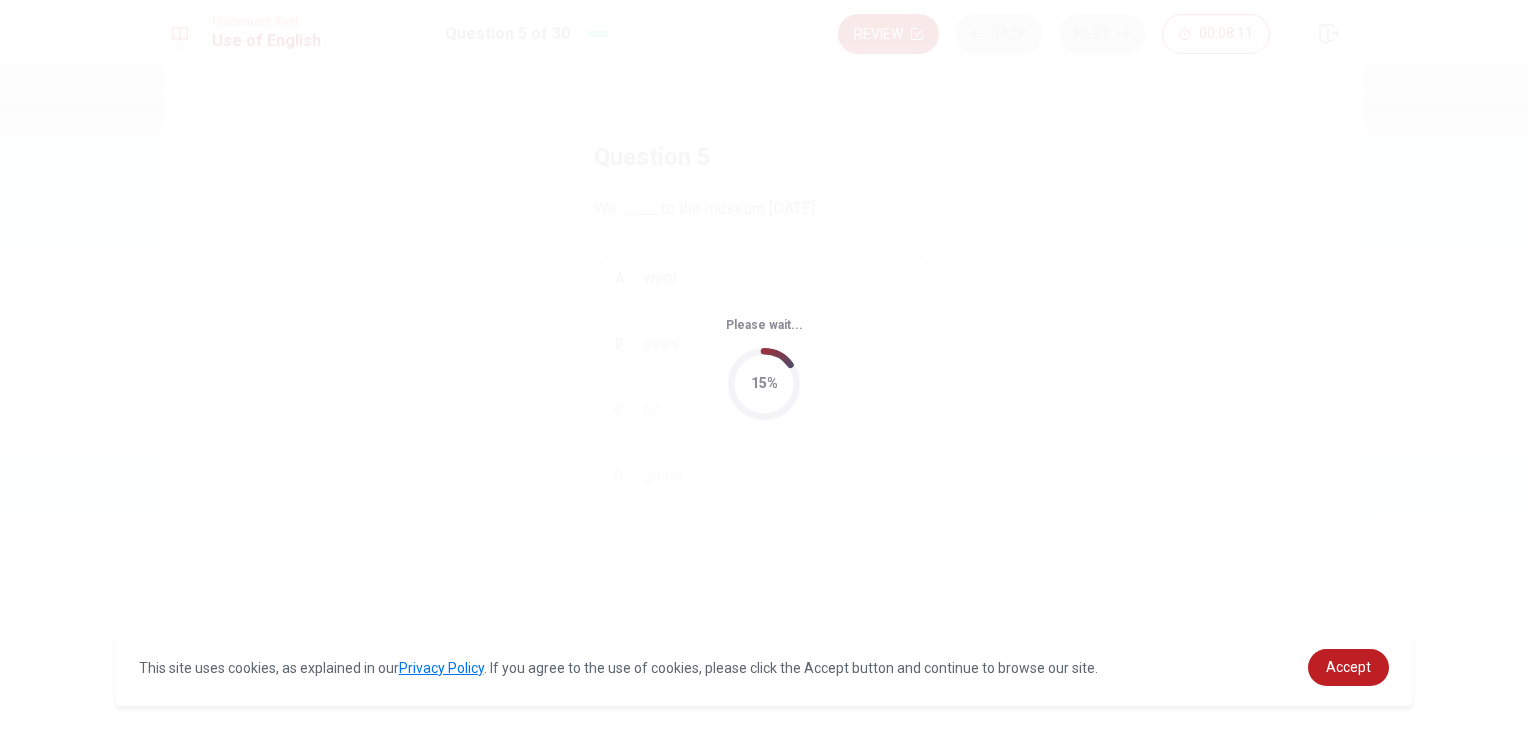 scroll, scrollTop: 0, scrollLeft: 0, axis: both 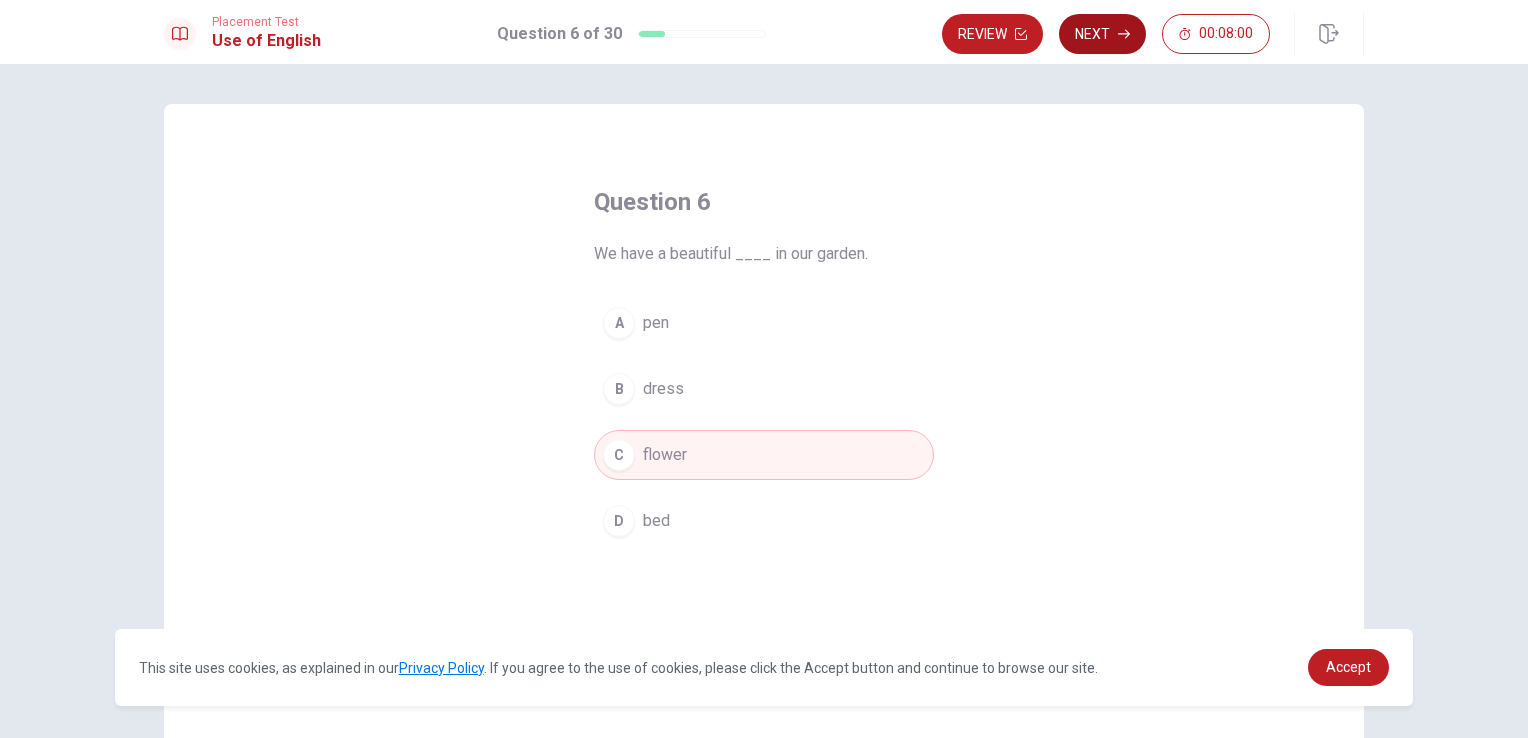 click on "Next" at bounding box center [1102, 34] 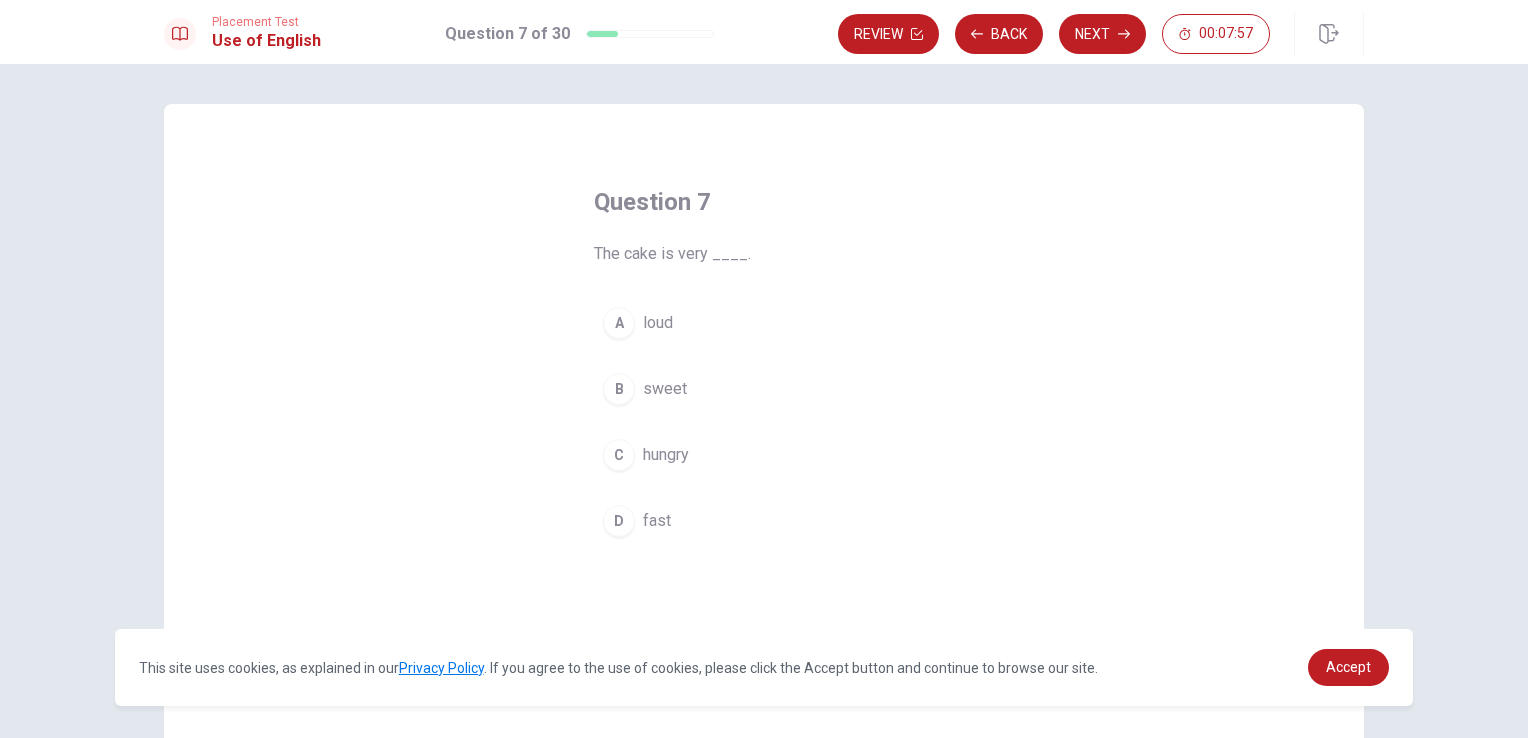 click on "B sweet" at bounding box center [764, 389] 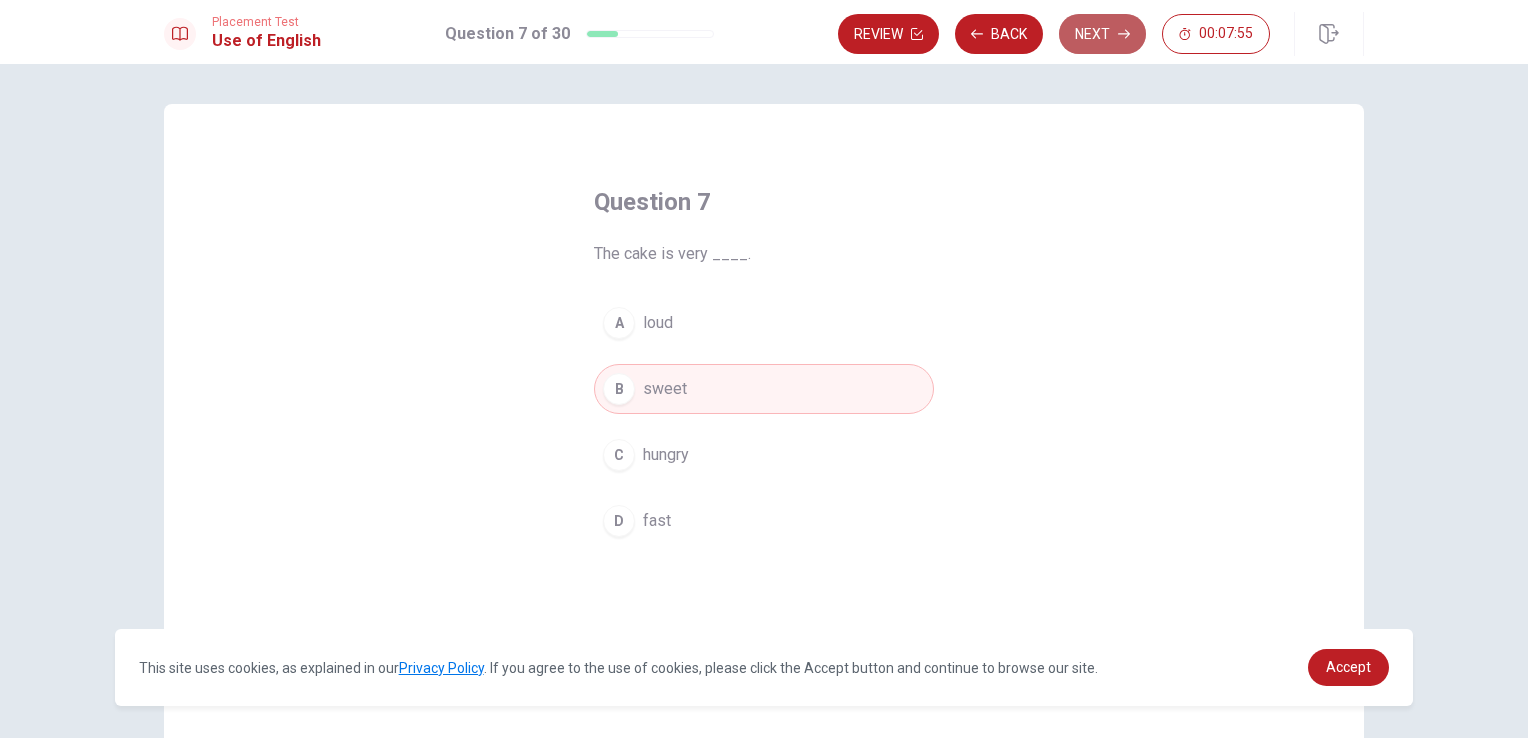 click on "Next" at bounding box center [1102, 34] 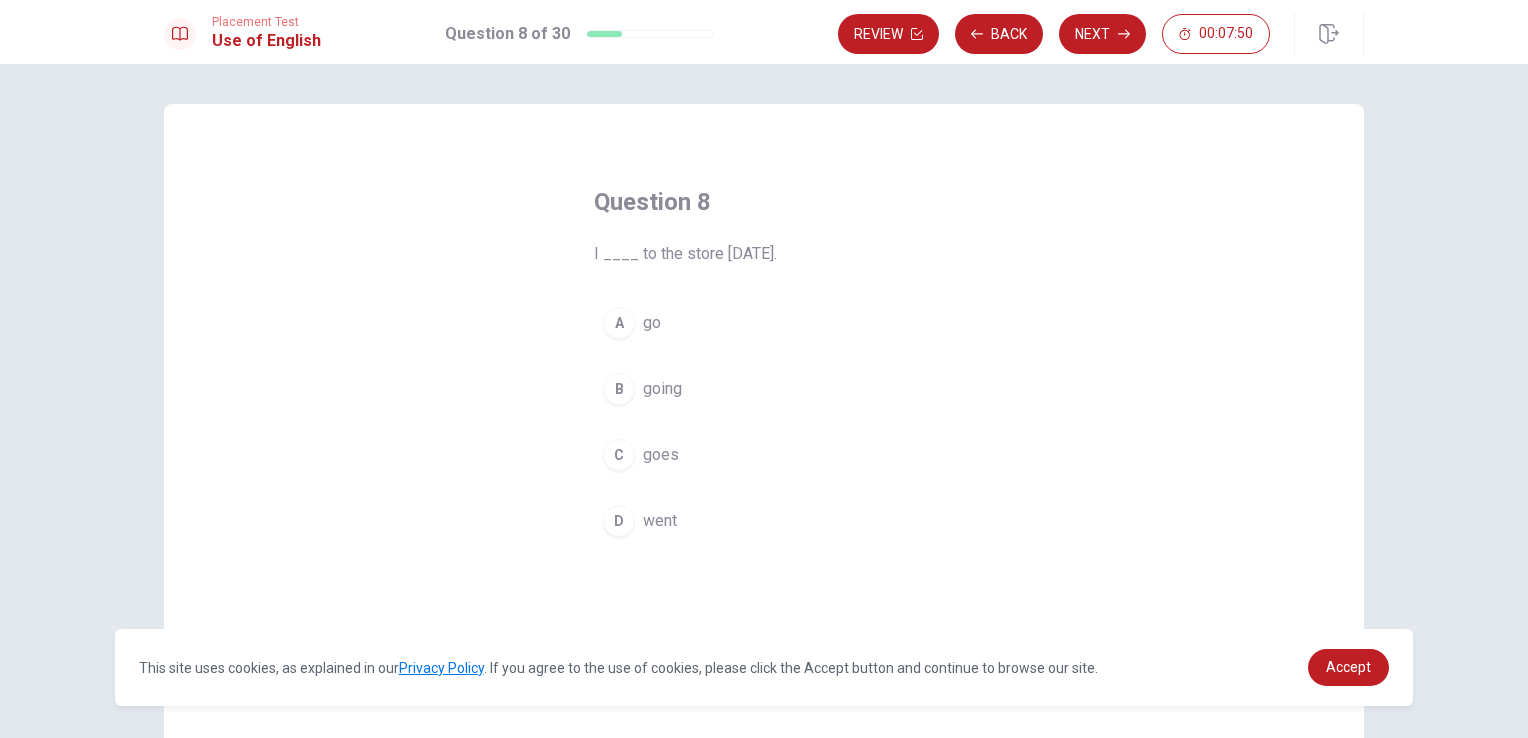 click on "D" at bounding box center (619, 521) 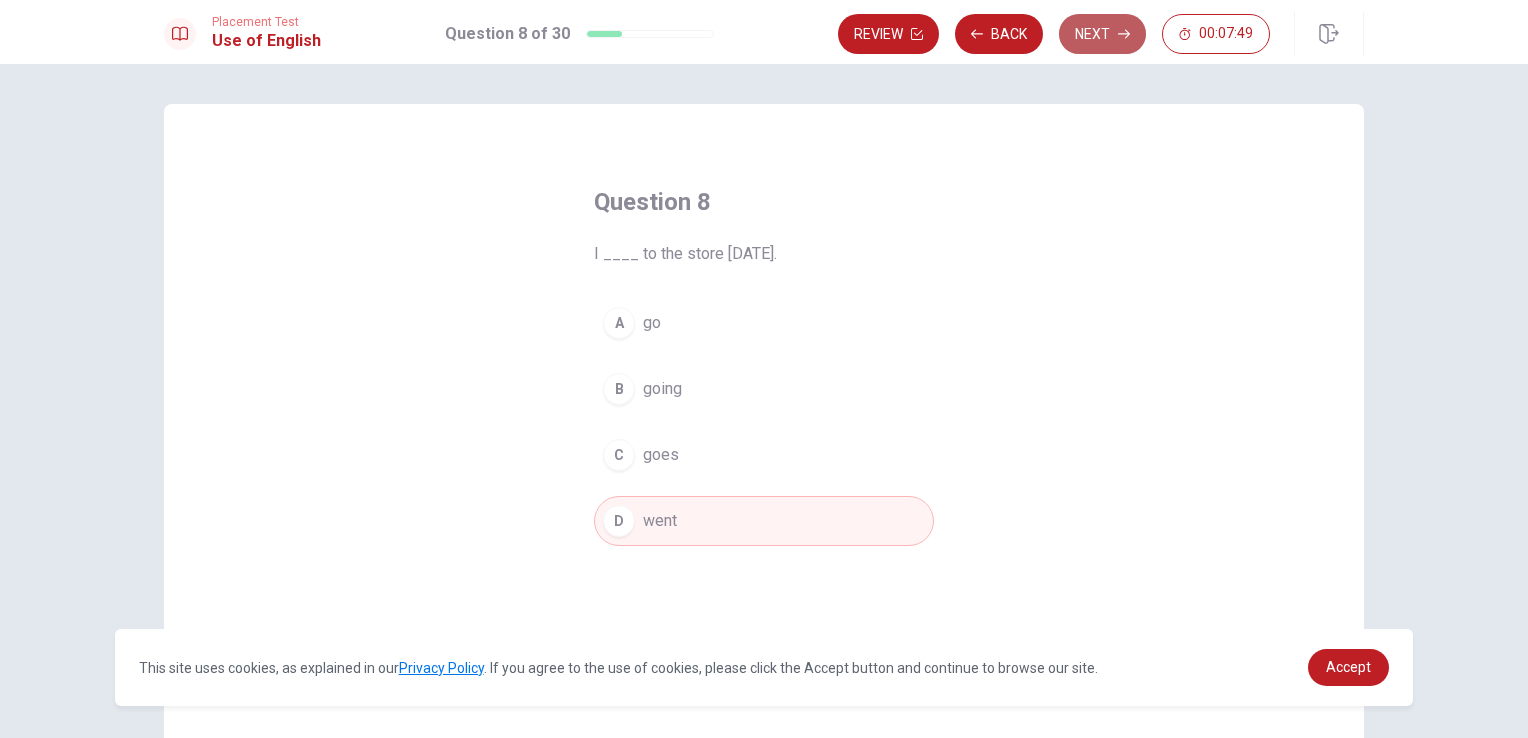click on "Next" at bounding box center (1102, 34) 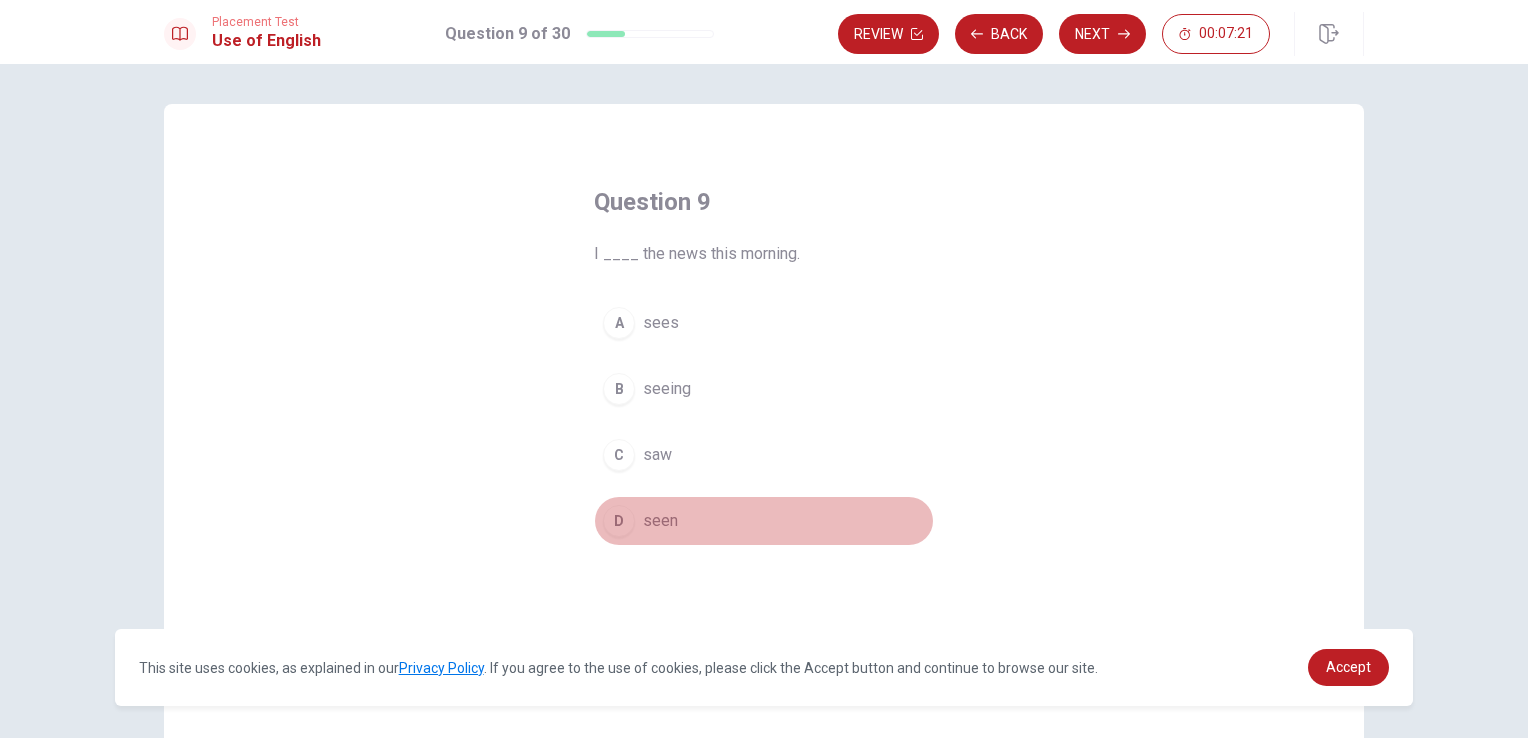 click on "D" at bounding box center (619, 521) 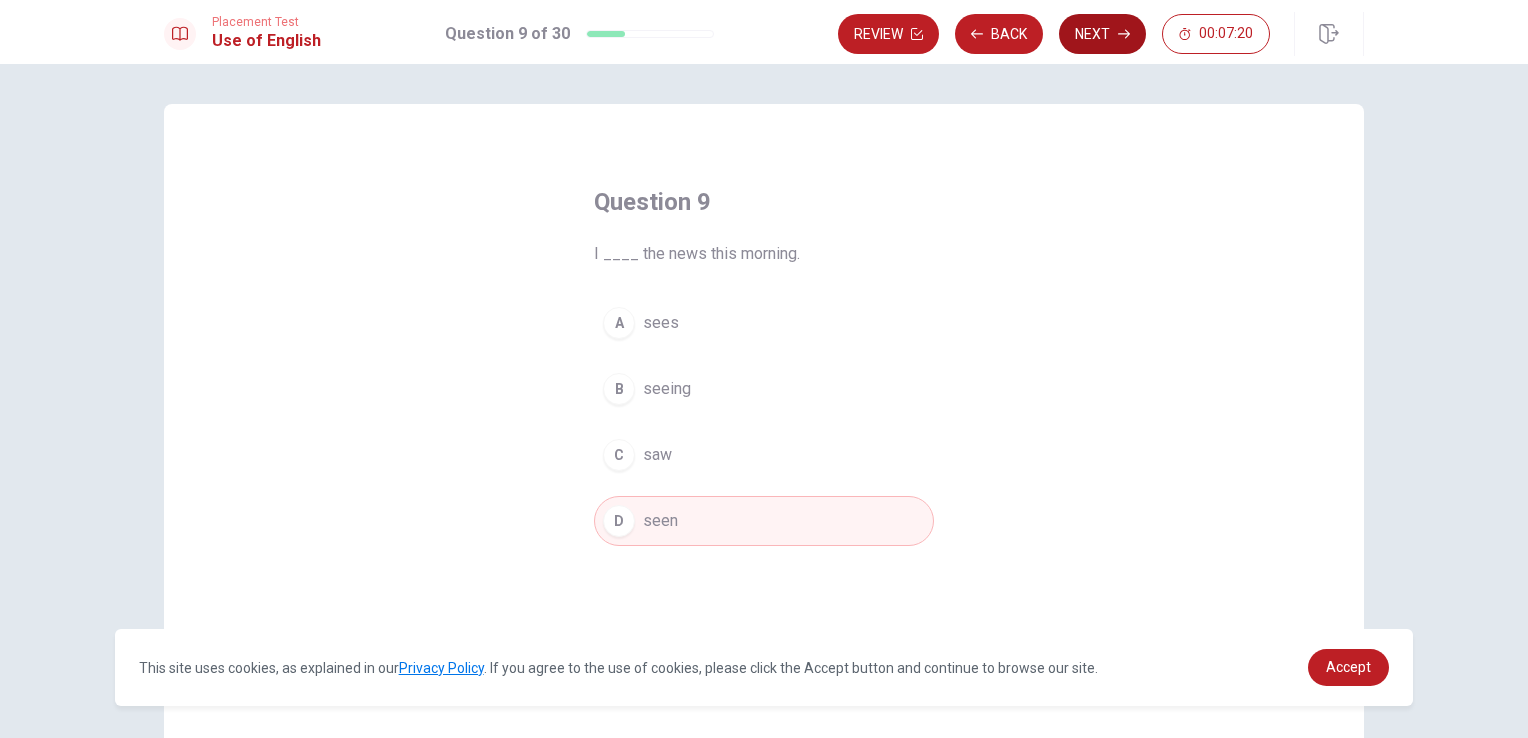 click on "Next" at bounding box center (1102, 34) 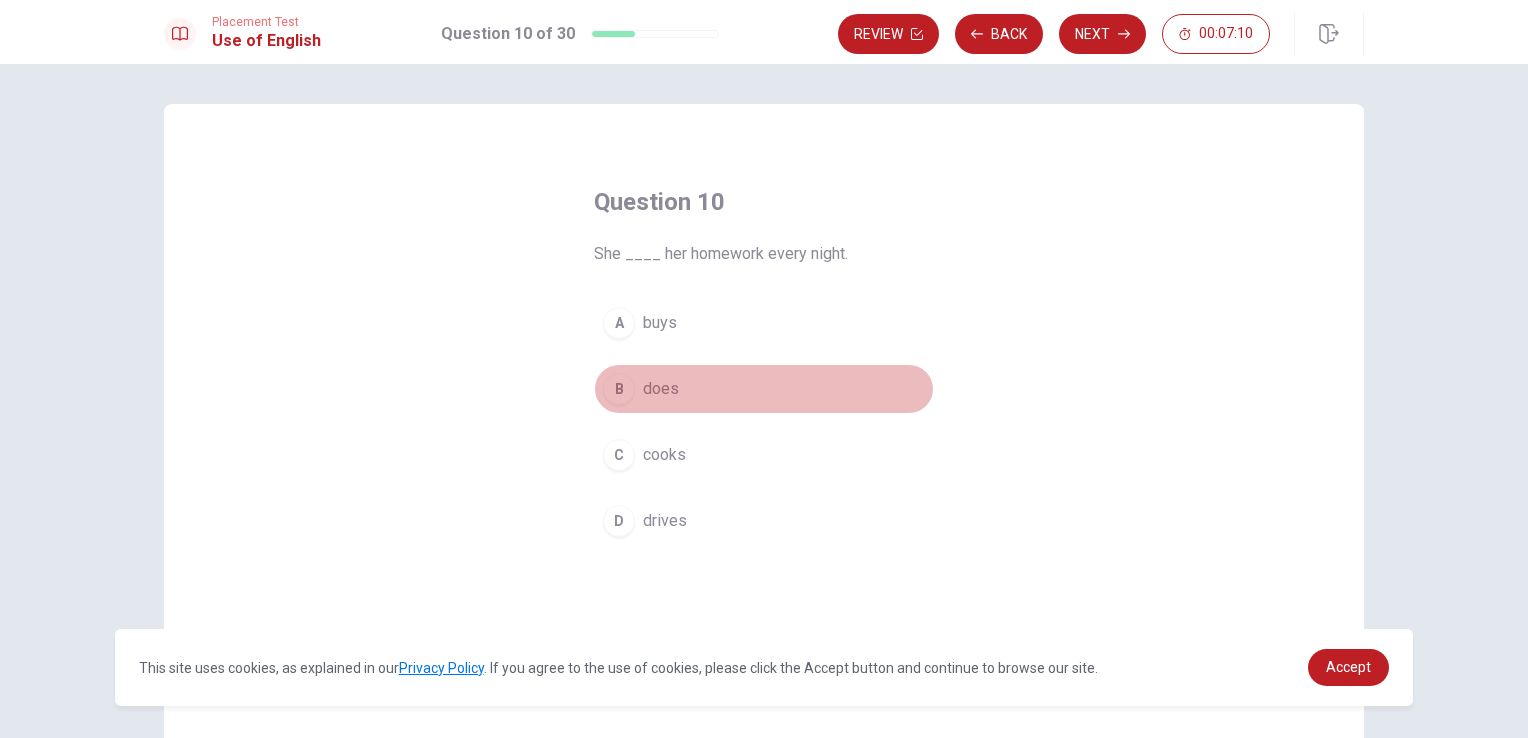 click on "B" at bounding box center [619, 389] 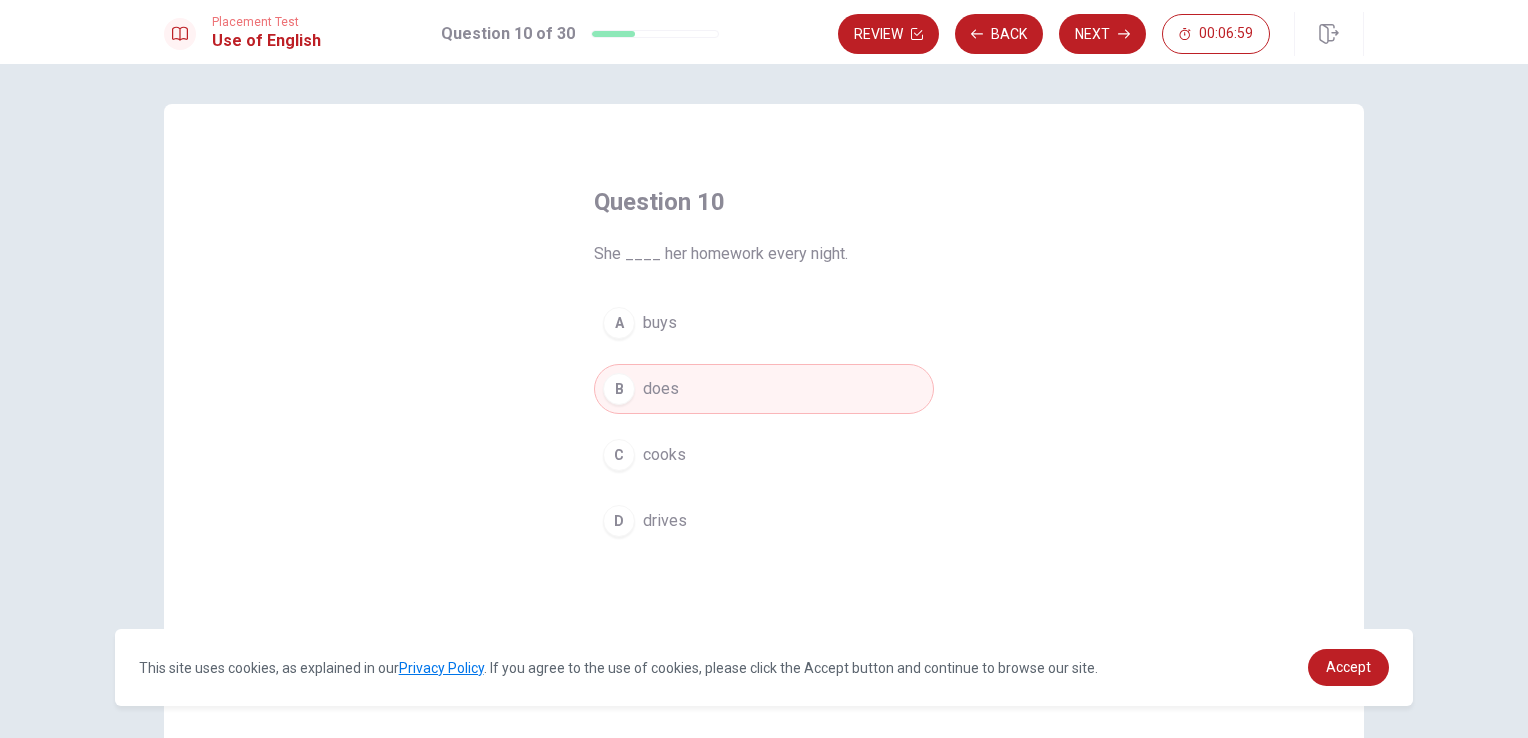 click on "Next" at bounding box center (1102, 34) 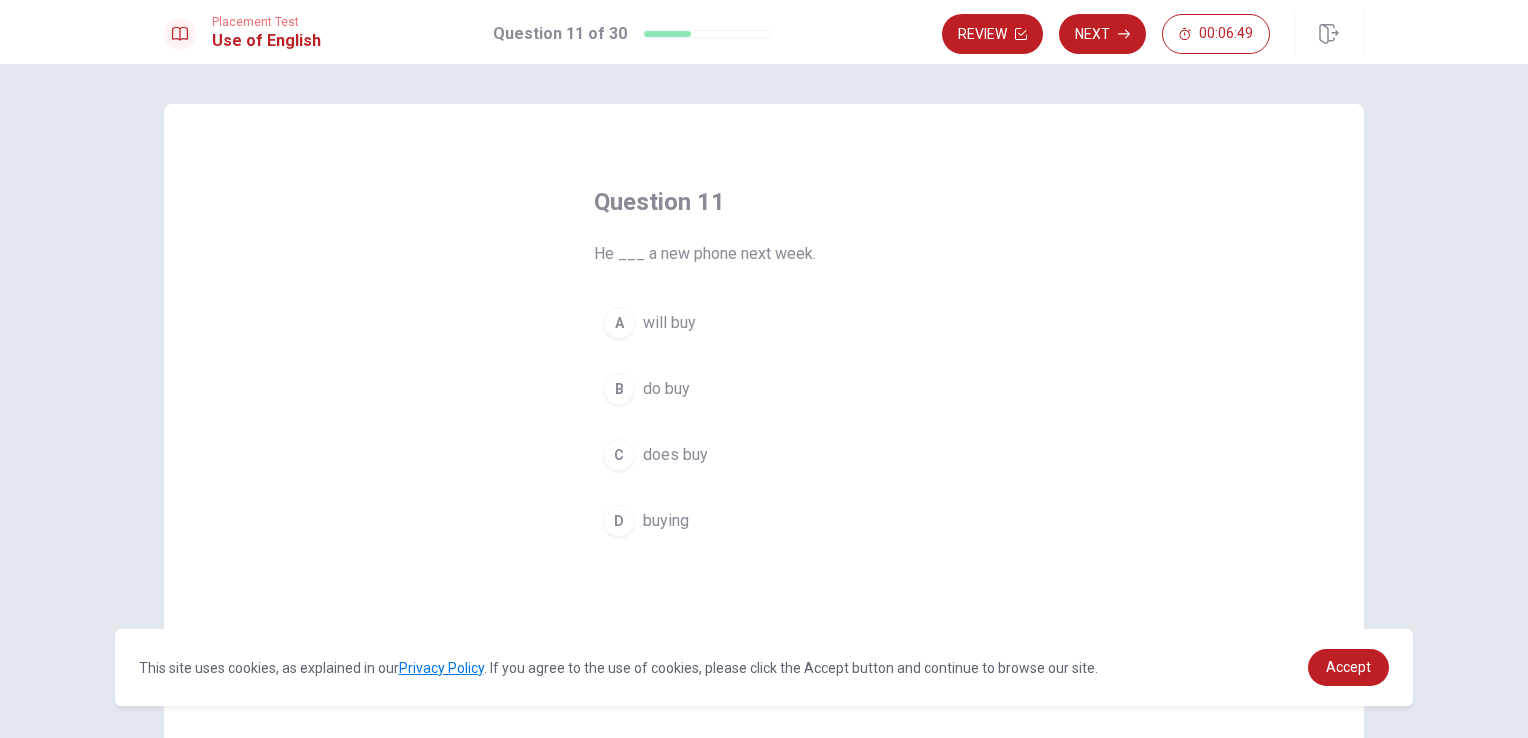 click on "A will buy" at bounding box center [764, 323] 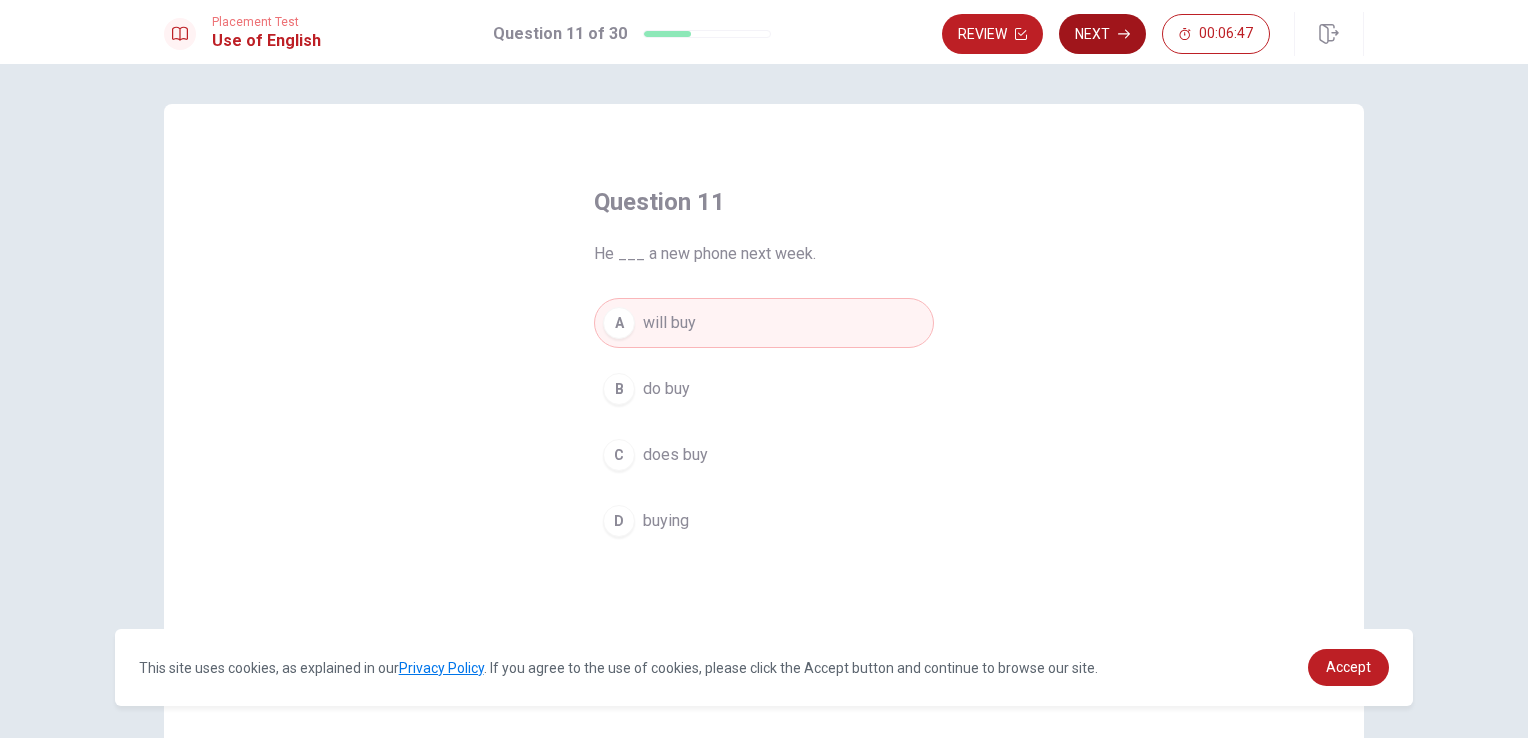 click on "Next" at bounding box center (1102, 34) 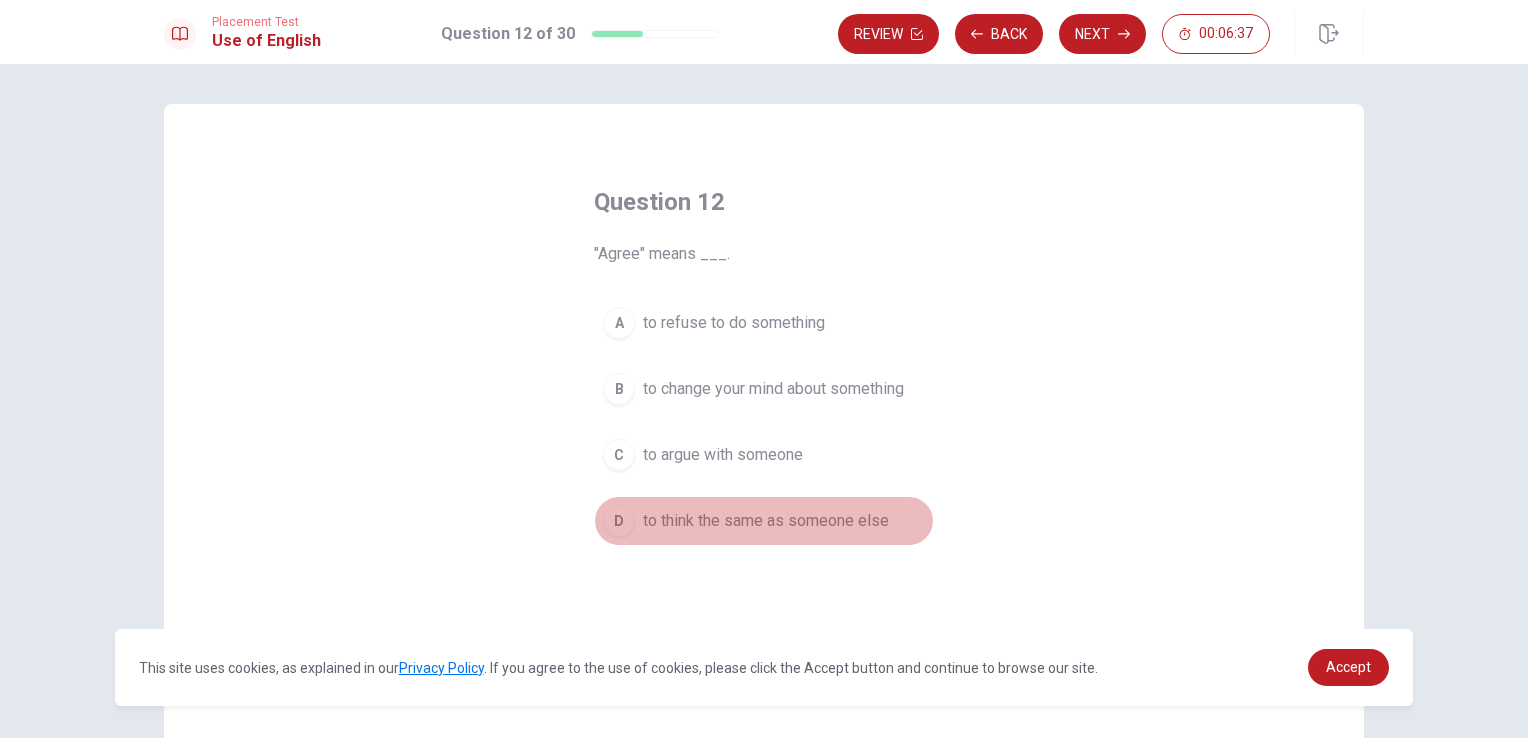 click on "to think the same as someone else" at bounding box center [766, 521] 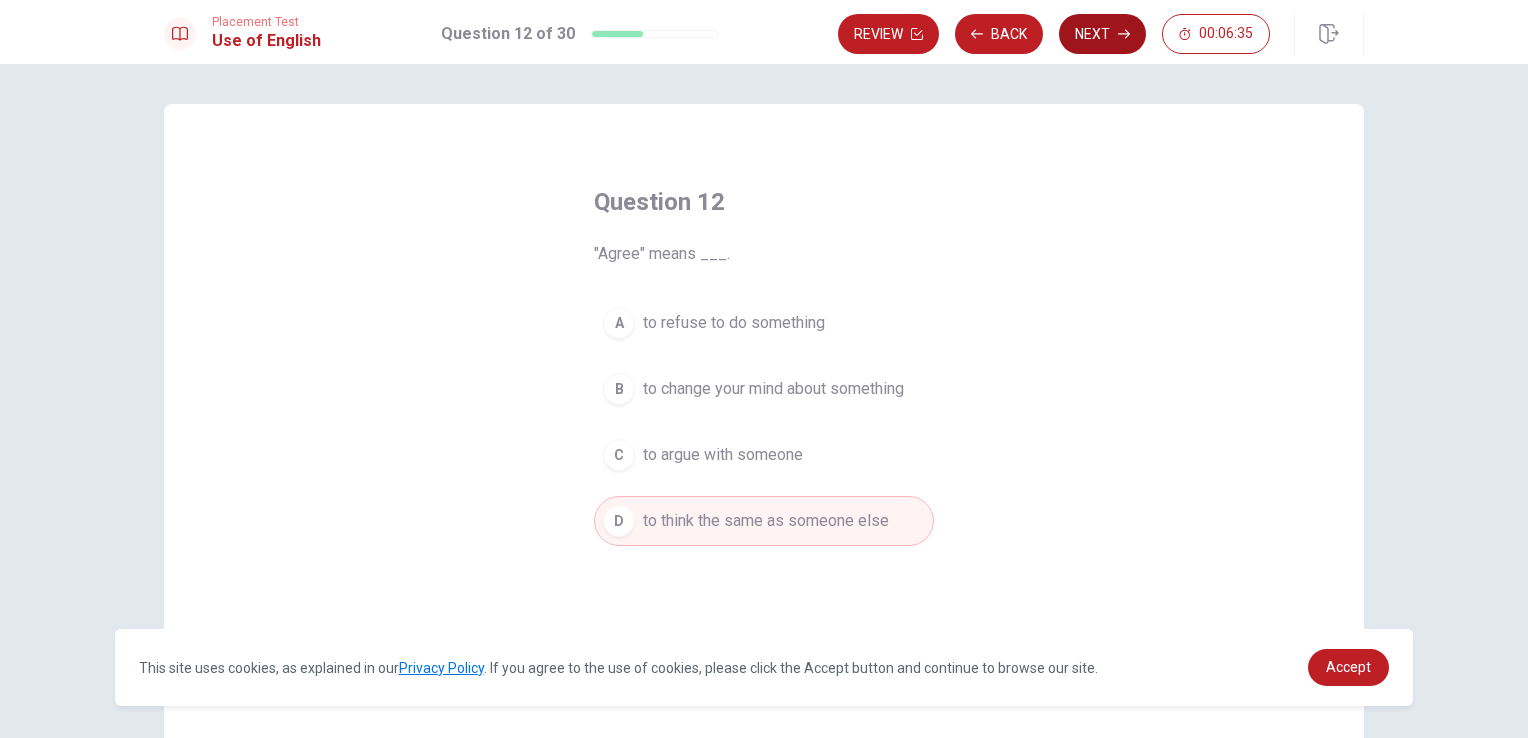 click on "Next" at bounding box center (1102, 34) 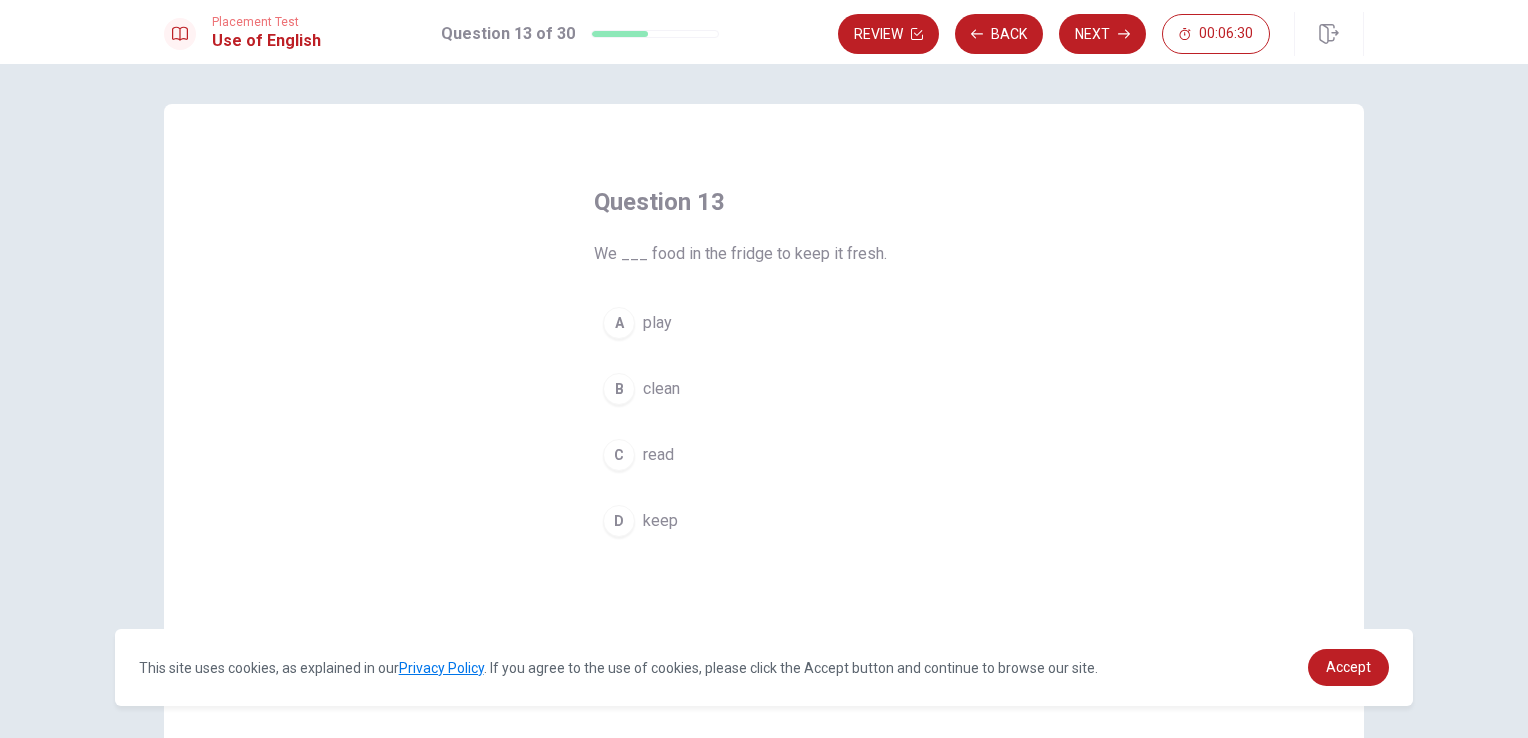 click on "D keep" at bounding box center [764, 521] 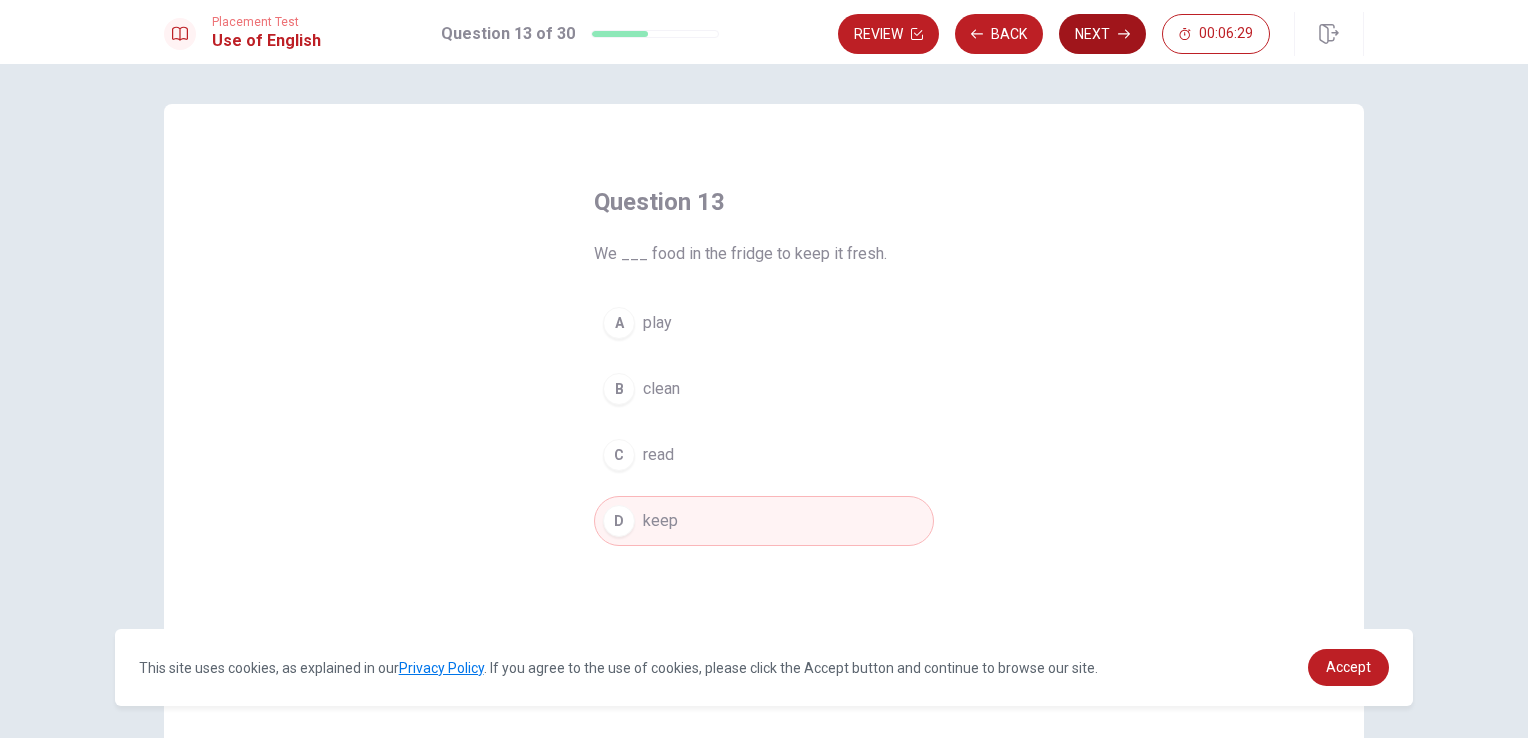 click on "Next" at bounding box center (1102, 34) 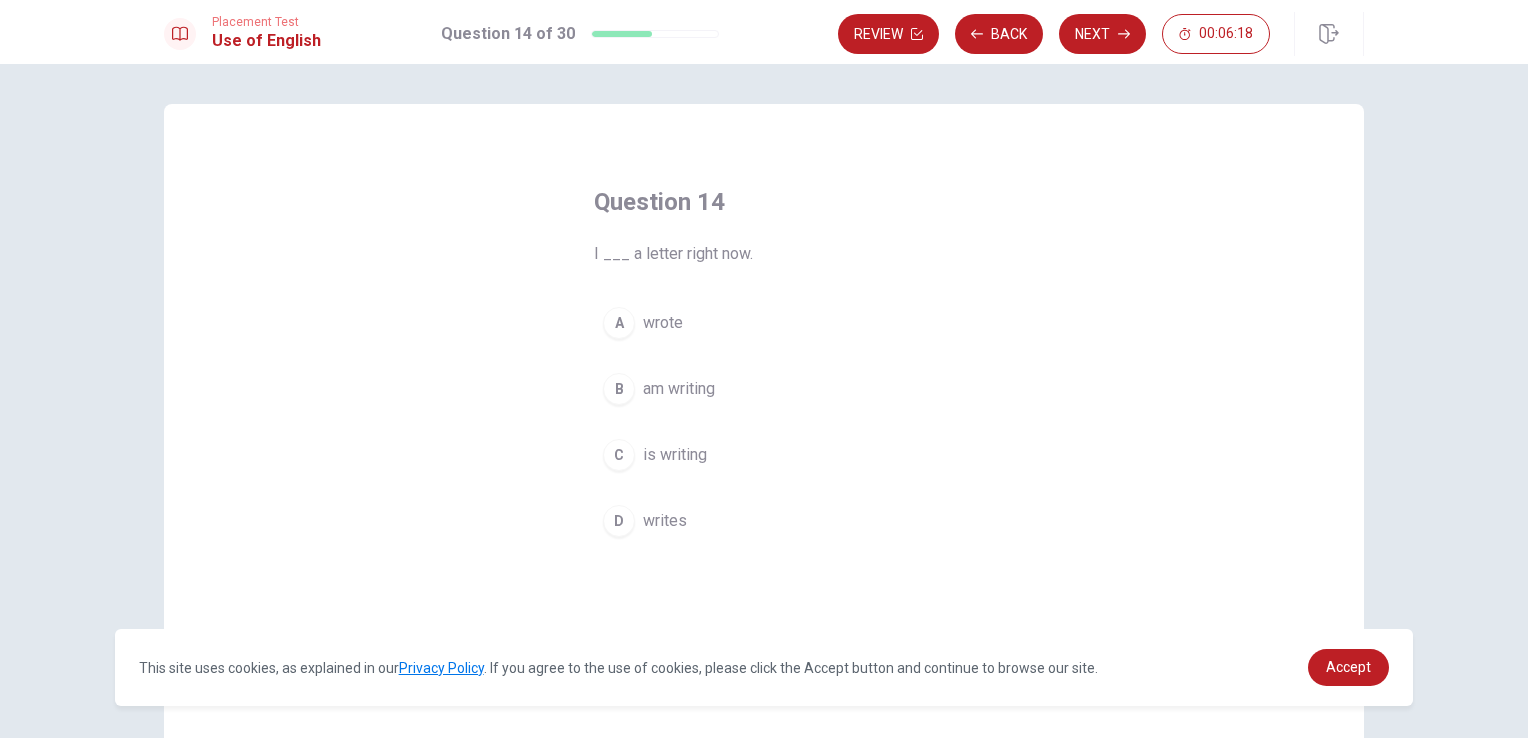 click on "am writing" at bounding box center [679, 389] 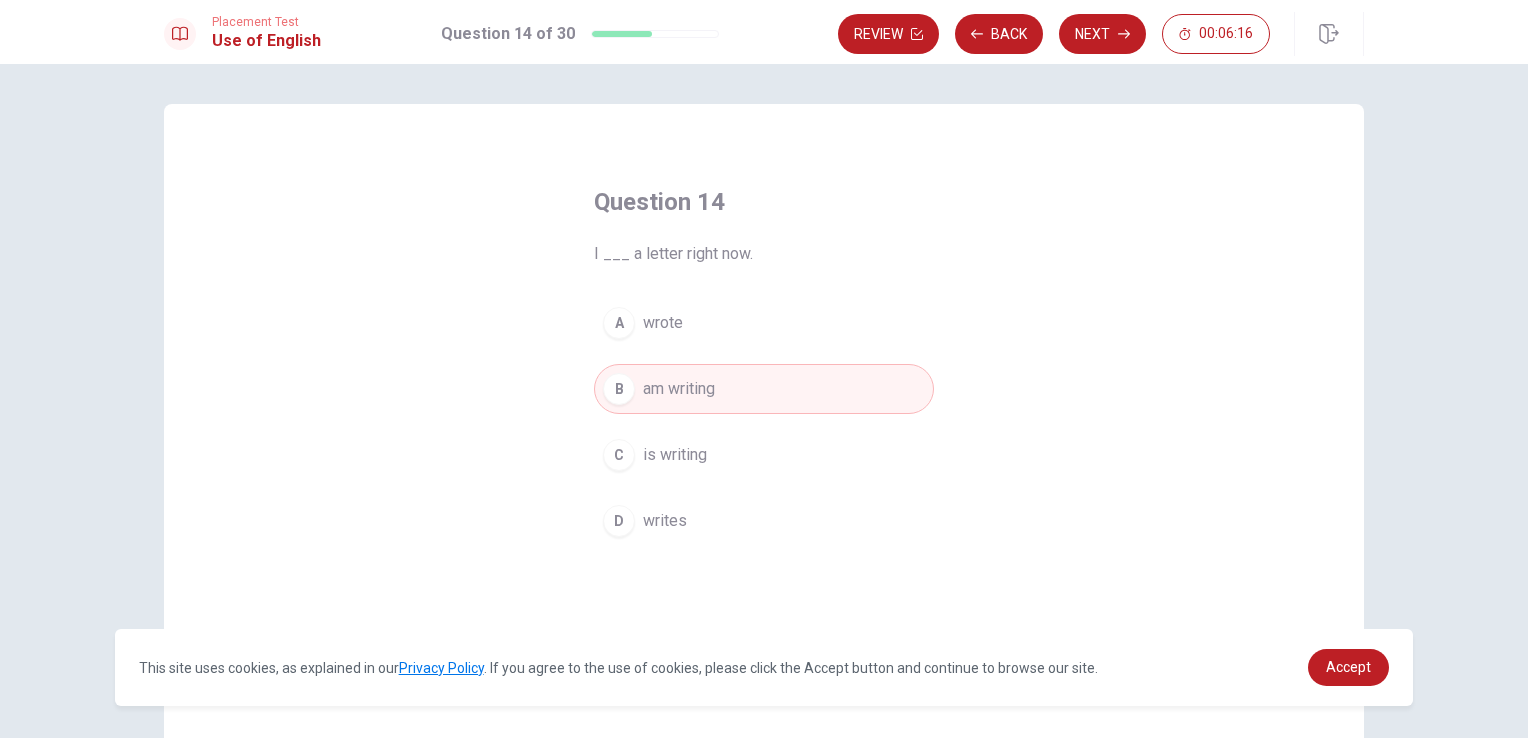 click on "Placement Test   Use of English Question 14 of 30 Review Back Next 00:06:16" at bounding box center [764, 32] 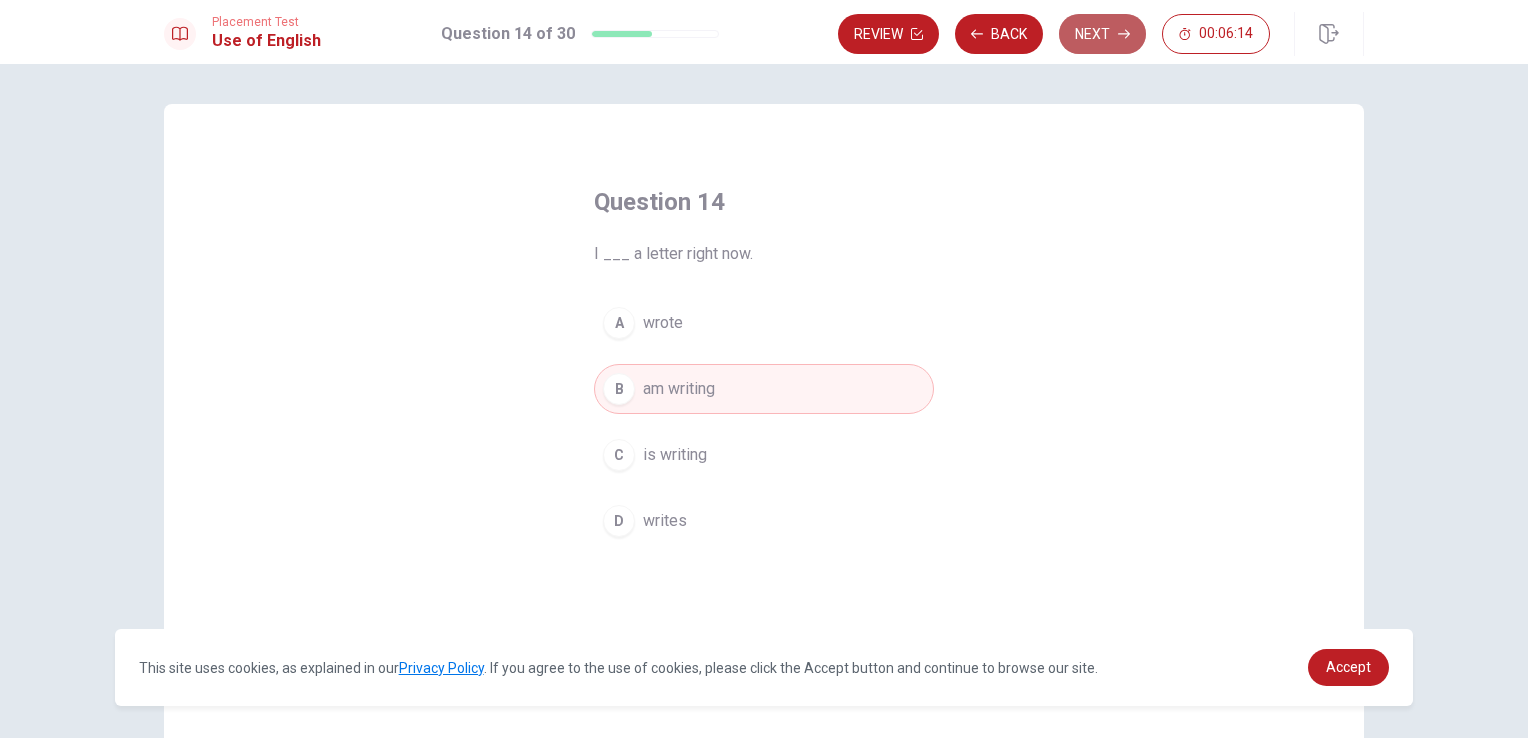 click on "Next" at bounding box center (1102, 34) 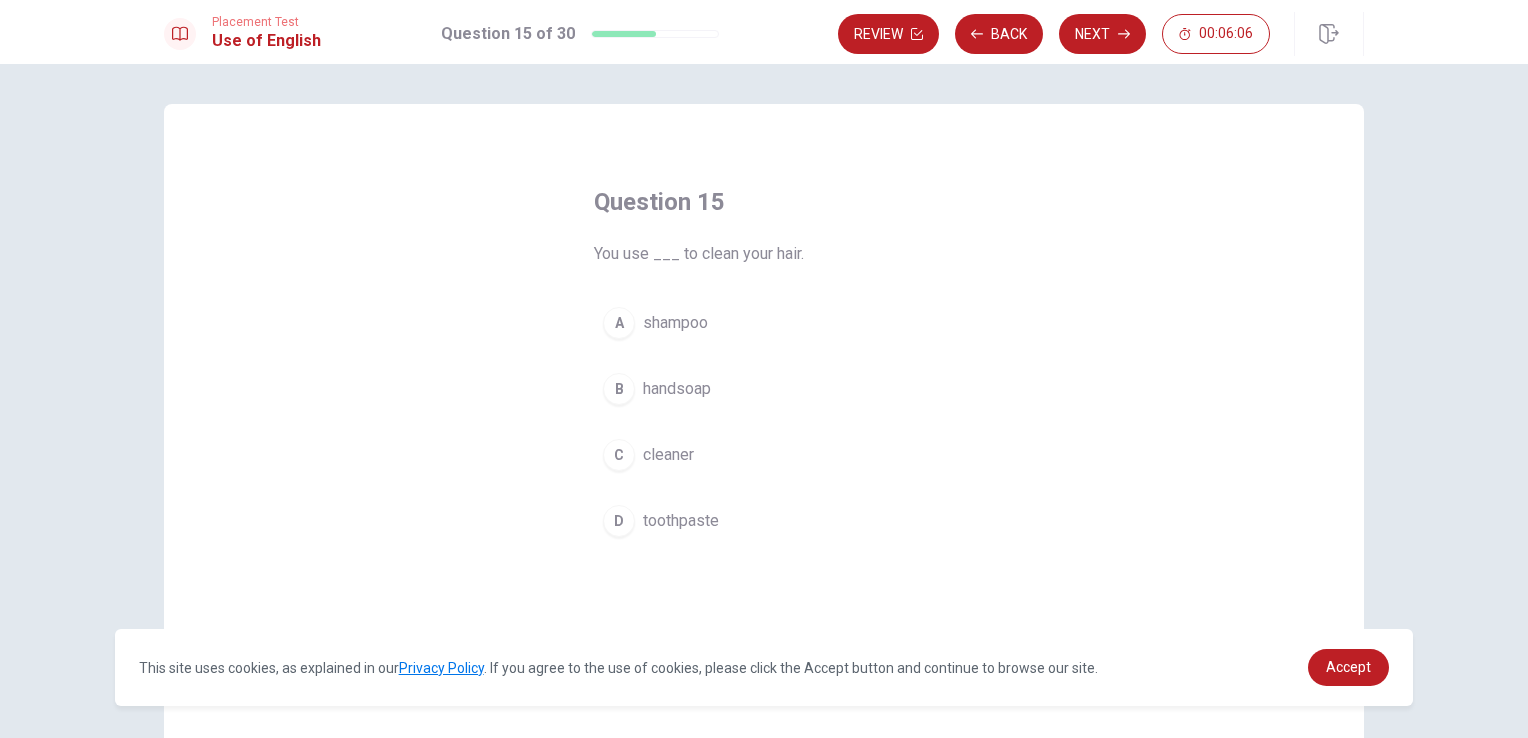 click on "shampoo" at bounding box center [675, 323] 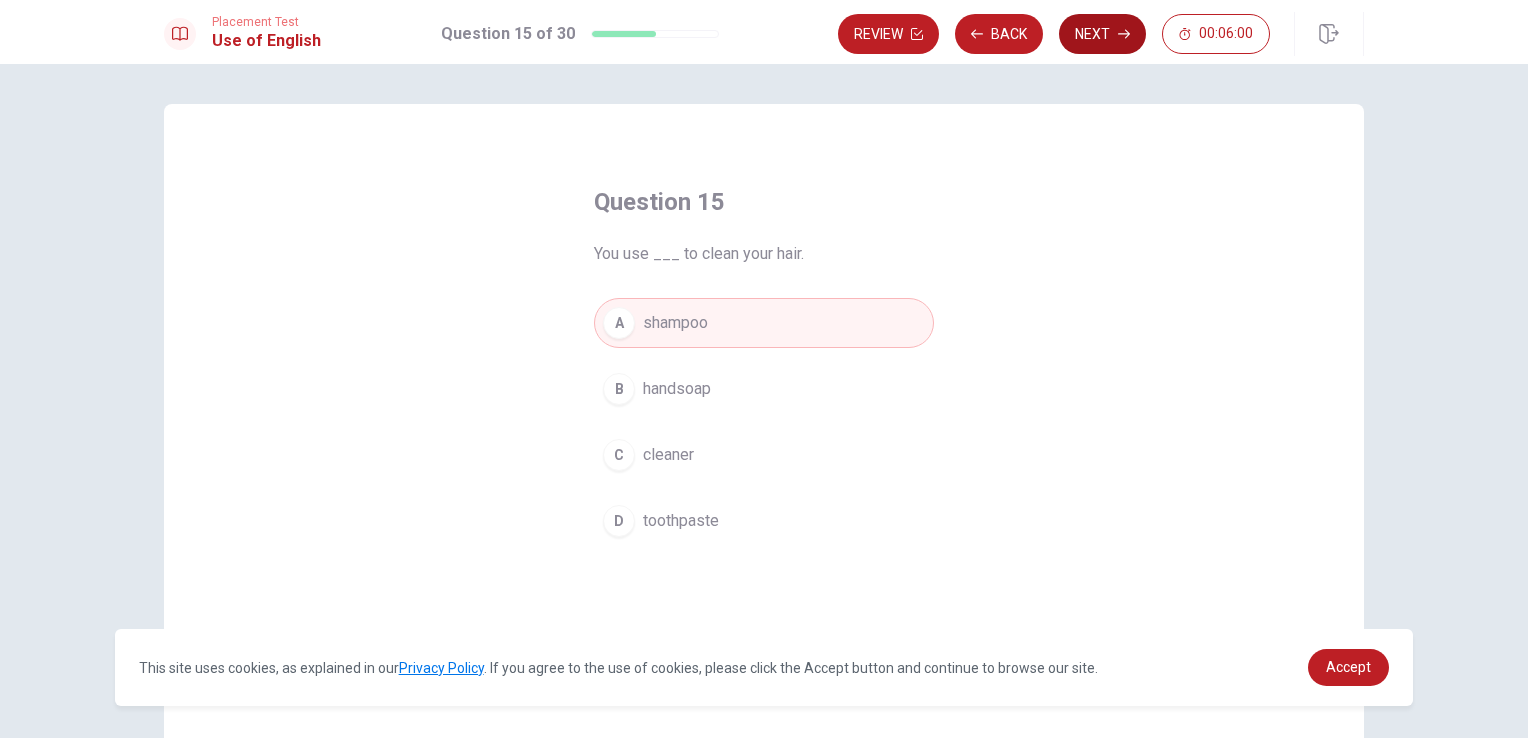 click on "Next" at bounding box center [1102, 34] 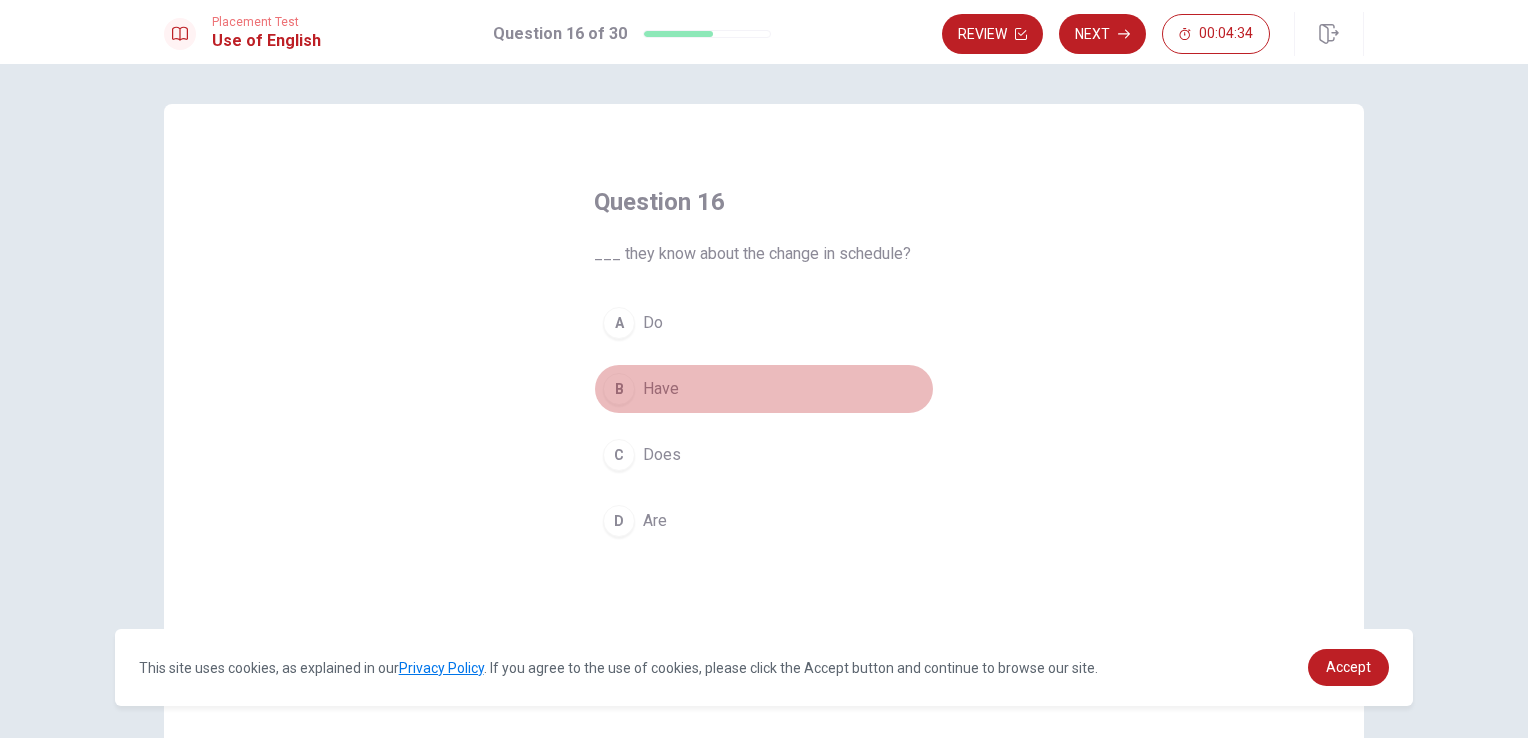 click on "B Have" at bounding box center [764, 389] 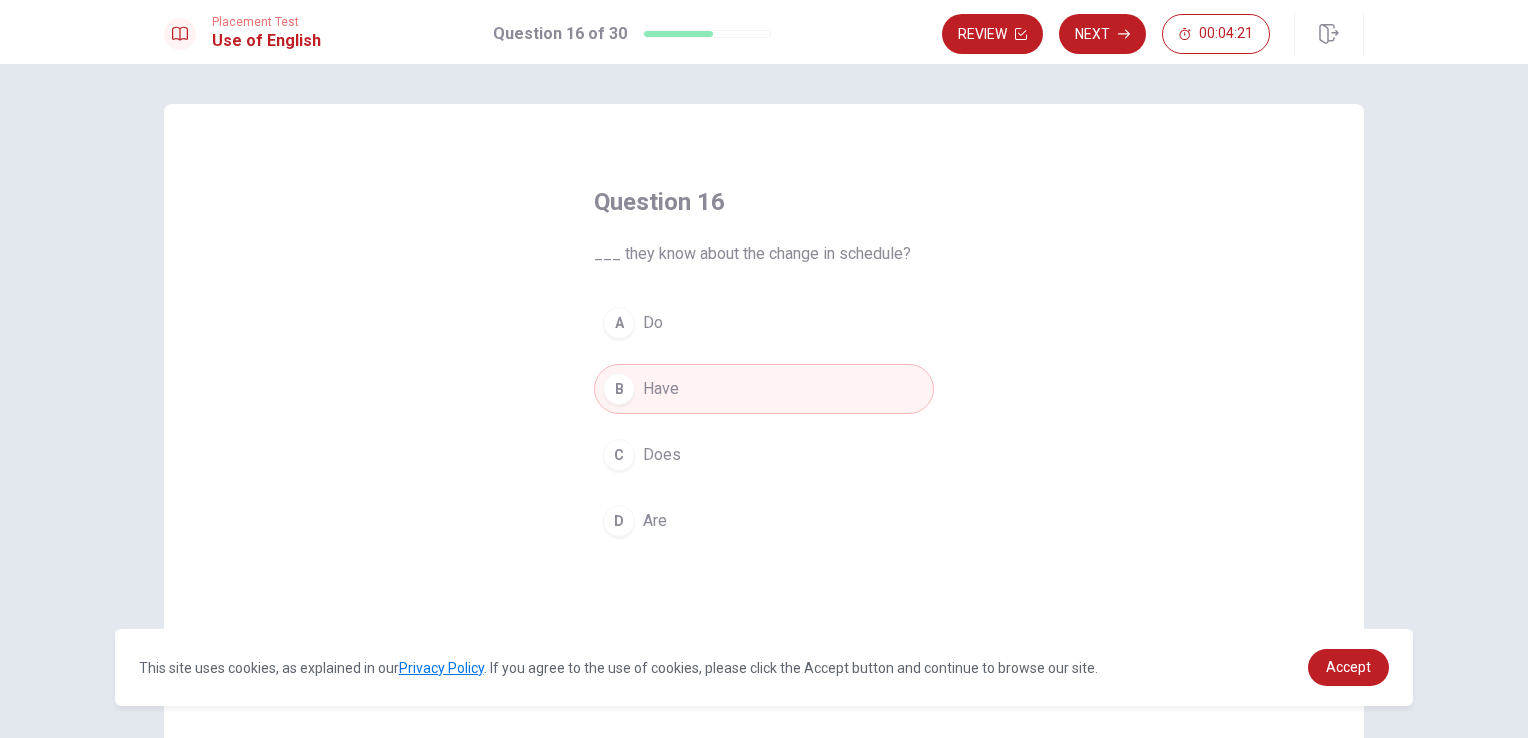 click on "C Does" at bounding box center [764, 455] 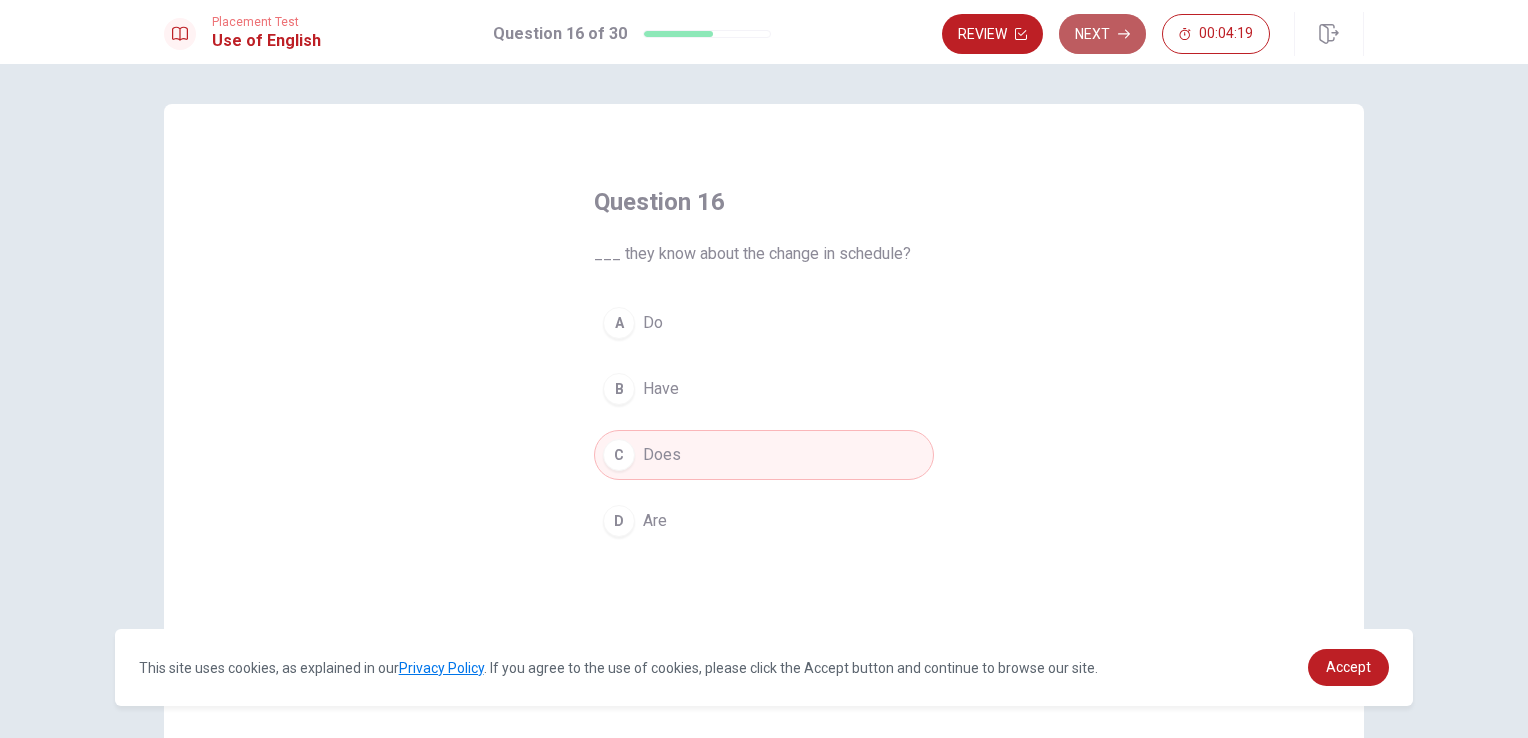 click on "Next" at bounding box center (1102, 34) 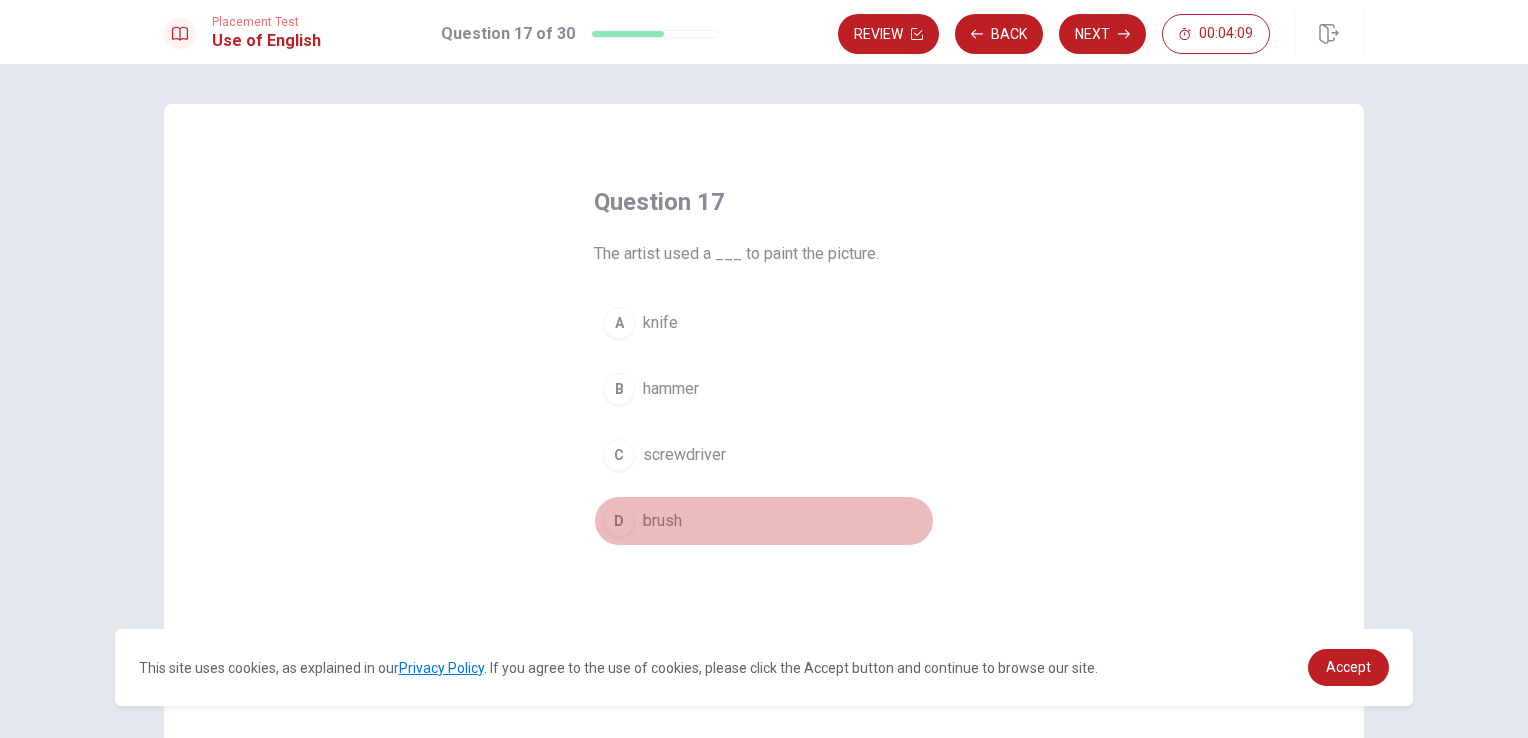click on "D brush" at bounding box center [764, 521] 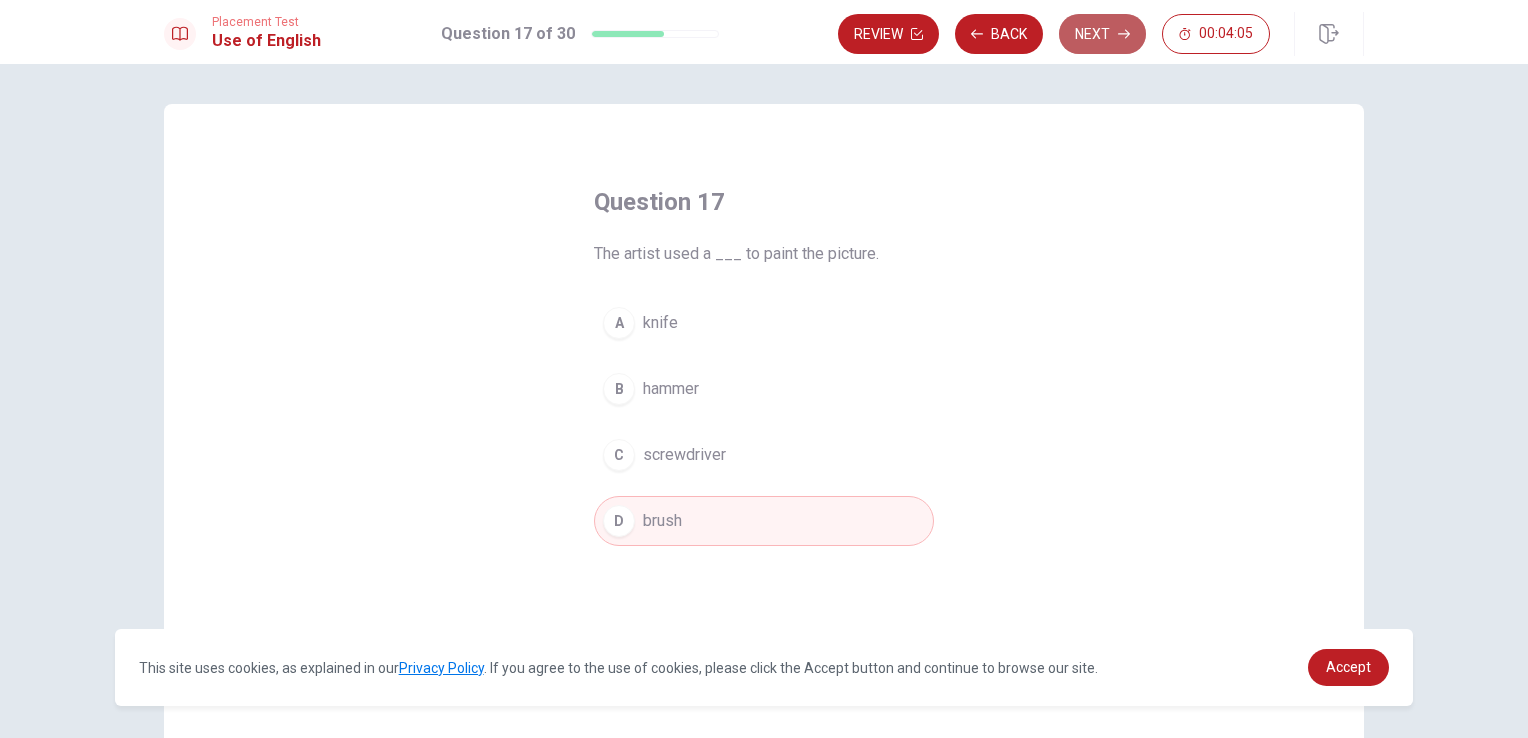 click on "Next" at bounding box center [1102, 34] 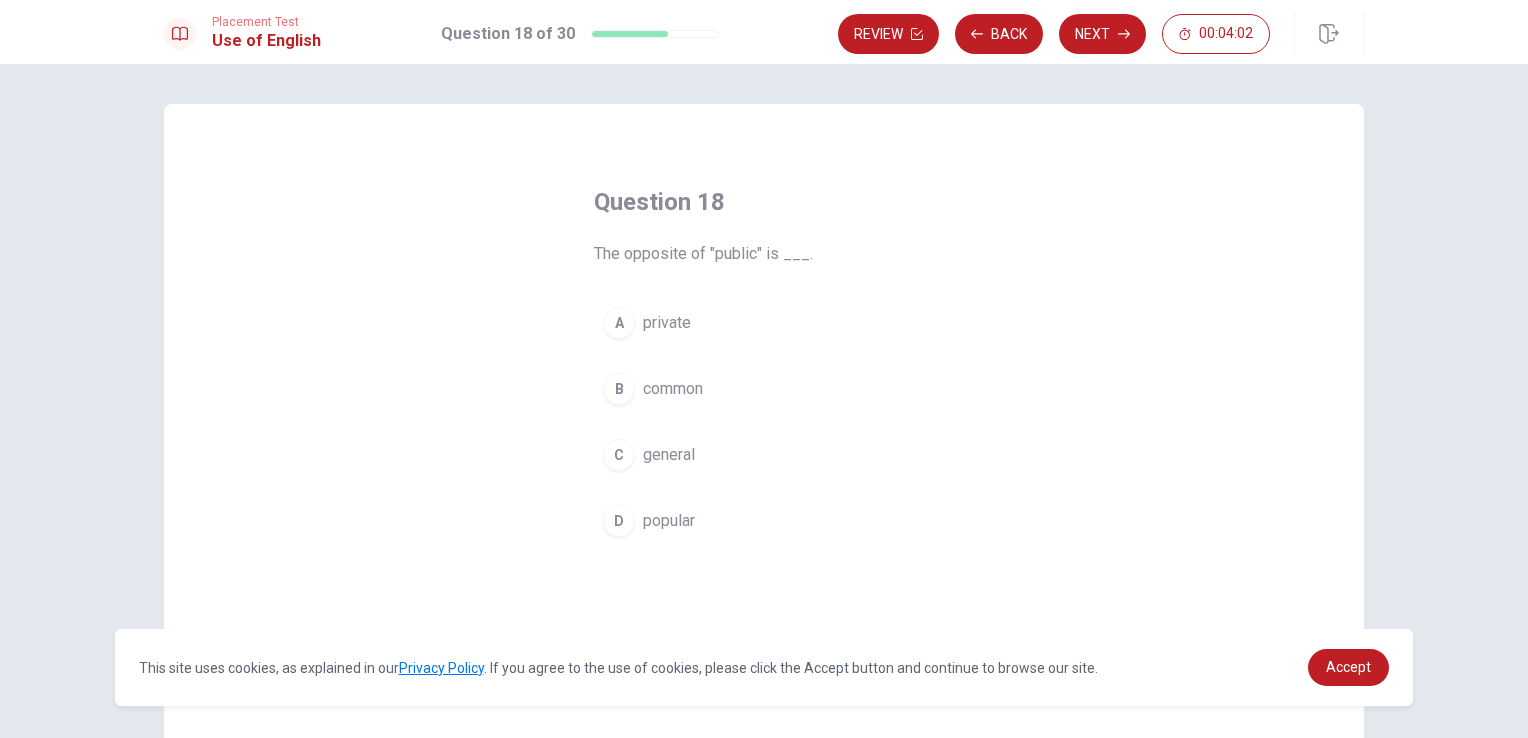 click on "A private" at bounding box center [764, 323] 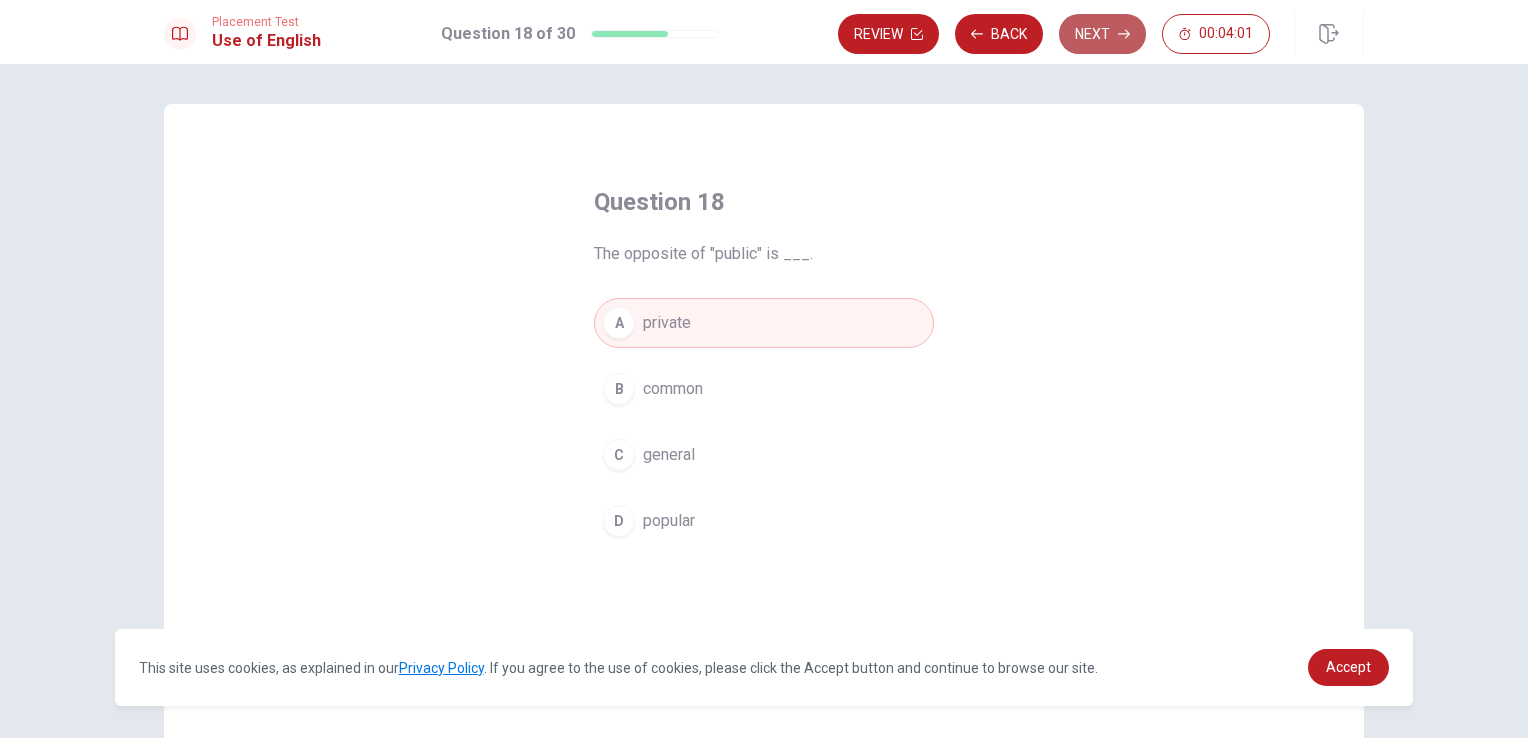 click 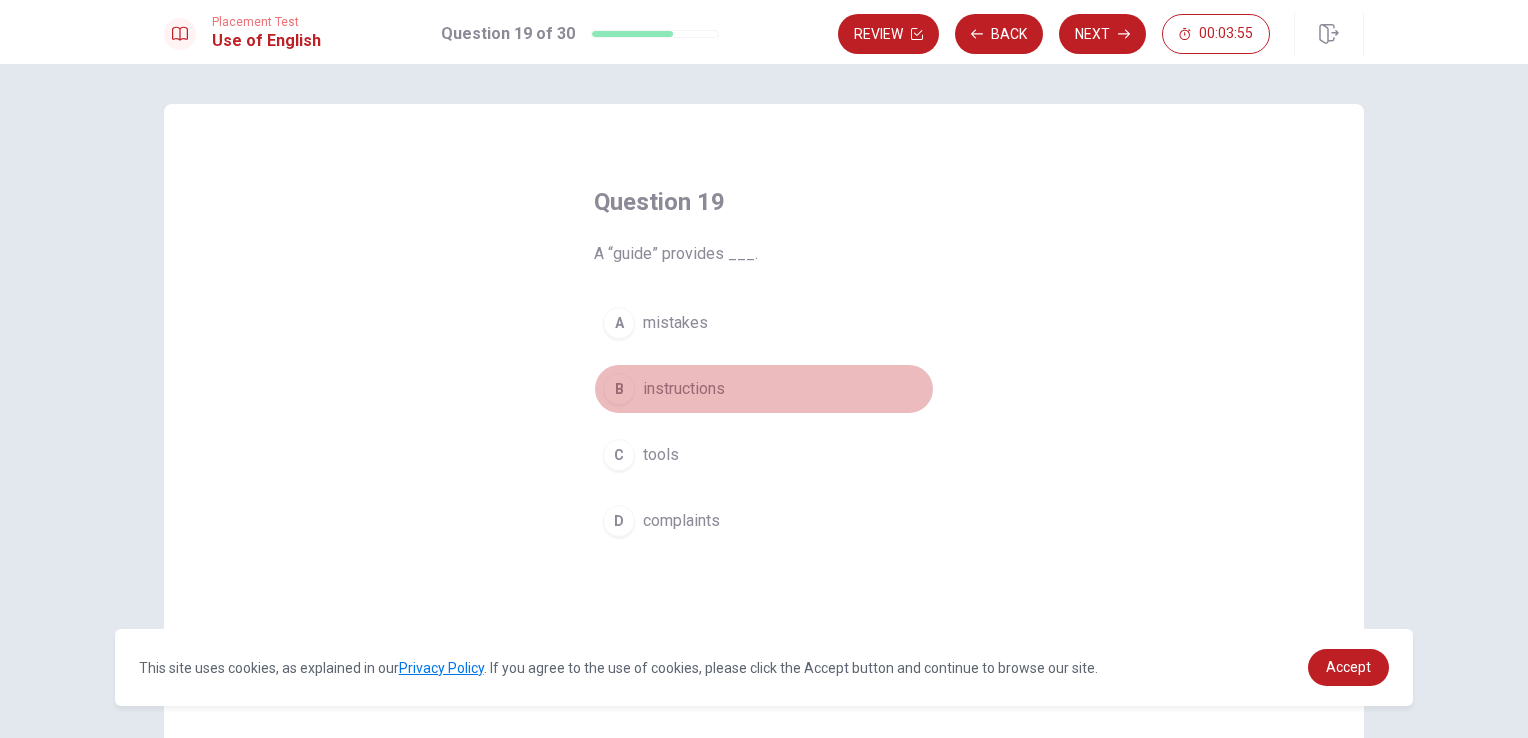 click on "instructions" at bounding box center [684, 389] 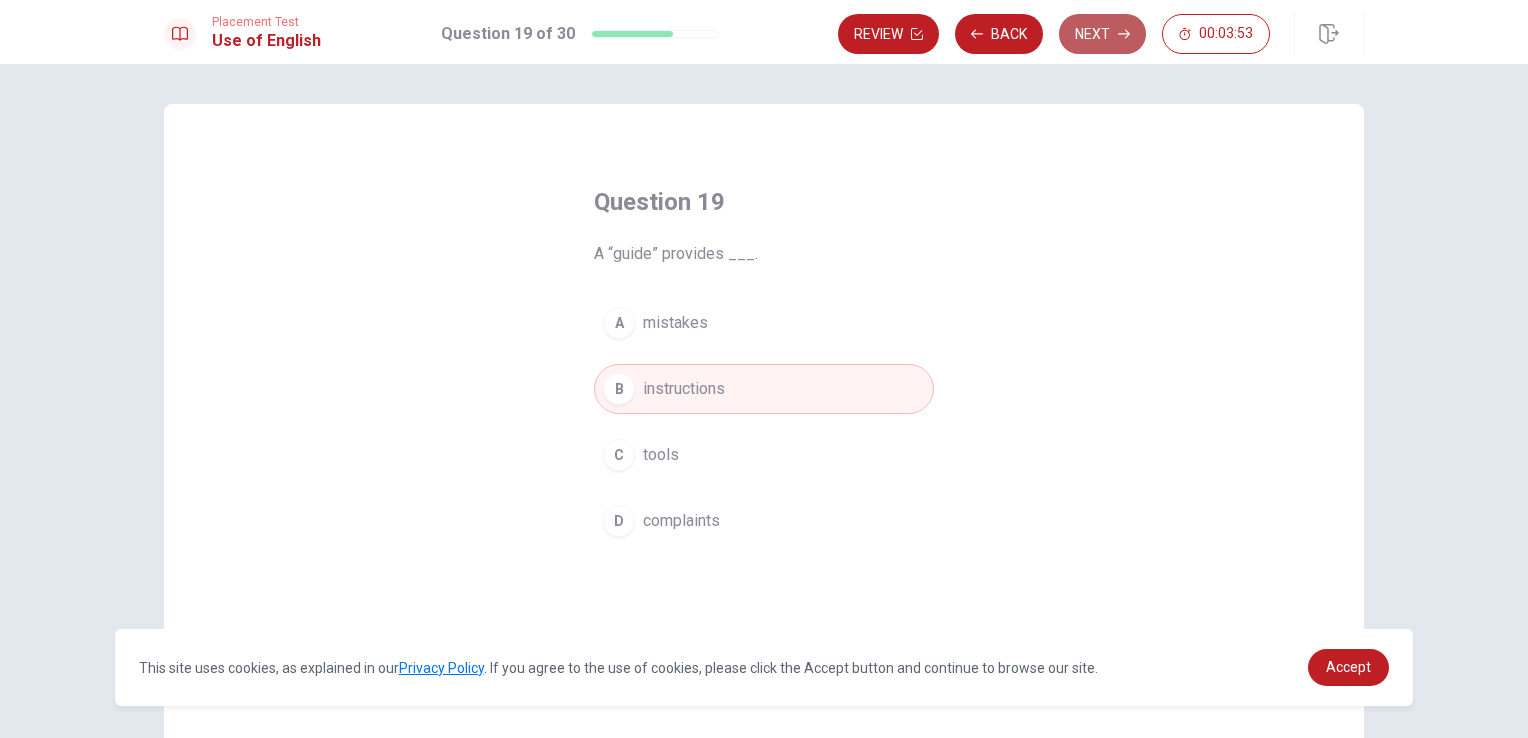click on "Next" at bounding box center [1102, 34] 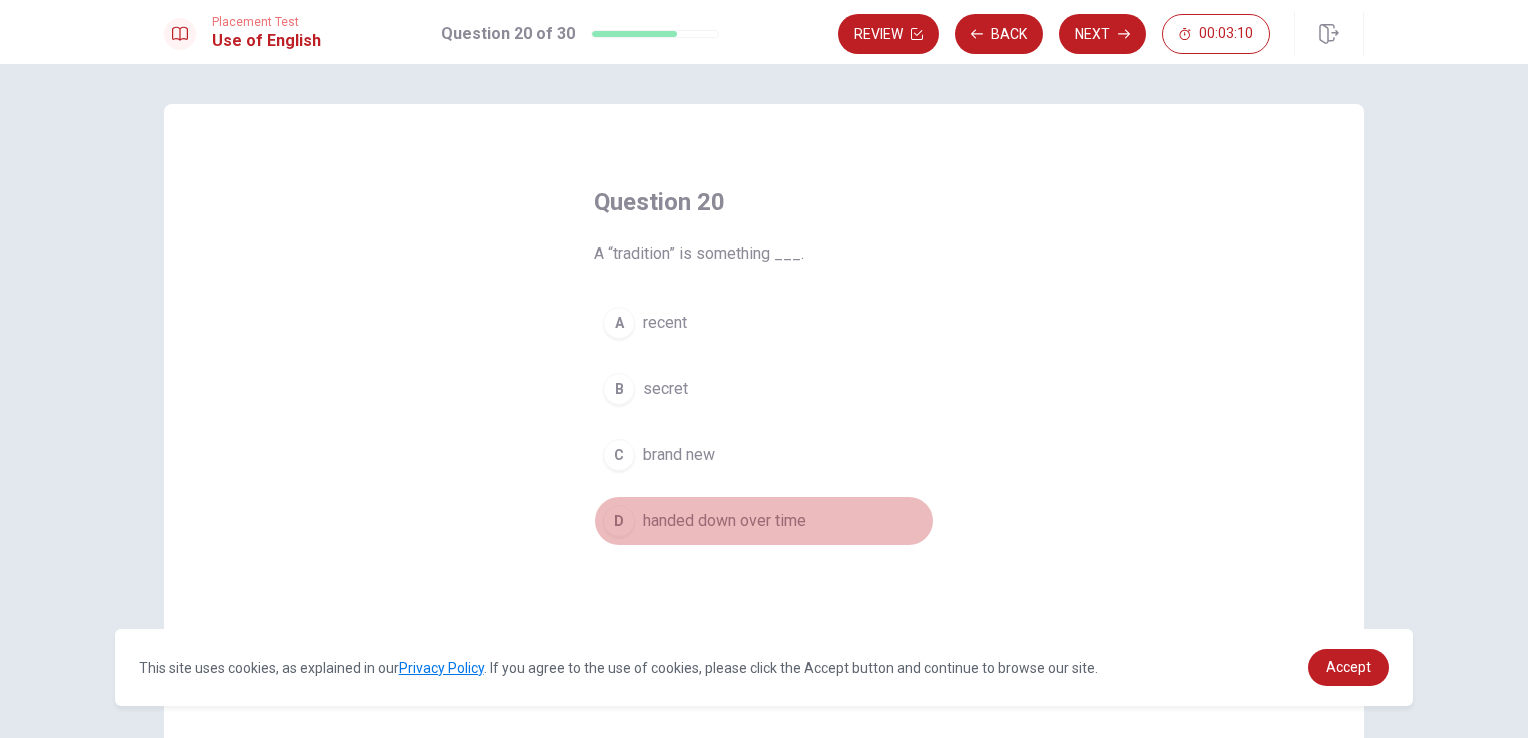 click on "handed down over time" at bounding box center (724, 521) 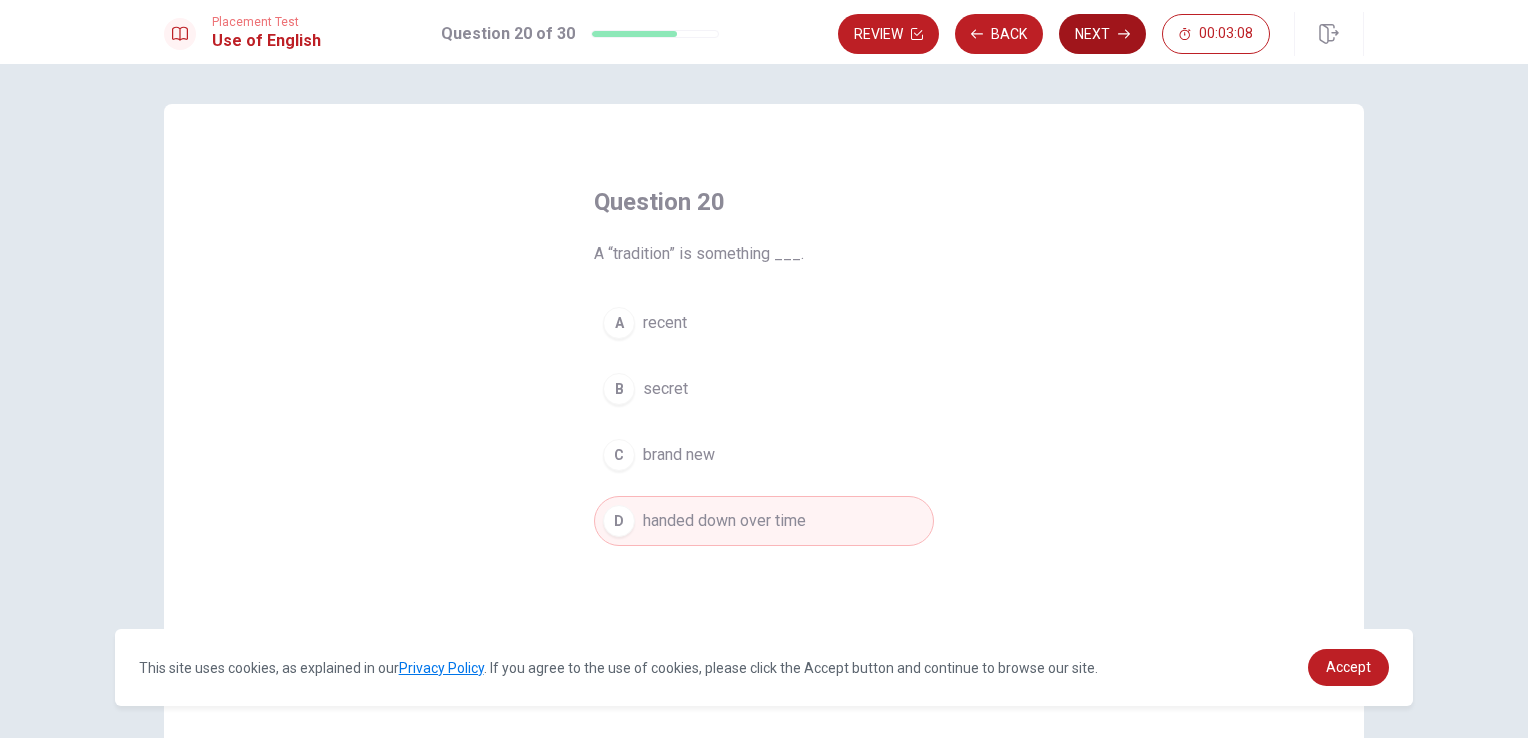 click on "Next" at bounding box center [1102, 34] 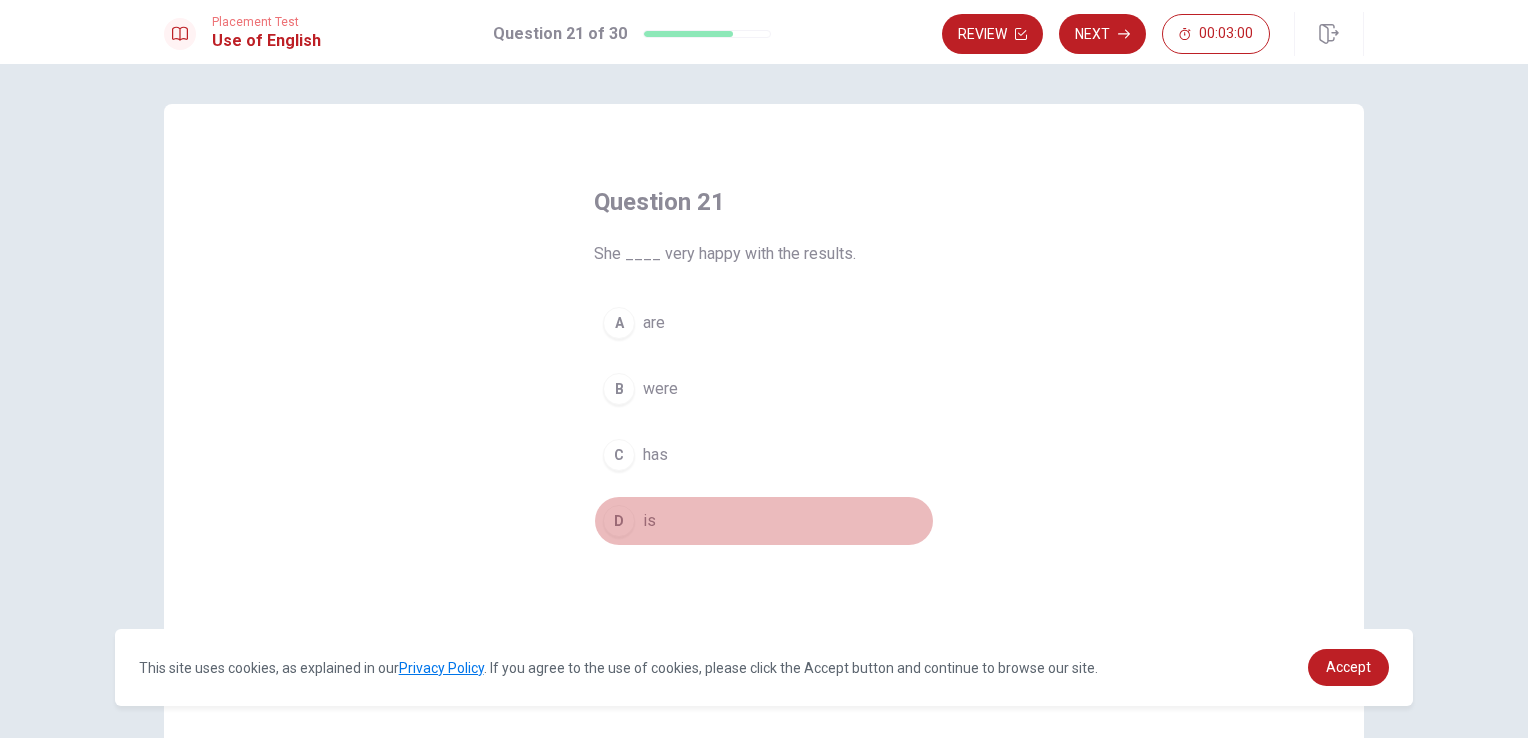 click on "D is" at bounding box center [764, 521] 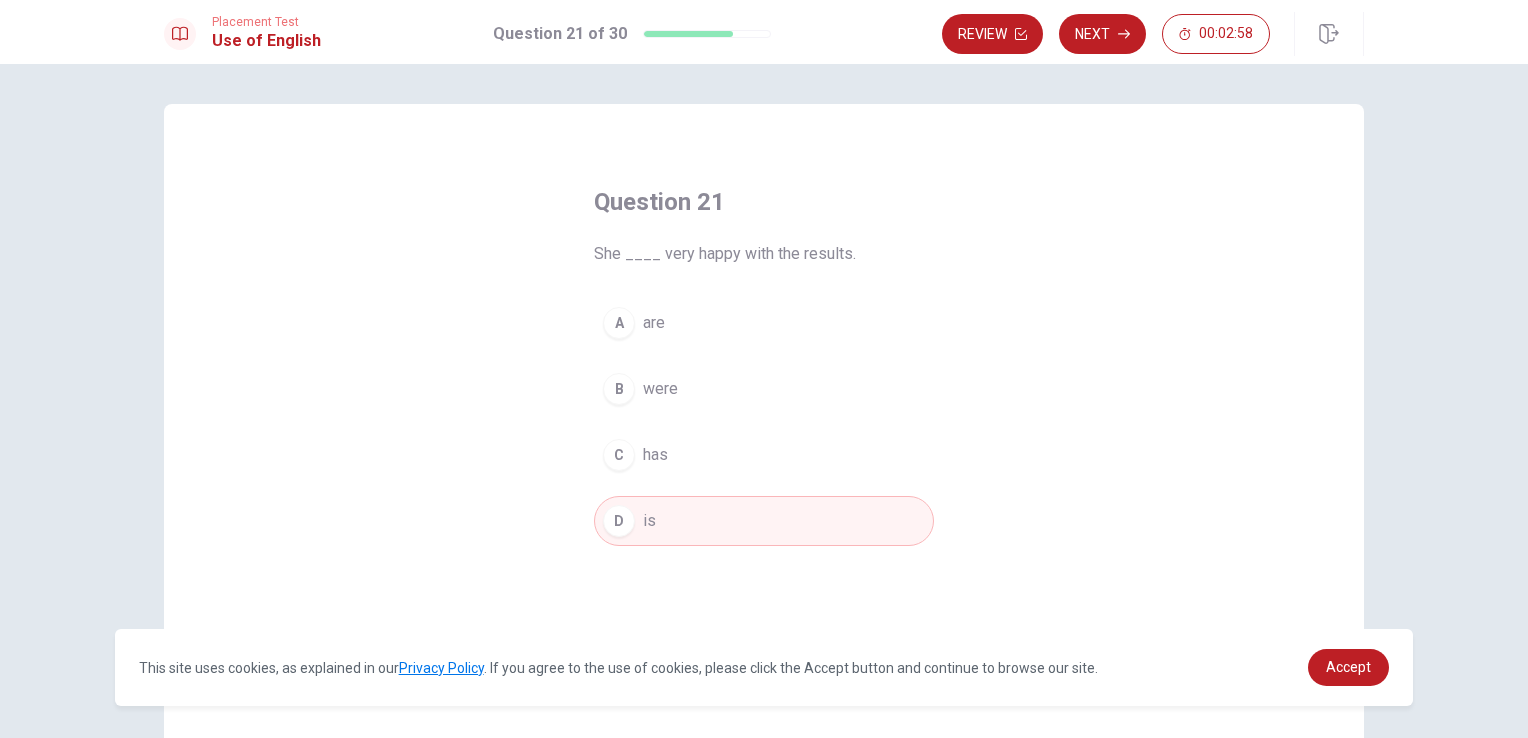 click on "Review Next 00:02:58" at bounding box center [1153, 34] 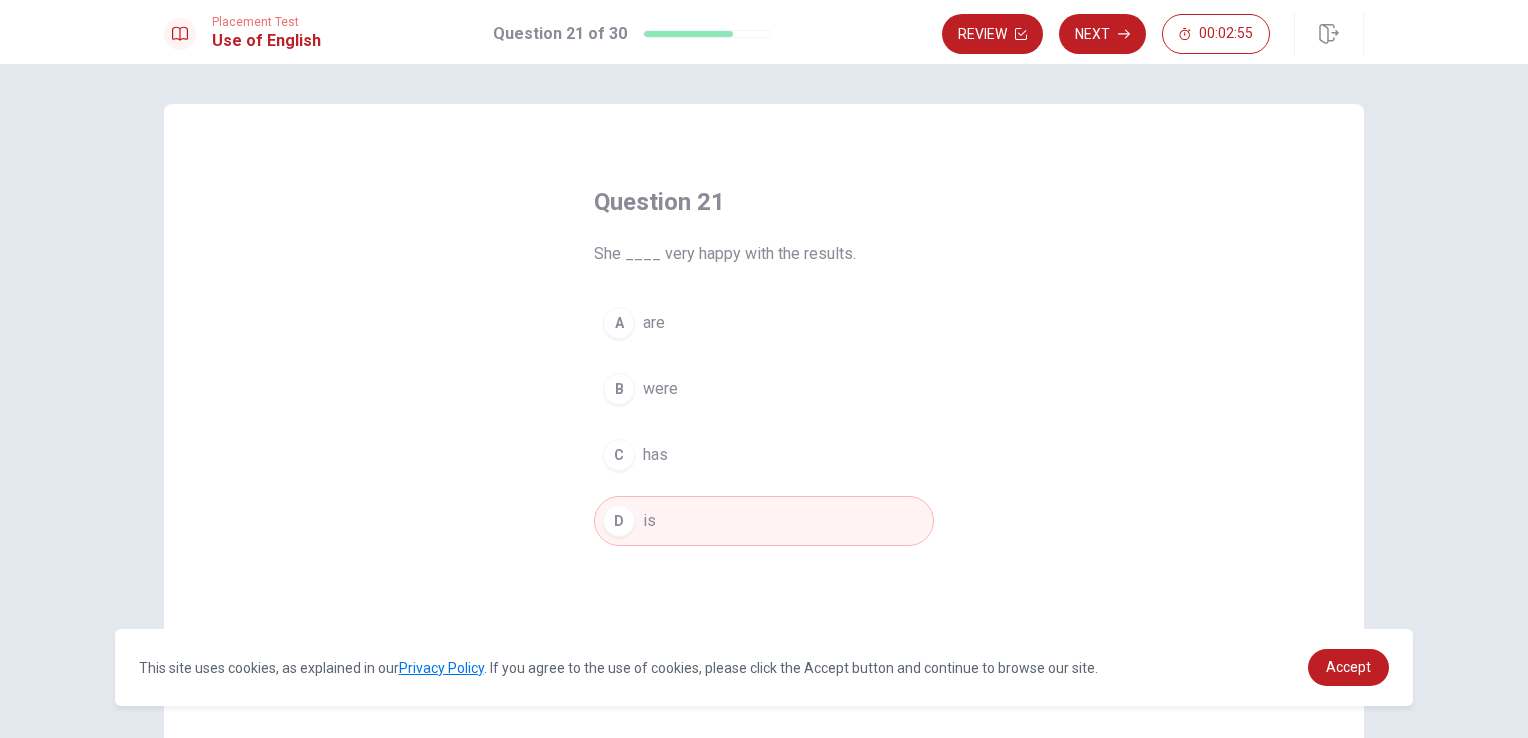 click on "Review Next 00:02:55" at bounding box center (1153, 34) 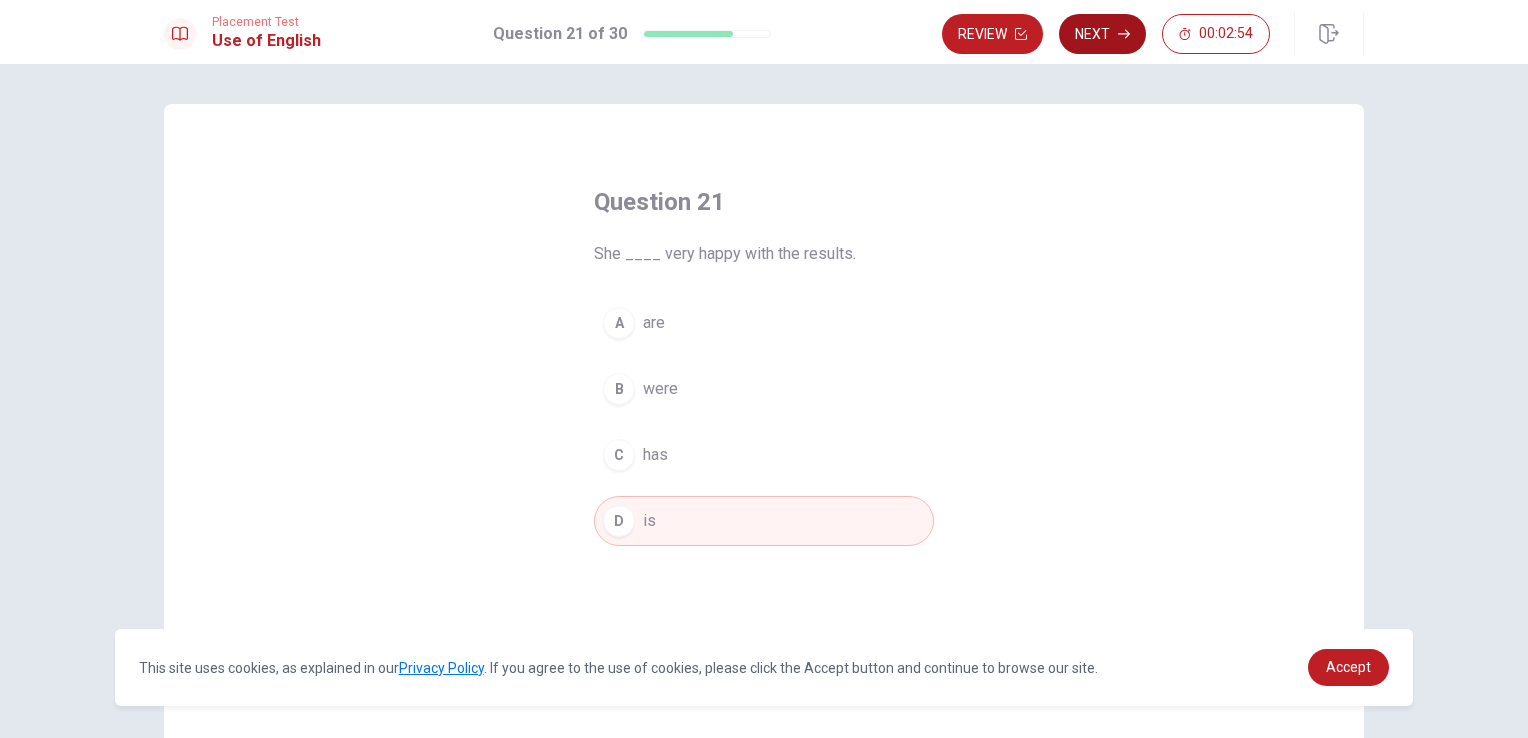 click on "Next" at bounding box center (1102, 34) 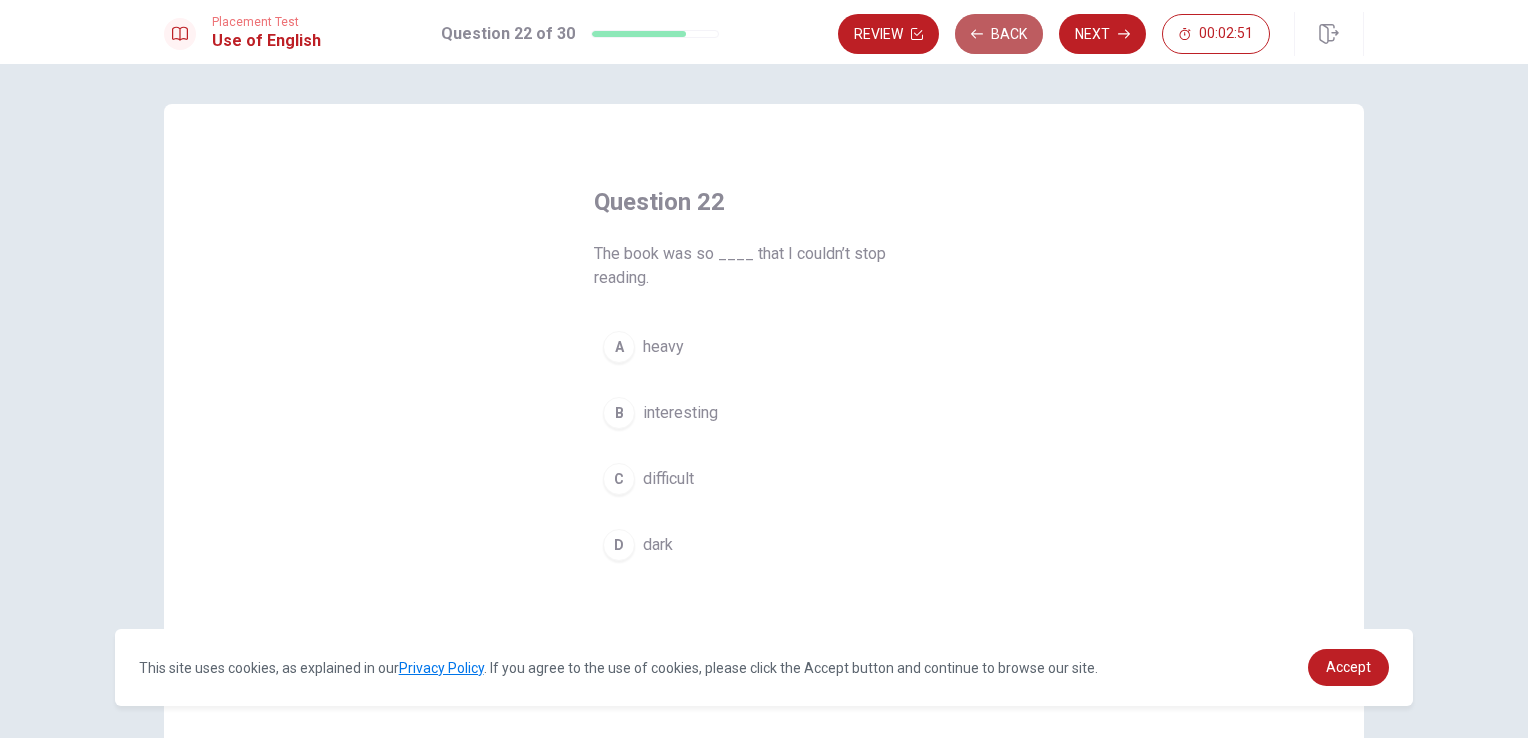 click on "Back" at bounding box center [999, 34] 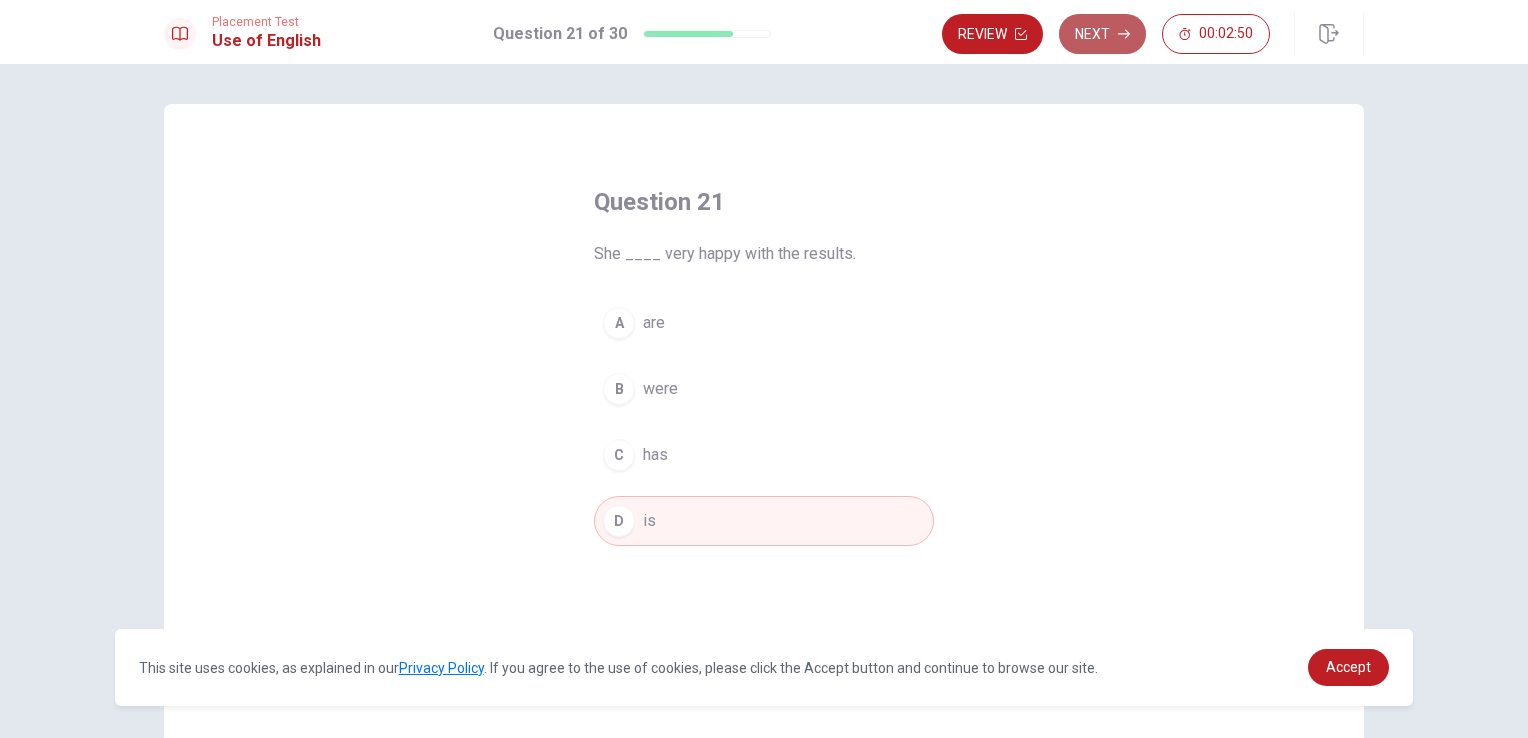click on "Next" at bounding box center [1102, 34] 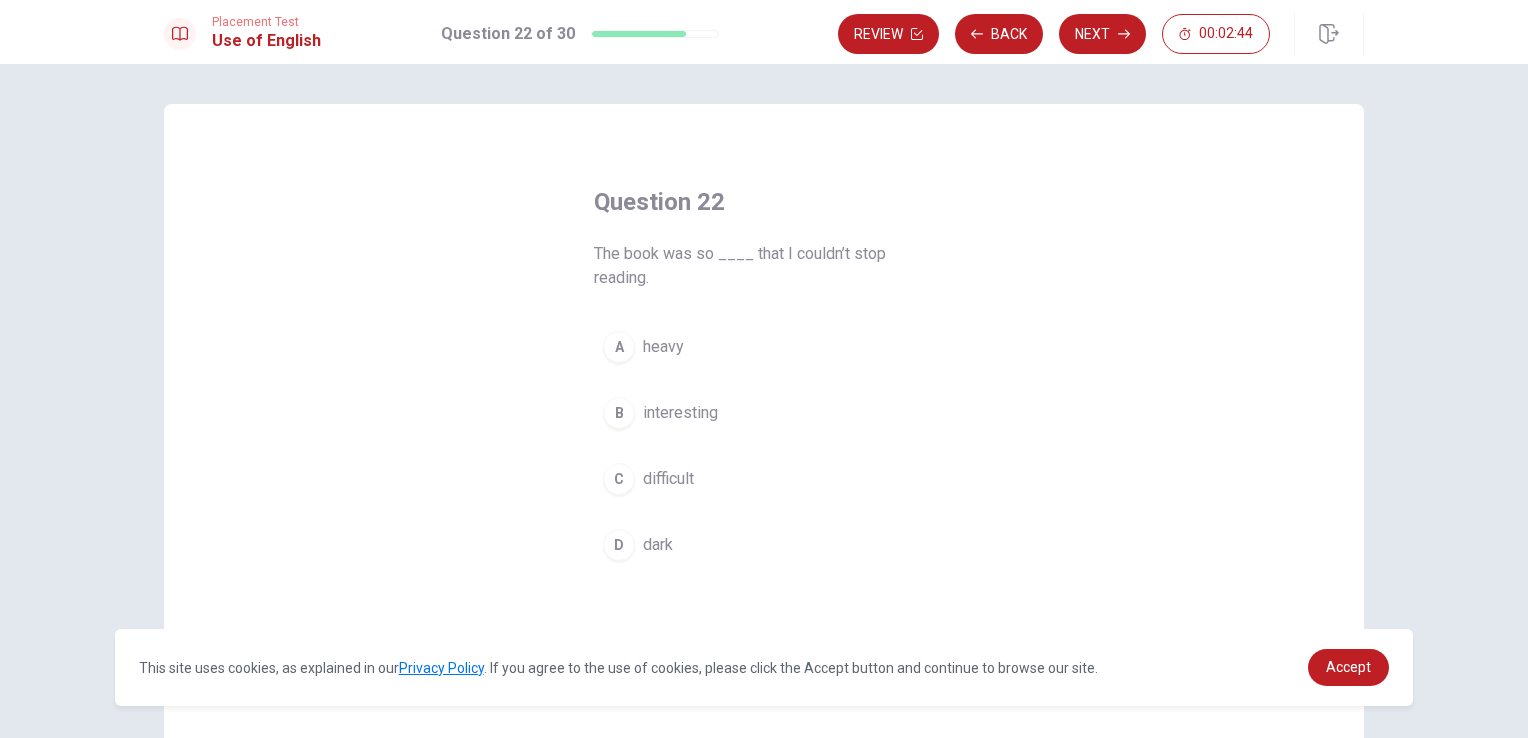 click on "B interesting" at bounding box center (764, 413) 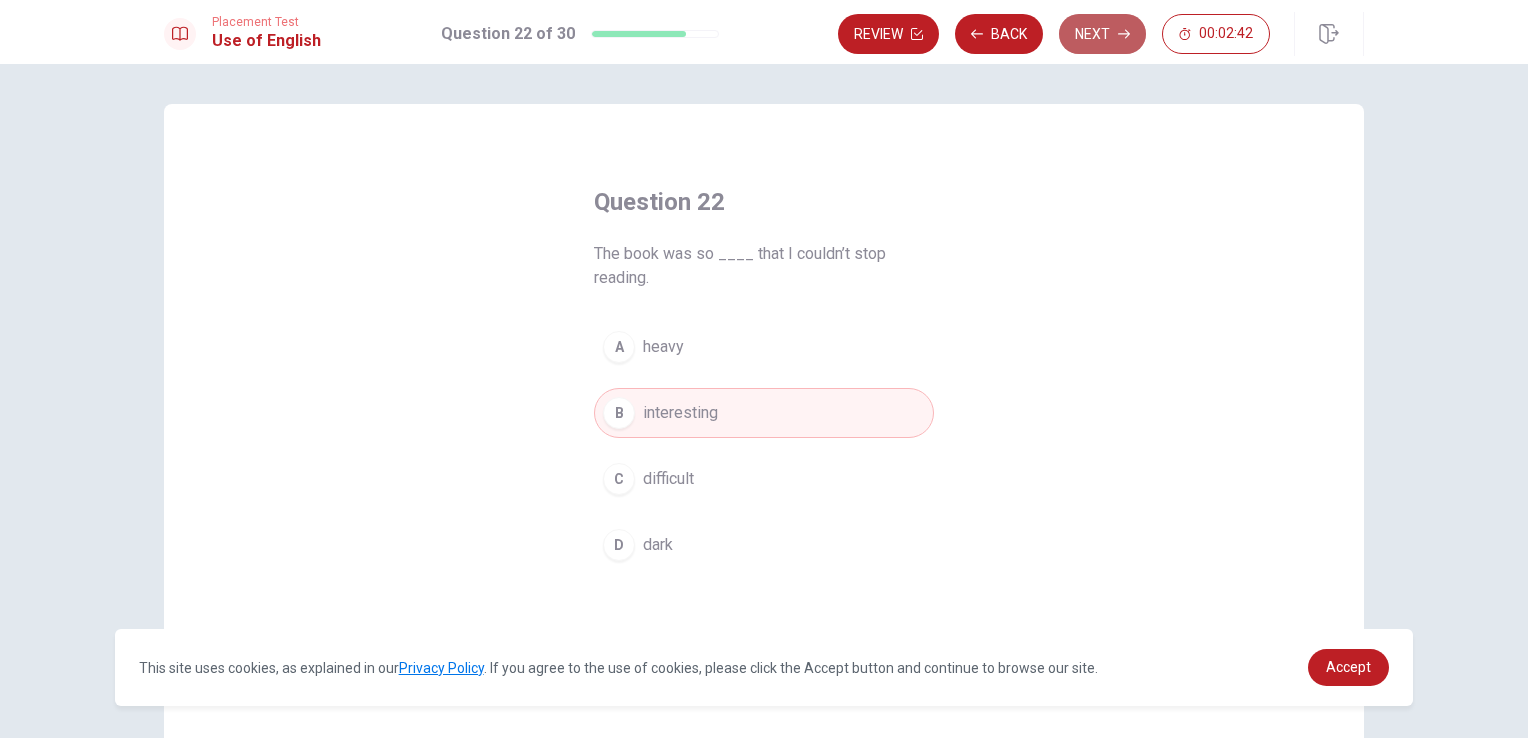 click on "Next" at bounding box center (1102, 34) 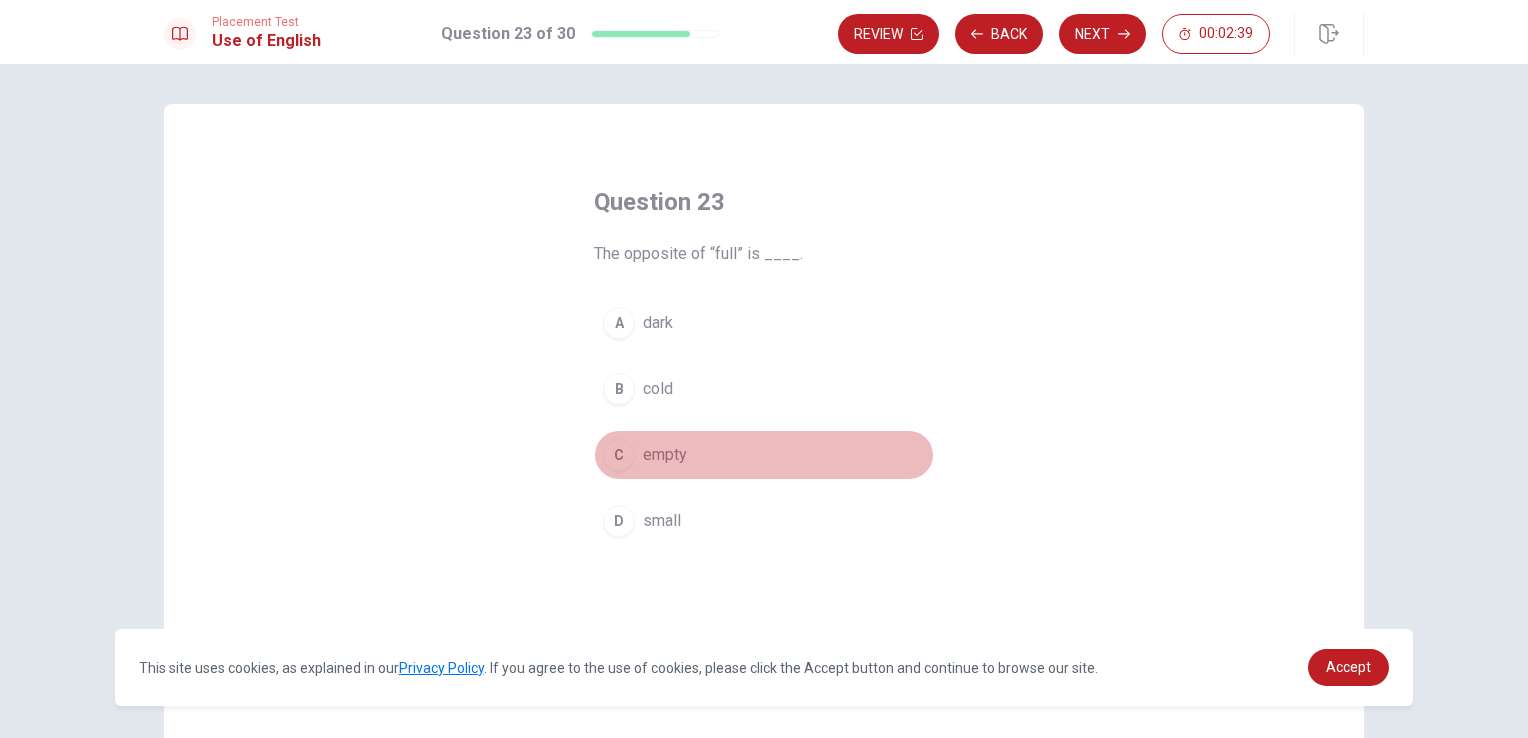 click on "empty" at bounding box center (665, 455) 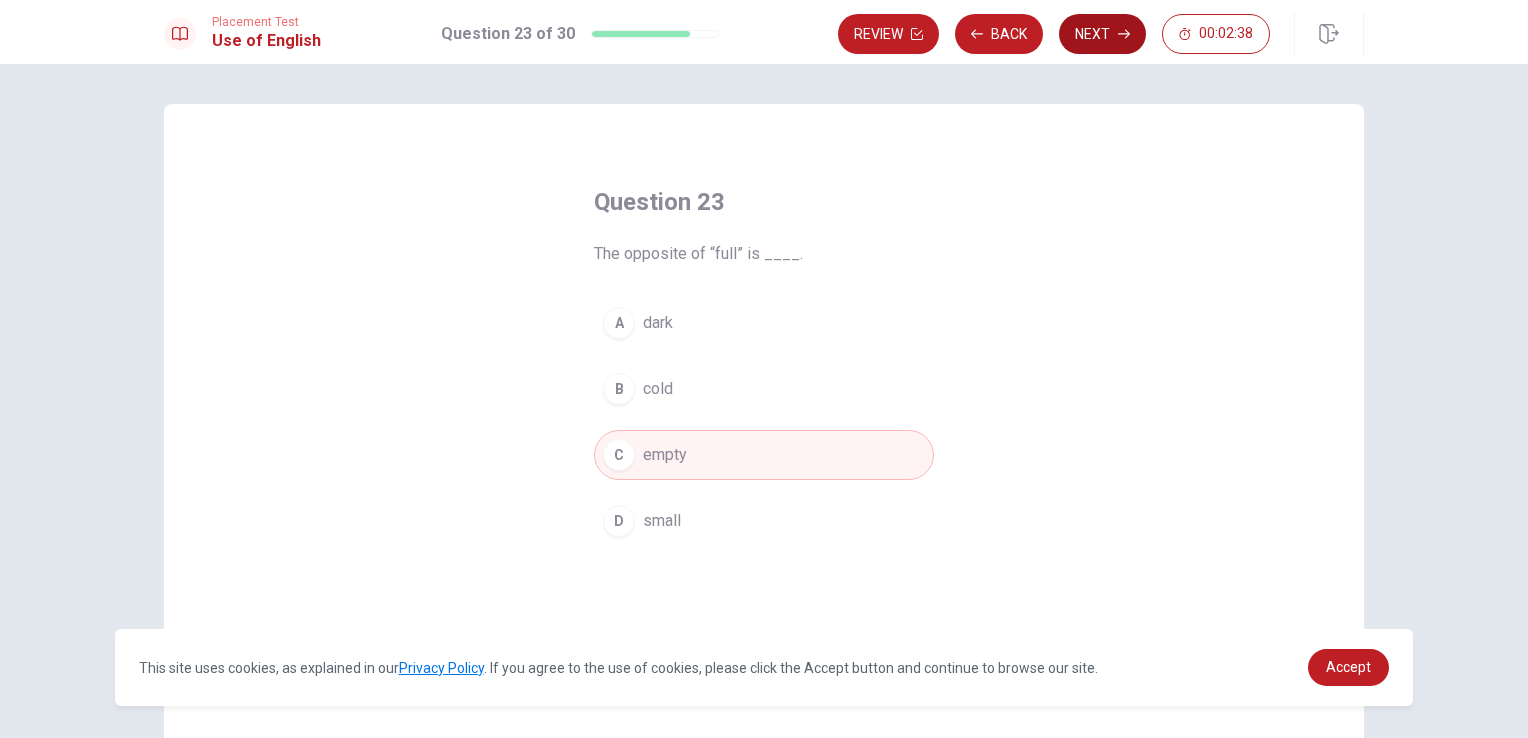 click on "Next" at bounding box center [1102, 34] 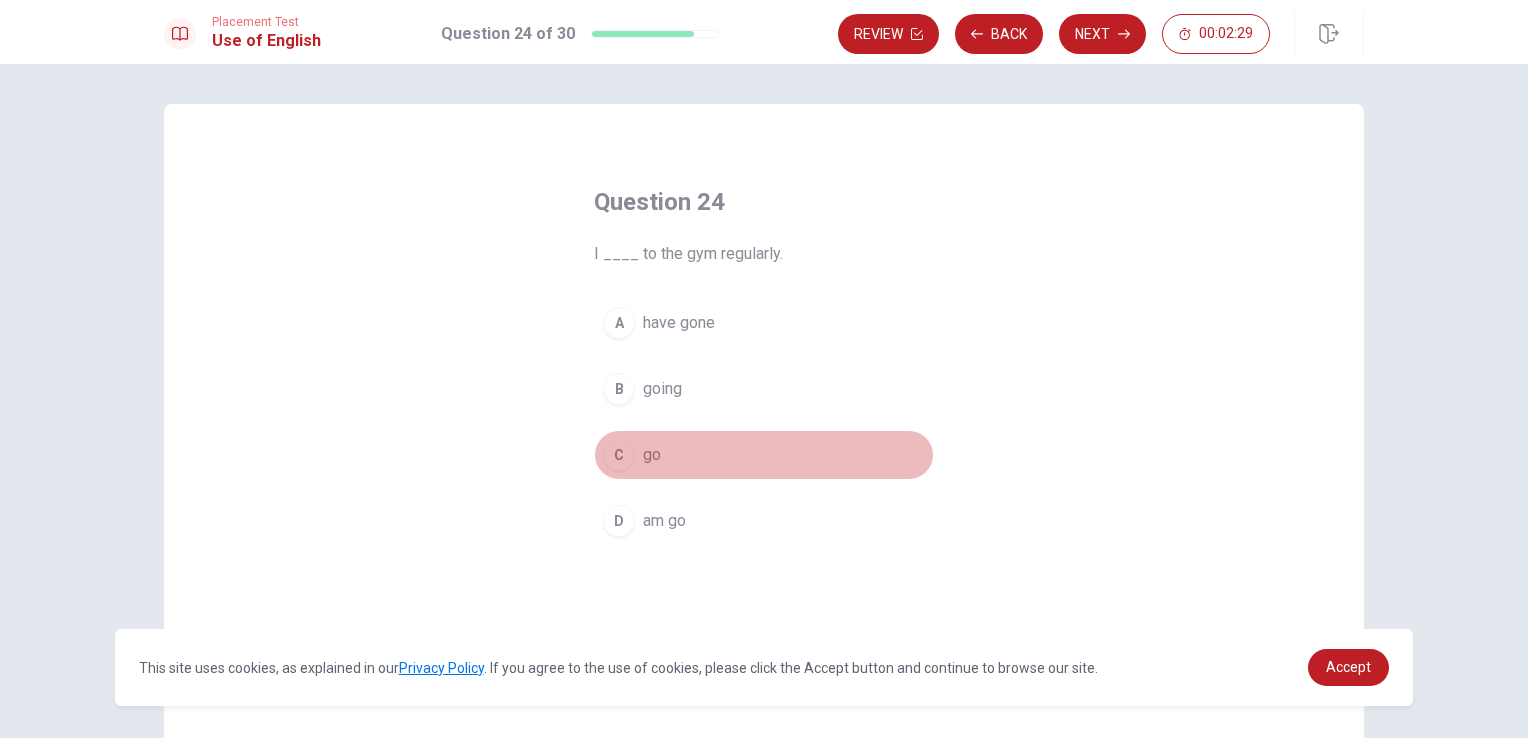click on "C go" at bounding box center (764, 455) 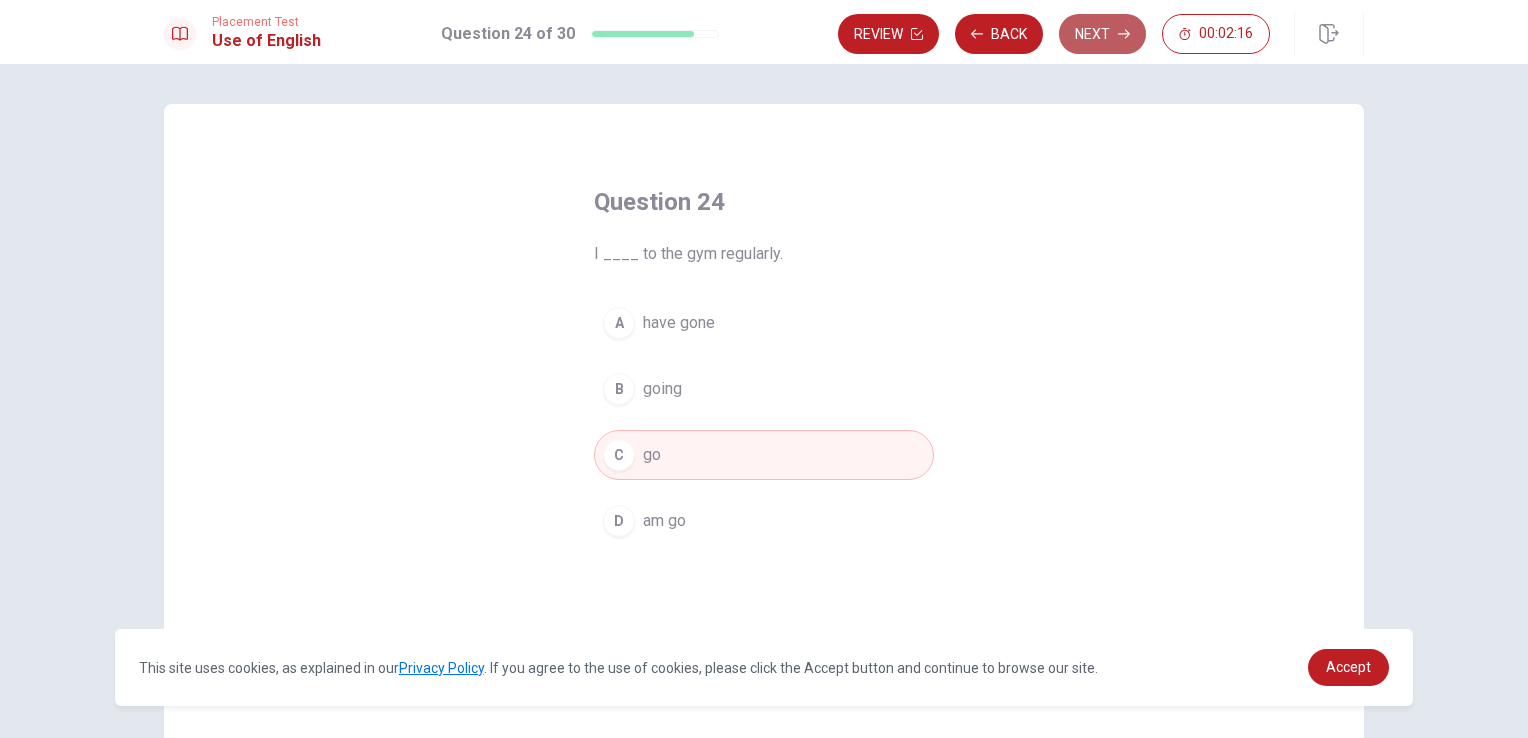 click on "Next" at bounding box center [1102, 34] 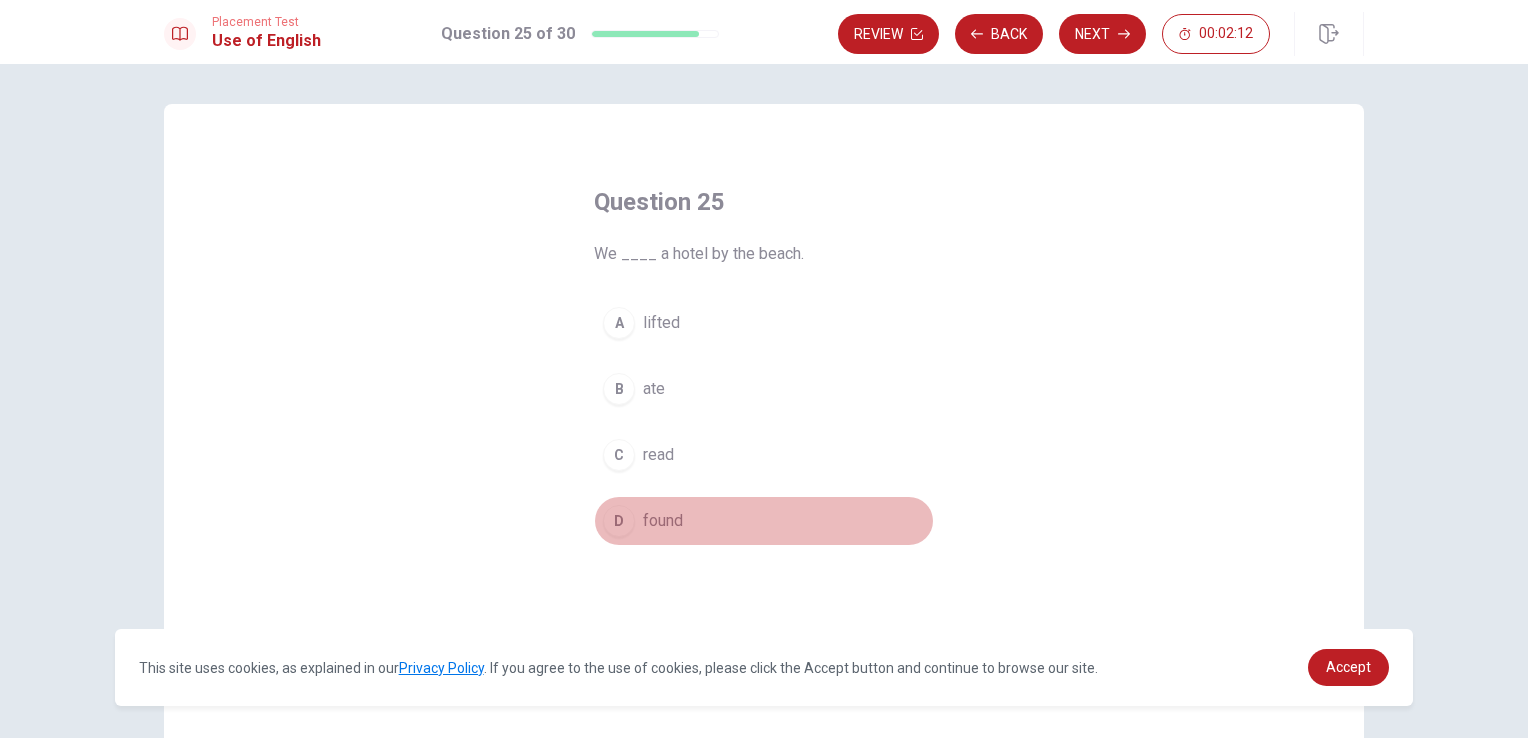 click on "found" at bounding box center (663, 521) 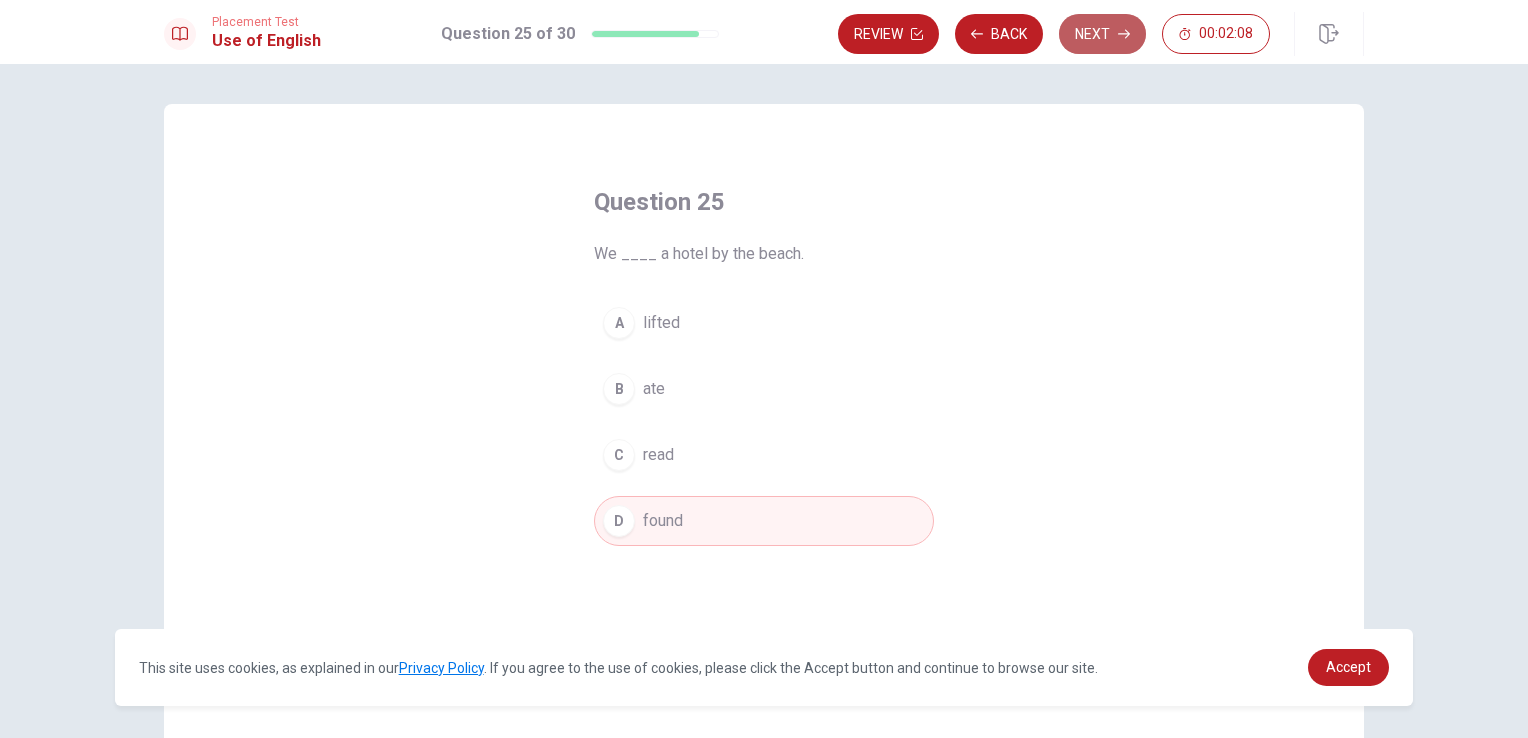 click on "Next" at bounding box center [1102, 34] 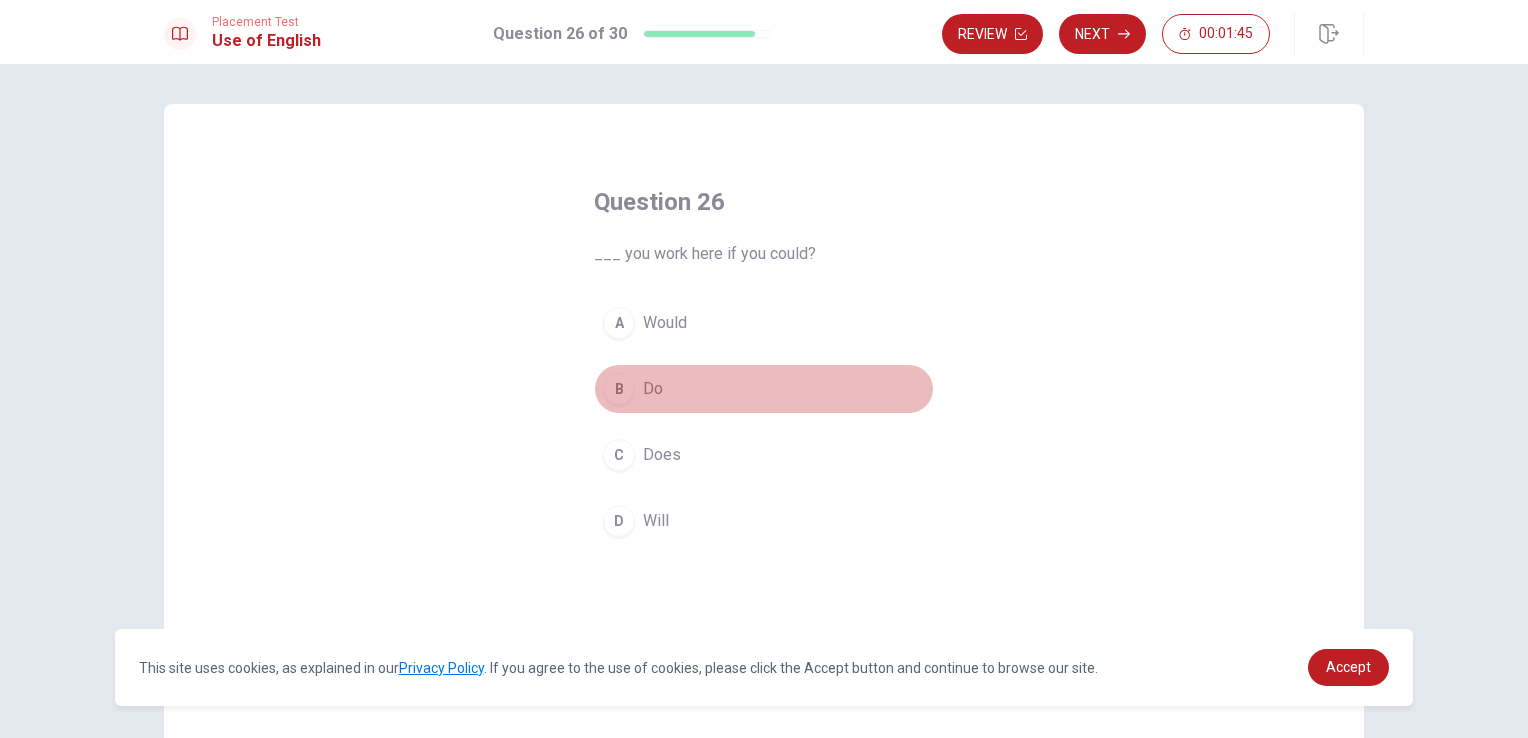 click on "B Do" at bounding box center [764, 389] 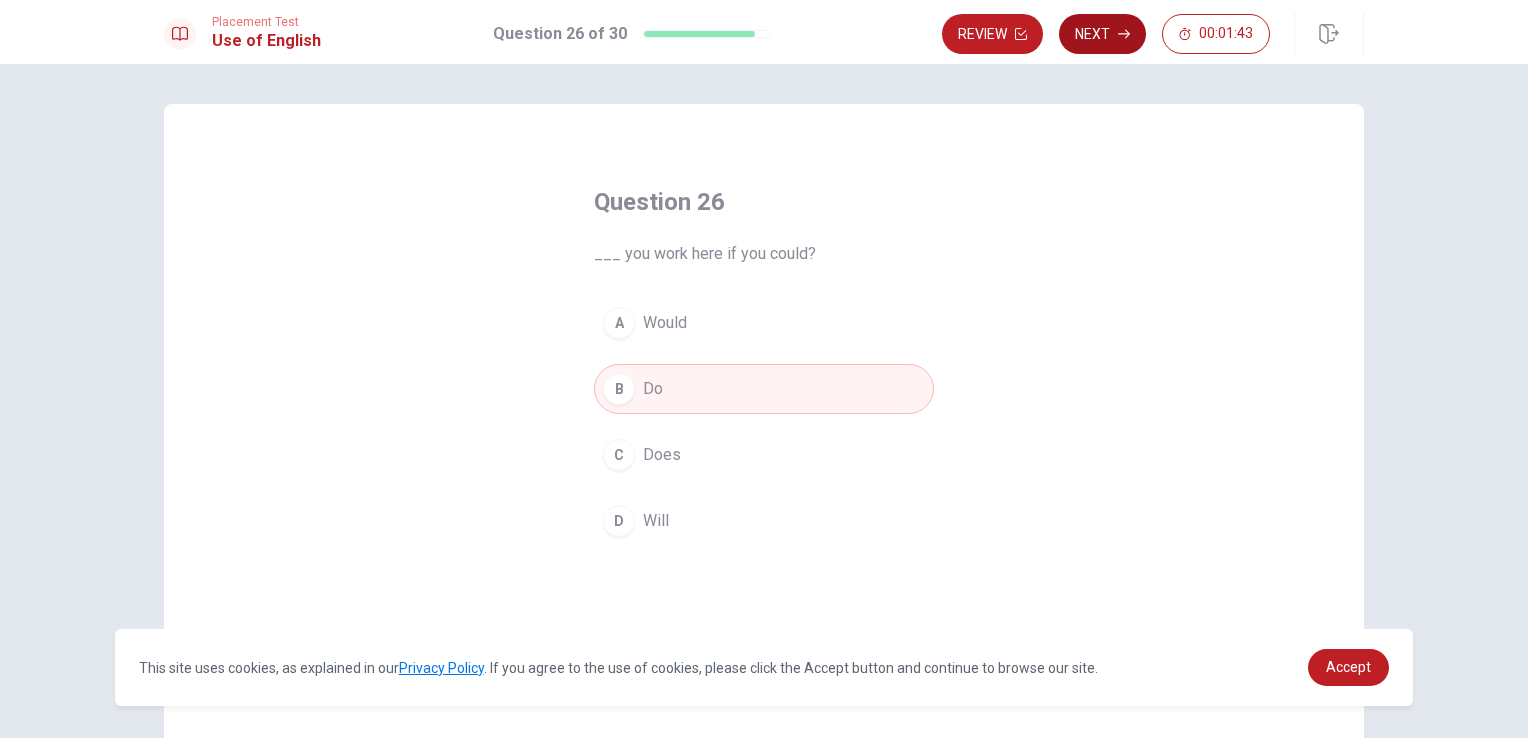 click on "Next" at bounding box center (1102, 34) 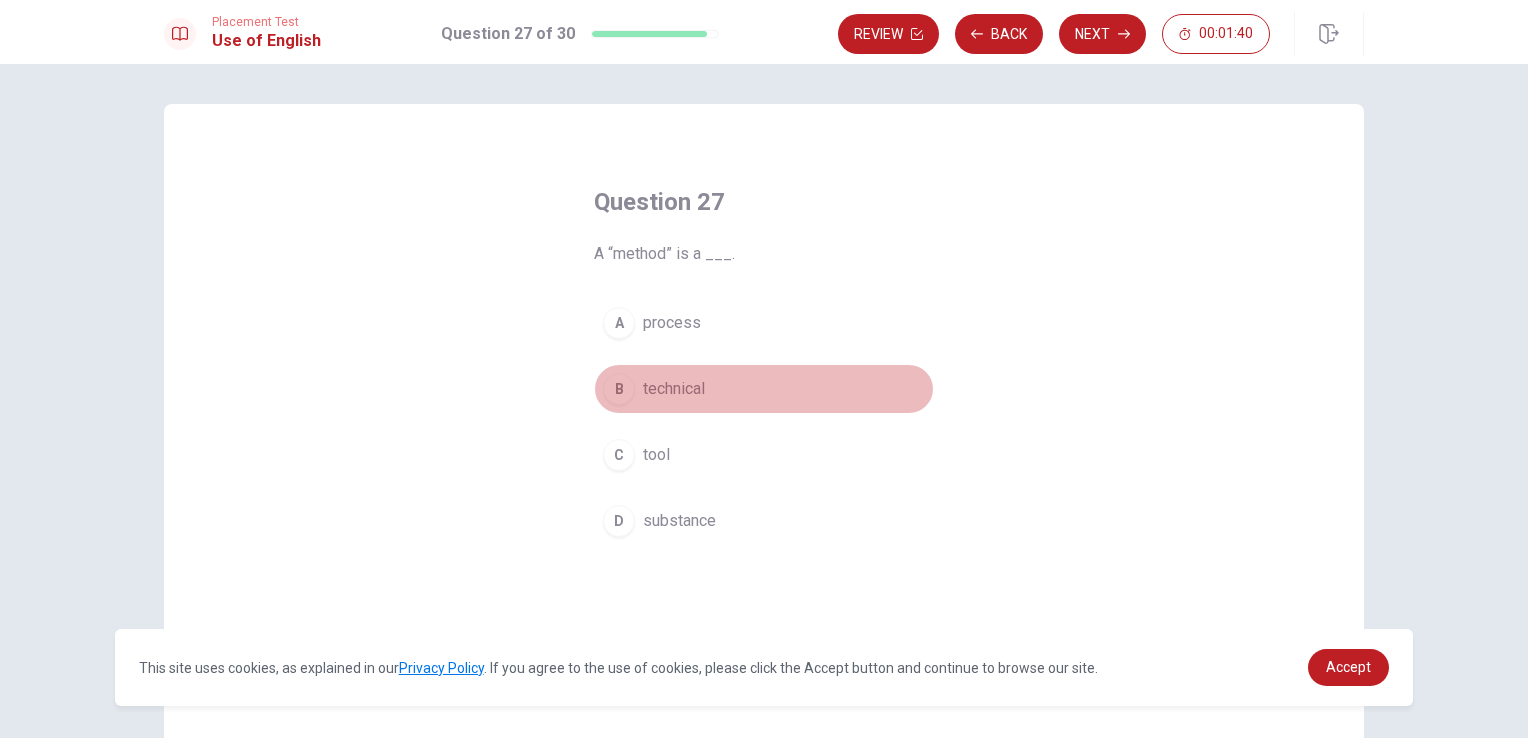 click on "technical" at bounding box center (674, 389) 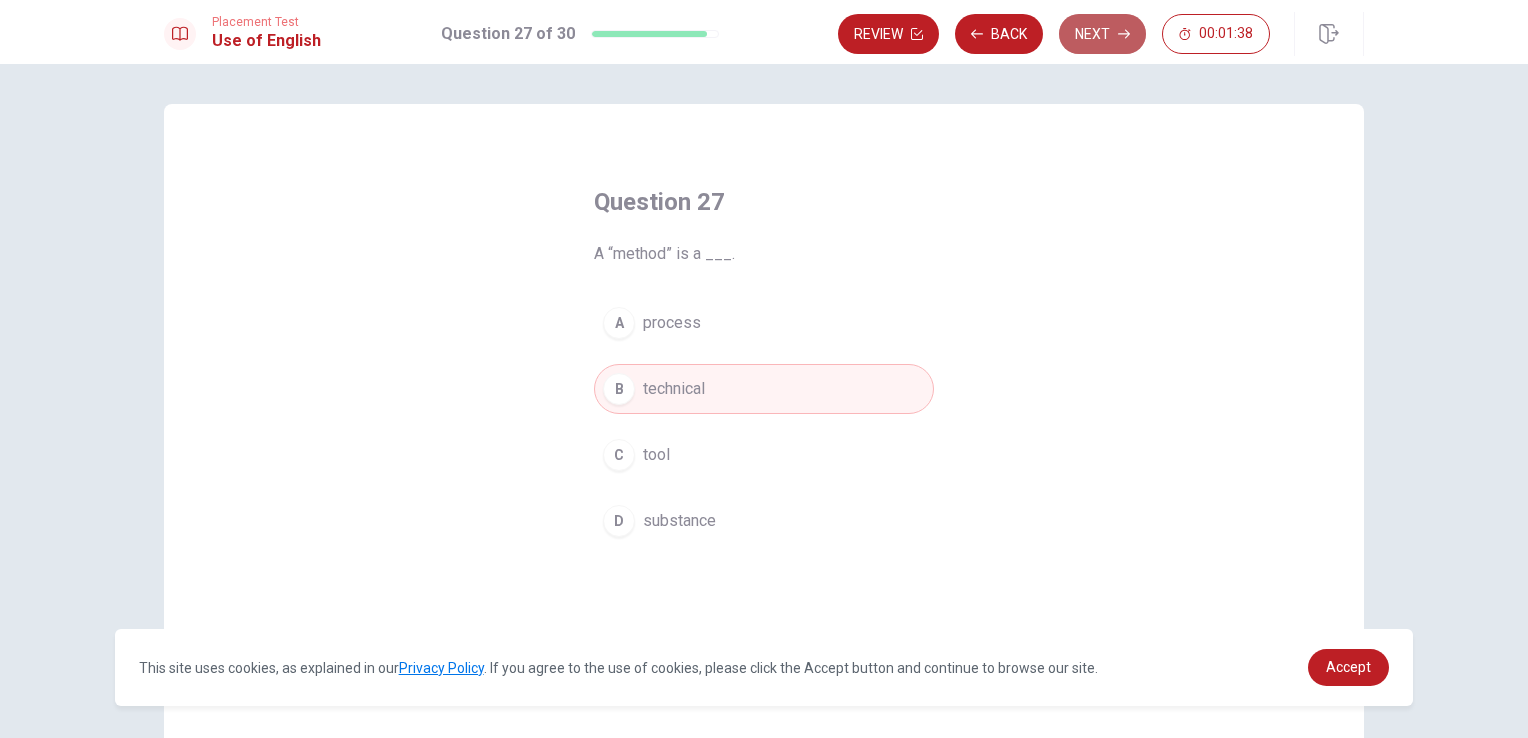 click on "Next" at bounding box center [1102, 34] 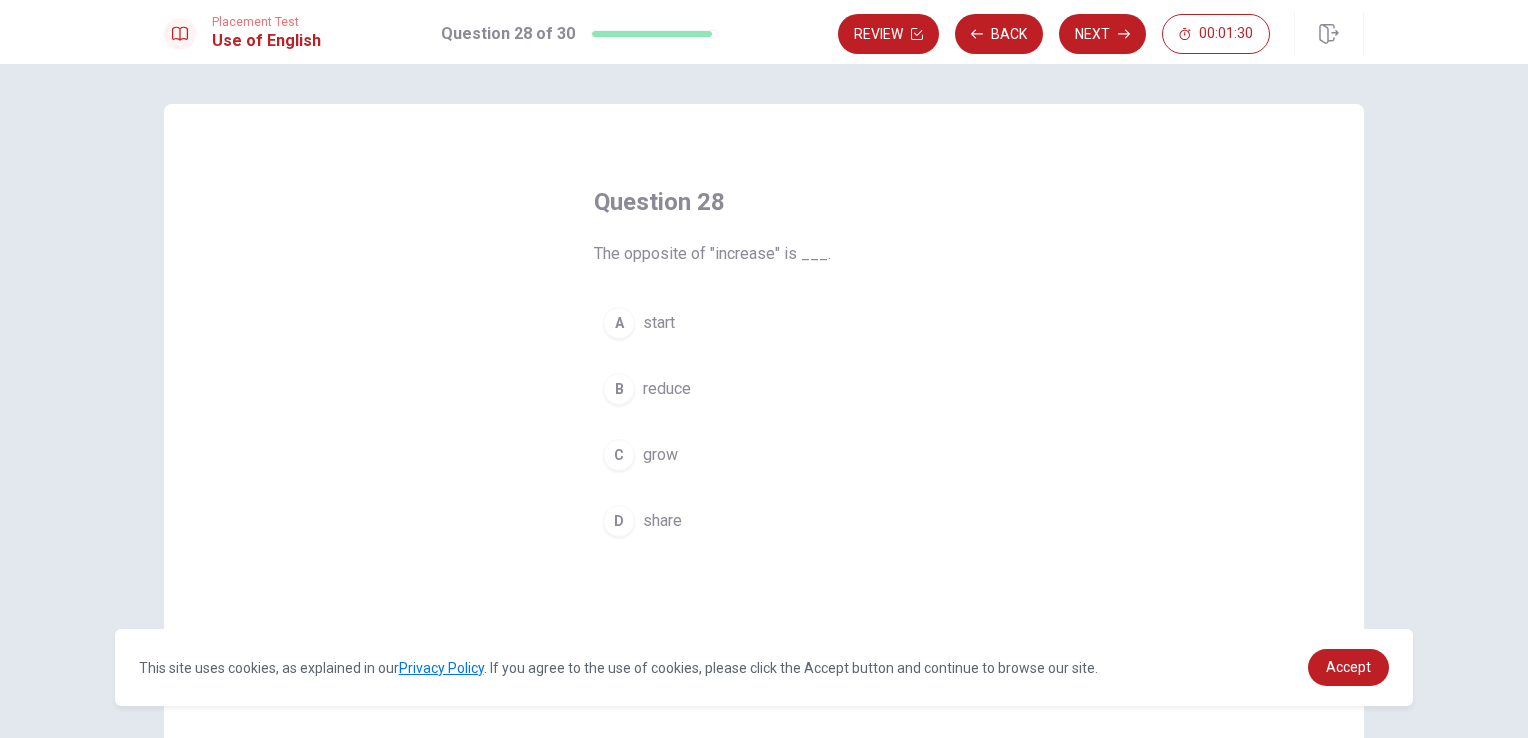 click on "B reduce" at bounding box center (764, 389) 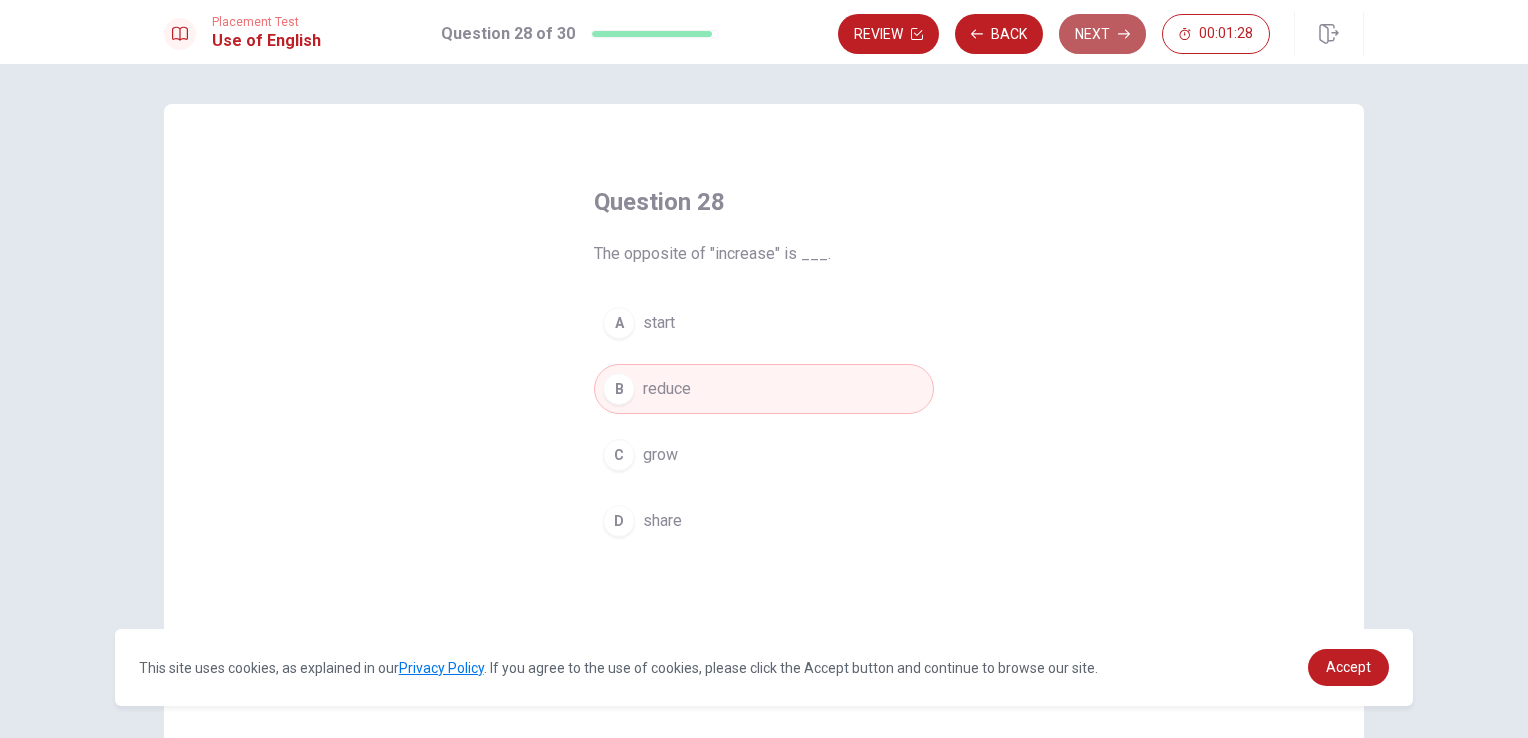 click on "Next" at bounding box center (1102, 34) 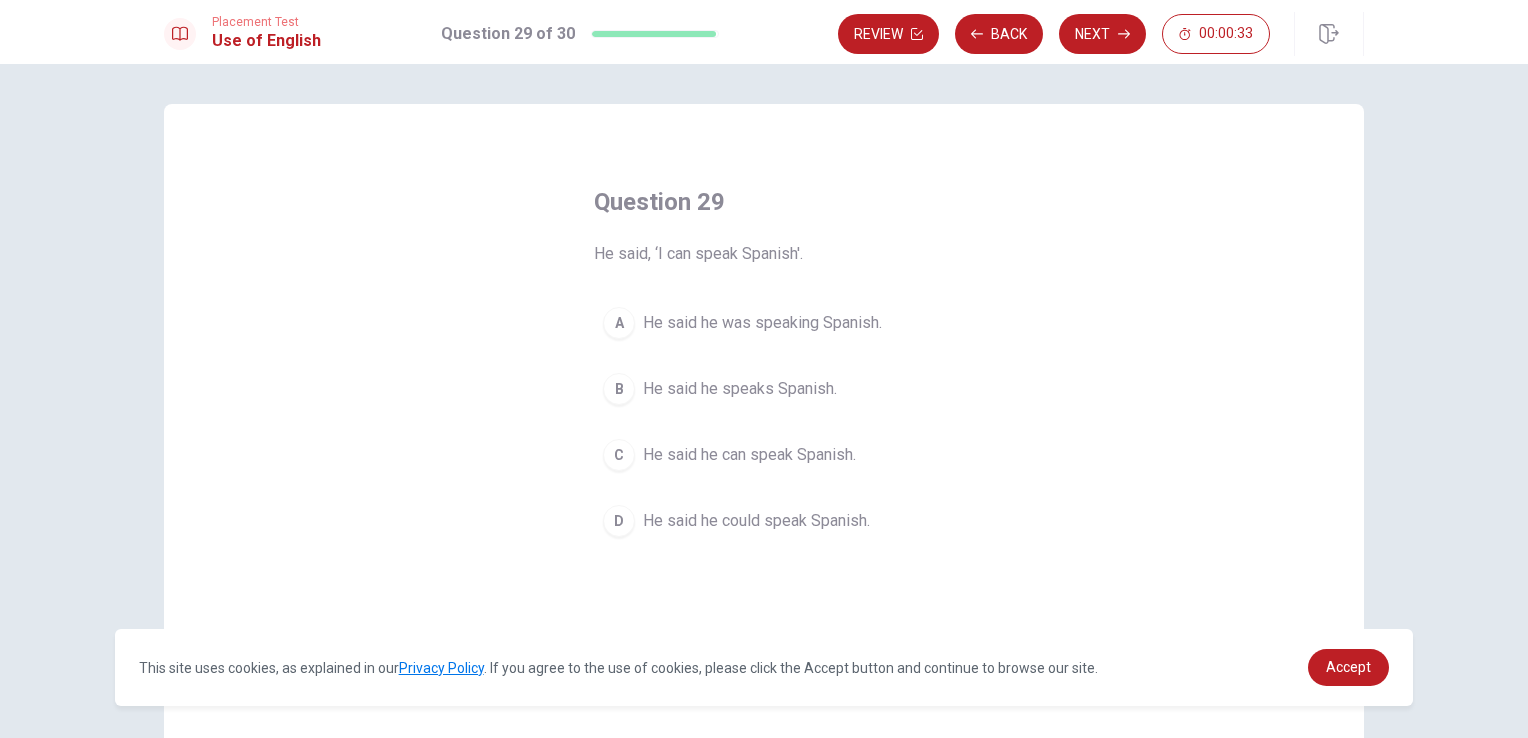 click on "C He said he can speak Spanish." at bounding box center [764, 455] 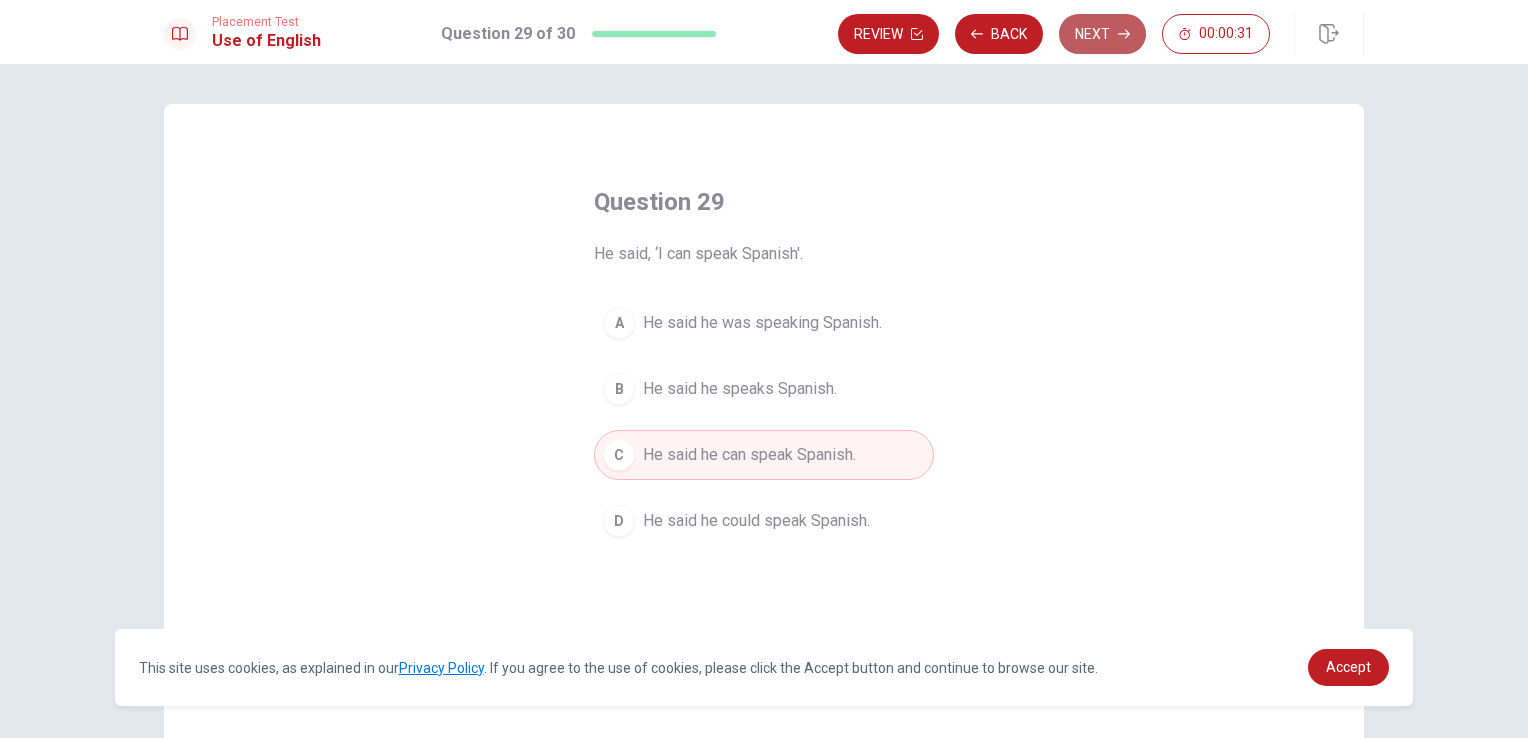click on "Next" at bounding box center [1102, 34] 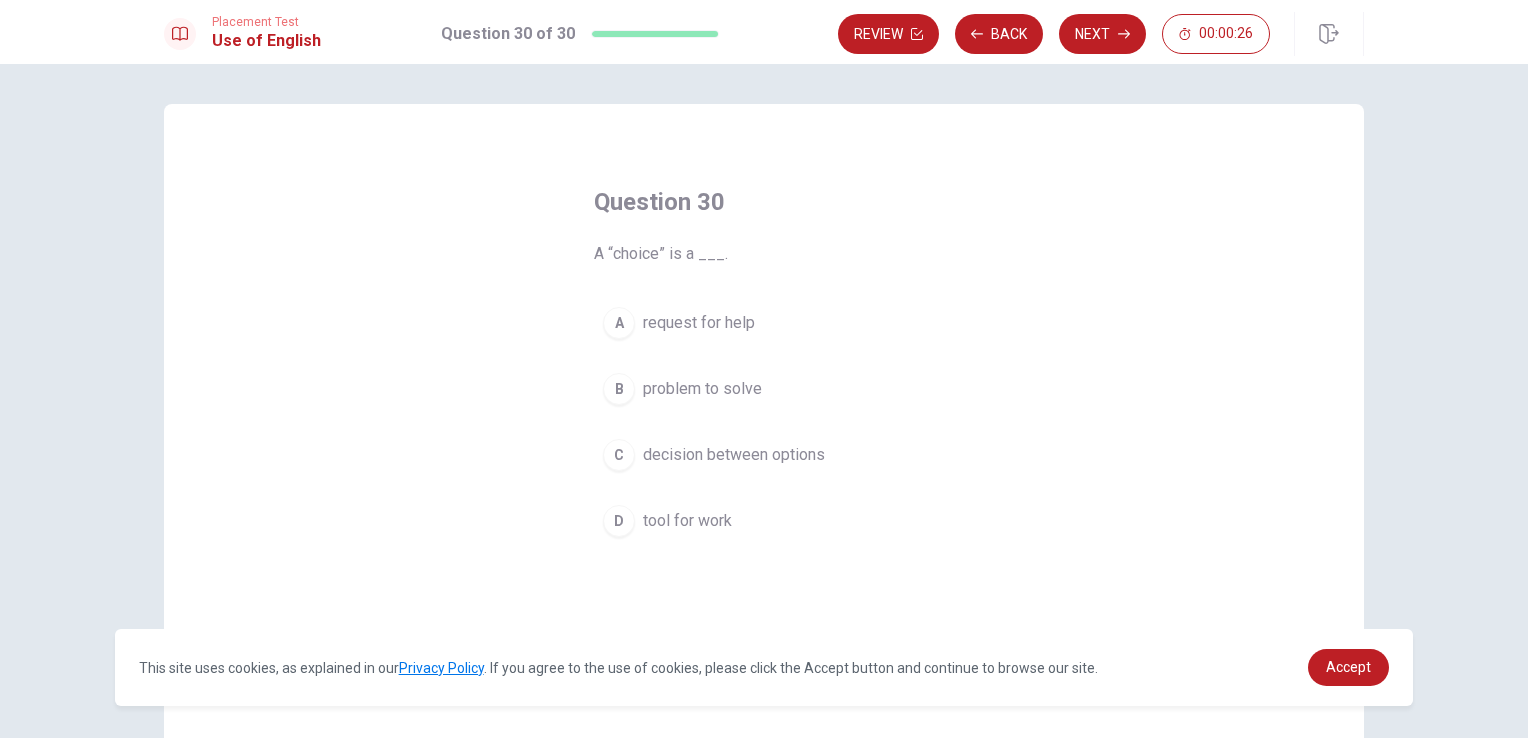 click on "decision between options" at bounding box center [734, 455] 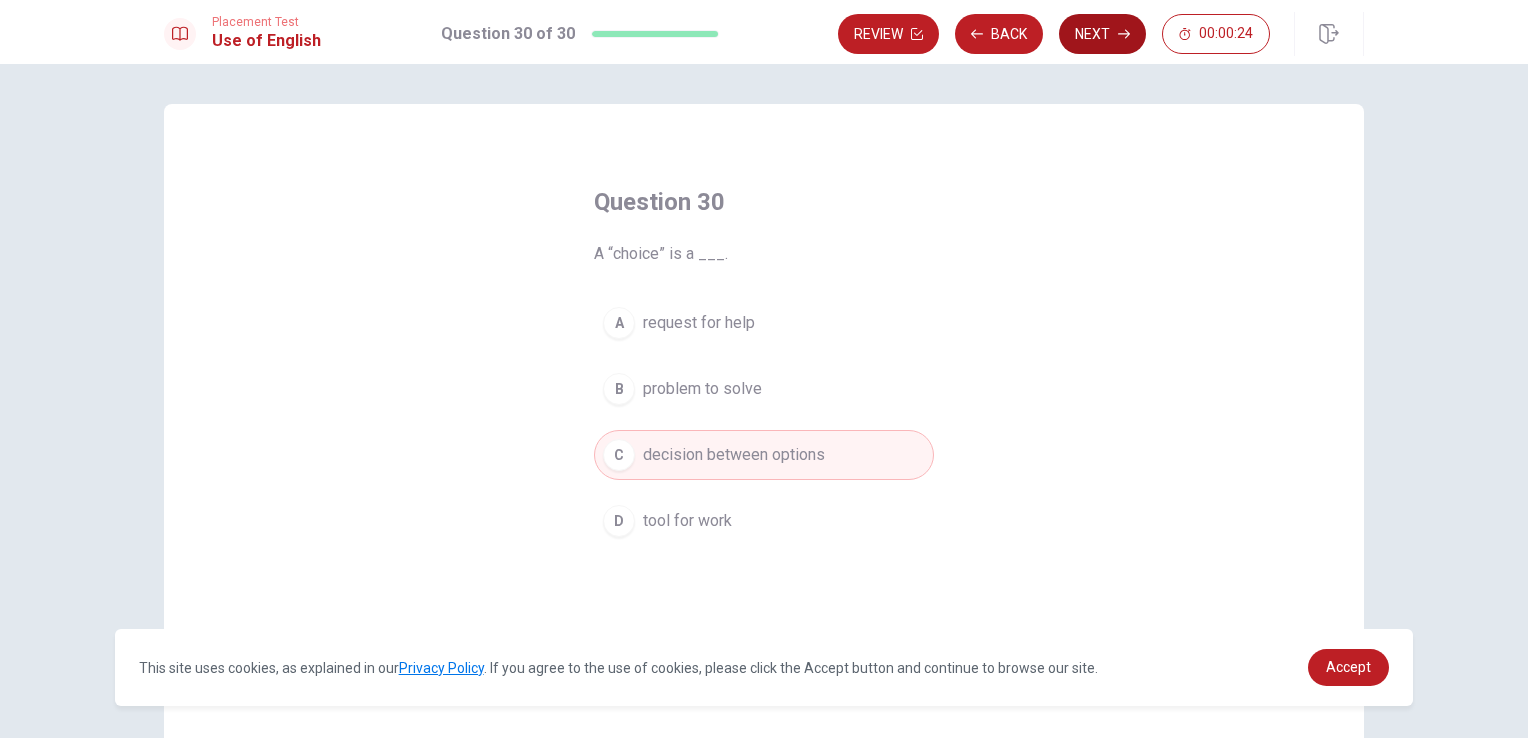 click on "Next" at bounding box center (1102, 34) 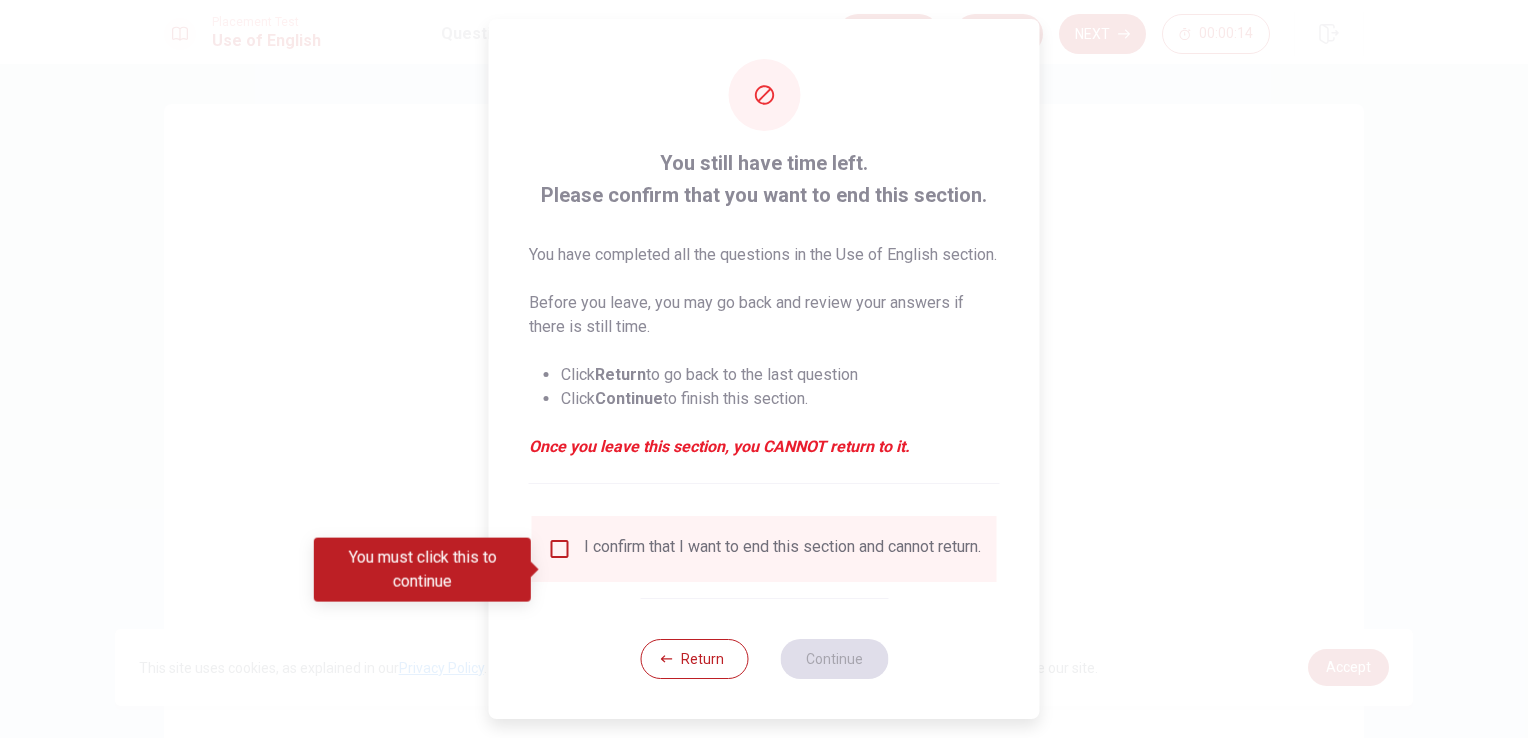 click on "I confirm that I want to end this section and cannot return." at bounding box center [782, 549] 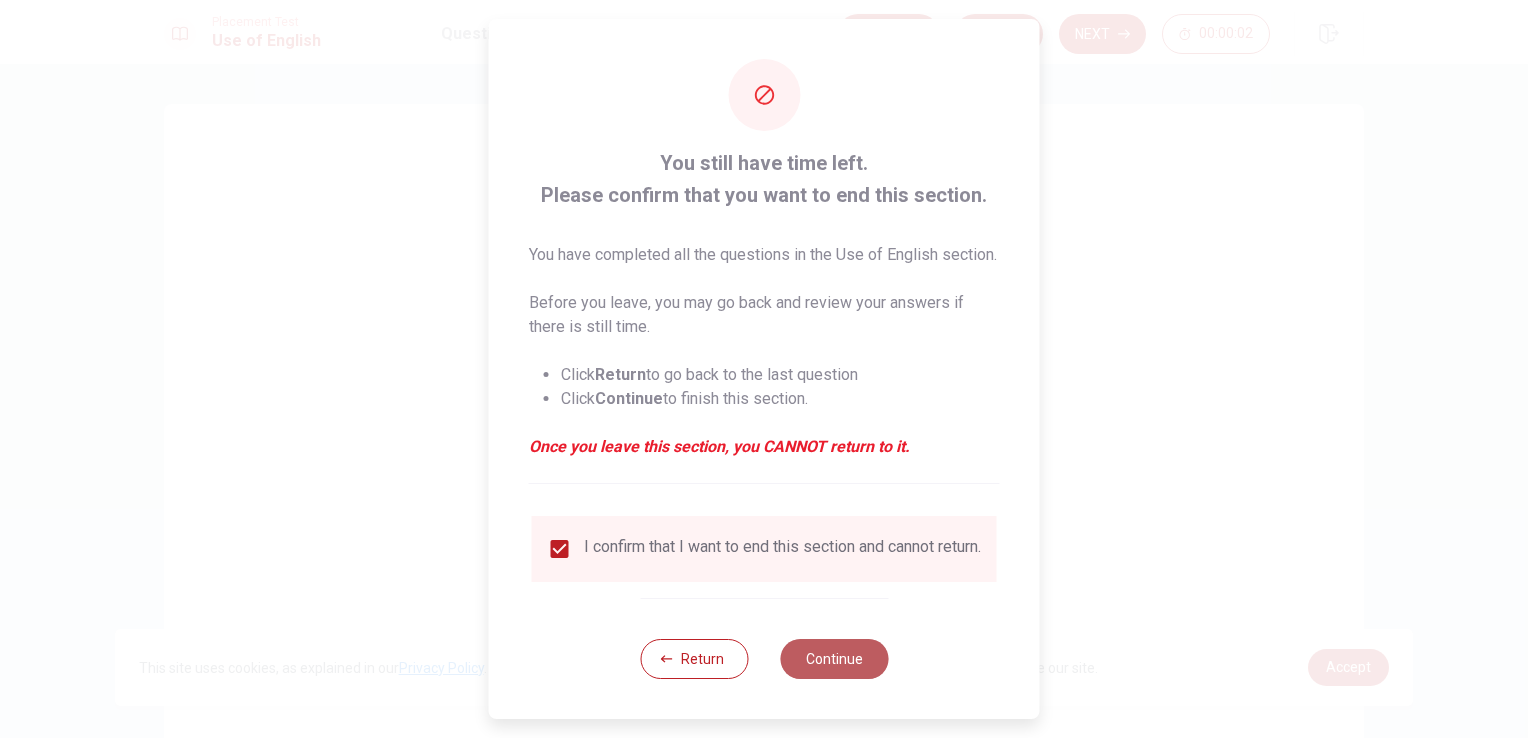 click on "Continue" at bounding box center [834, 659] 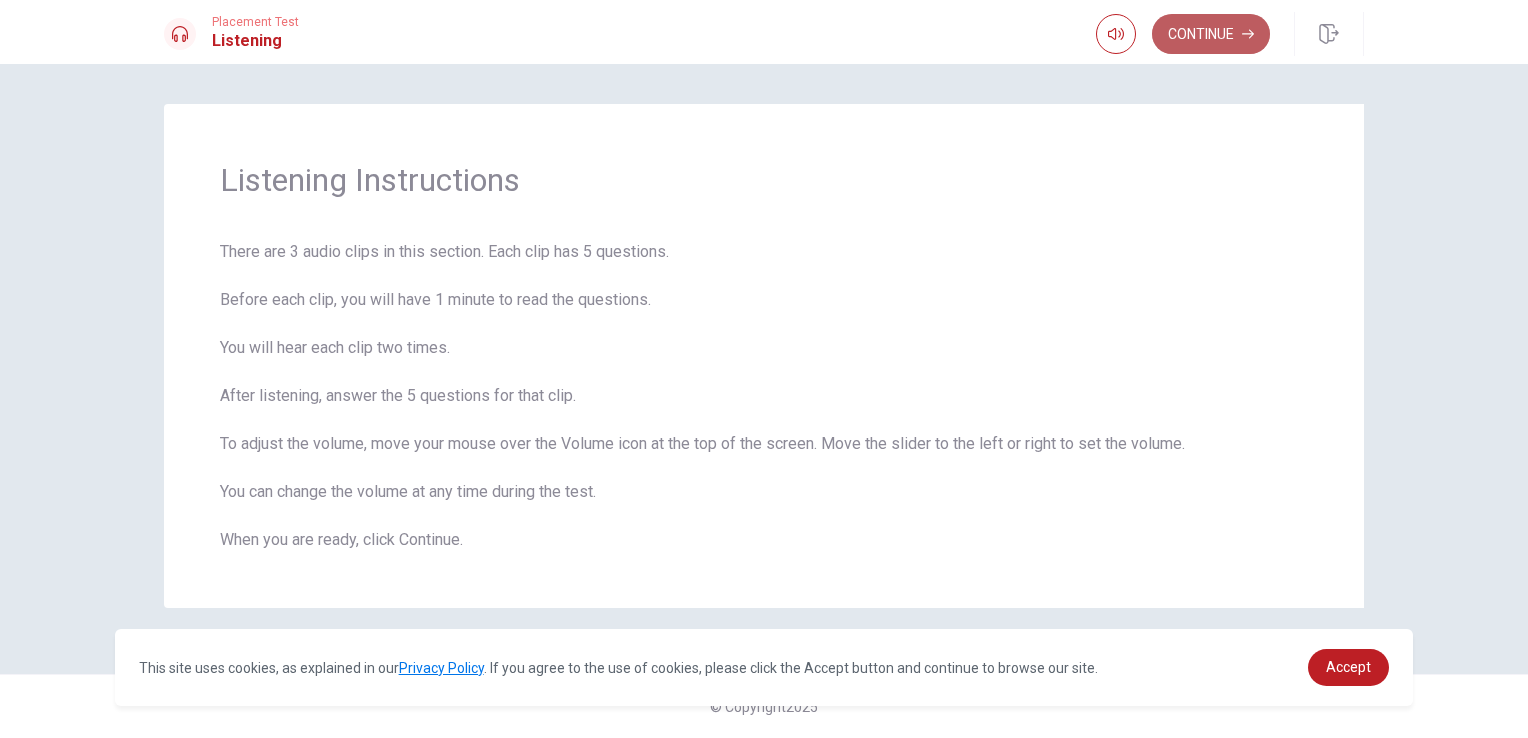 click on "Continue" at bounding box center (1211, 34) 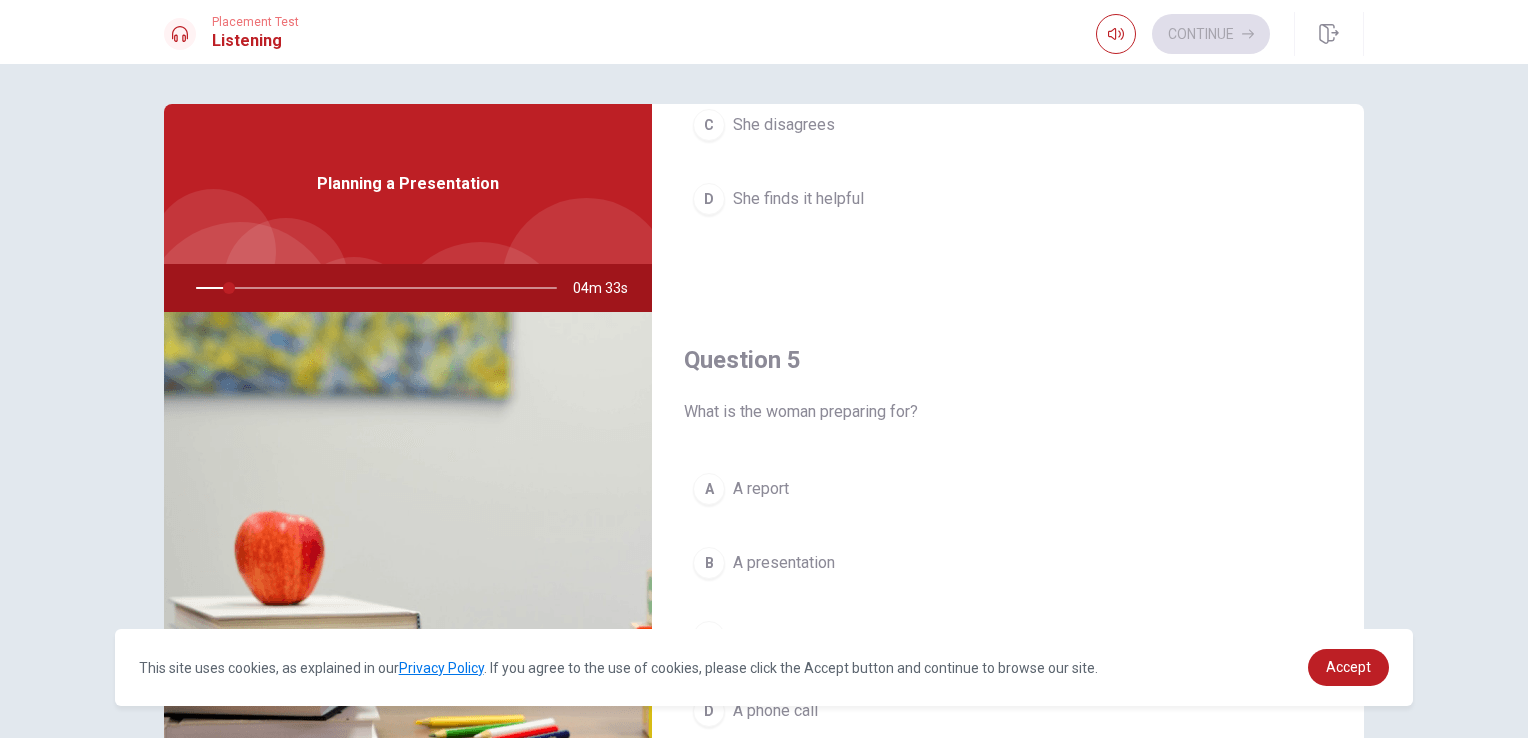 scroll, scrollTop: 1856, scrollLeft: 0, axis: vertical 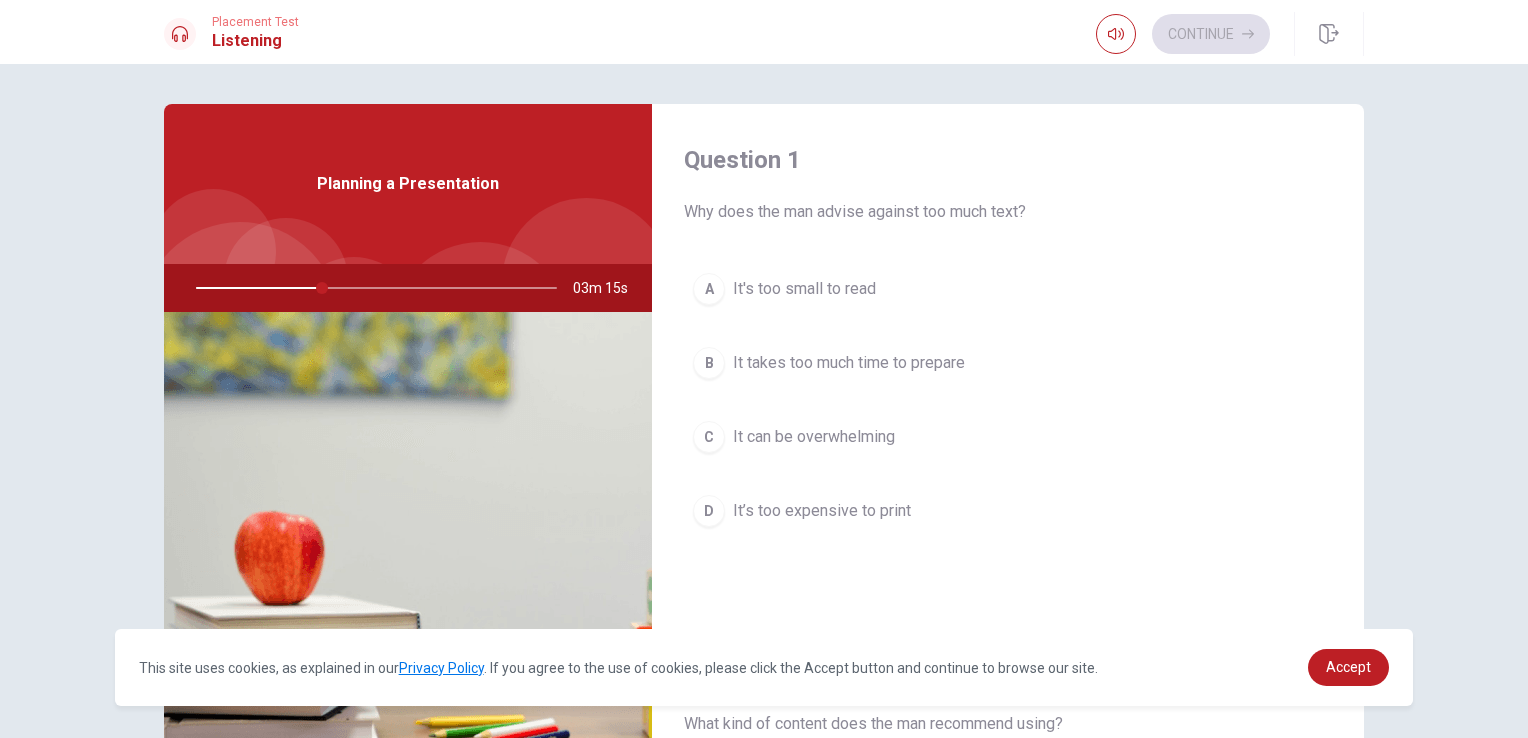 click on "C It can be overwhelming" at bounding box center [1008, 437] 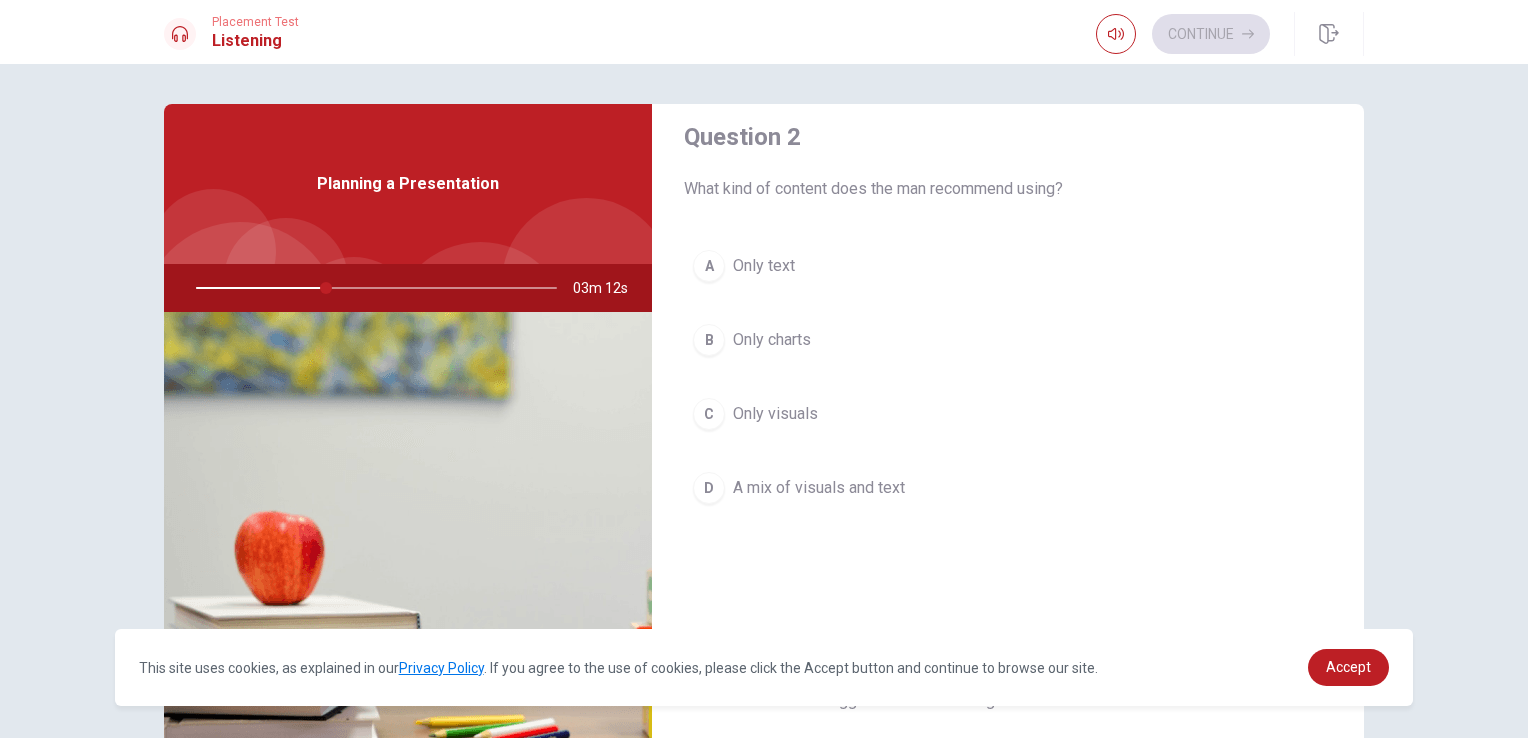 scroll, scrollTop: 500, scrollLeft: 0, axis: vertical 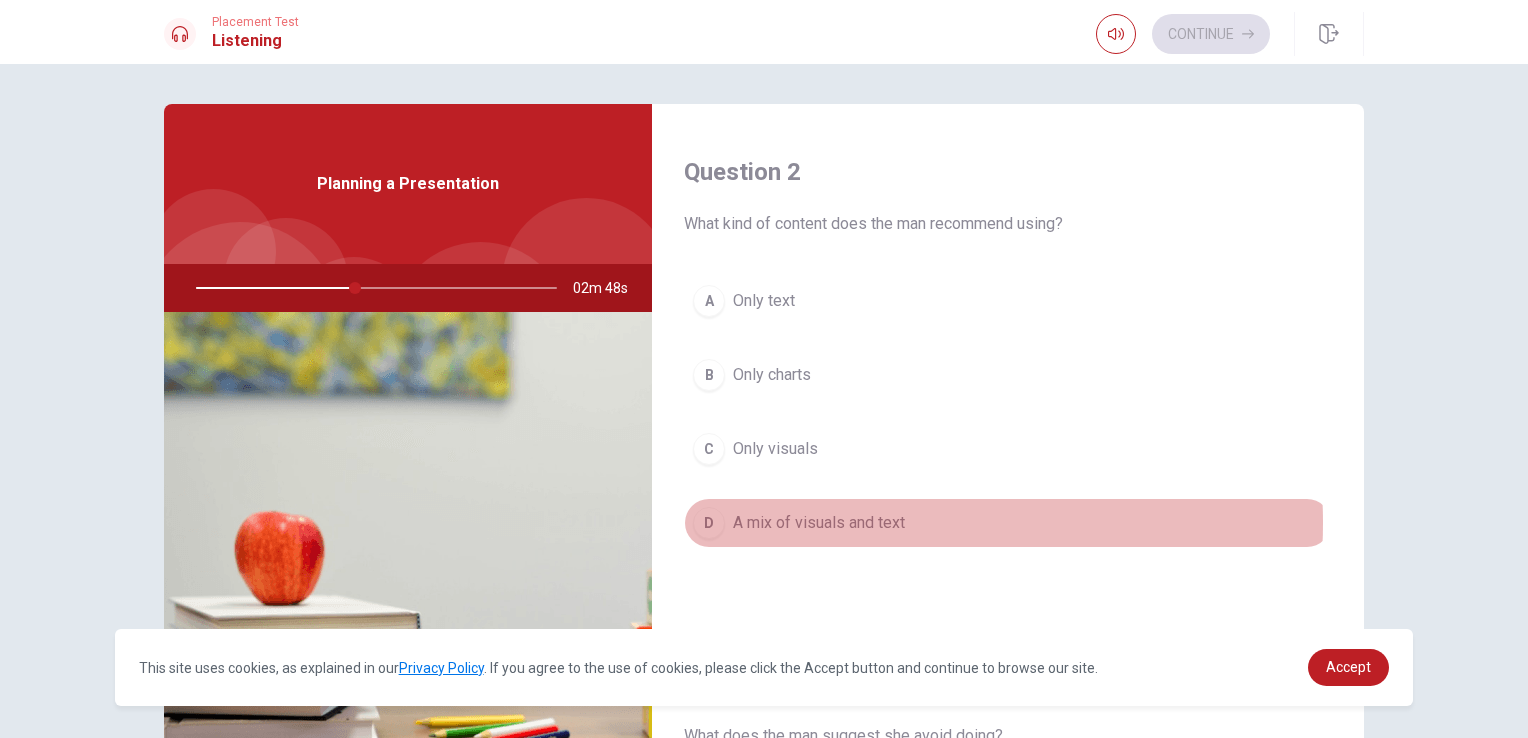 click on "A mix of visuals and text" at bounding box center (819, 523) 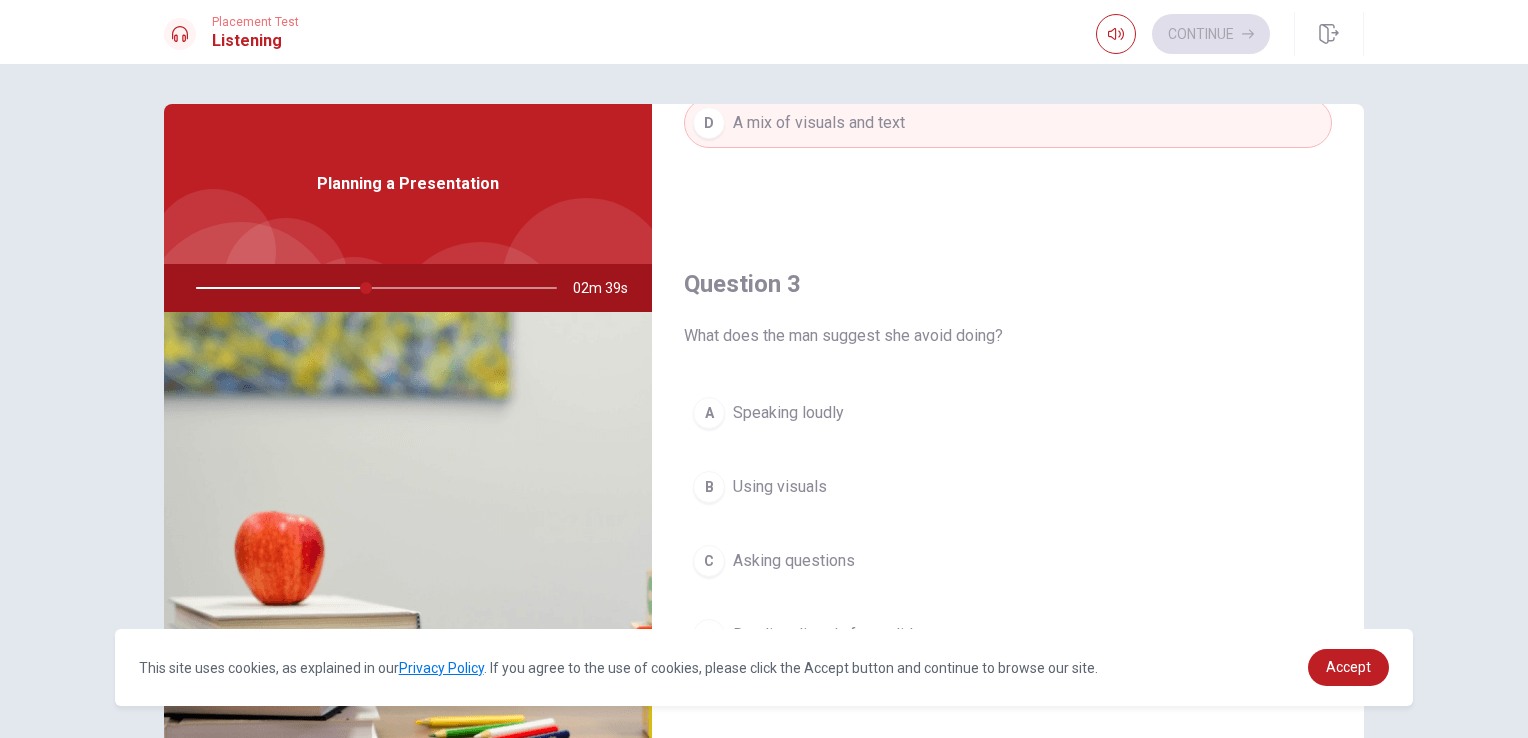 scroll, scrollTop: 1000, scrollLeft: 0, axis: vertical 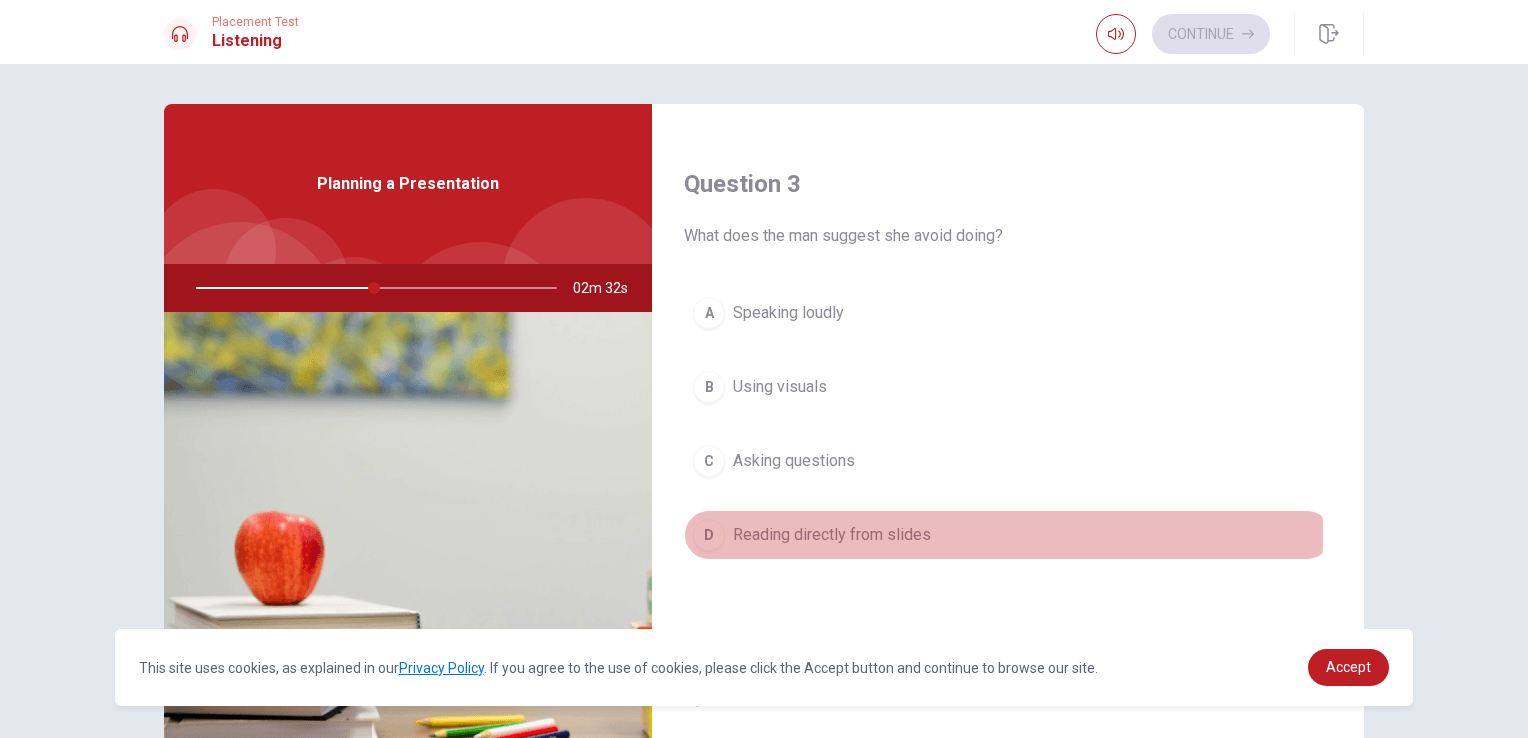click on "Reading directly from slides" at bounding box center (832, 535) 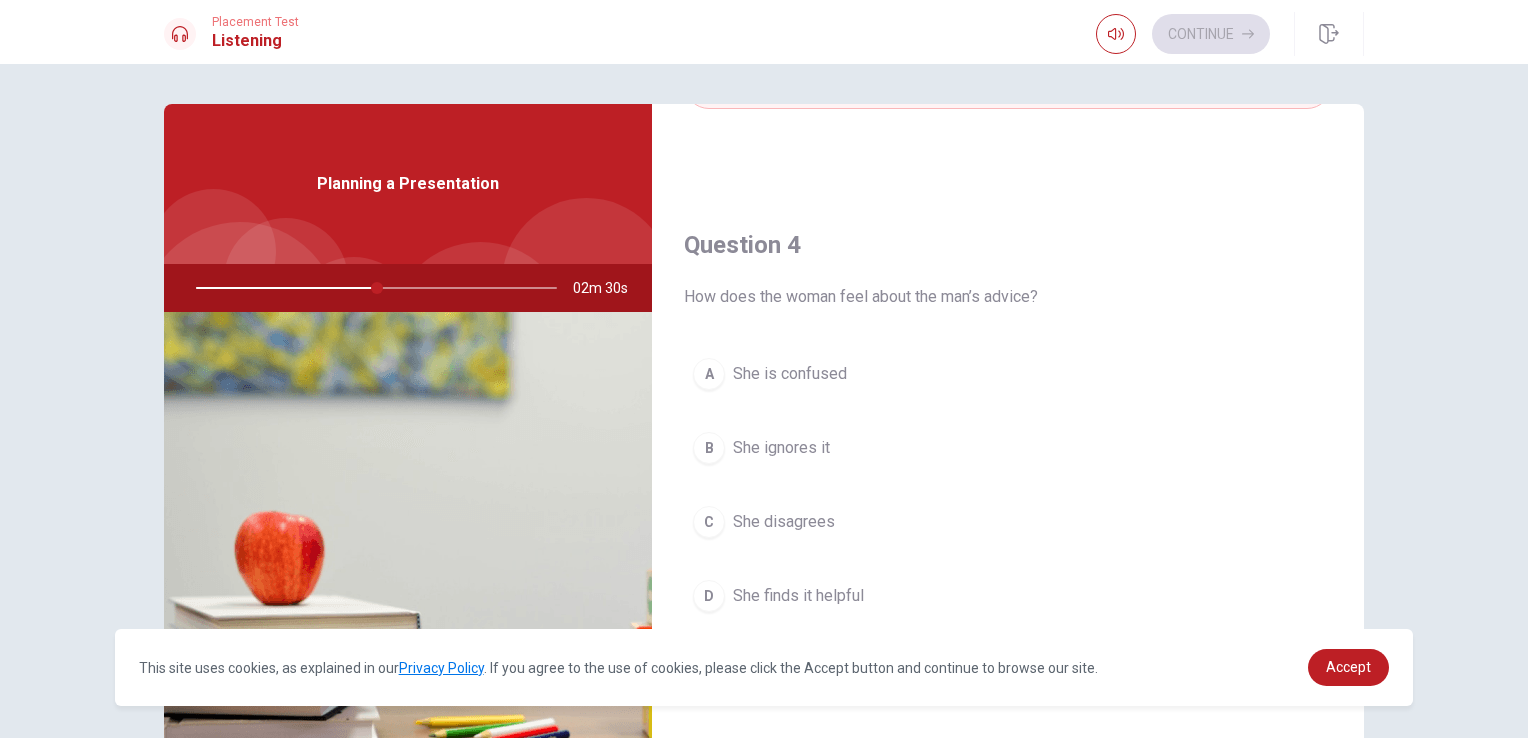 scroll, scrollTop: 1500, scrollLeft: 0, axis: vertical 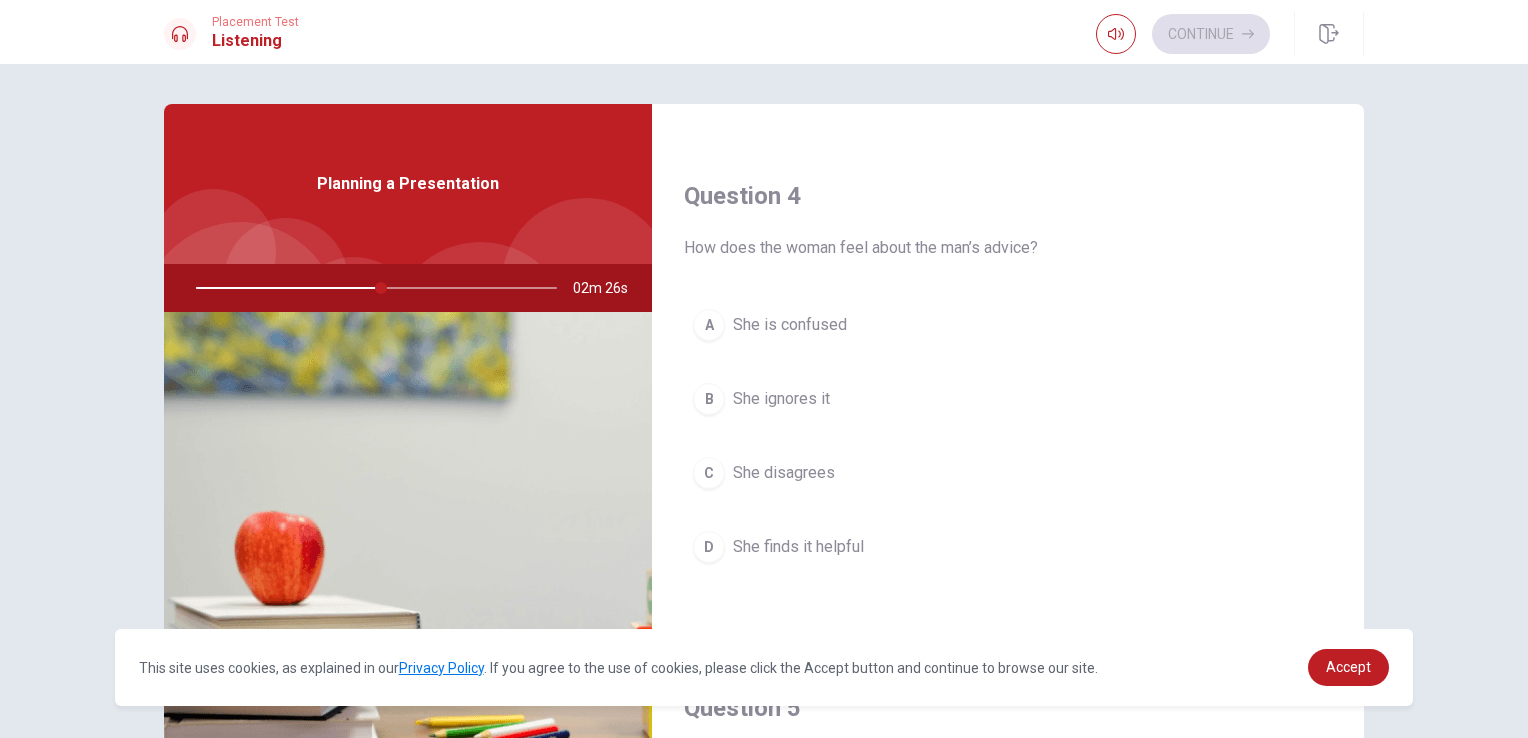 click on "She finds it helpful" at bounding box center [798, 547] 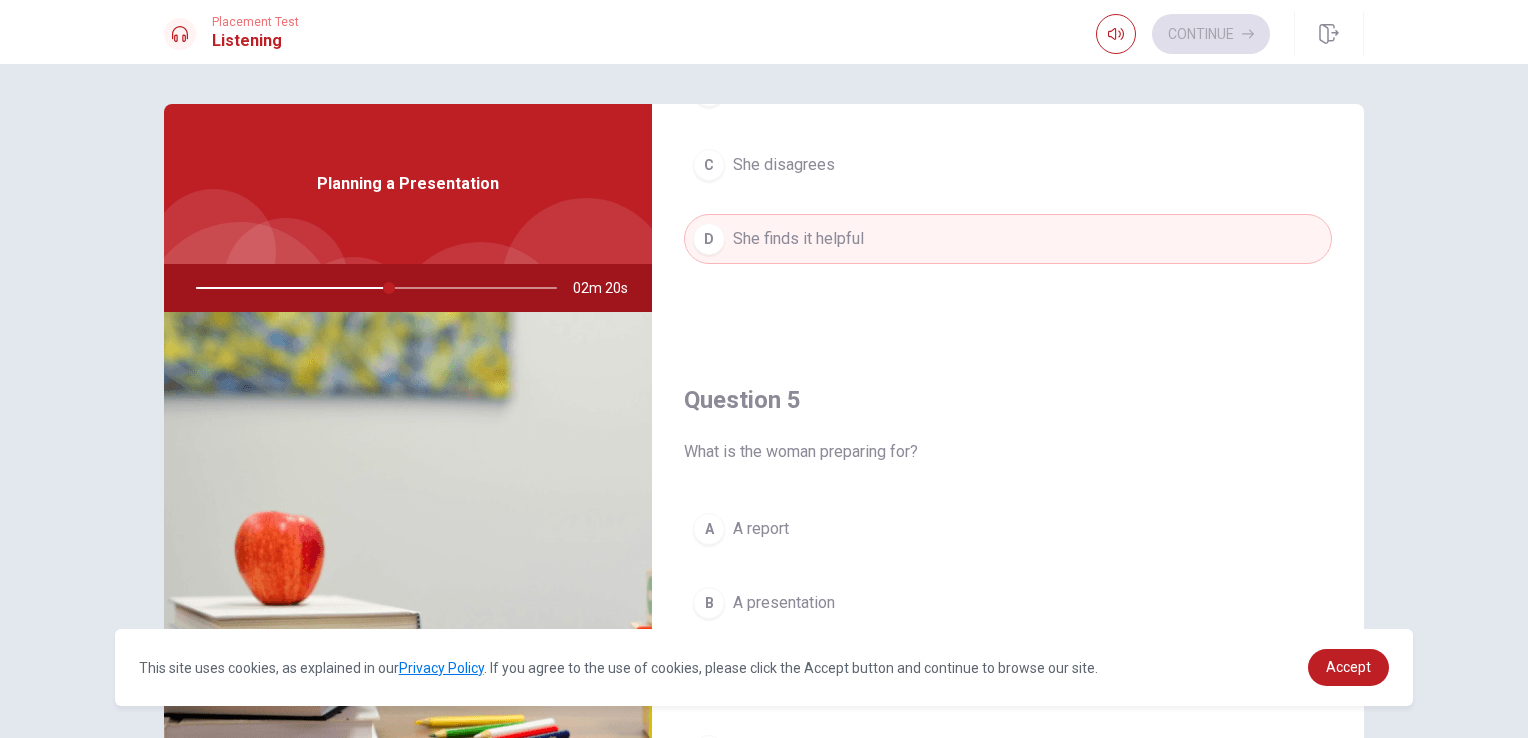 scroll, scrollTop: 1856, scrollLeft: 0, axis: vertical 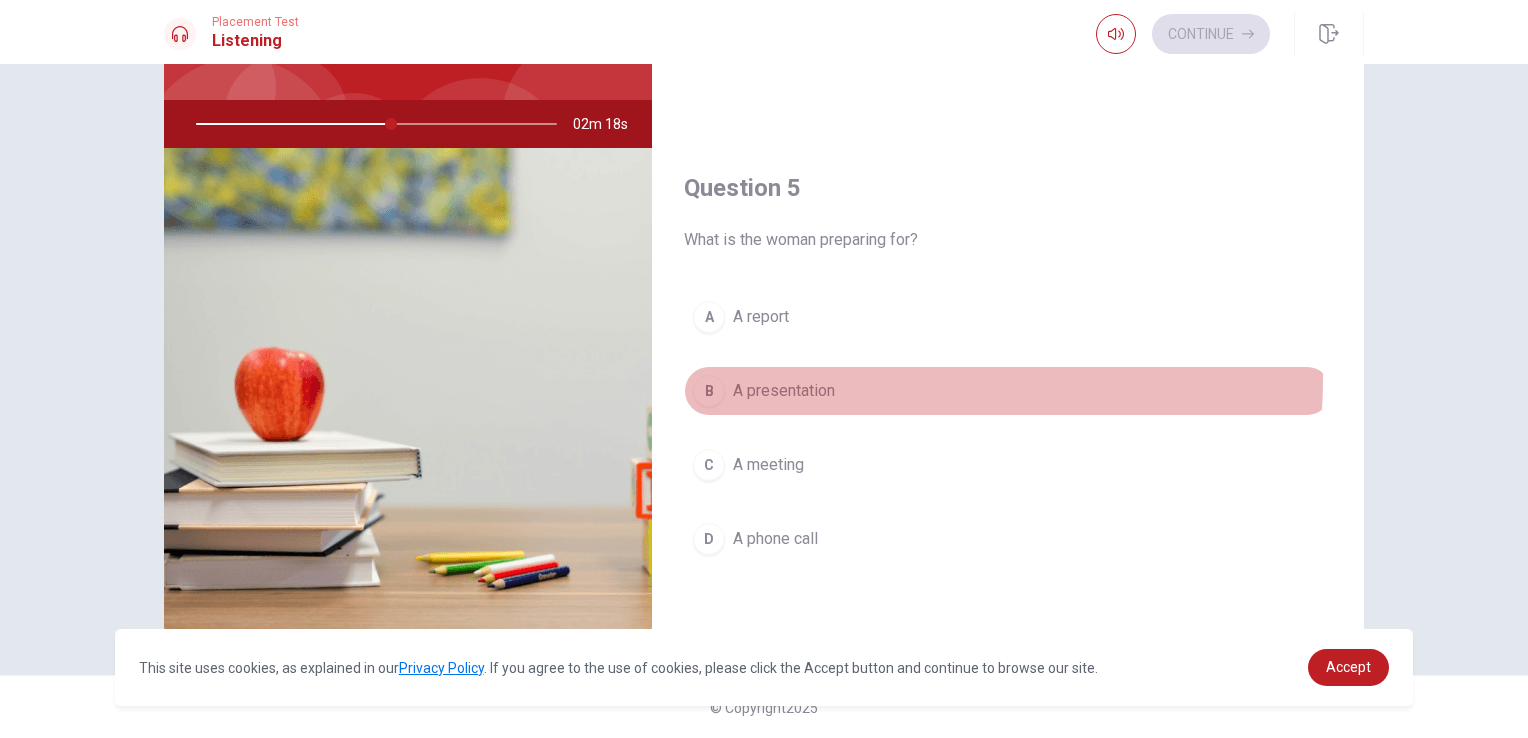 click on "A presentation" at bounding box center (784, 391) 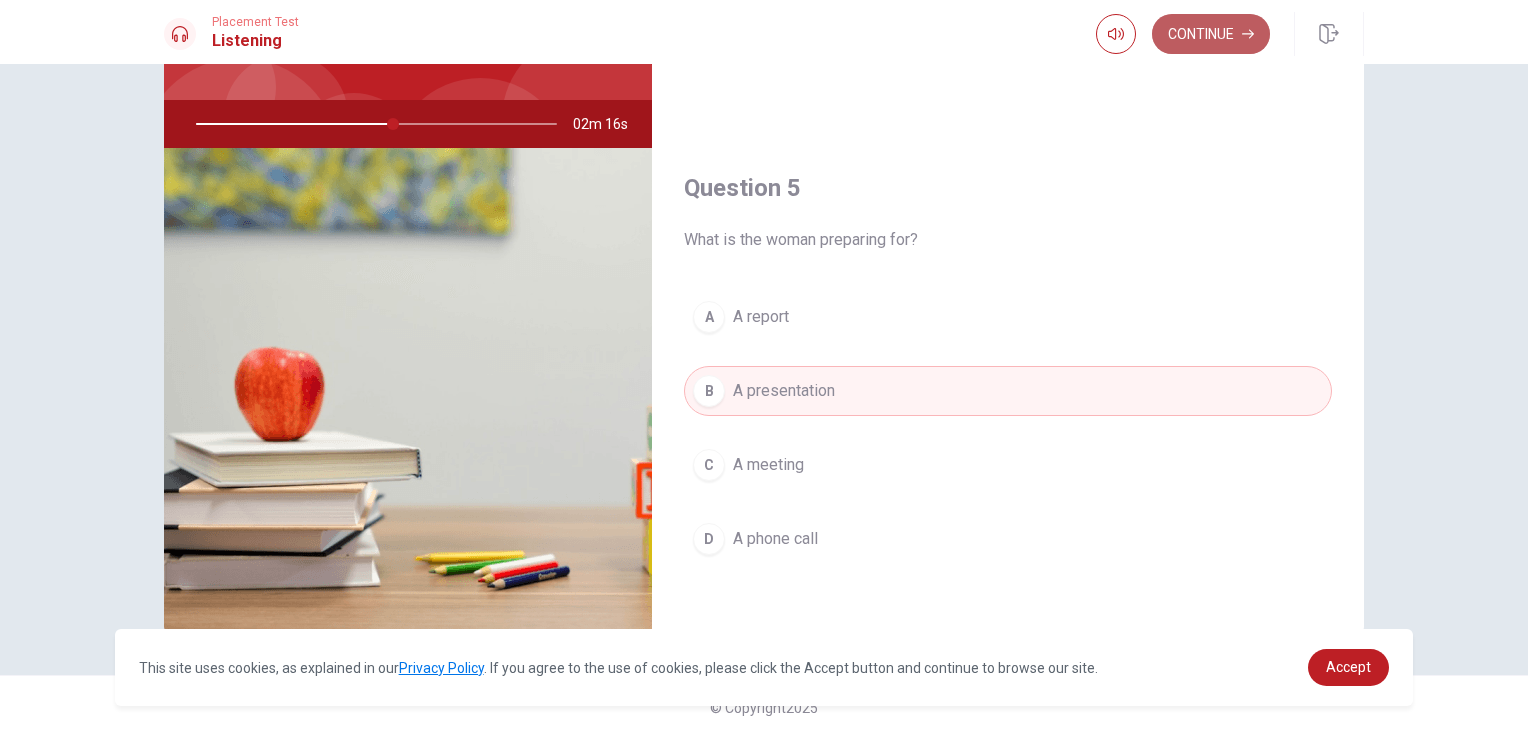 click on "Continue" at bounding box center (1211, 34) 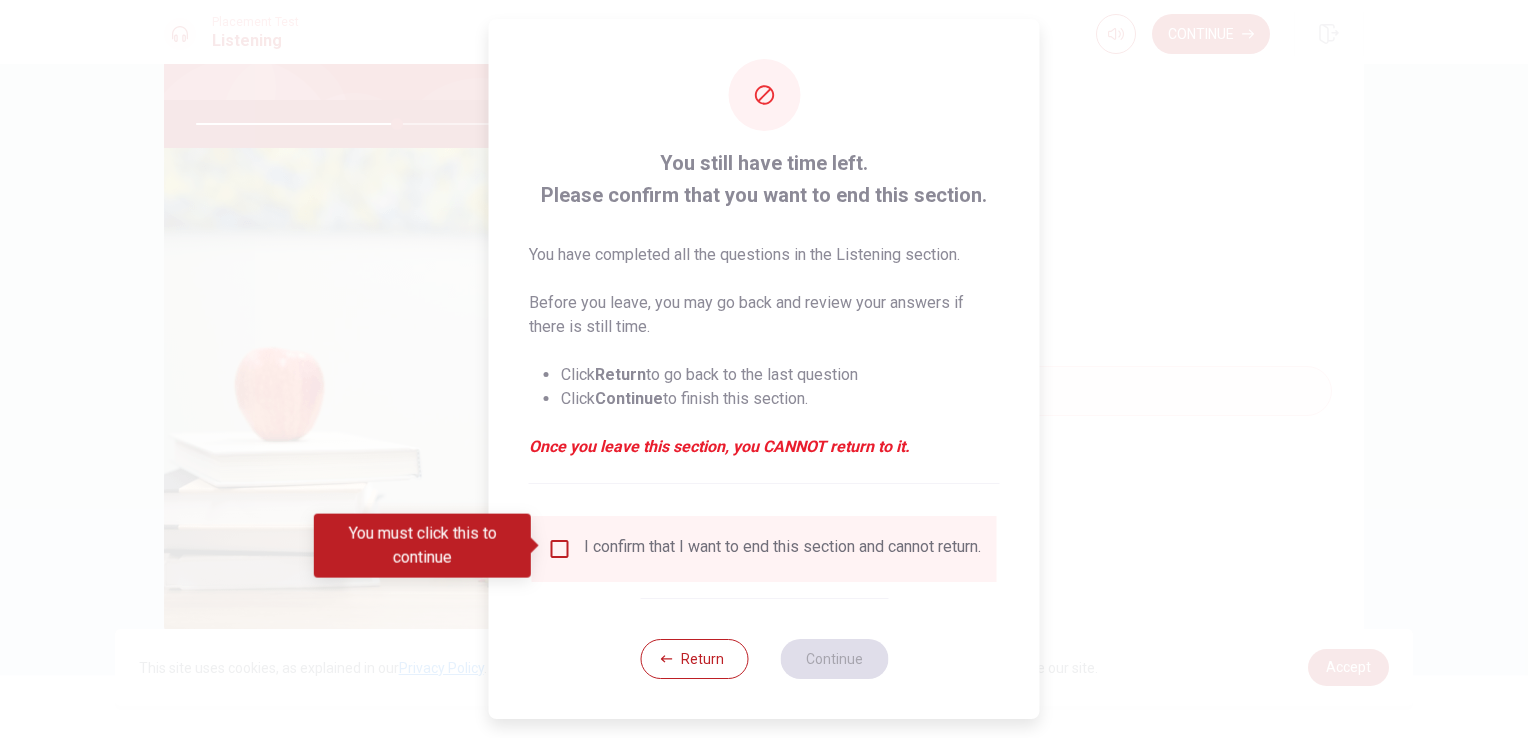 click at bounding box center [560, 549] 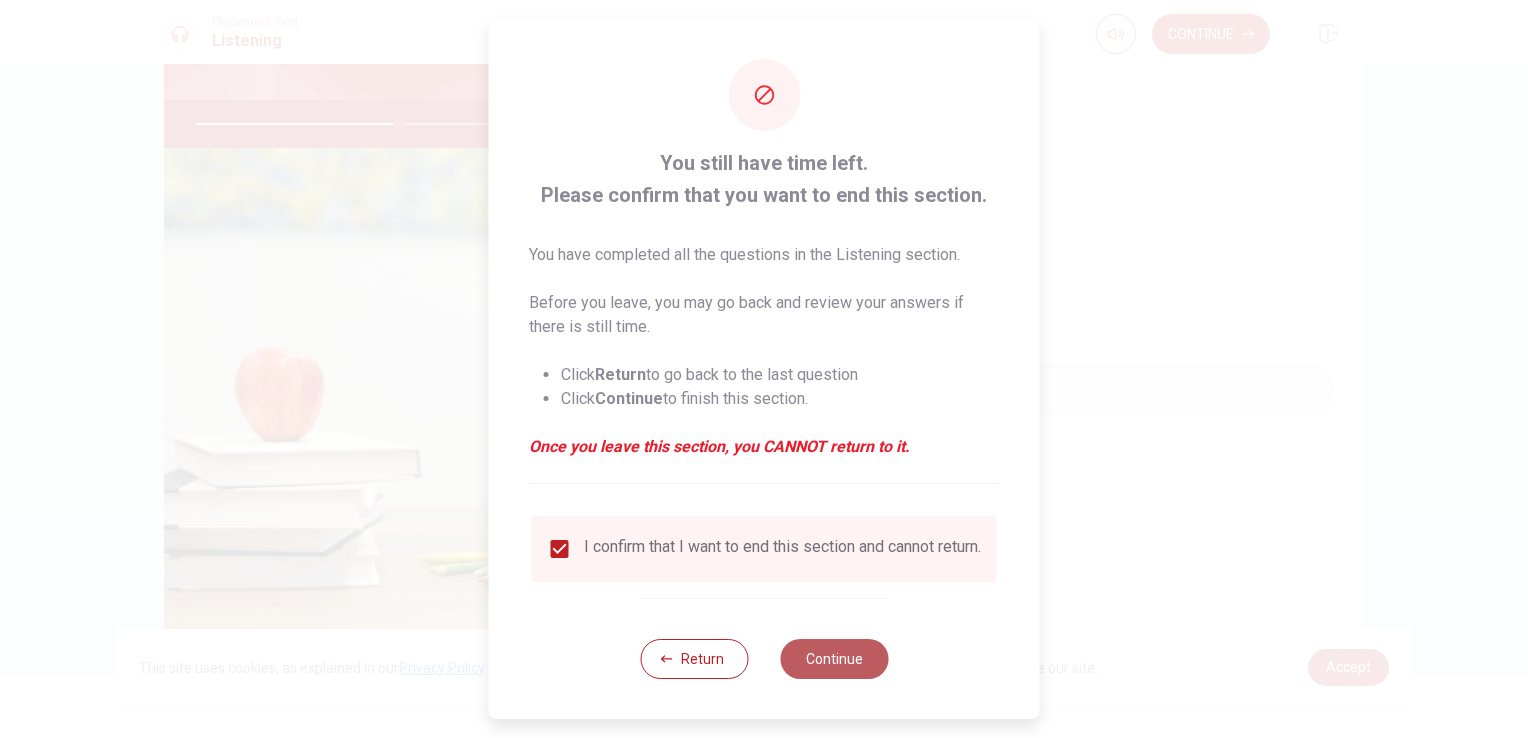 click on "Continue" at bounding box center (834, 659) 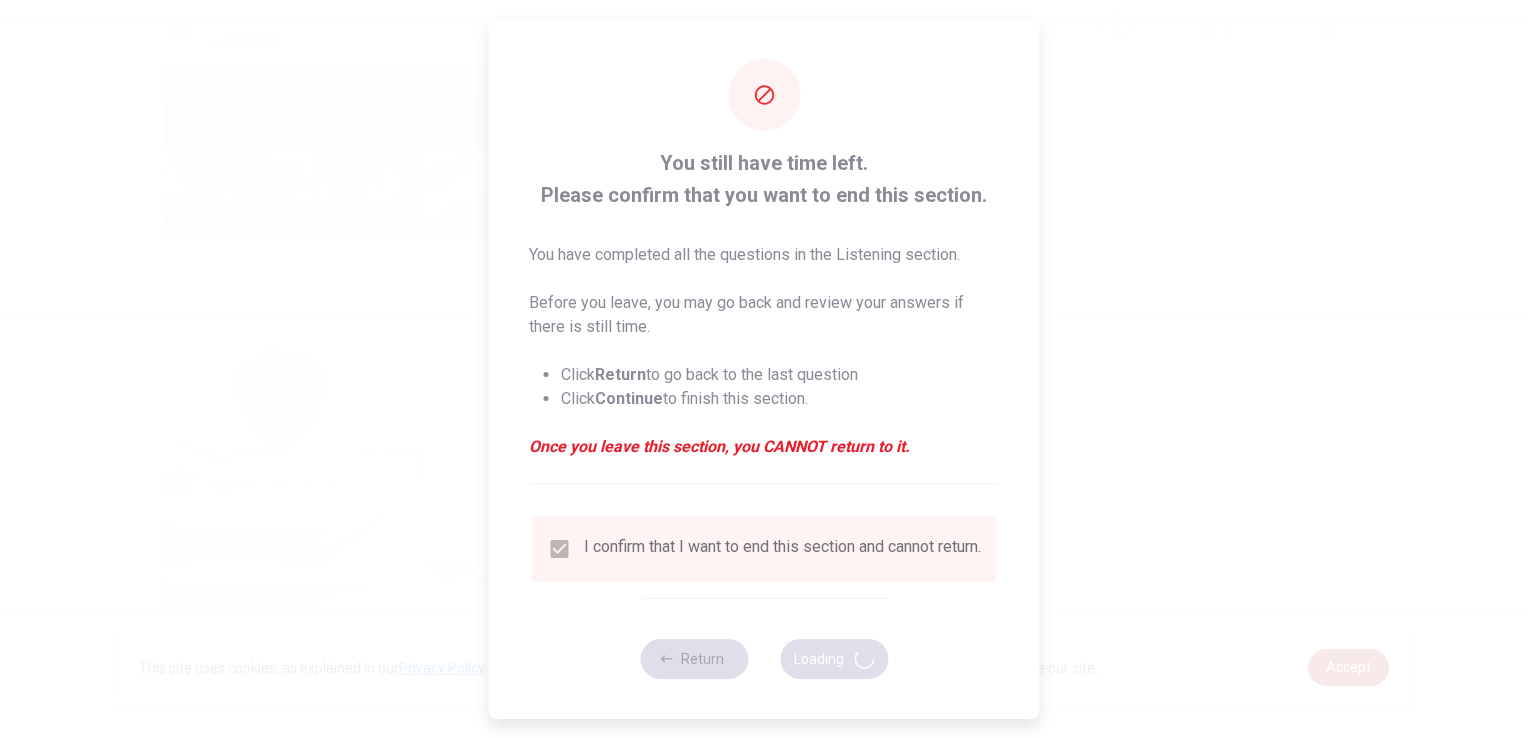 type on "57" 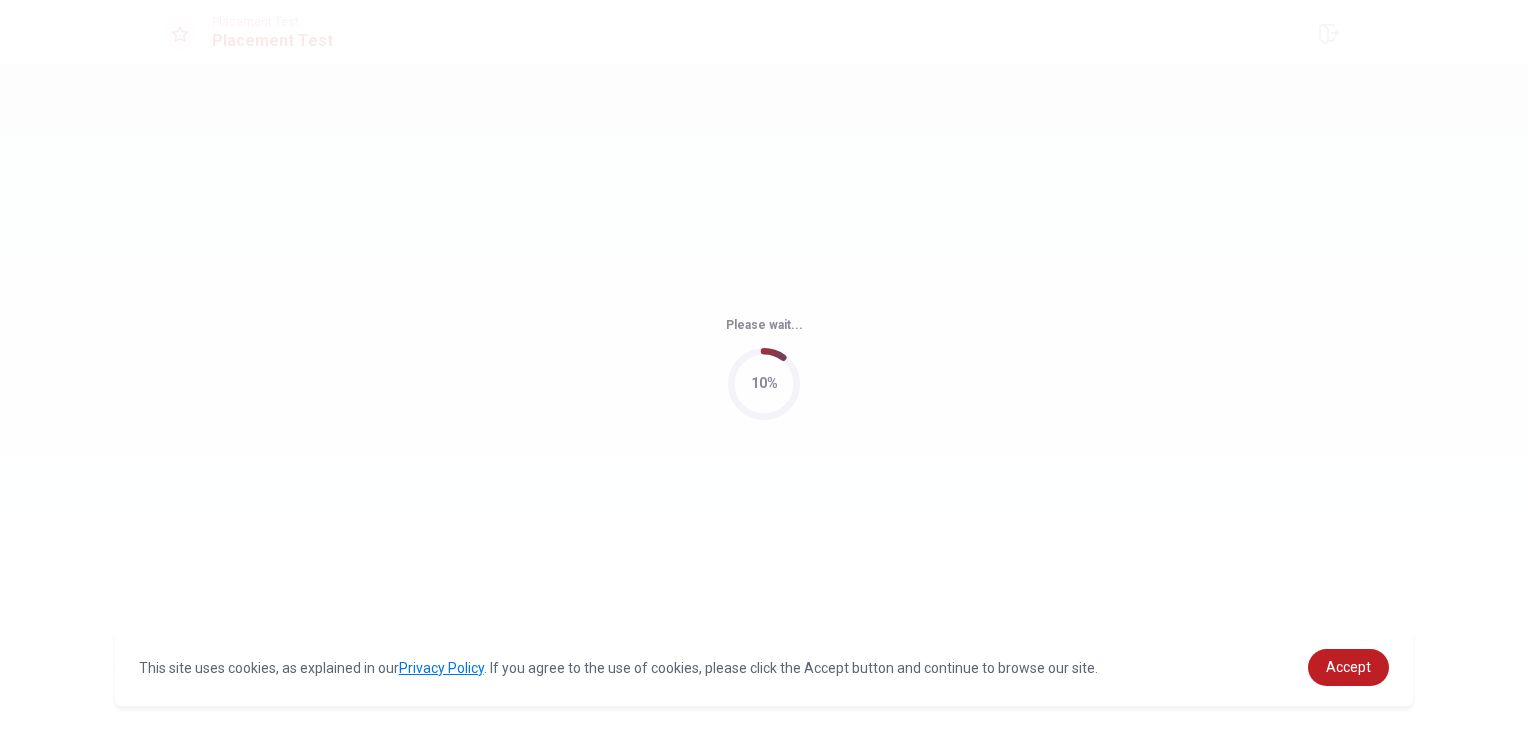 scroll, scrollTop: 0, scrollLeft: 0, axis: both 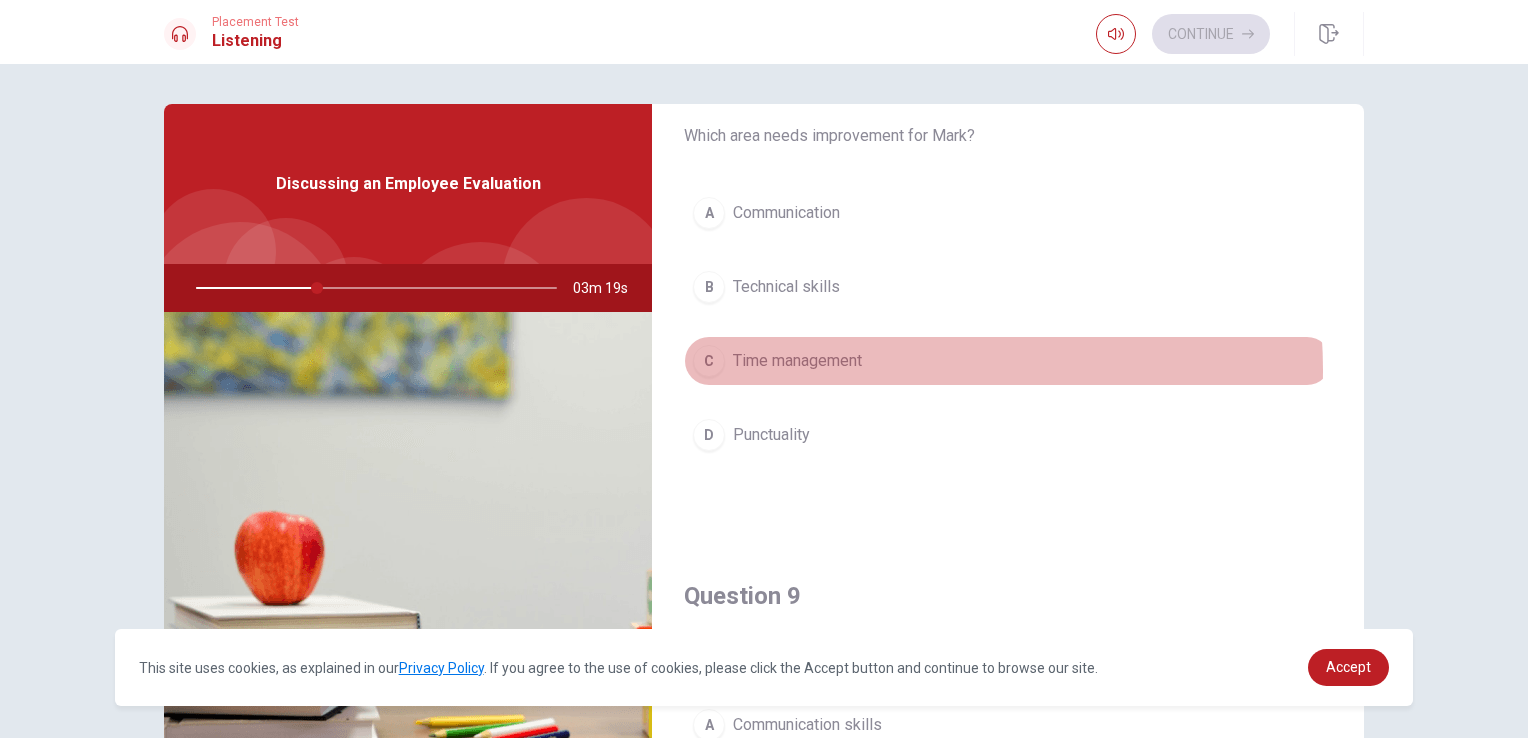 click on "Time management" at bounding box center (797, 361) 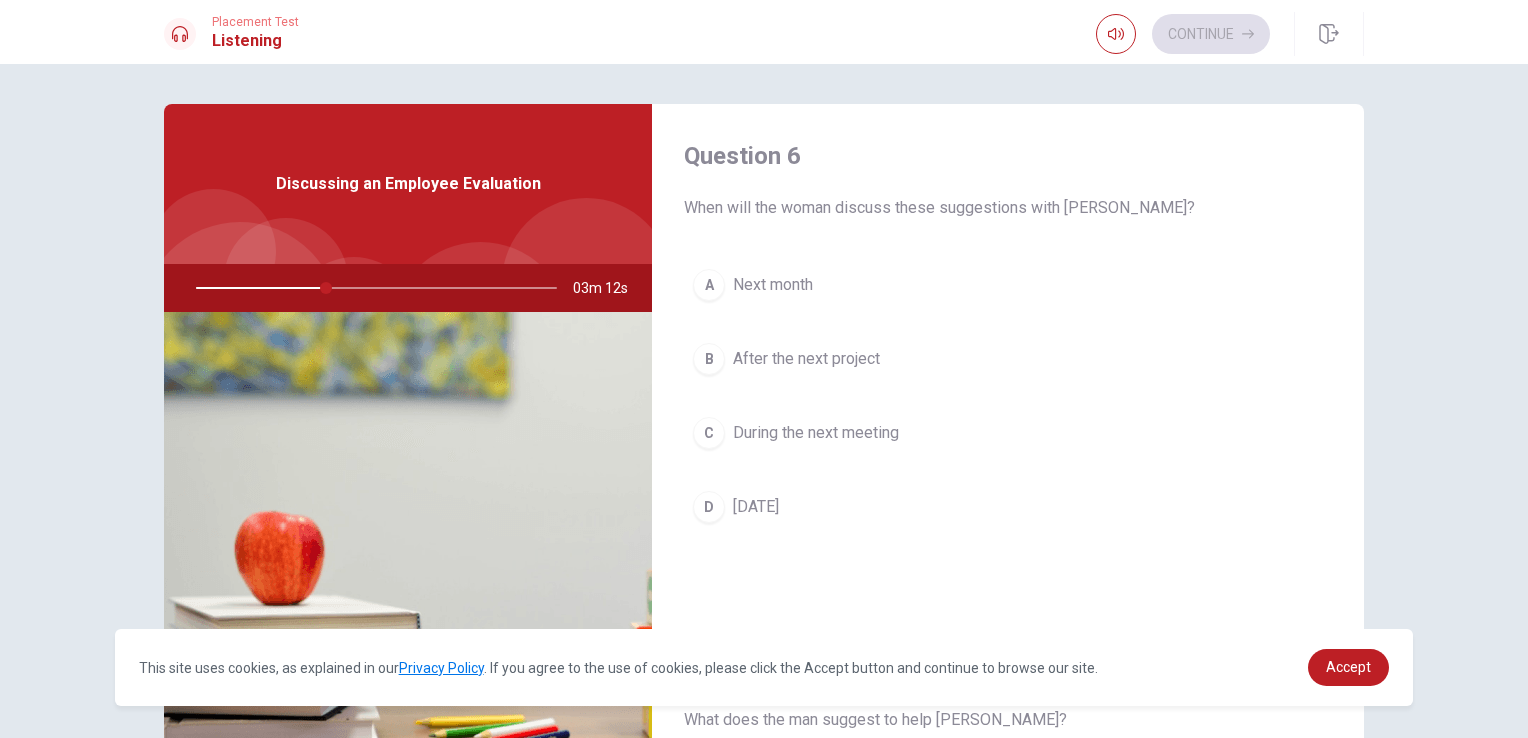 scroll, scrollTop: 0, scrollLeft: 0, axis: both 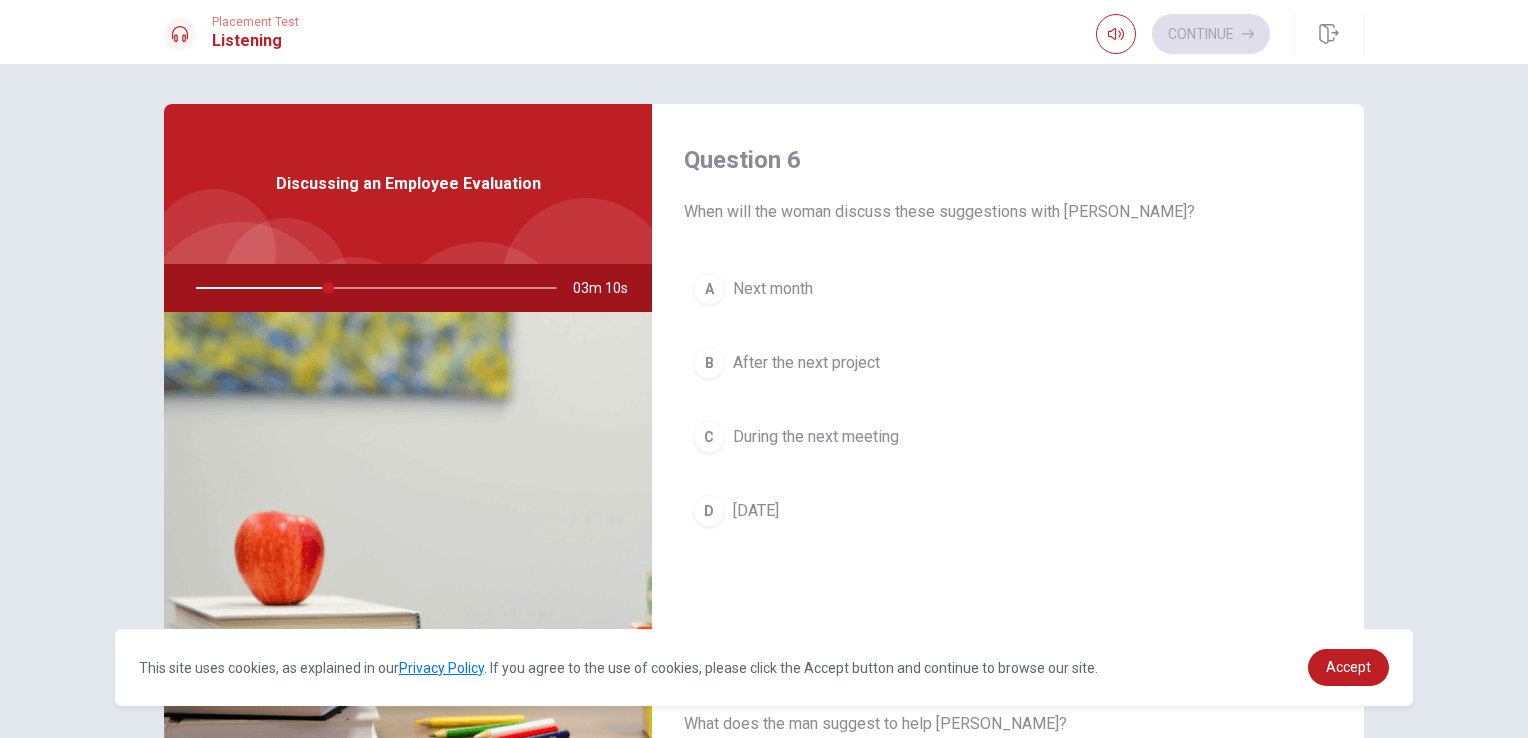 click on "During the next meeting" at bounding box center [816, 437] 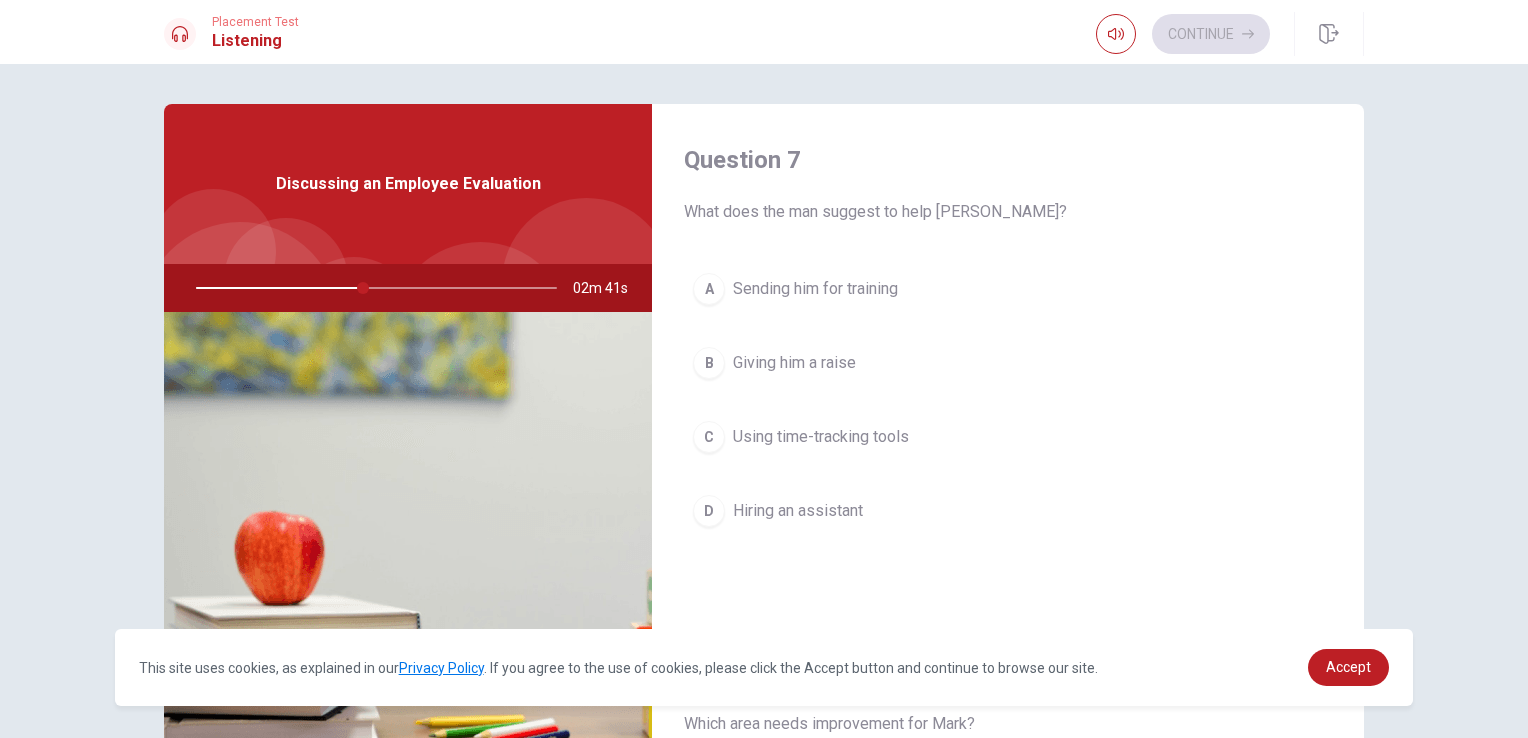 scroll, scrollTop: 500, scrollLeft: 0, axis: vertical 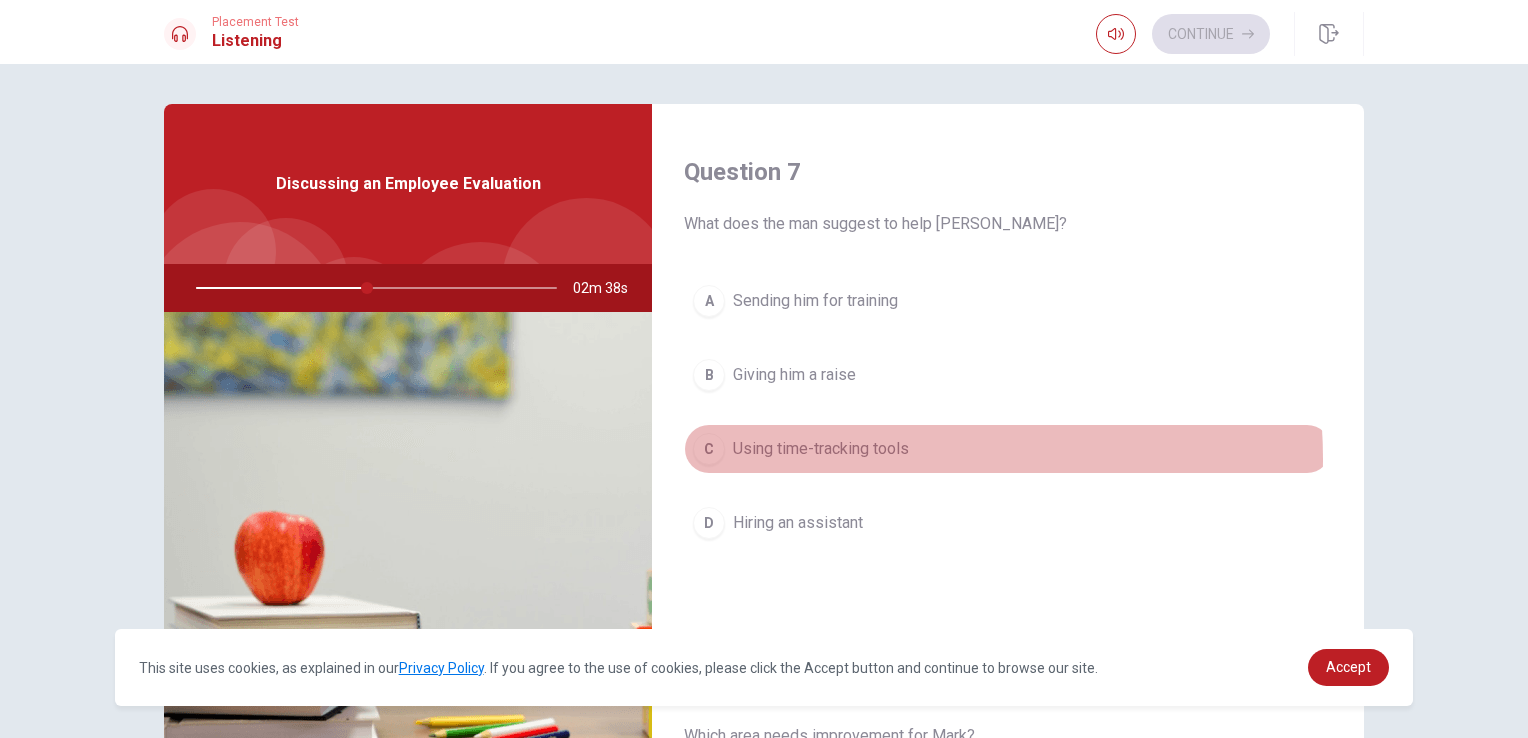 click on "Using time-tracking tools" at bounding box center [821, 449] 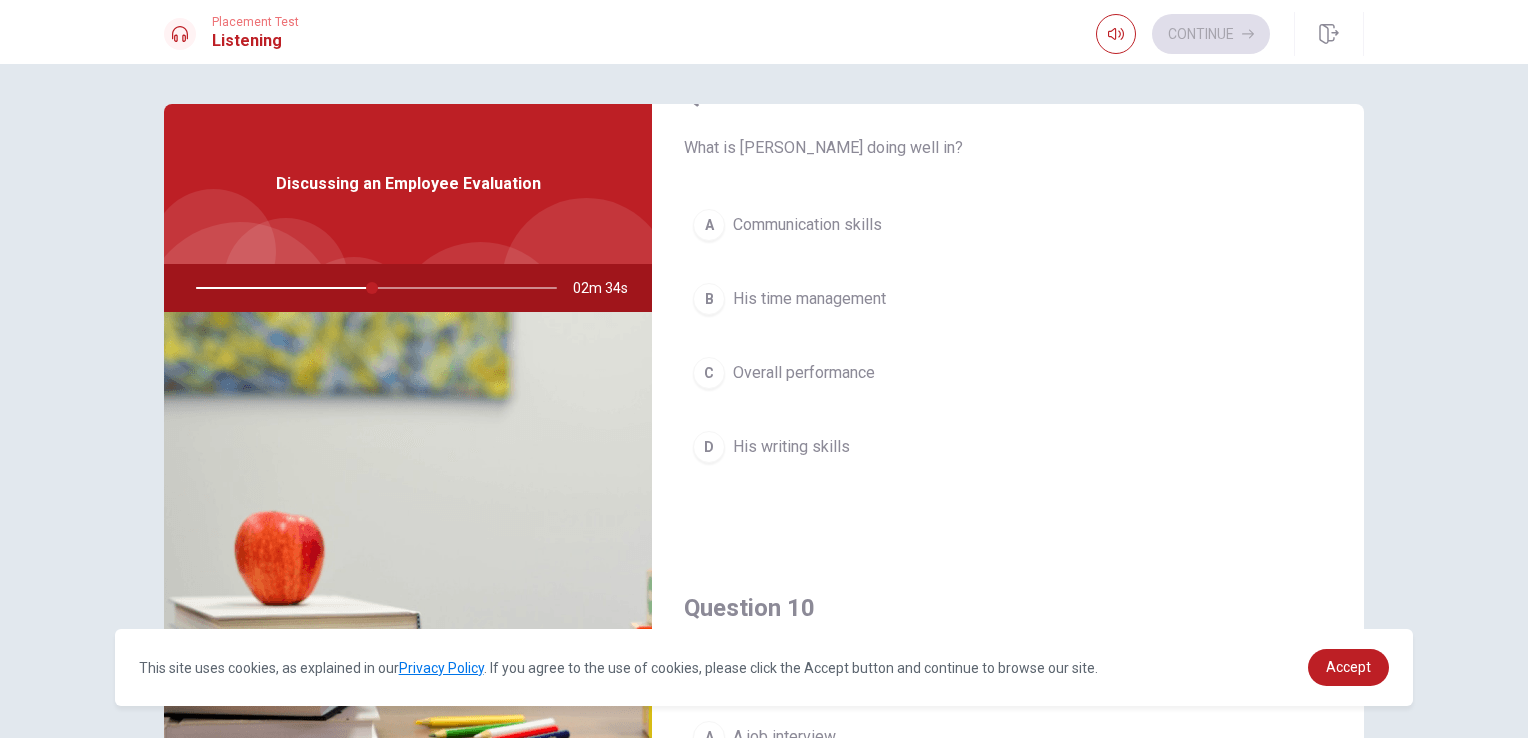 scroll, scrollTop: 1856, scrollLeft: 0, axis: vertical 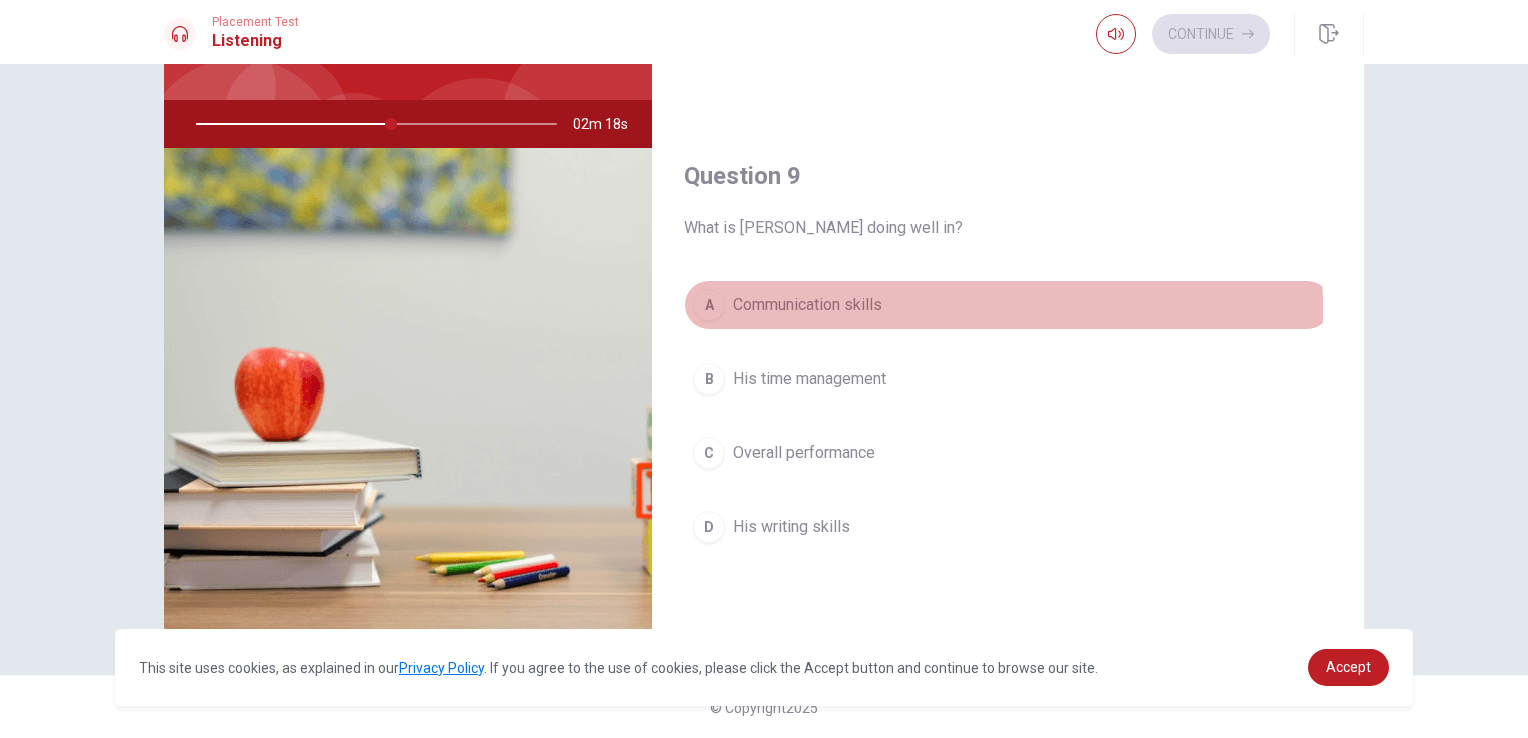 click on "Communication skills" at bounding box center (807, 305) 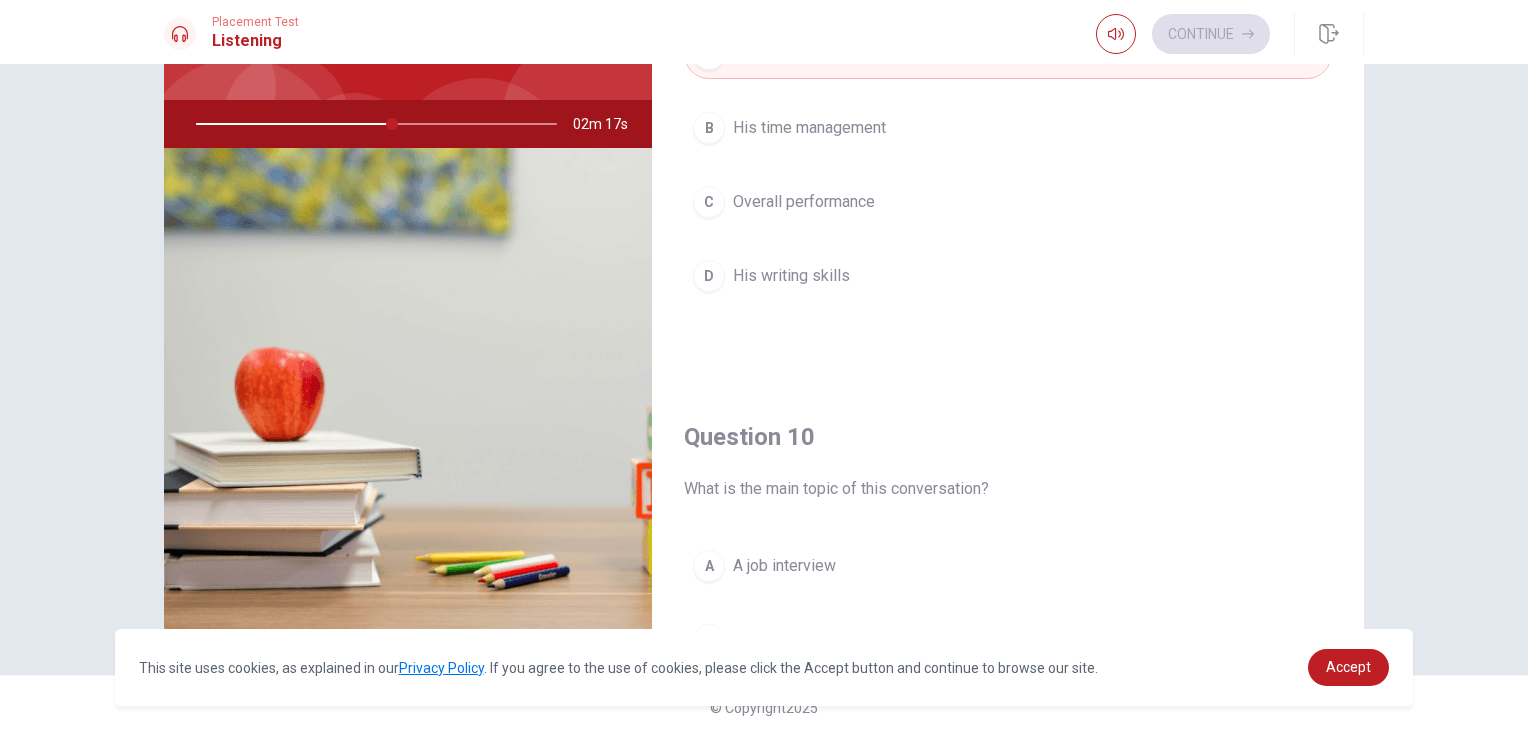scroll, scrollTop: 1856, scrollLeft: 0, axis: vertical 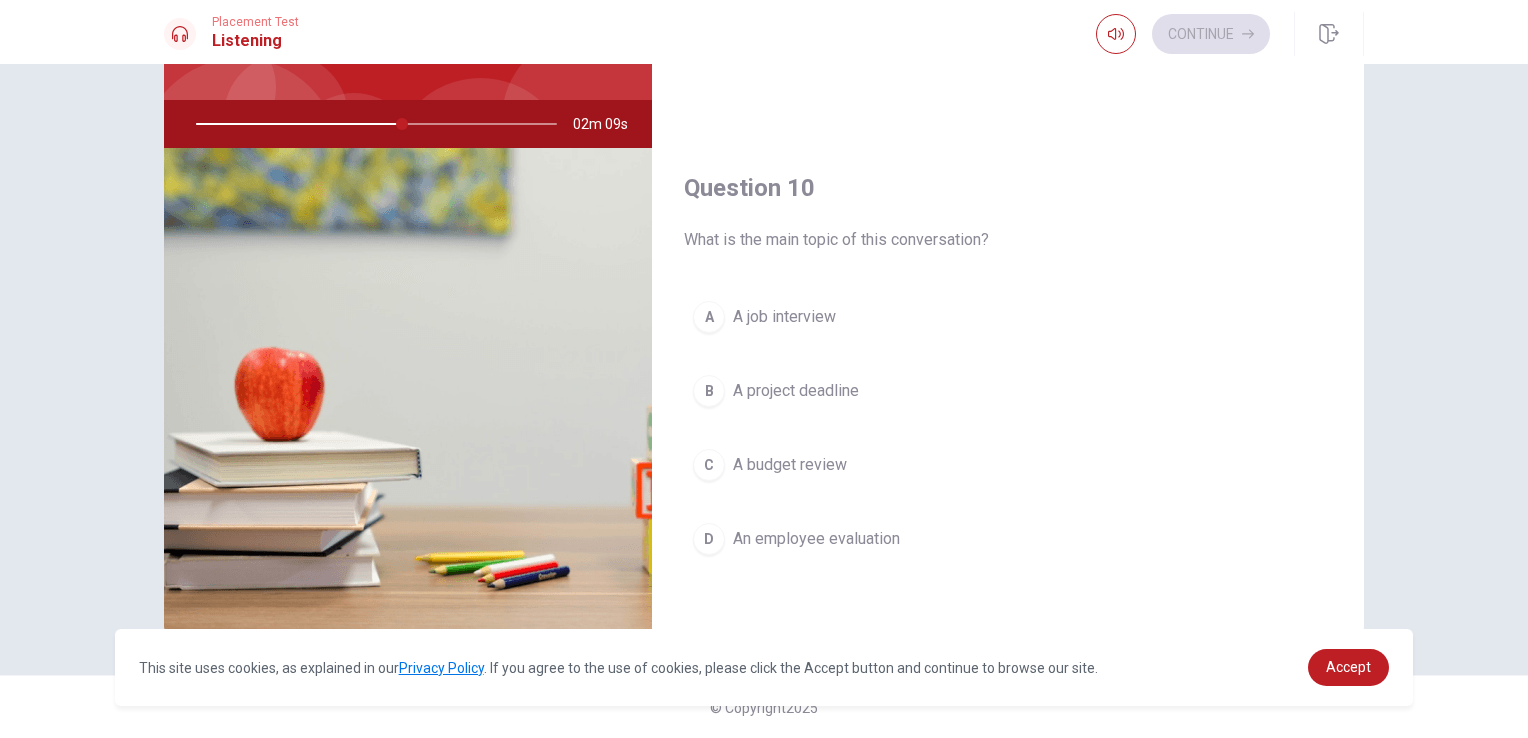 drag, startPoint x: 396, startPoint y: 121, endPoint x: 266, endPoint y: 118, distance: 130.0346 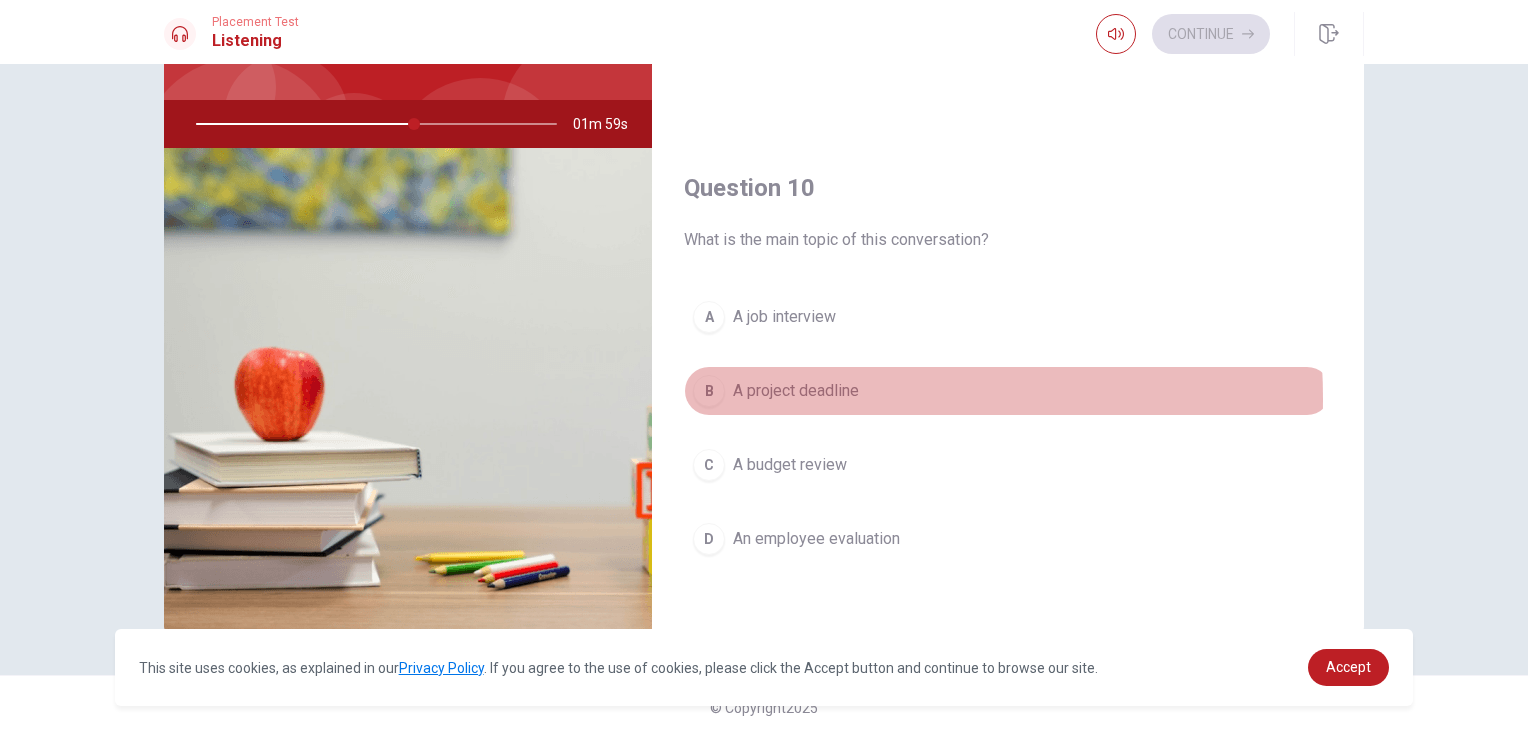 click on "A project deadline" at bounding box center (796, 391) 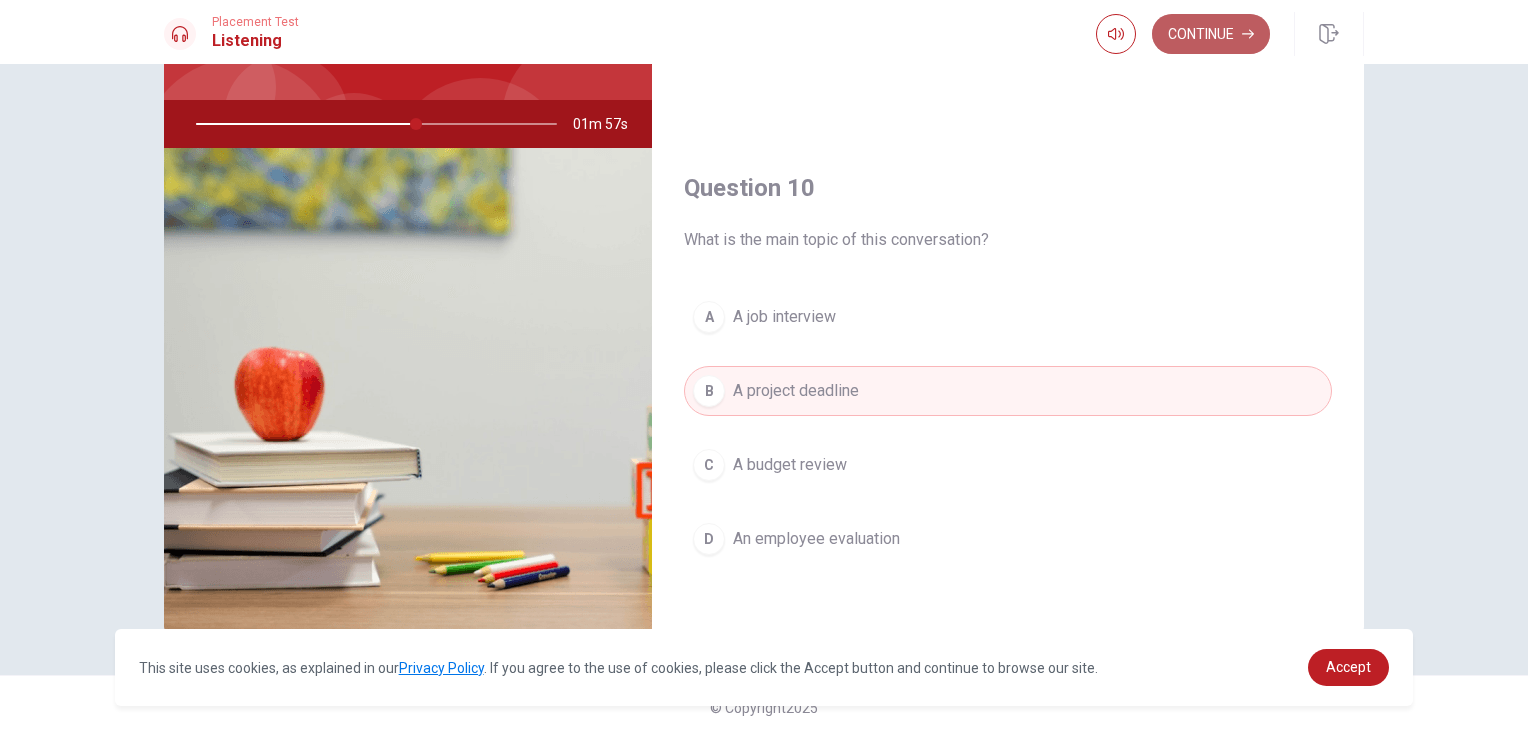click on "Continue" at bounding box center [1211, 34] 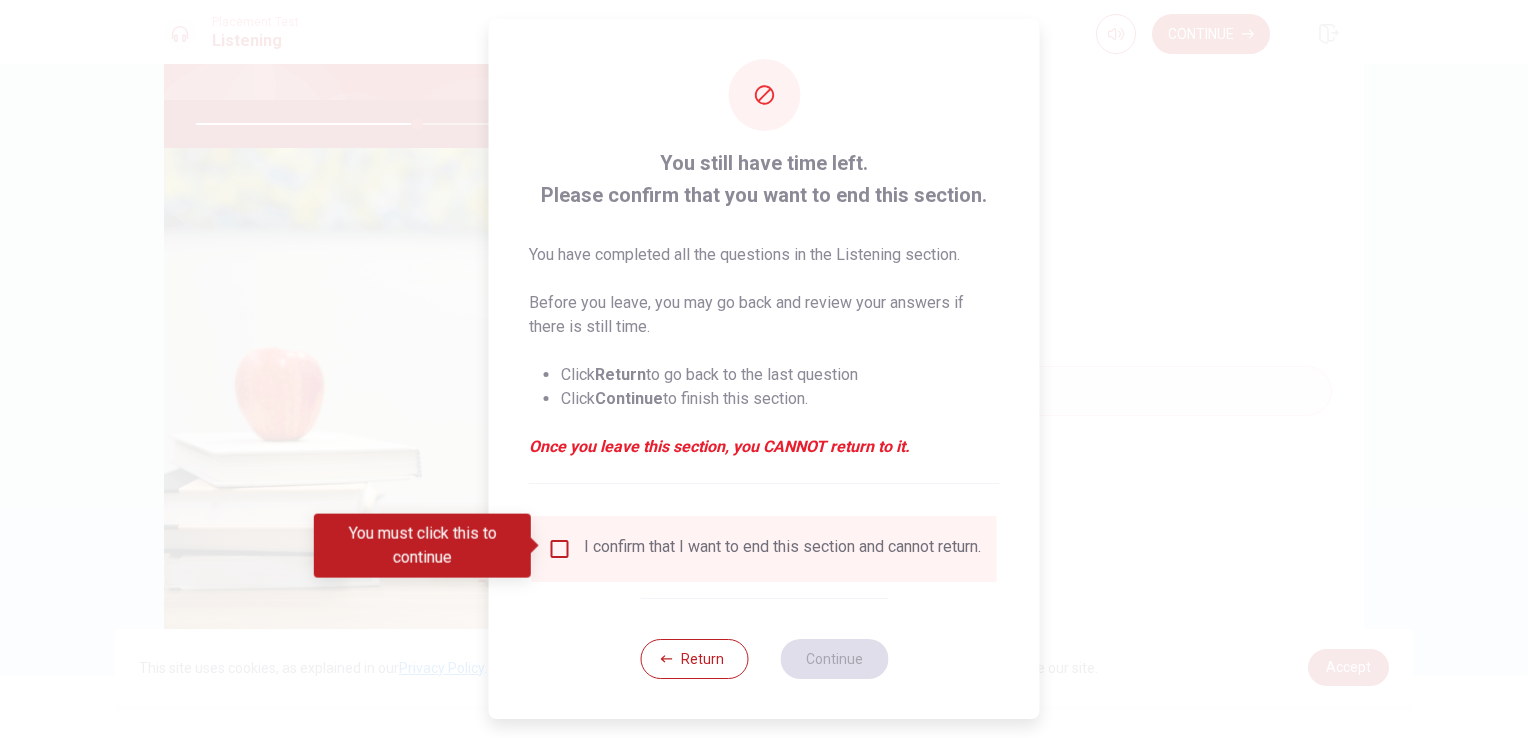 click at bounding box center [536, 546] 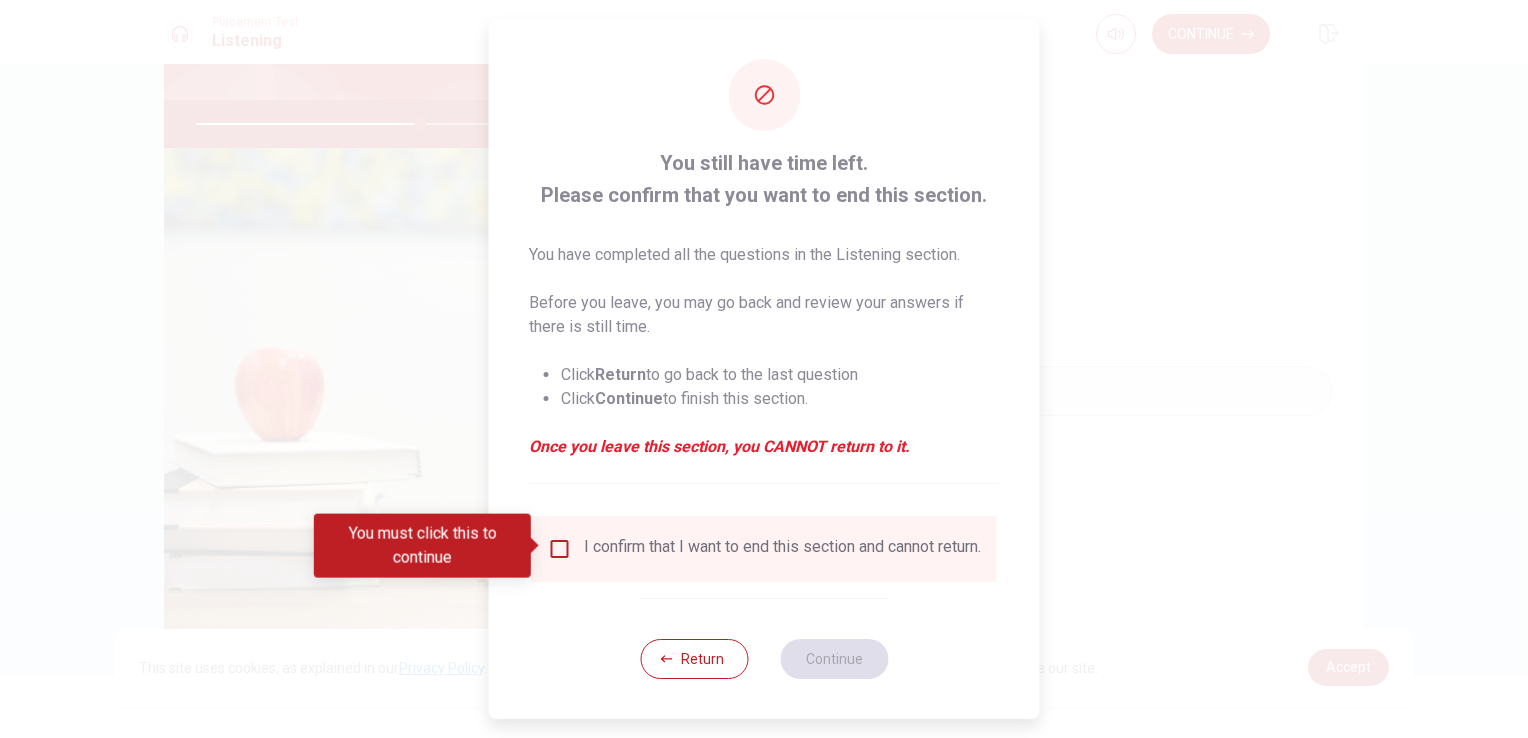click at bounding box center [560, 549] 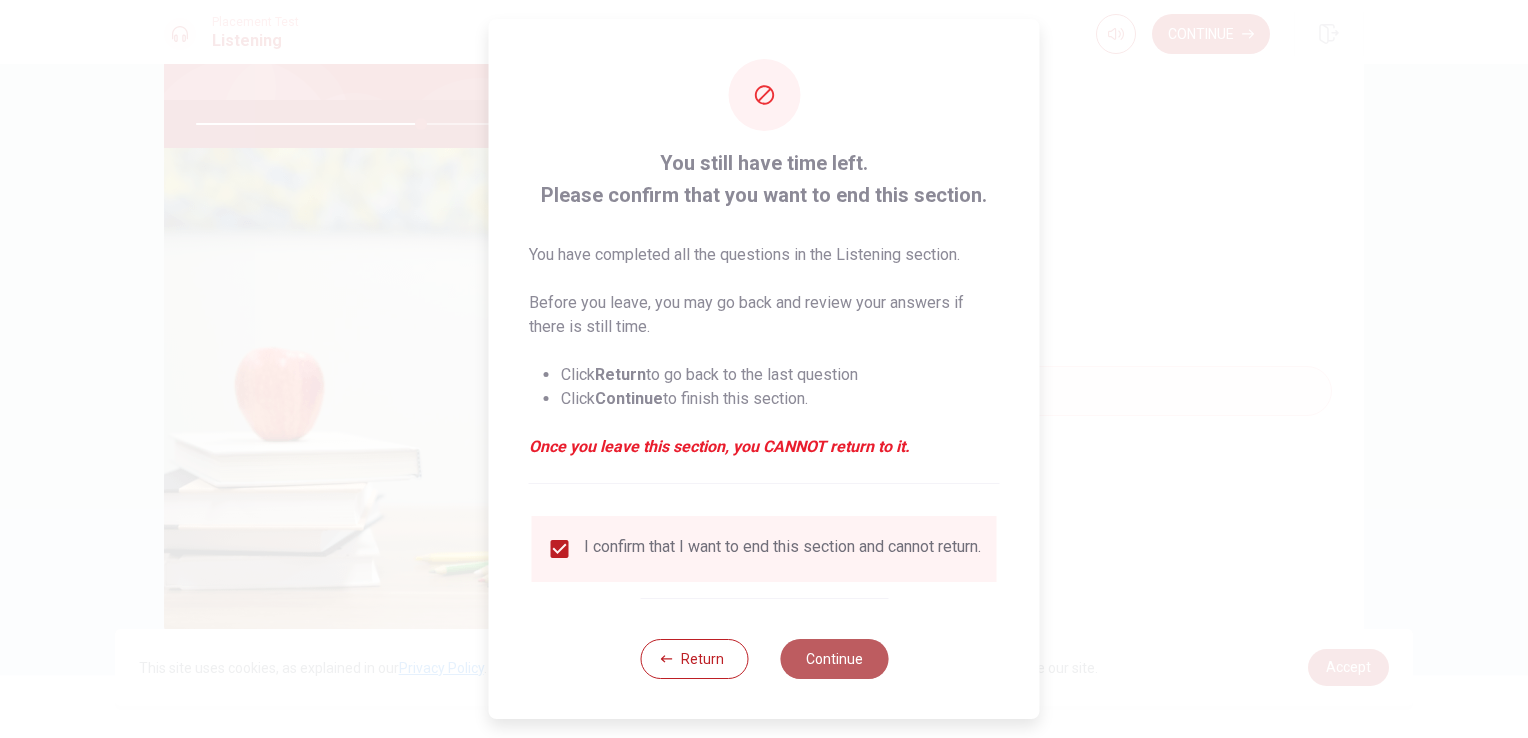 click on "Continue" at bounding box center (834, 659) 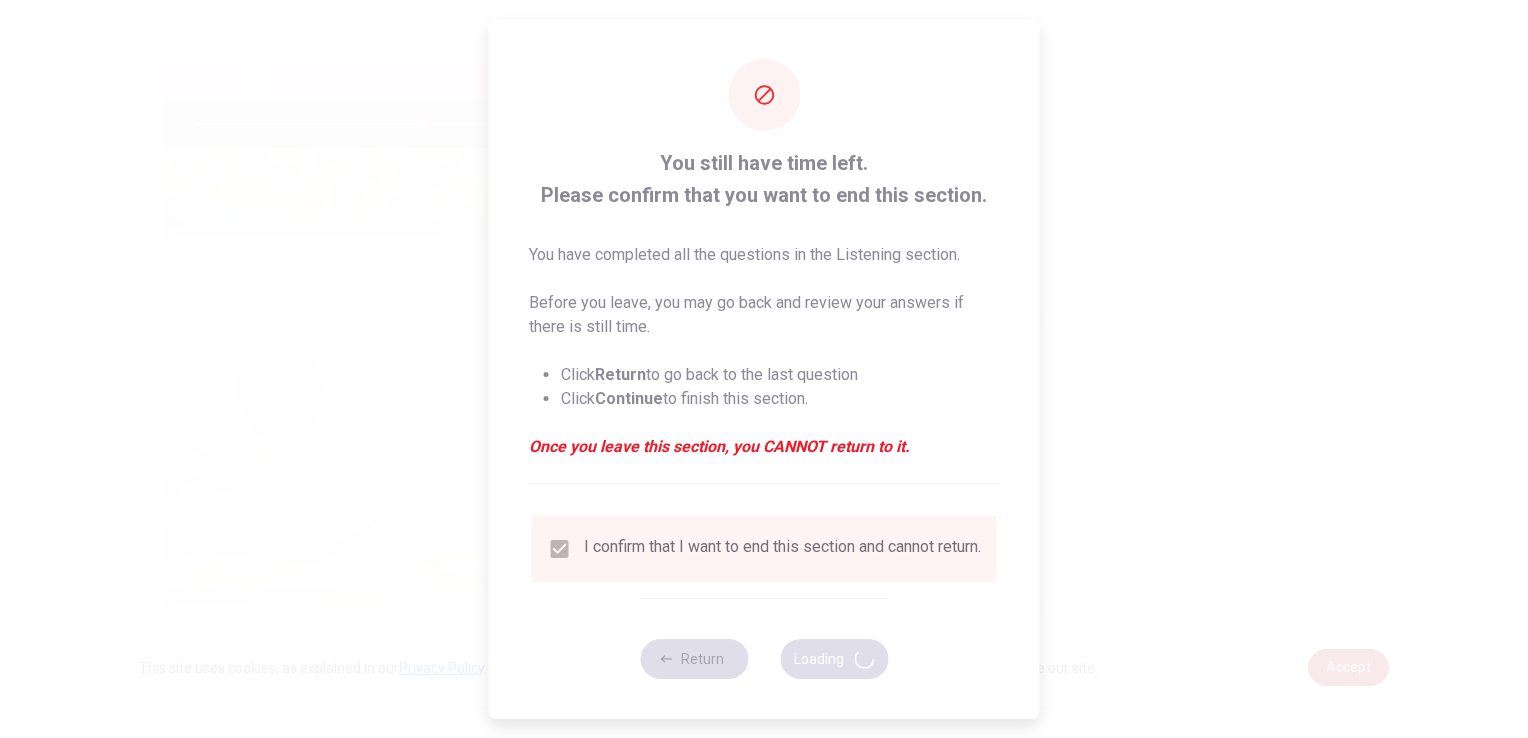 type on "63" 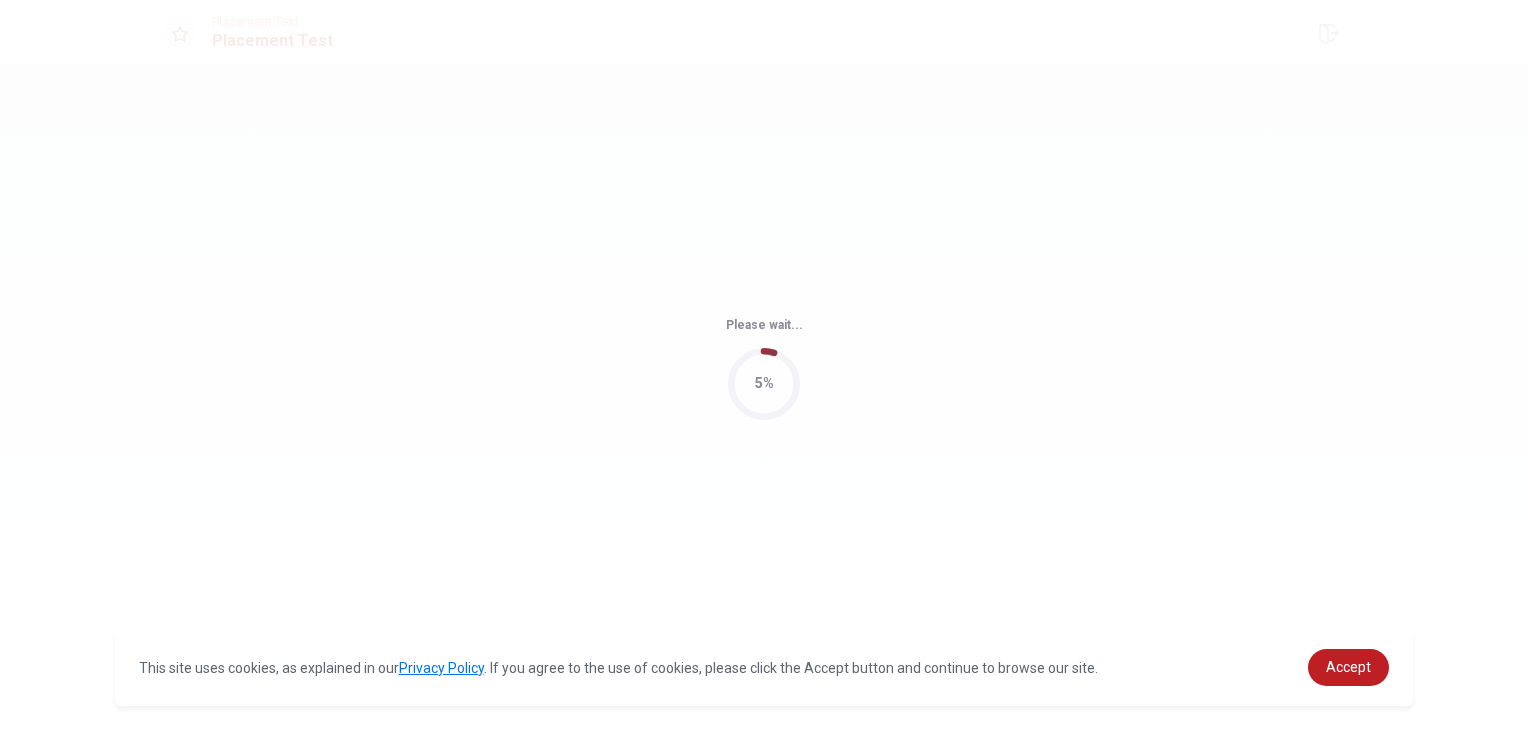 scroll, scrollTop: 0, scrollLeft: 0, axis: both 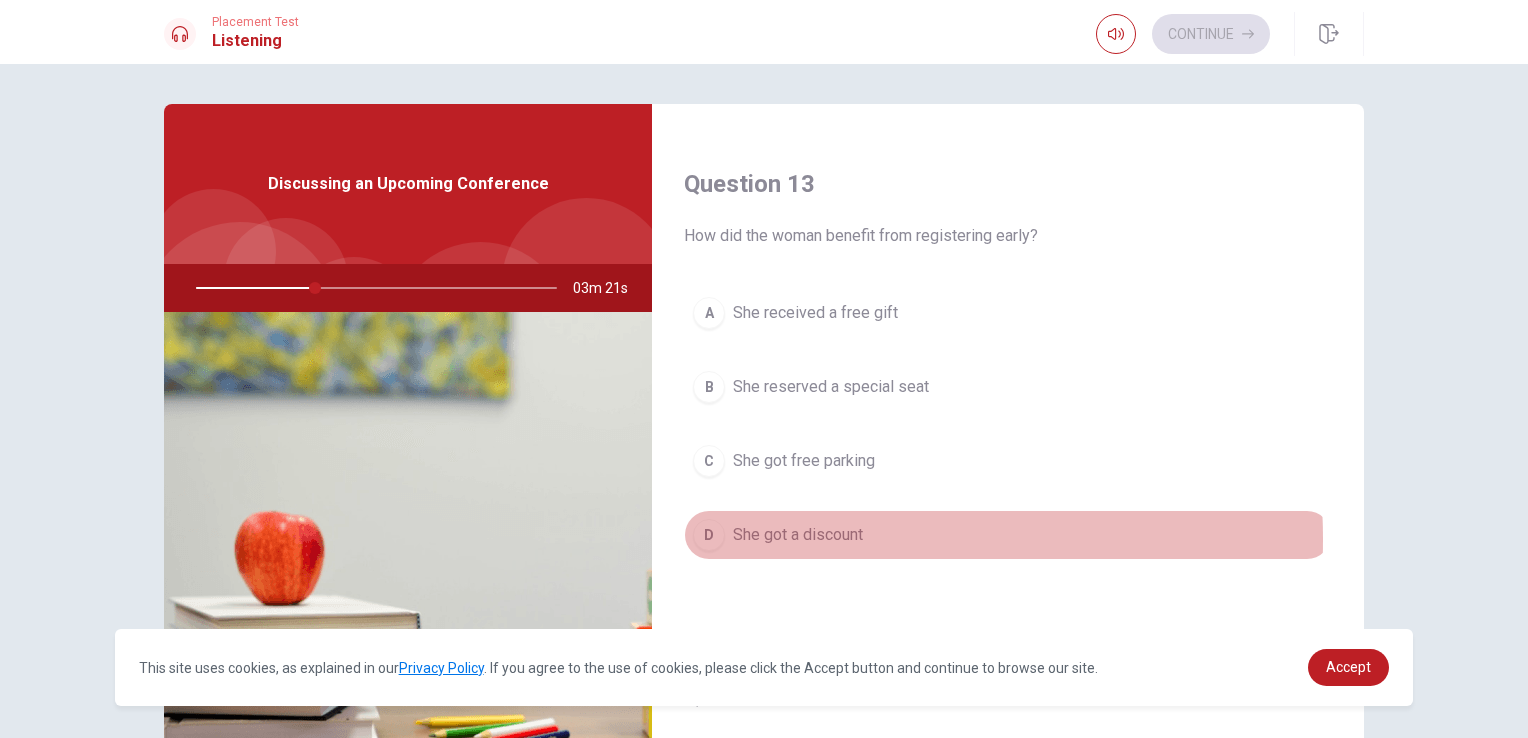 click on "She got a discount" at bounding box center [798, 535] 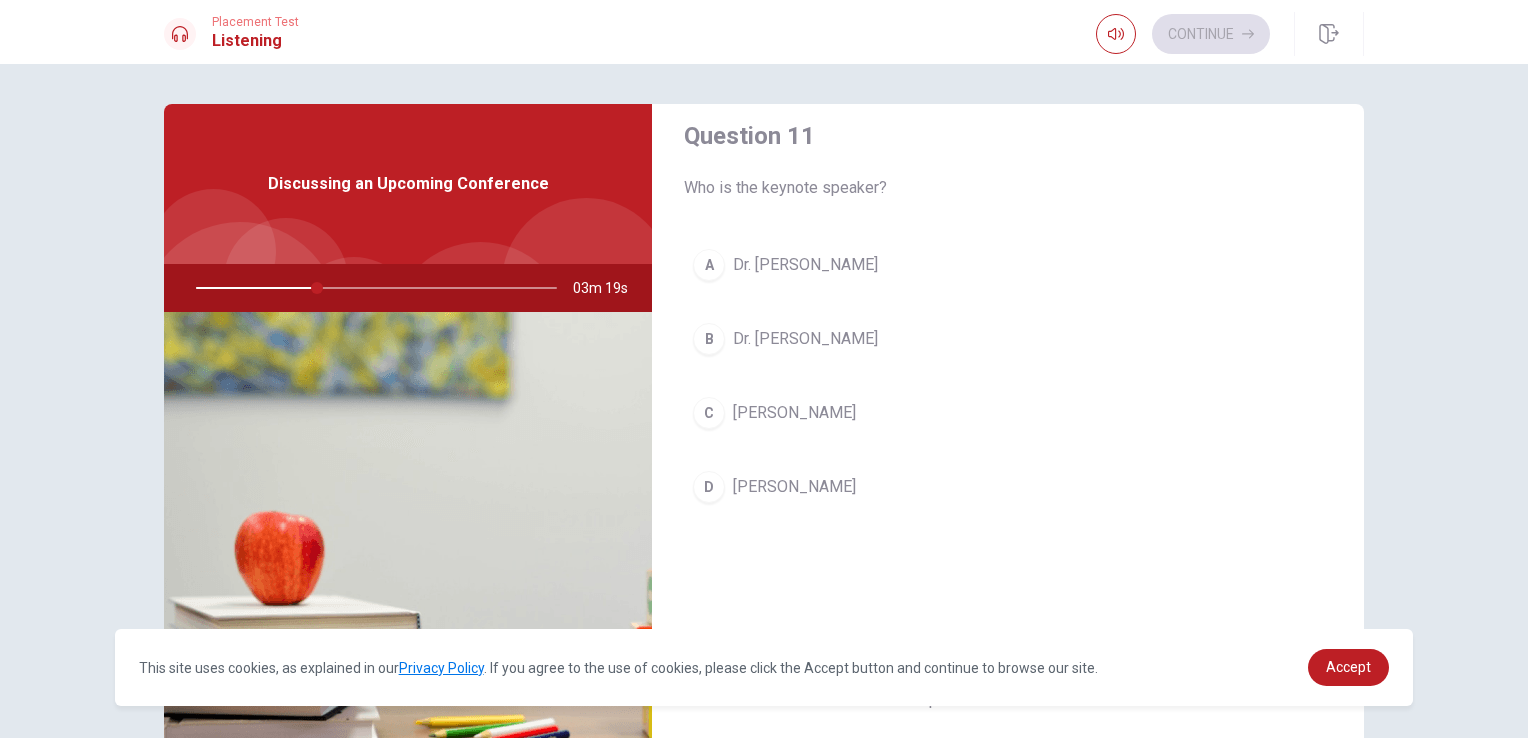 scroll, scrollTop: 0, scrollLeft: 0, axis: both 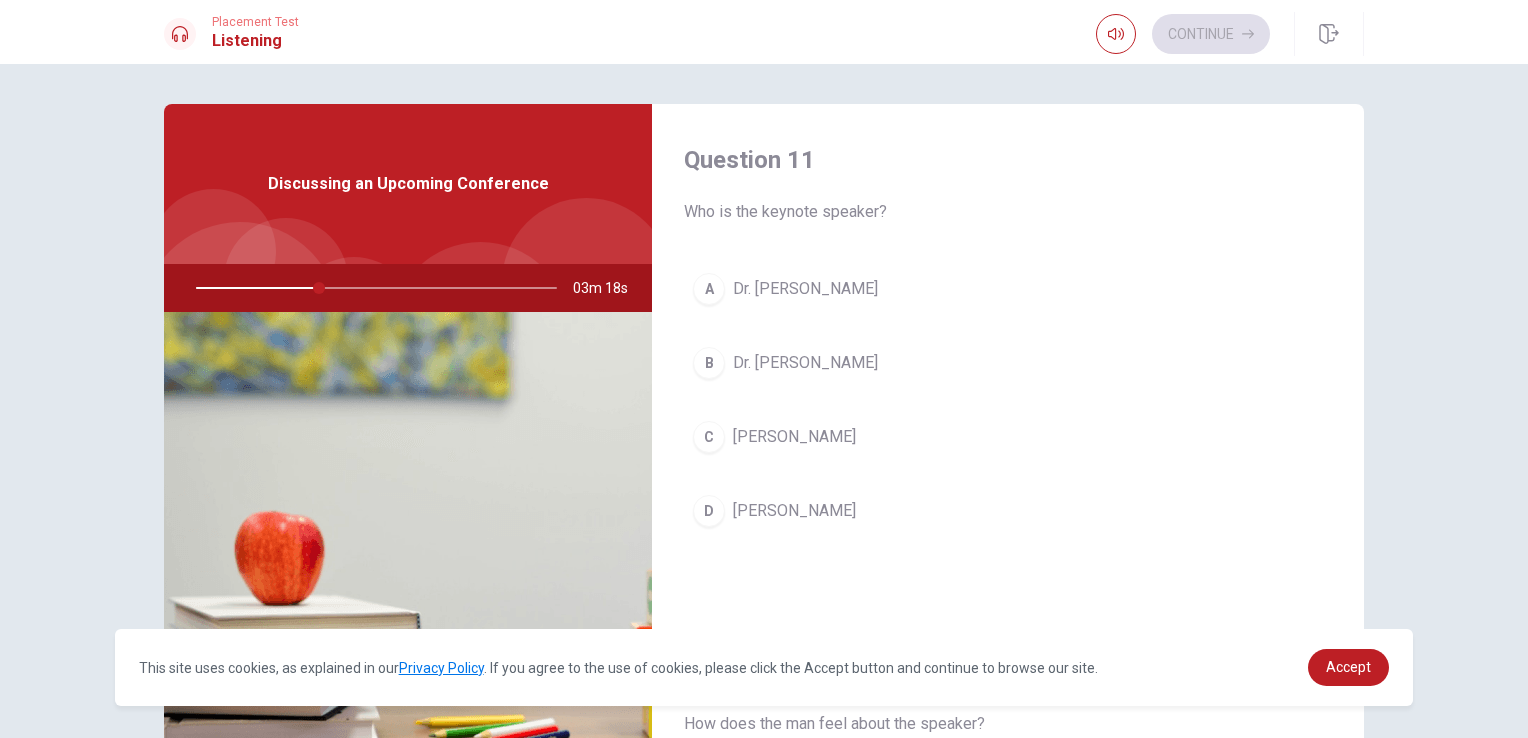 click on "[PERSON_NAME]" at bounding box center (794, 511) 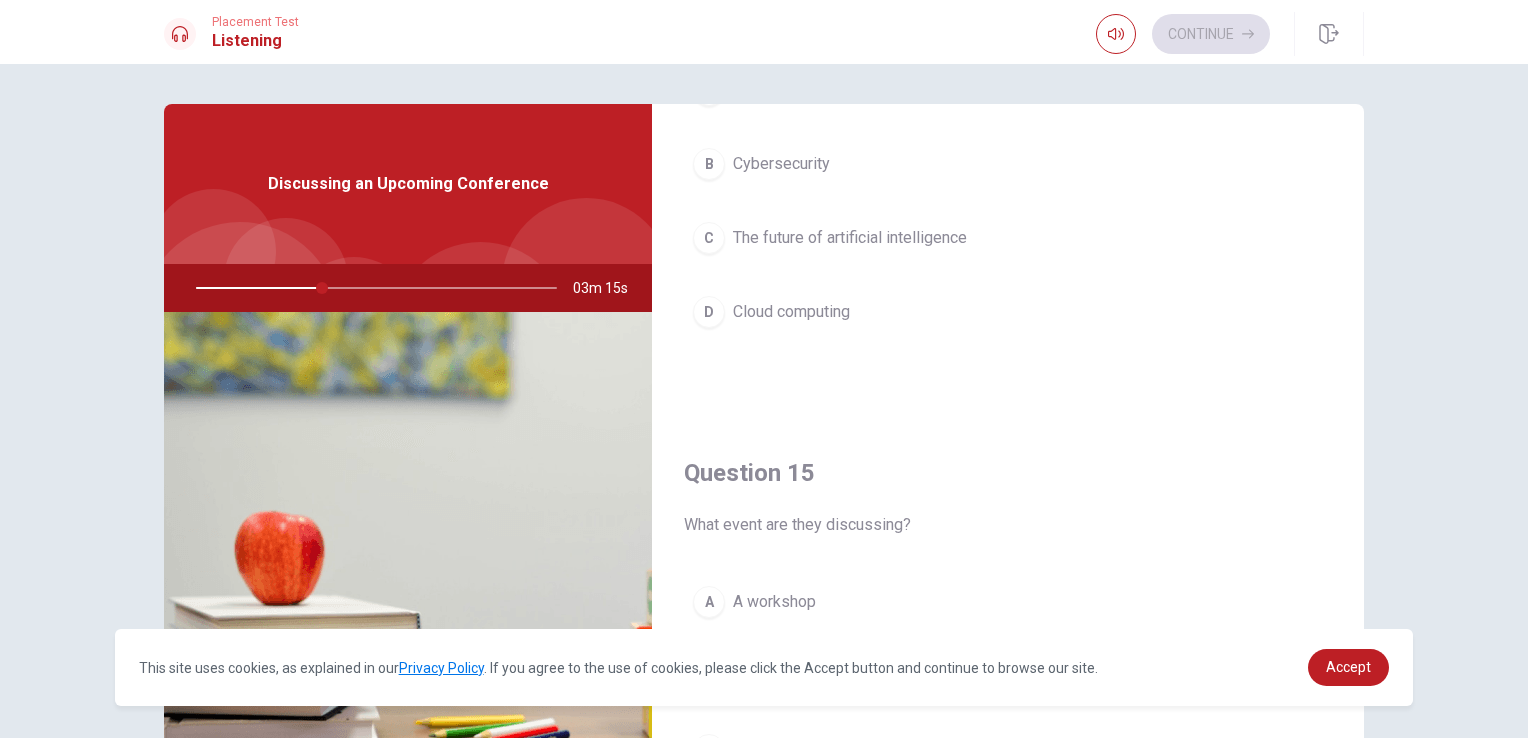 scroll, scrollTop: 1700, scrollLeft: 0, axis: vertical 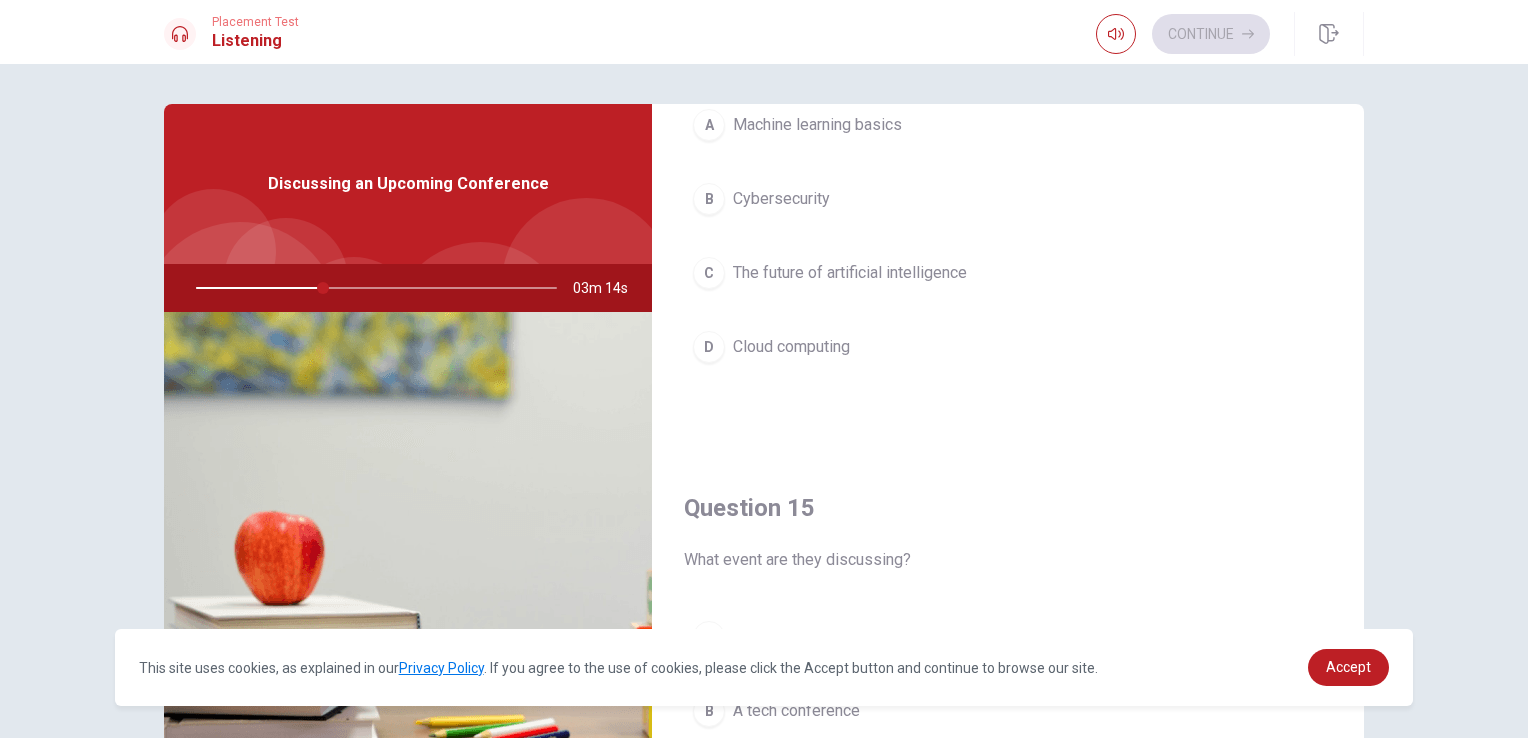 click on "C The future of artificial intelligence" at bounding box center (1008, 273) 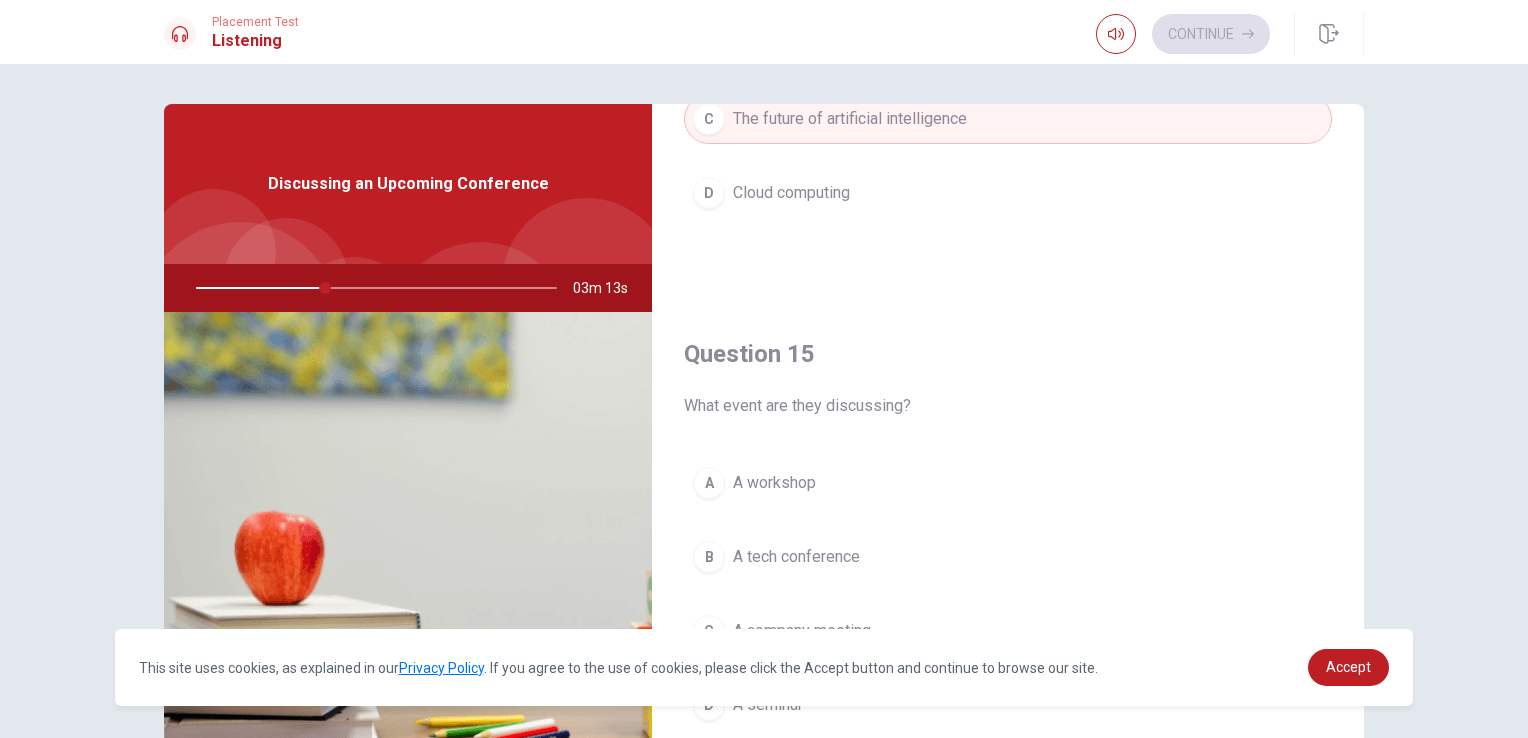 scroll, scrollTop: 1856, scrollLeft: 0, axis: vertical 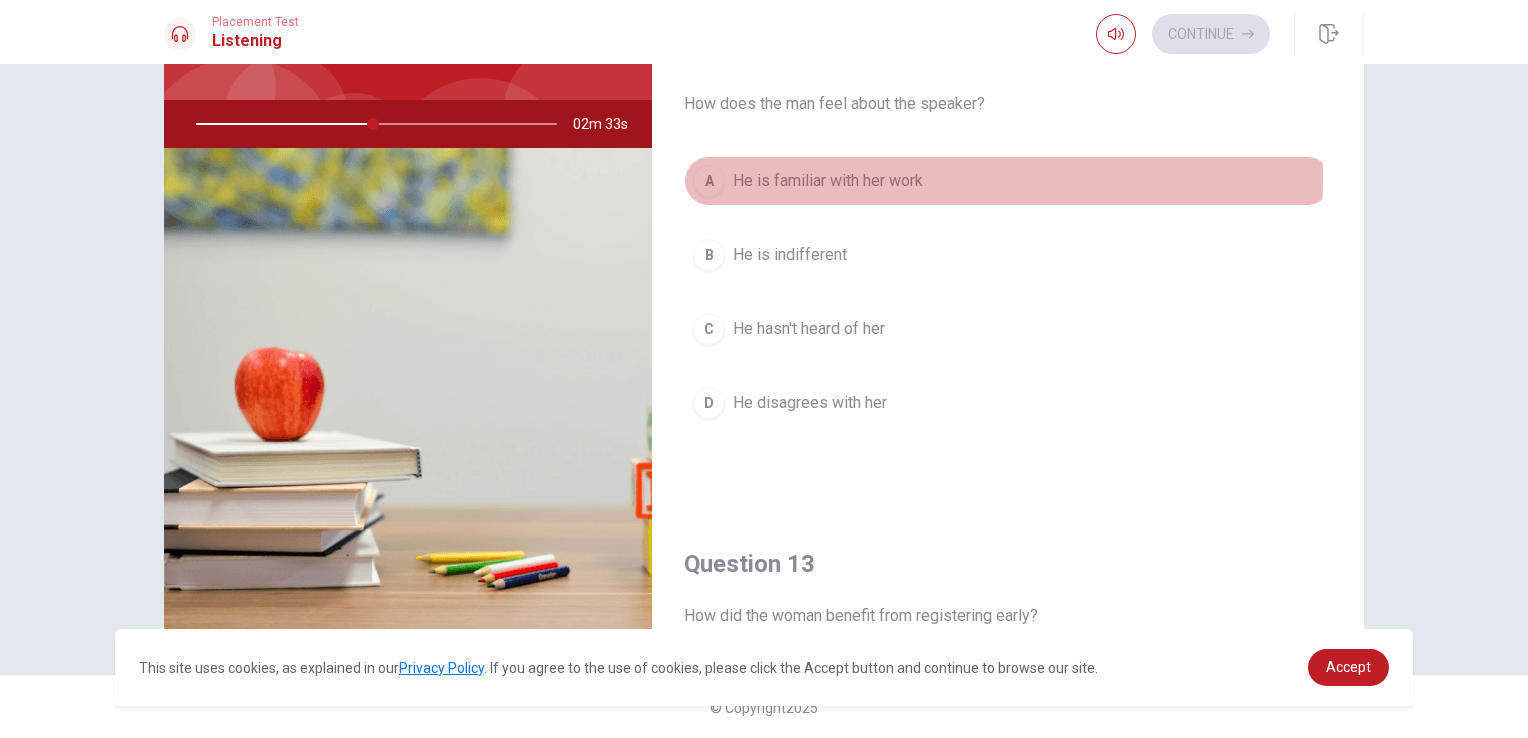 click on "He is familiar with her work" at bounding box center [828, 181] 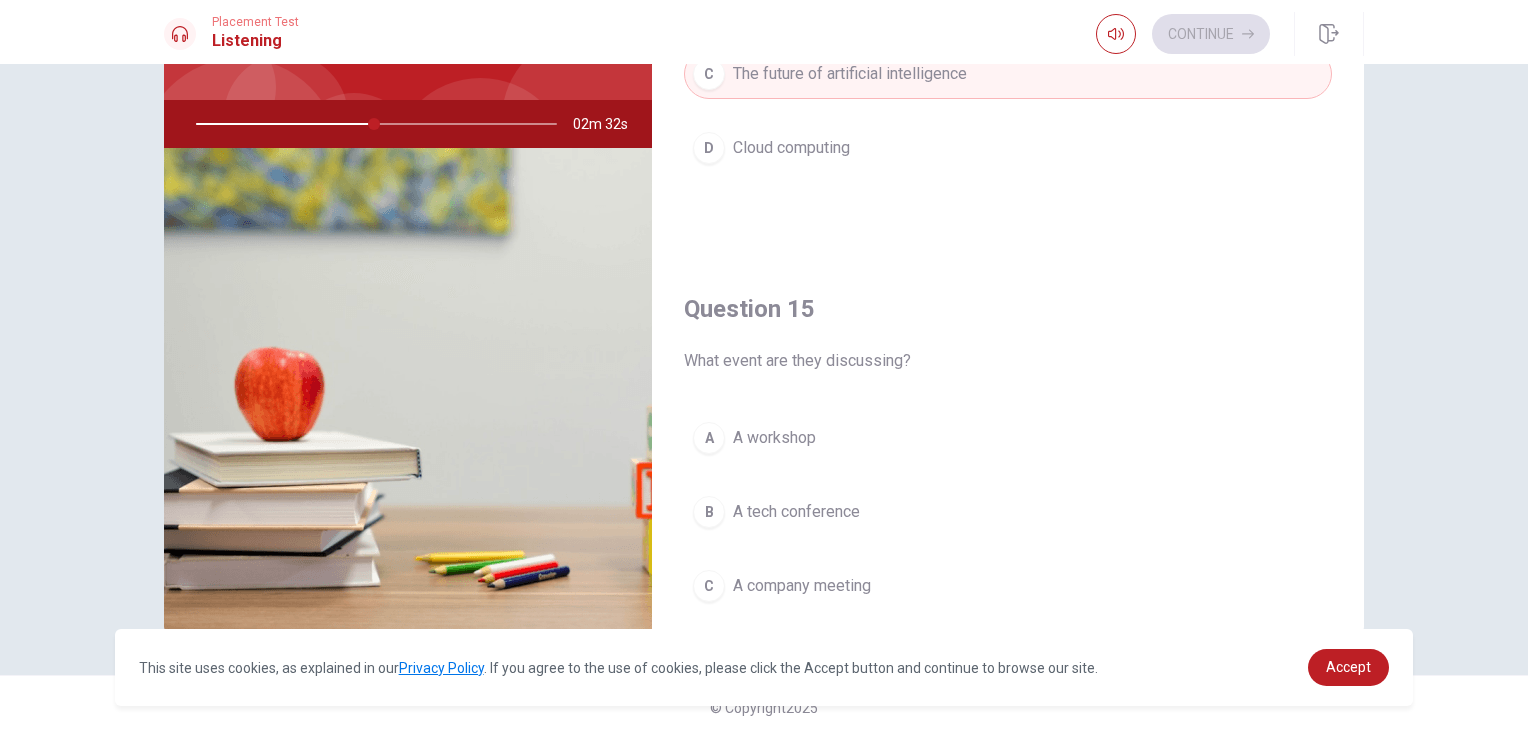 scroll, scrollTop: 1856, scrollLeft: 0, axis: vertical 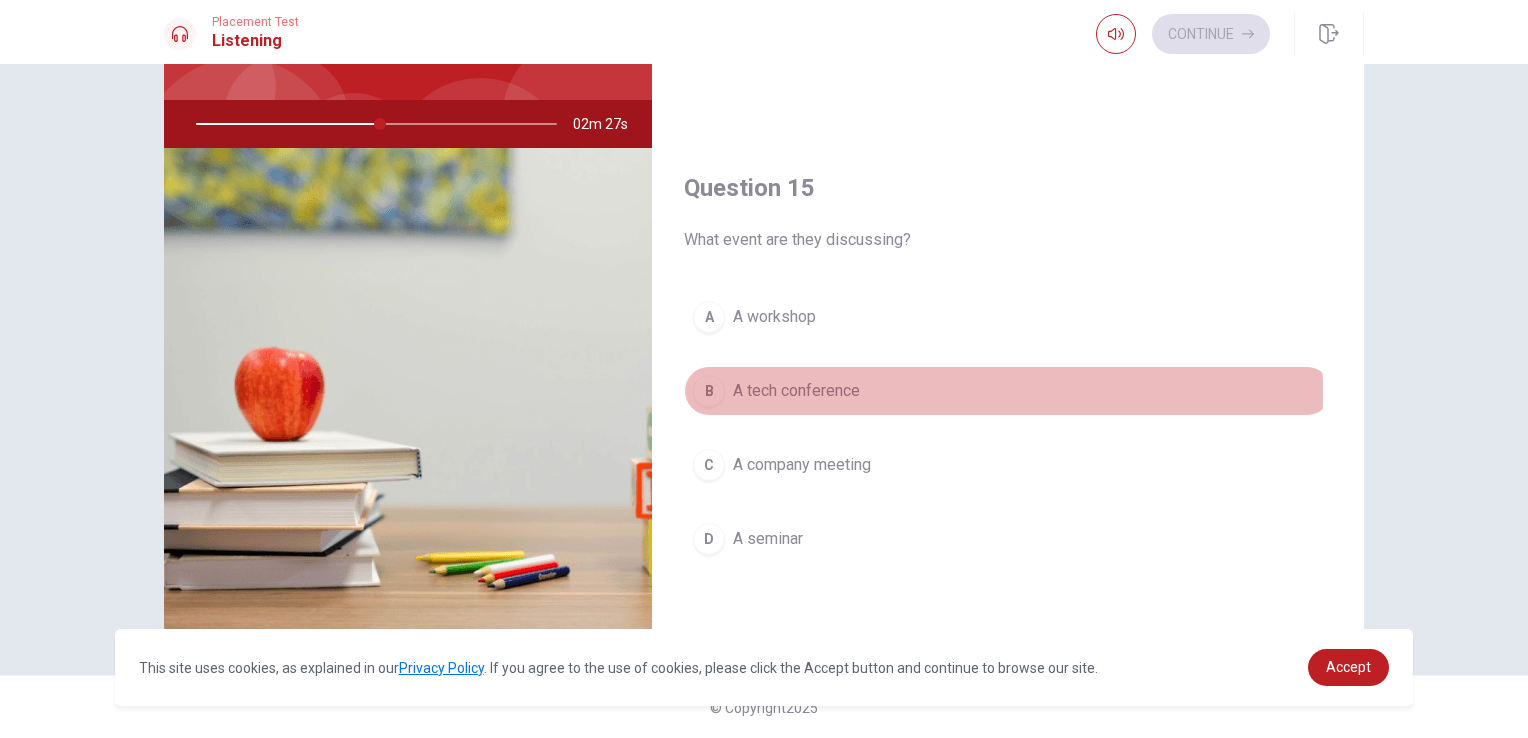 click on "A tech conference" at bounding box center [796, 391] 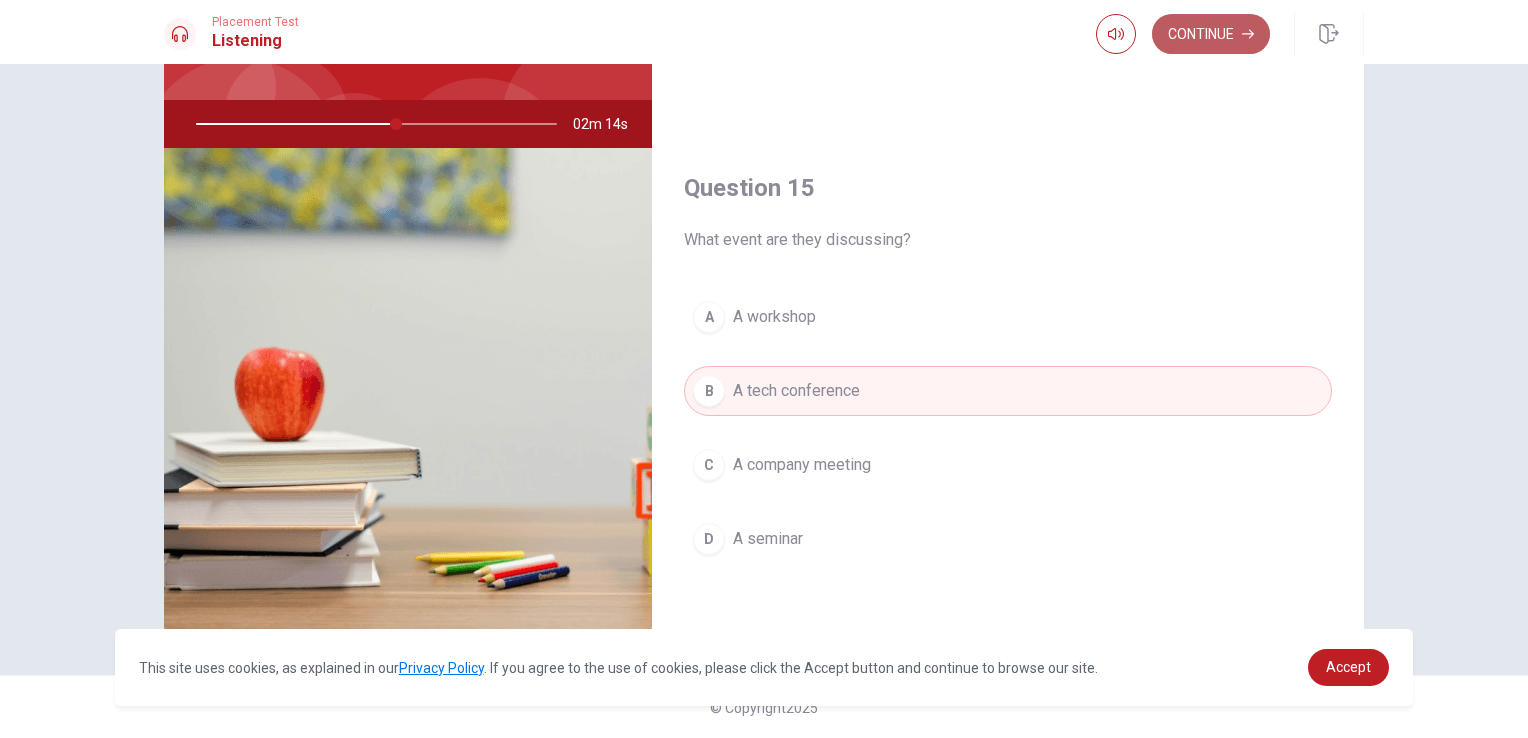 click on "Continue" at bounding box center (1211, 34) 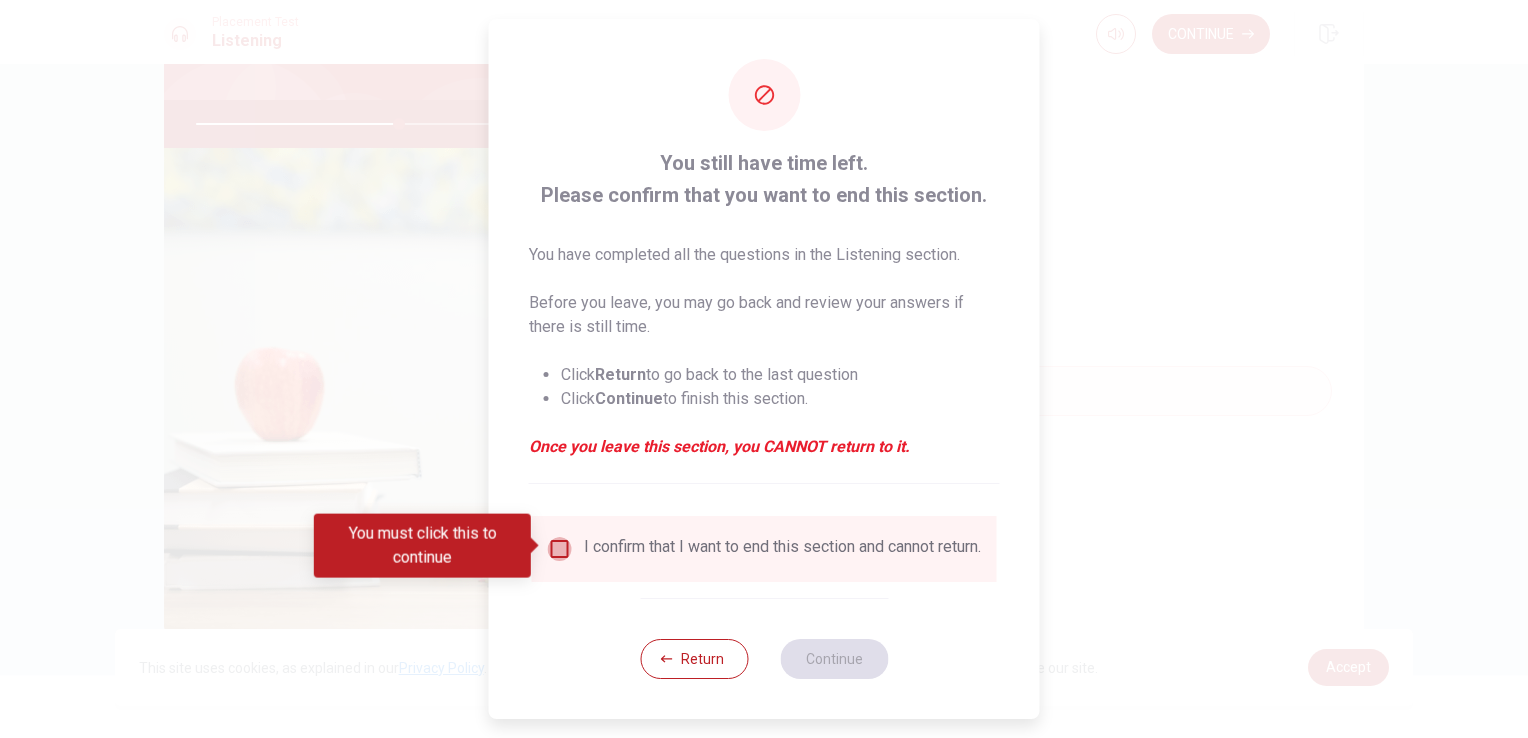 click at bounding box center [560, 549] 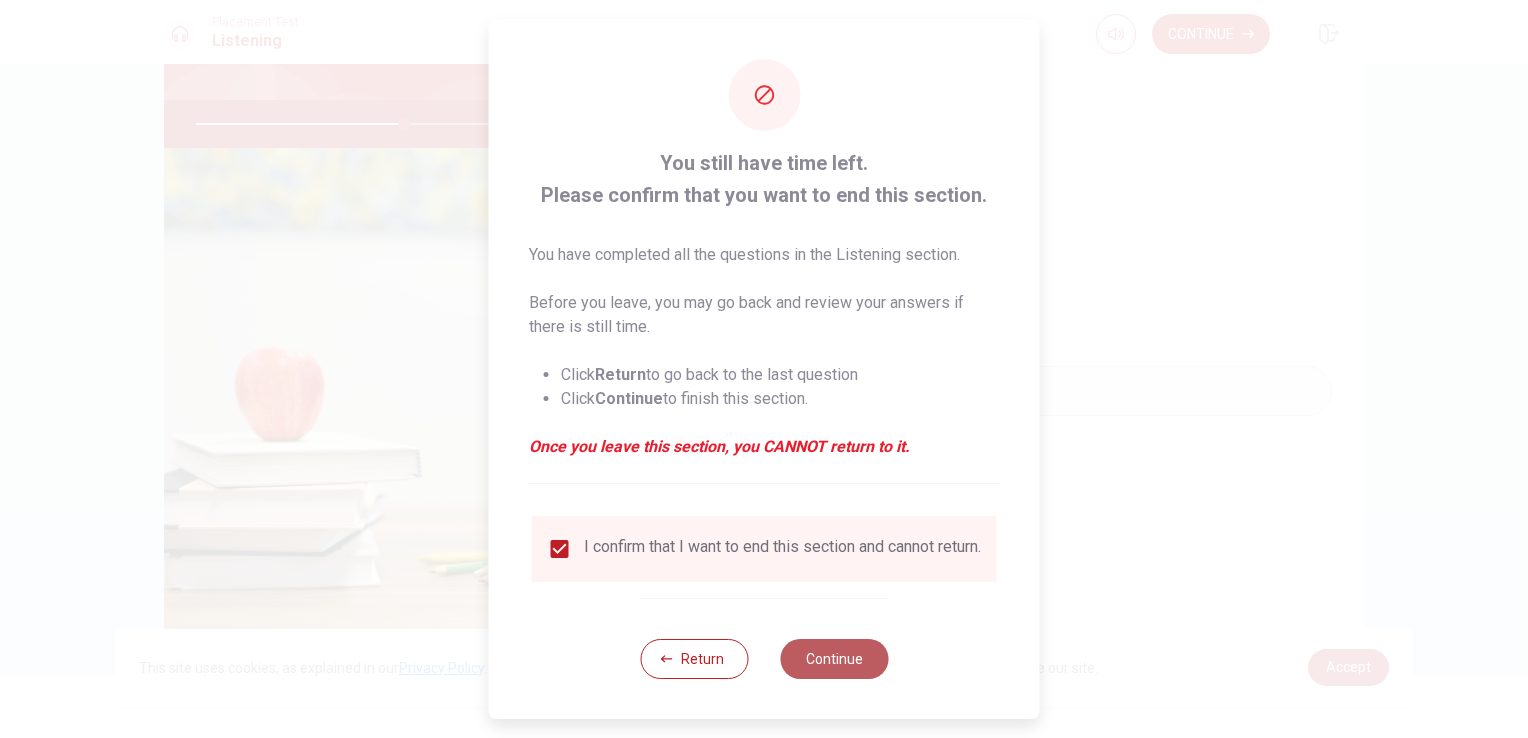 click on "Continue" at bounding box center [834, 659] 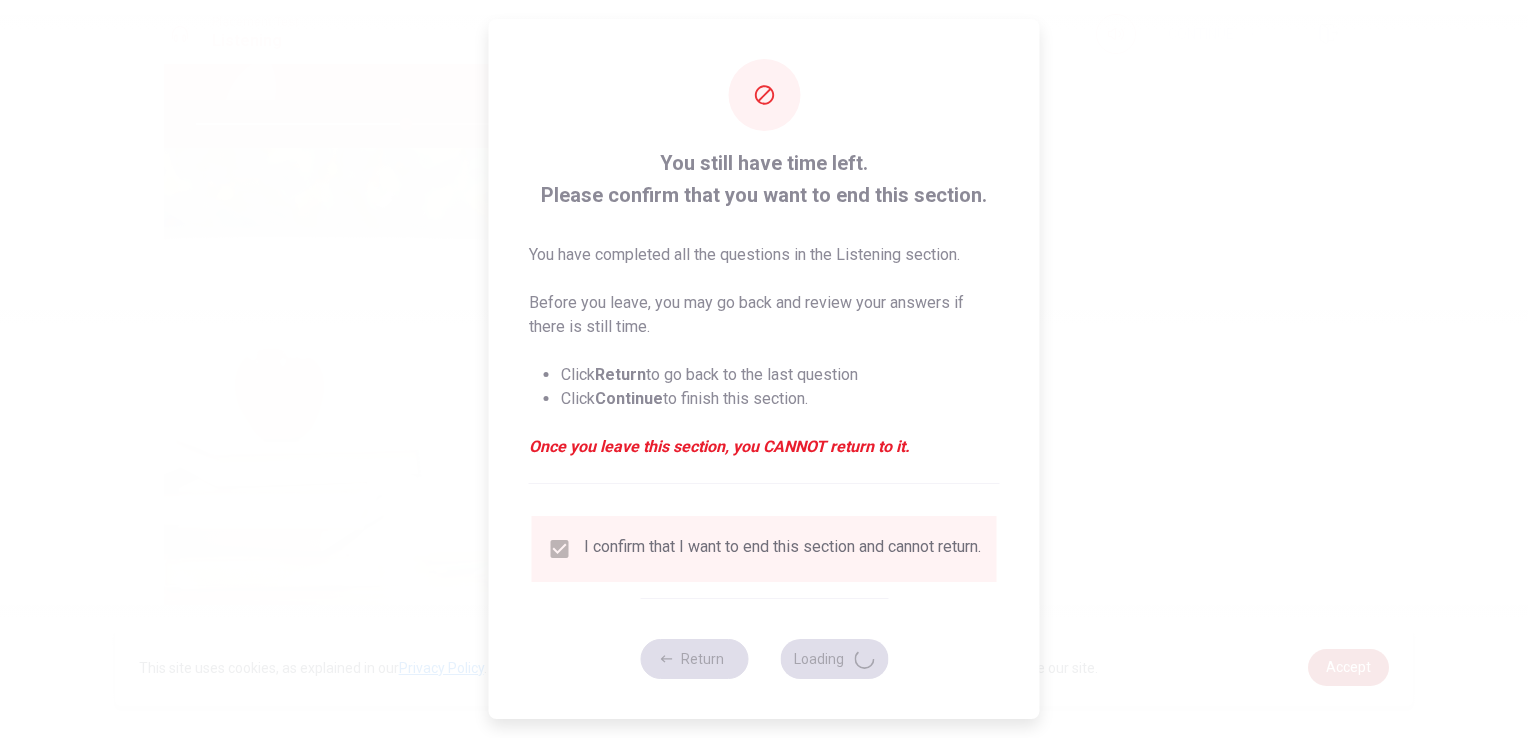 type on "59" 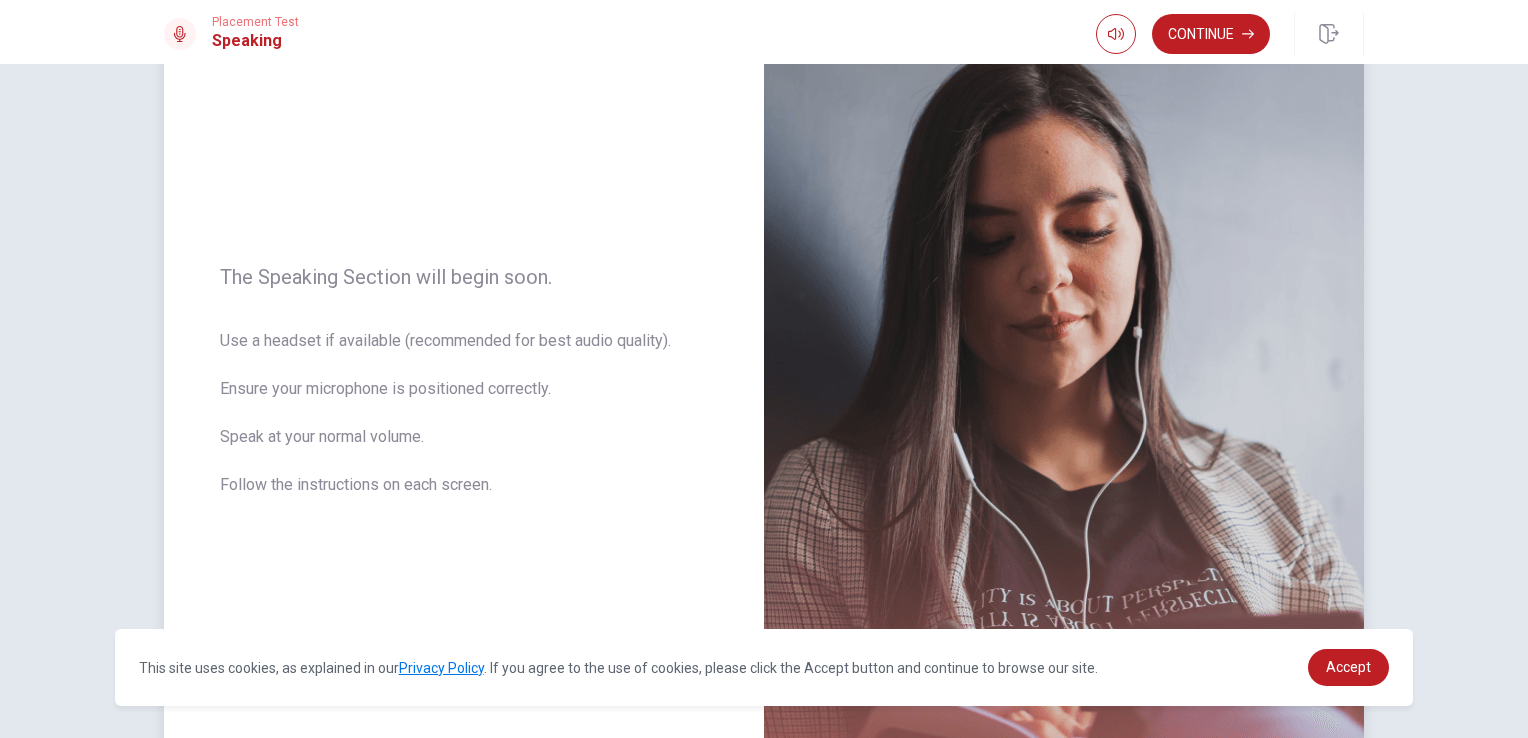 scroll, scrollTop: 200, scrollLeft: 0, axis: vertical 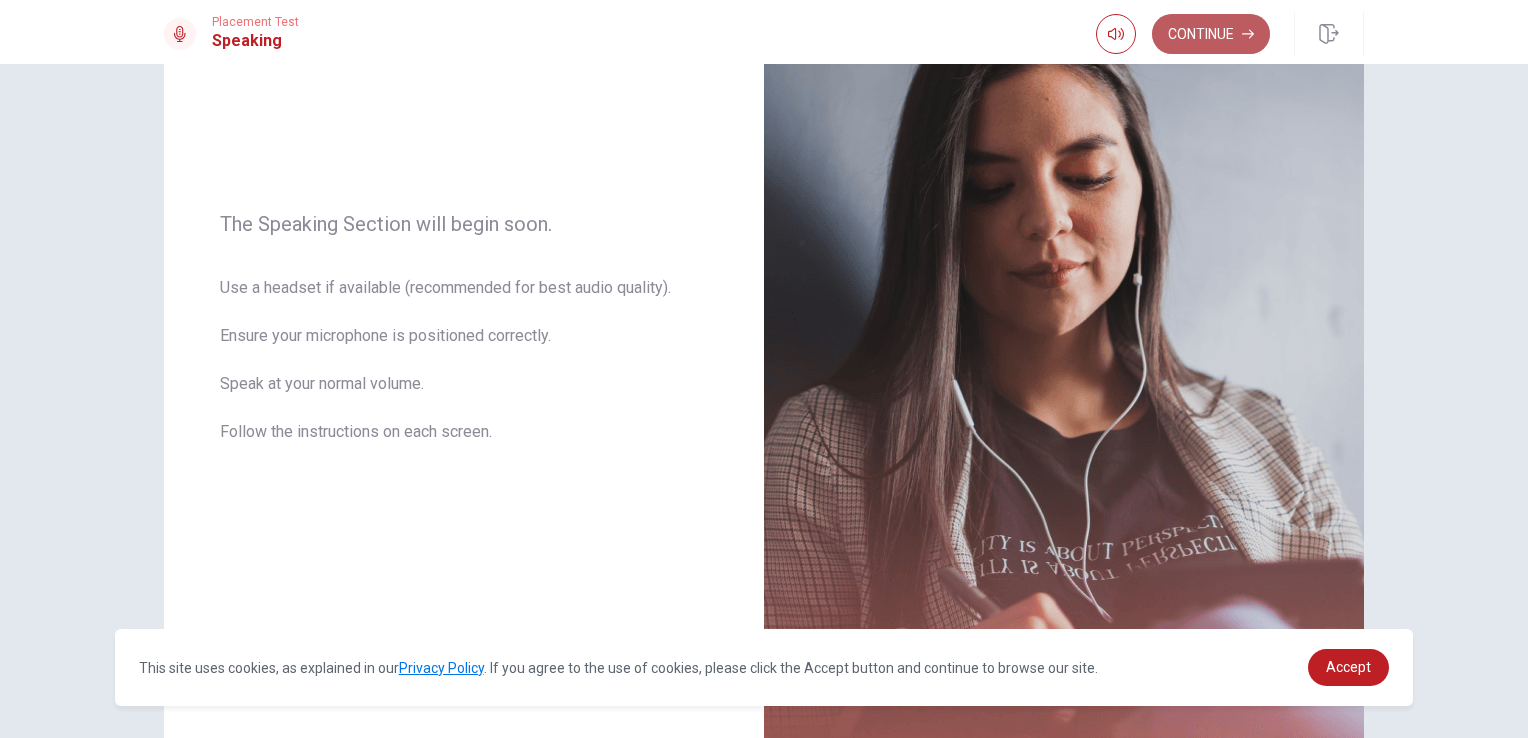 click on "Continue" at bounding box center [1211, 34] 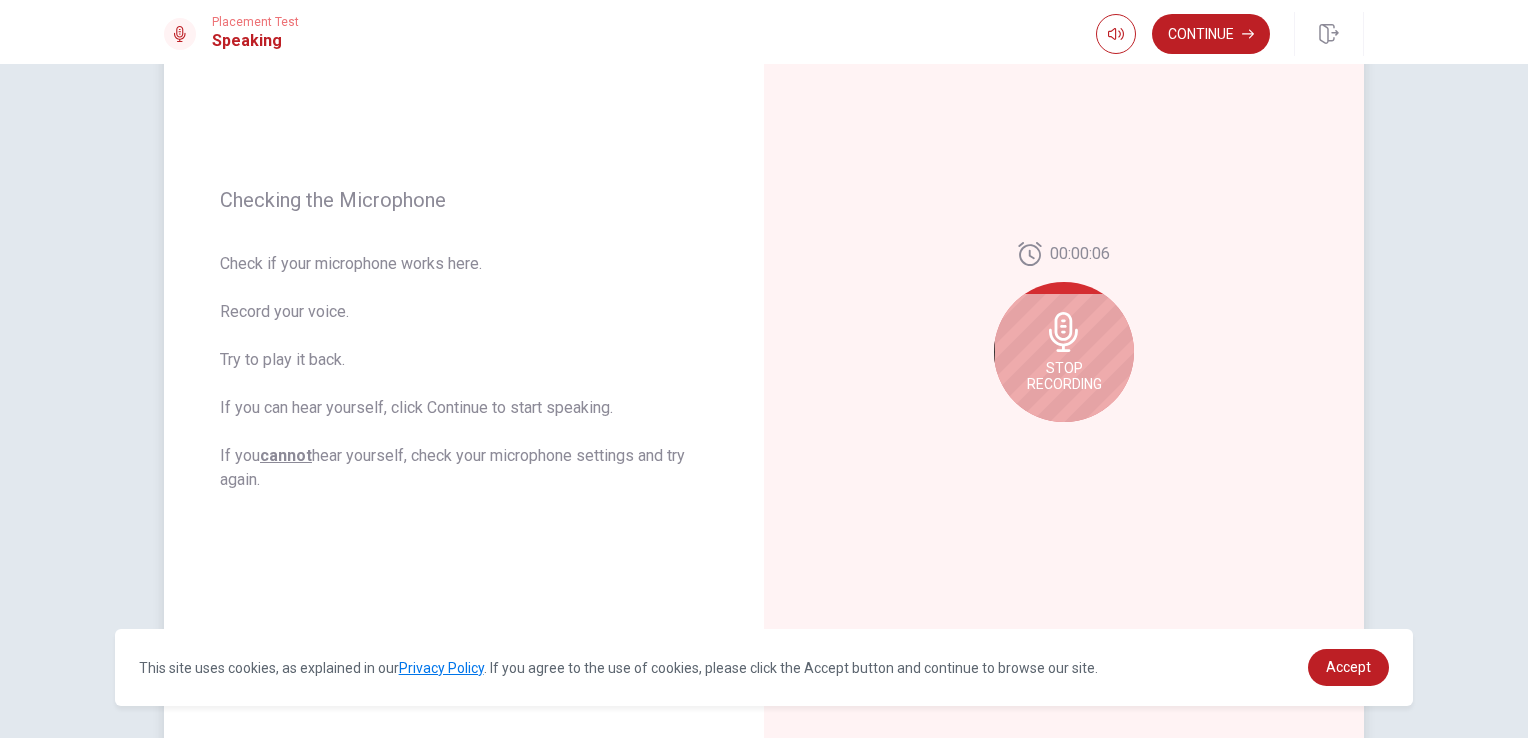 click on "Stop   Recording" at bounding box center (1064, 352) 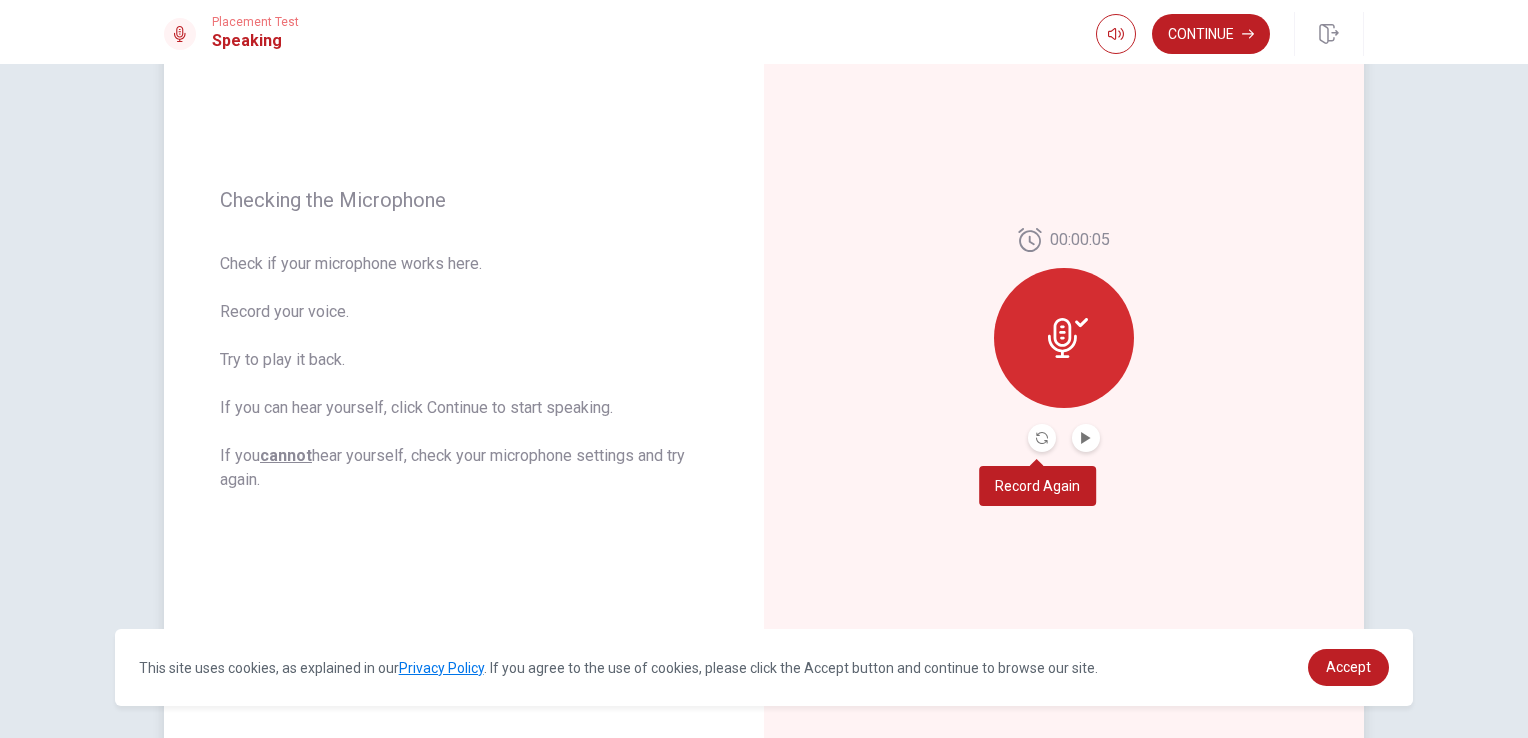 click at bounding box center (1042, 438) 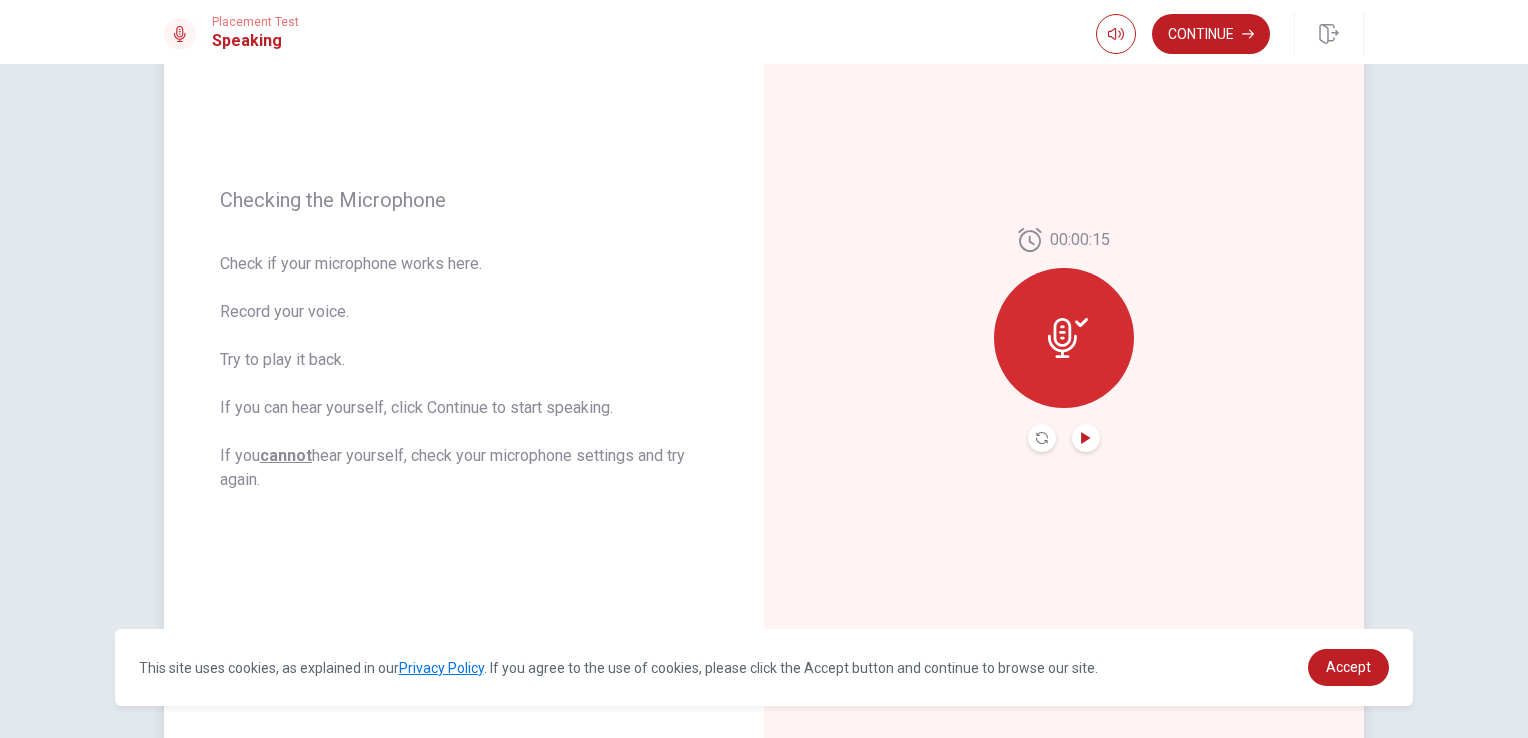 click 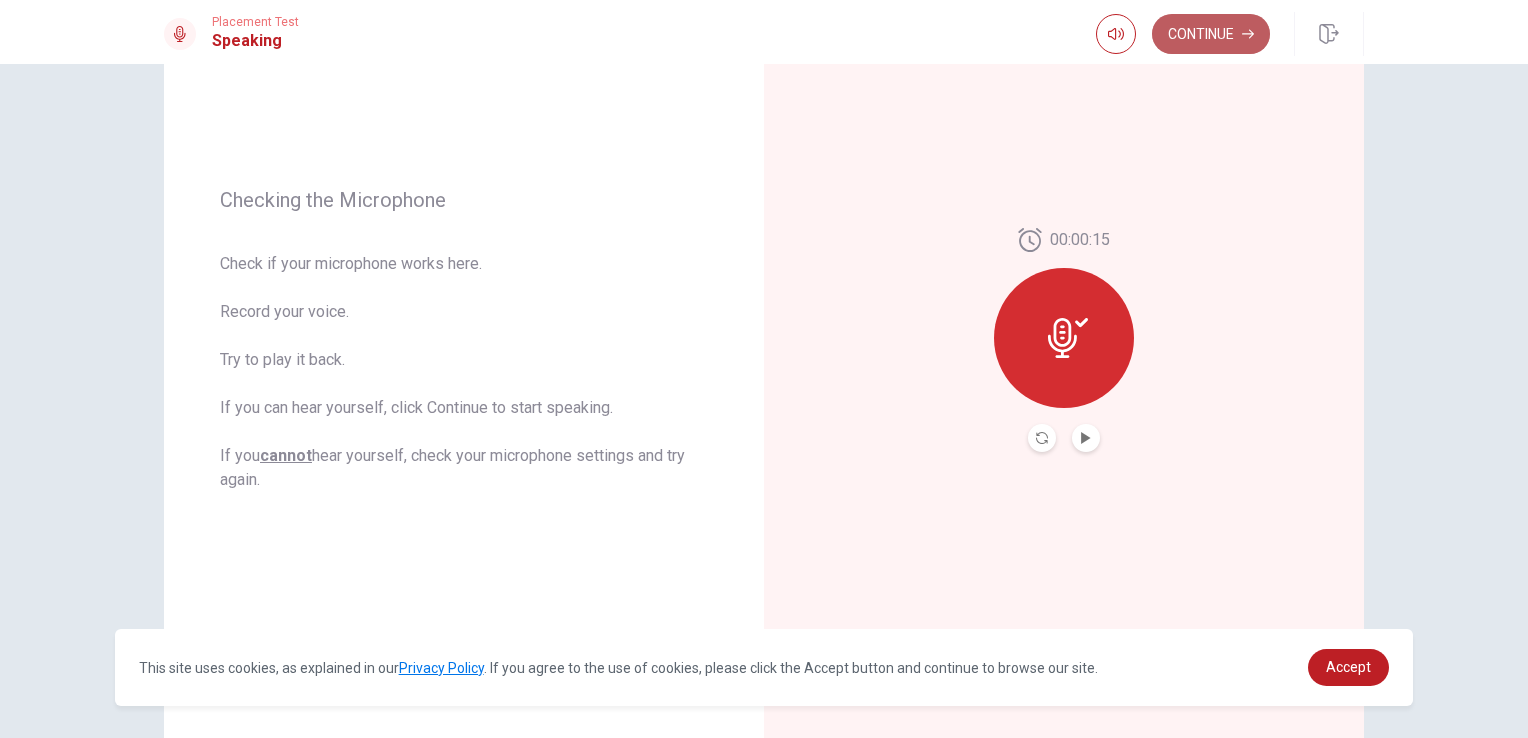 click on "Continue" at bounding box center [1211, 34] 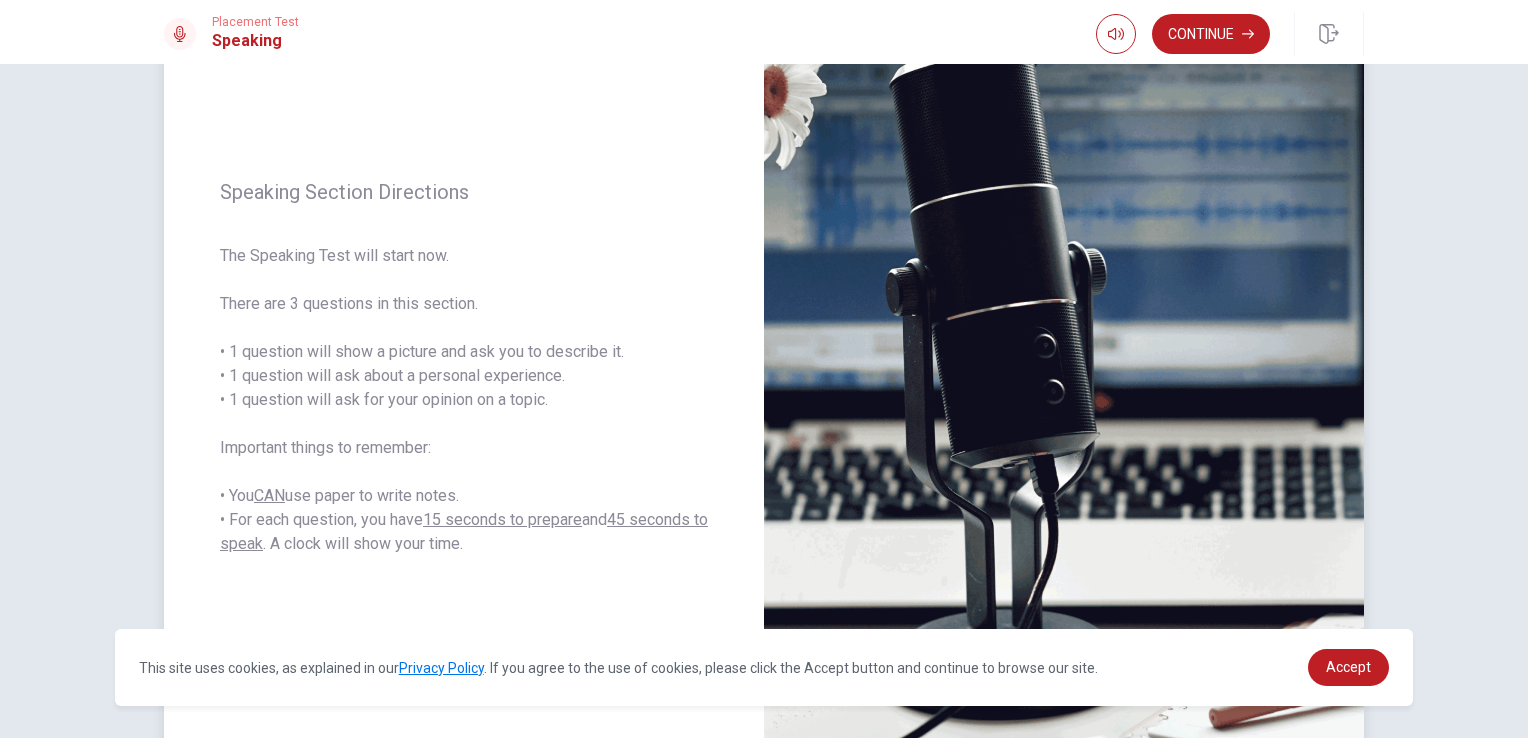 scroll, scrollTop: 0, scrollLeft: 0, axis: both 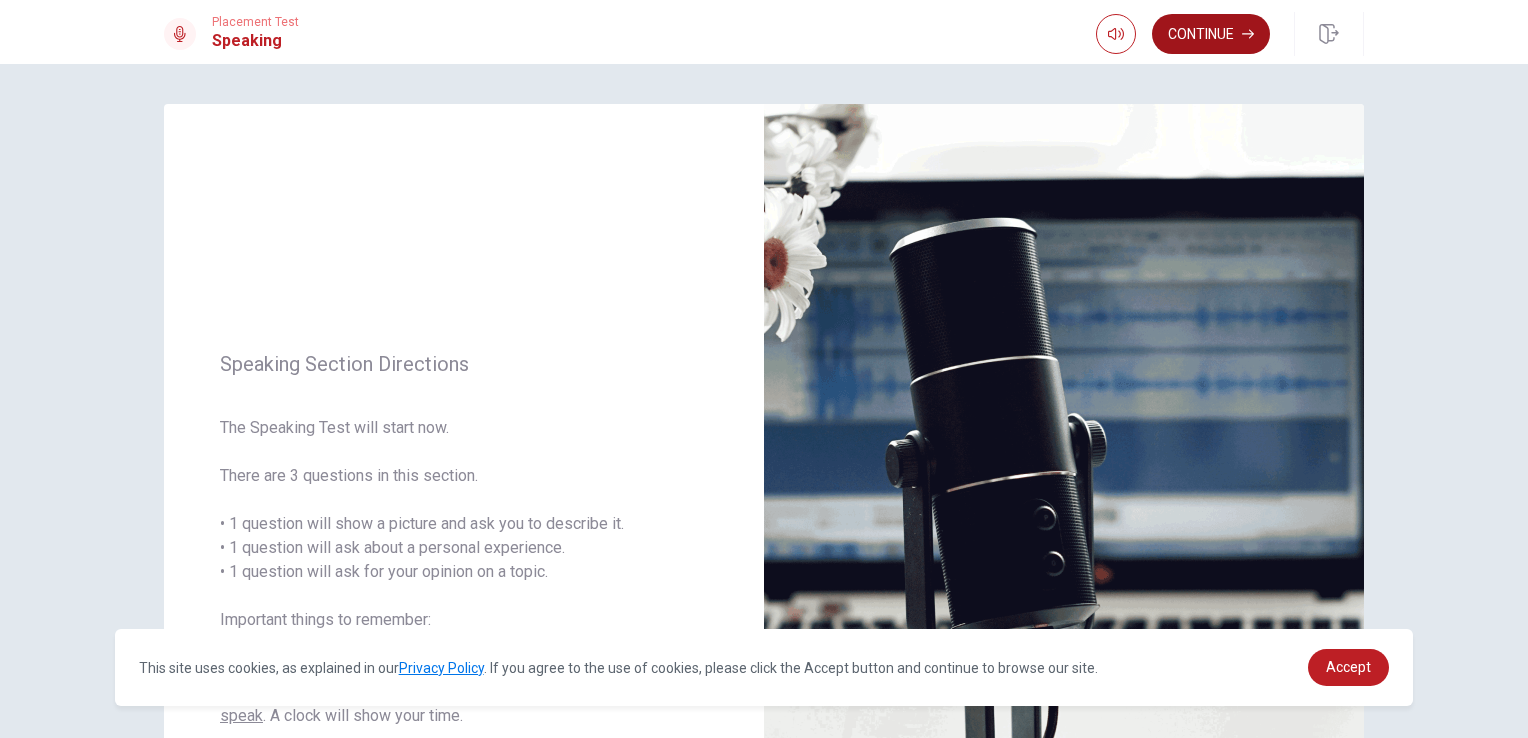 click on "Continue" at bounding box center (1211, 34) 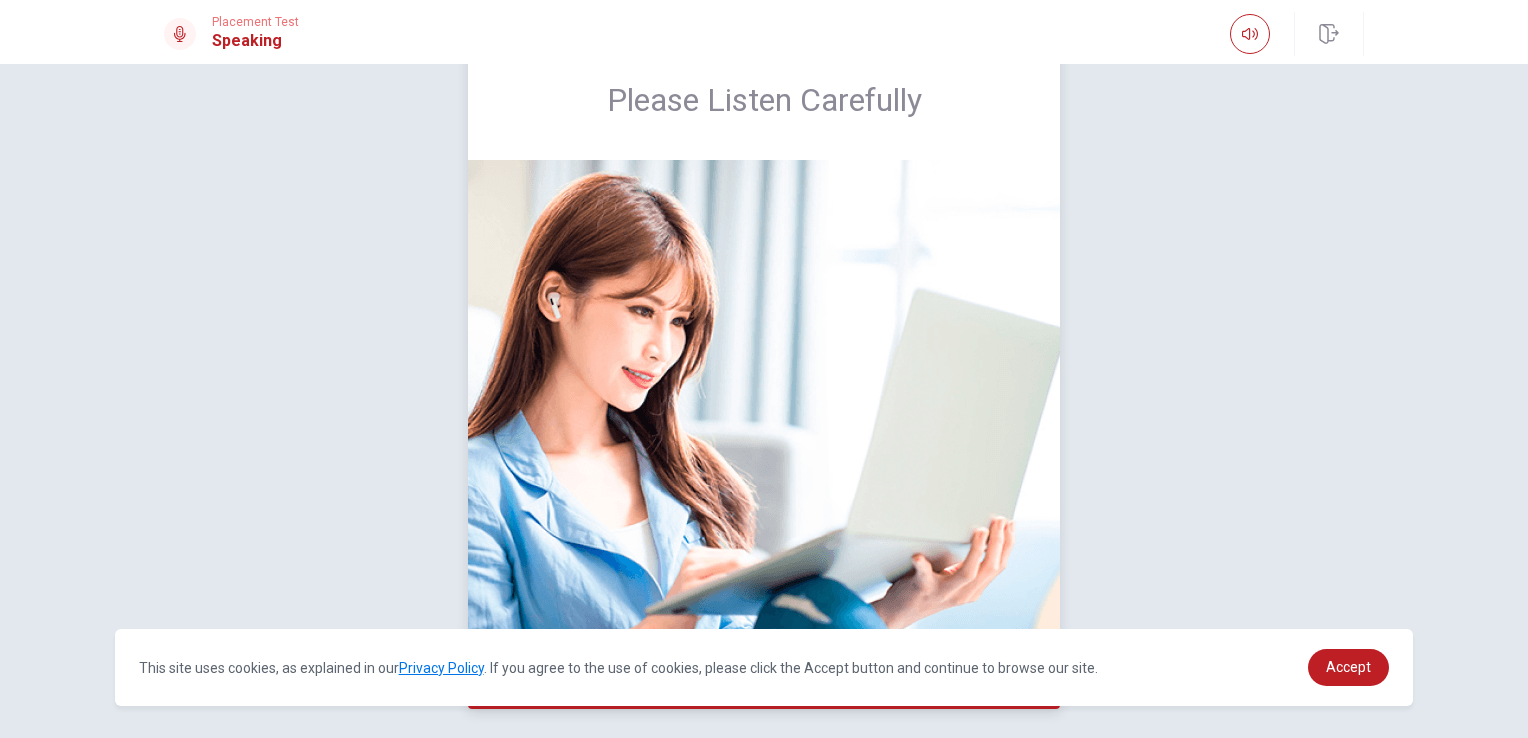scroll, scrollTop: 138, scrollLeft: 0, axis: vertical 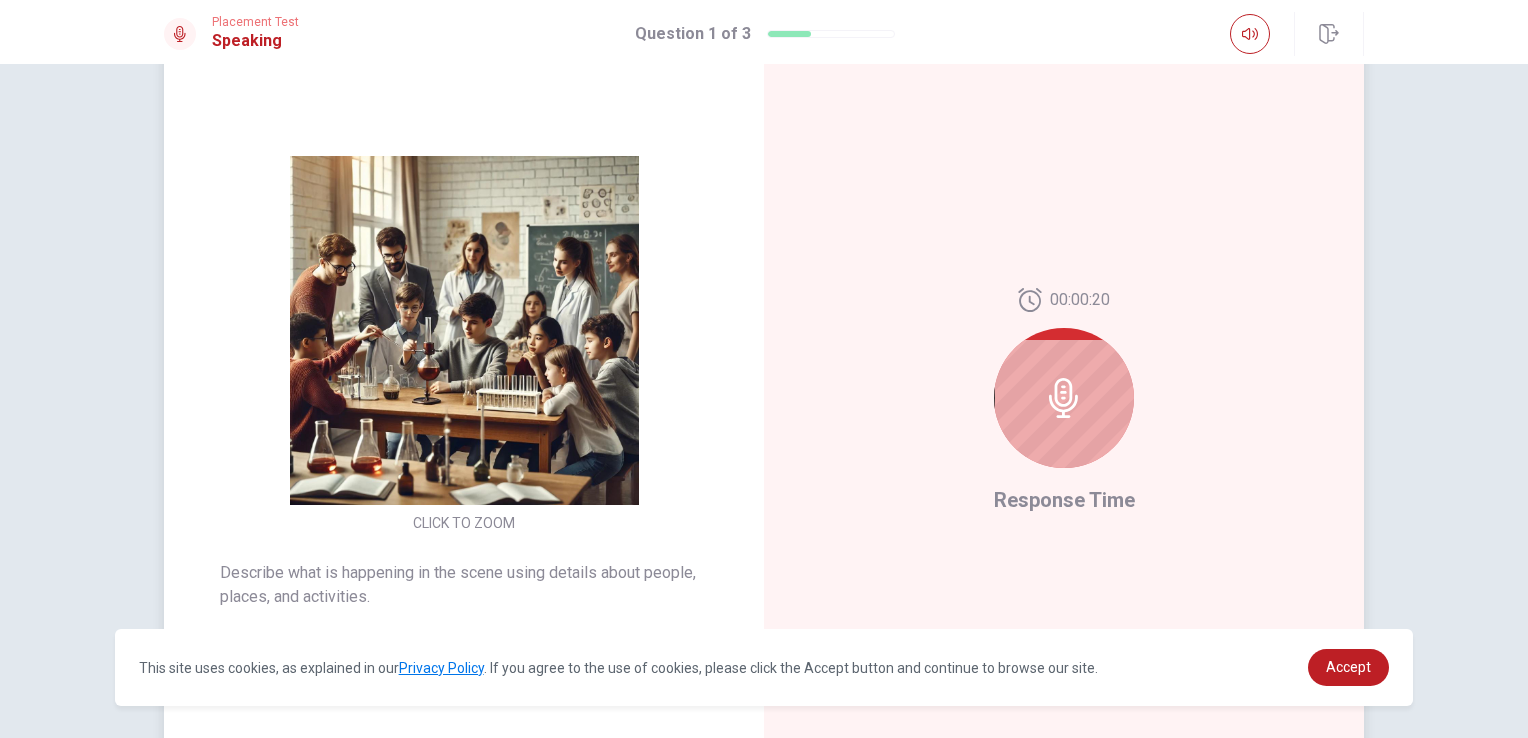 click 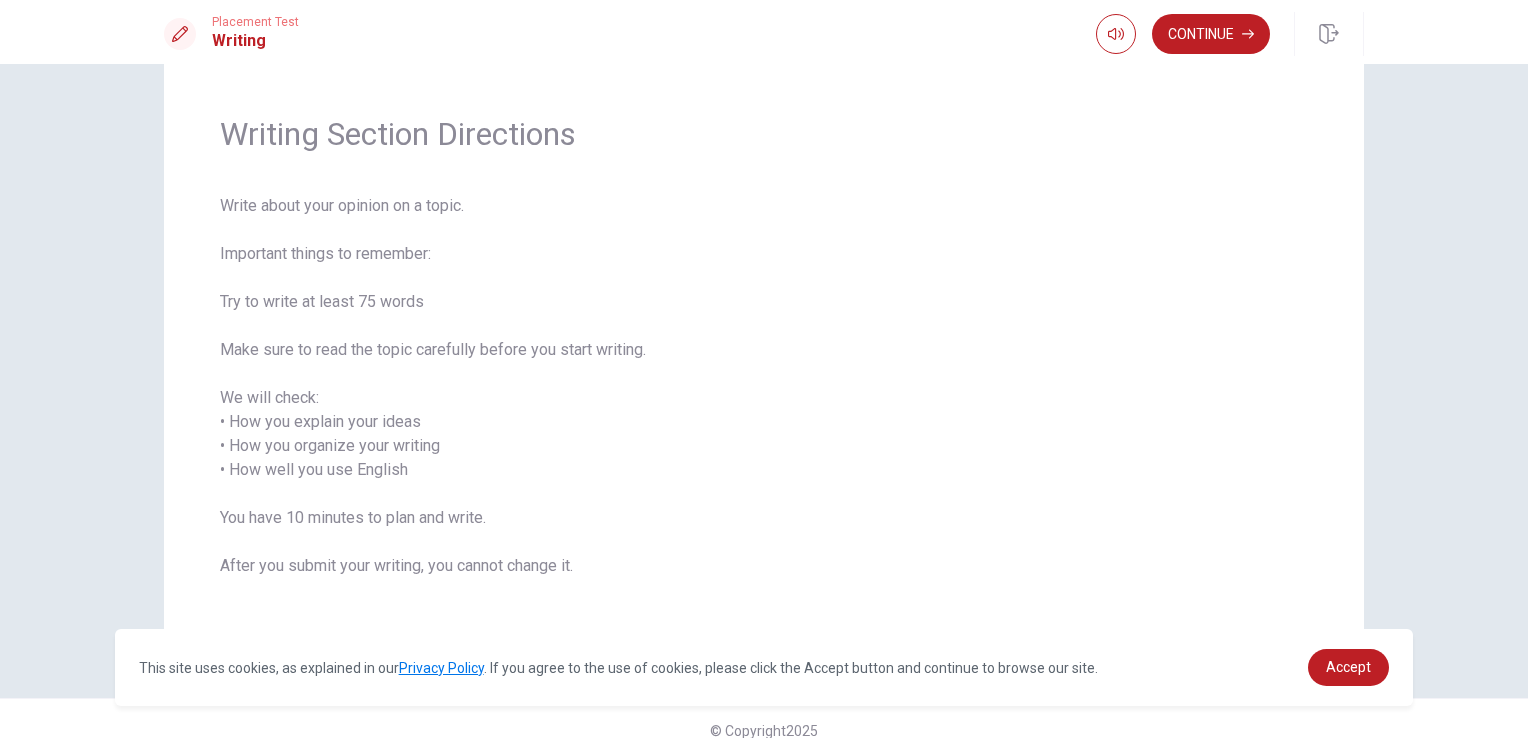 scroll, scrollTop: 69, scrollLeft: 0, axis: vertical 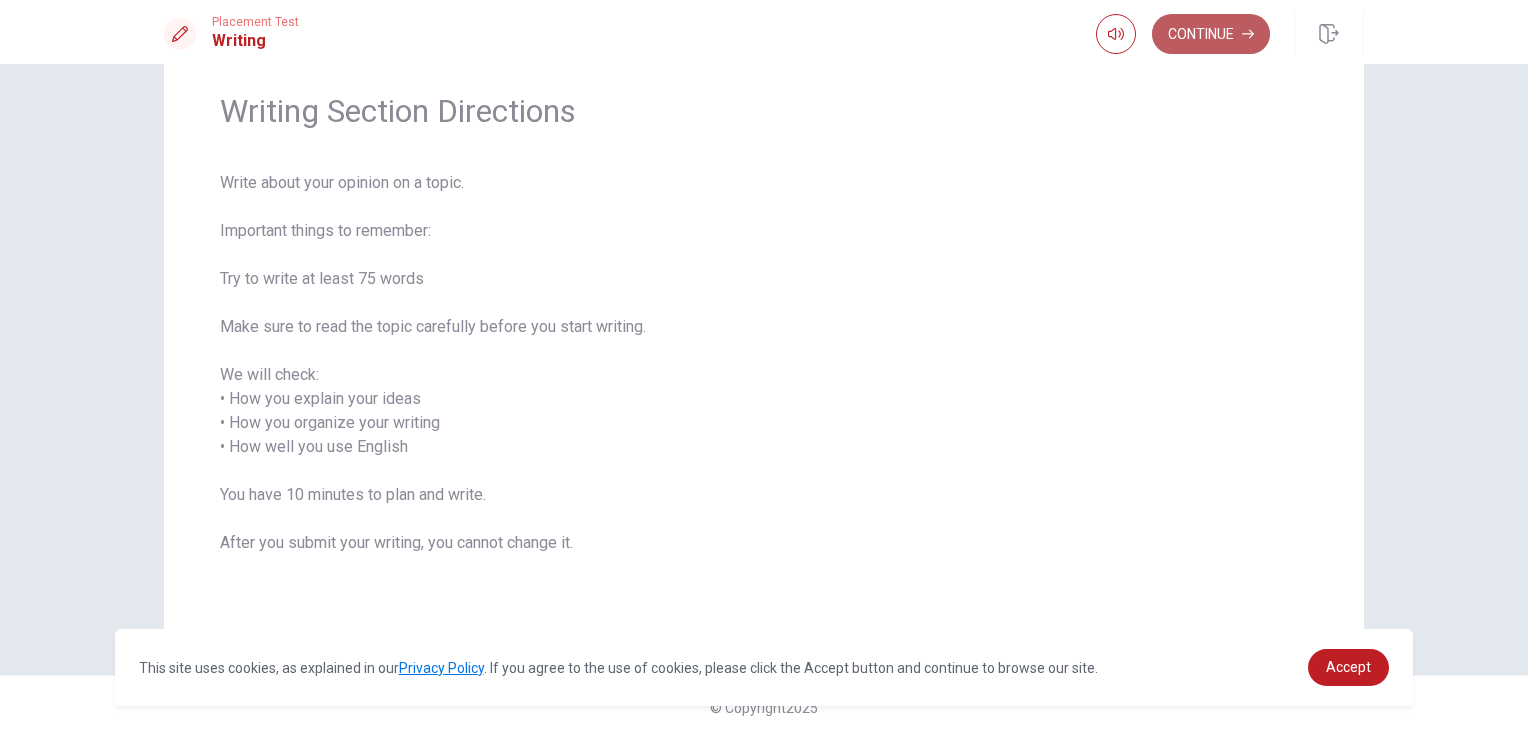 click on "Continue" at bounding box center (1211, 34) 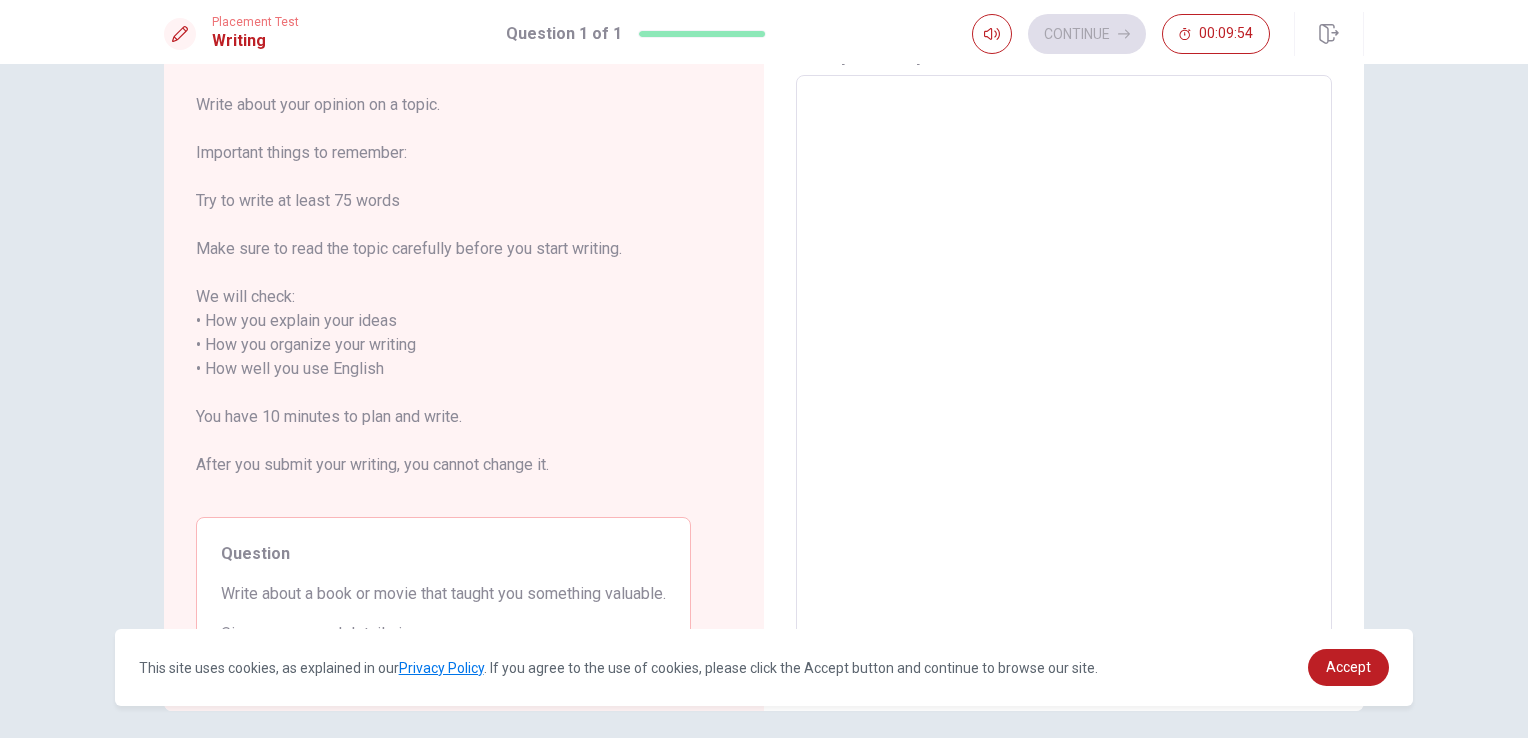 scroll, scrollTop: 0, scrollLeft: 0, axis: both 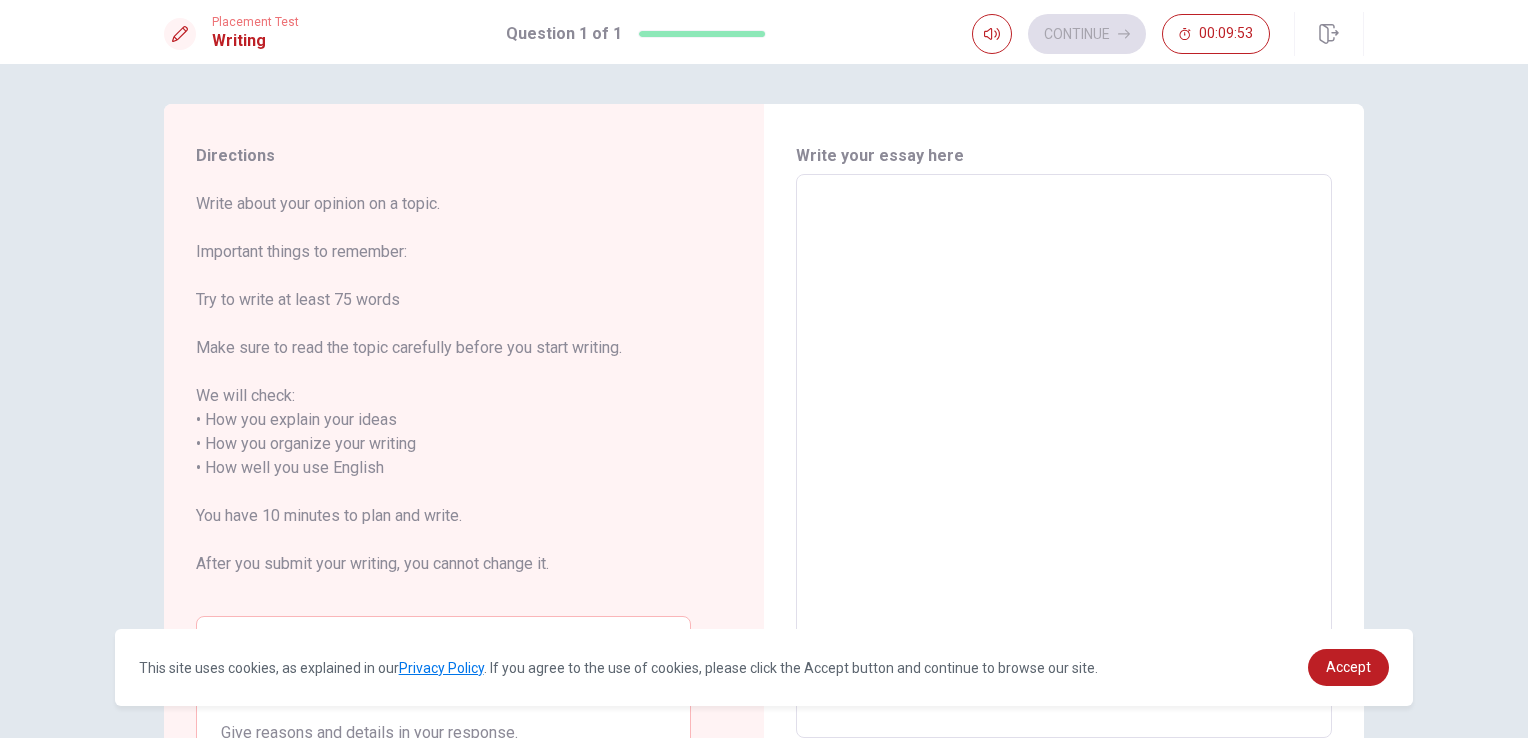 click at bounding box center [1064, 456] 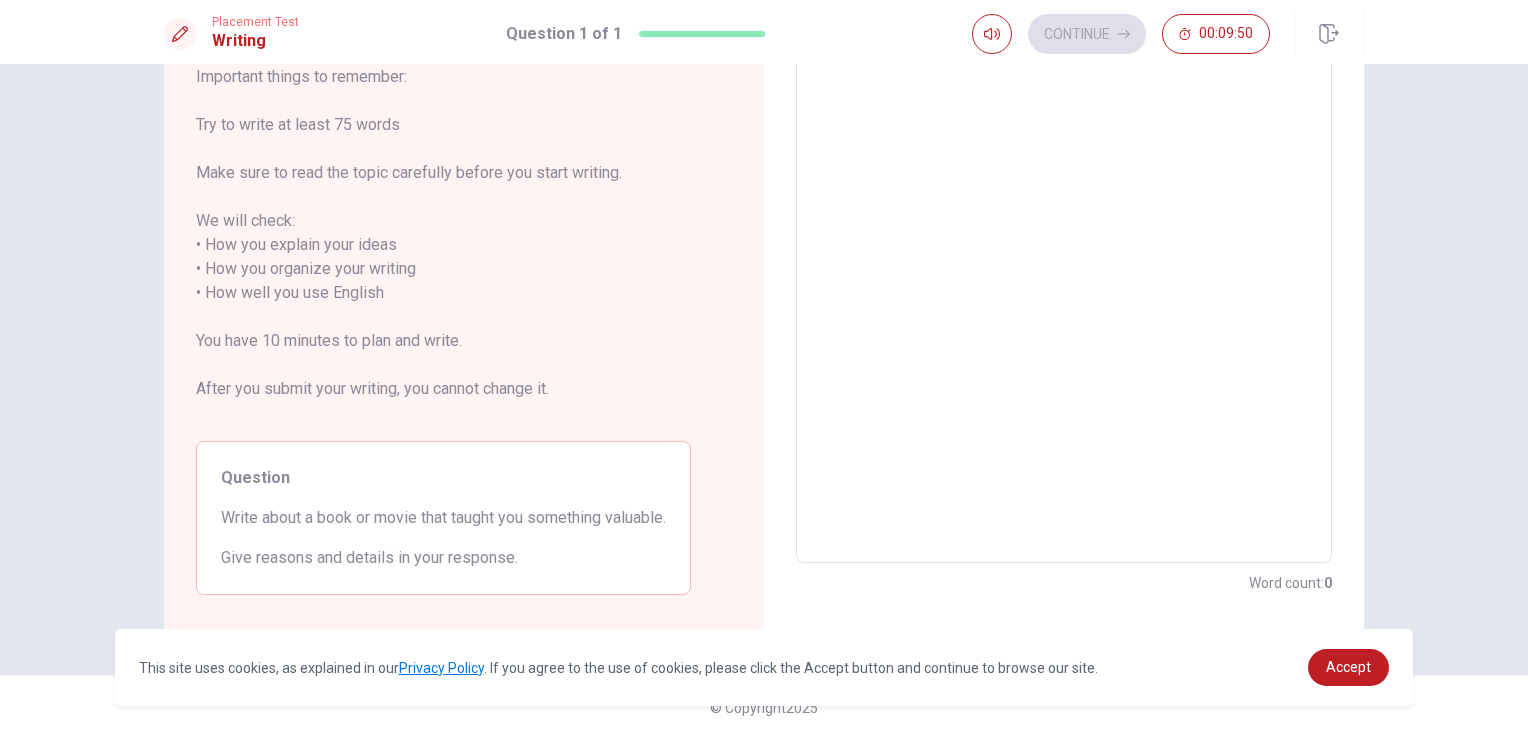 scroll, scrollTop: 0, scrollLeft: 0, axis: both 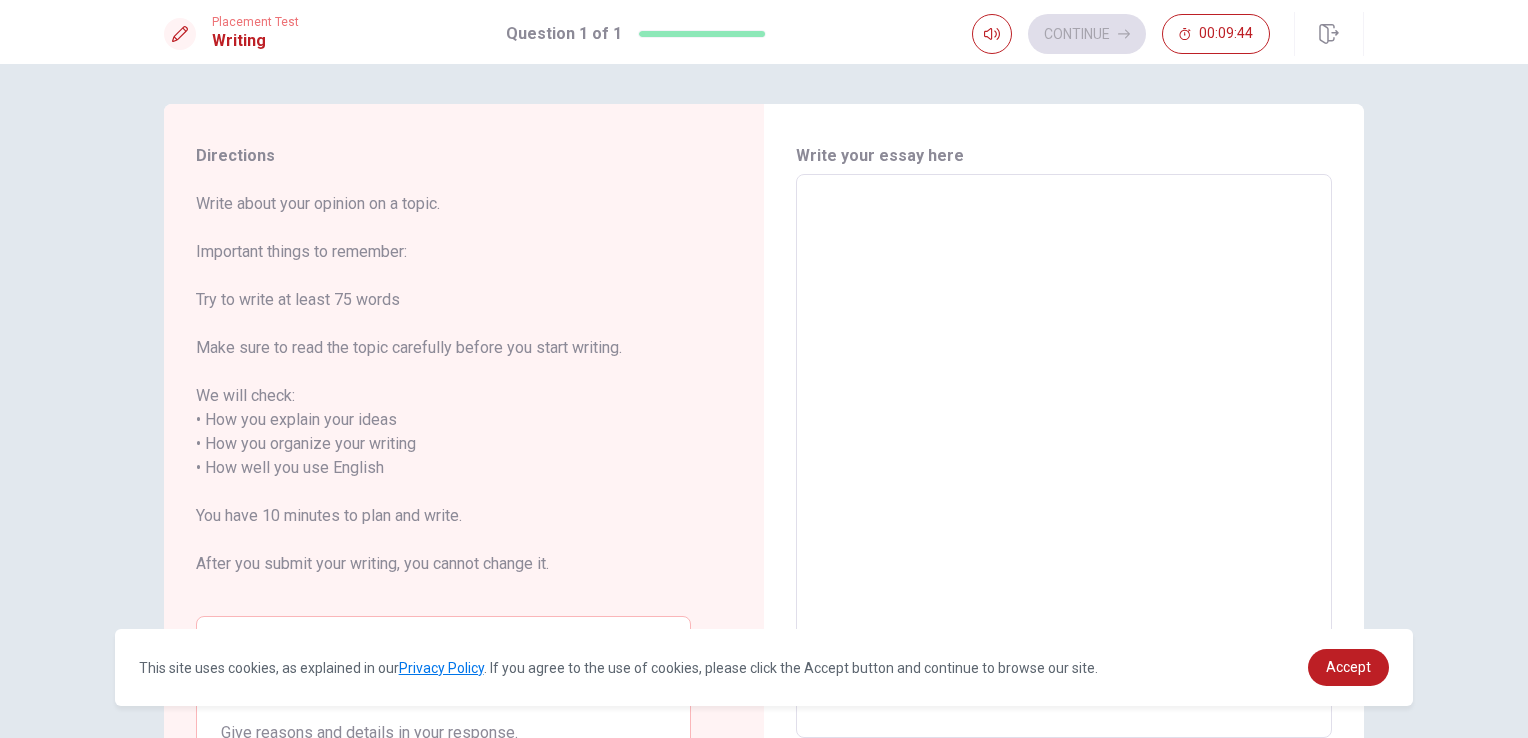 type on "m" 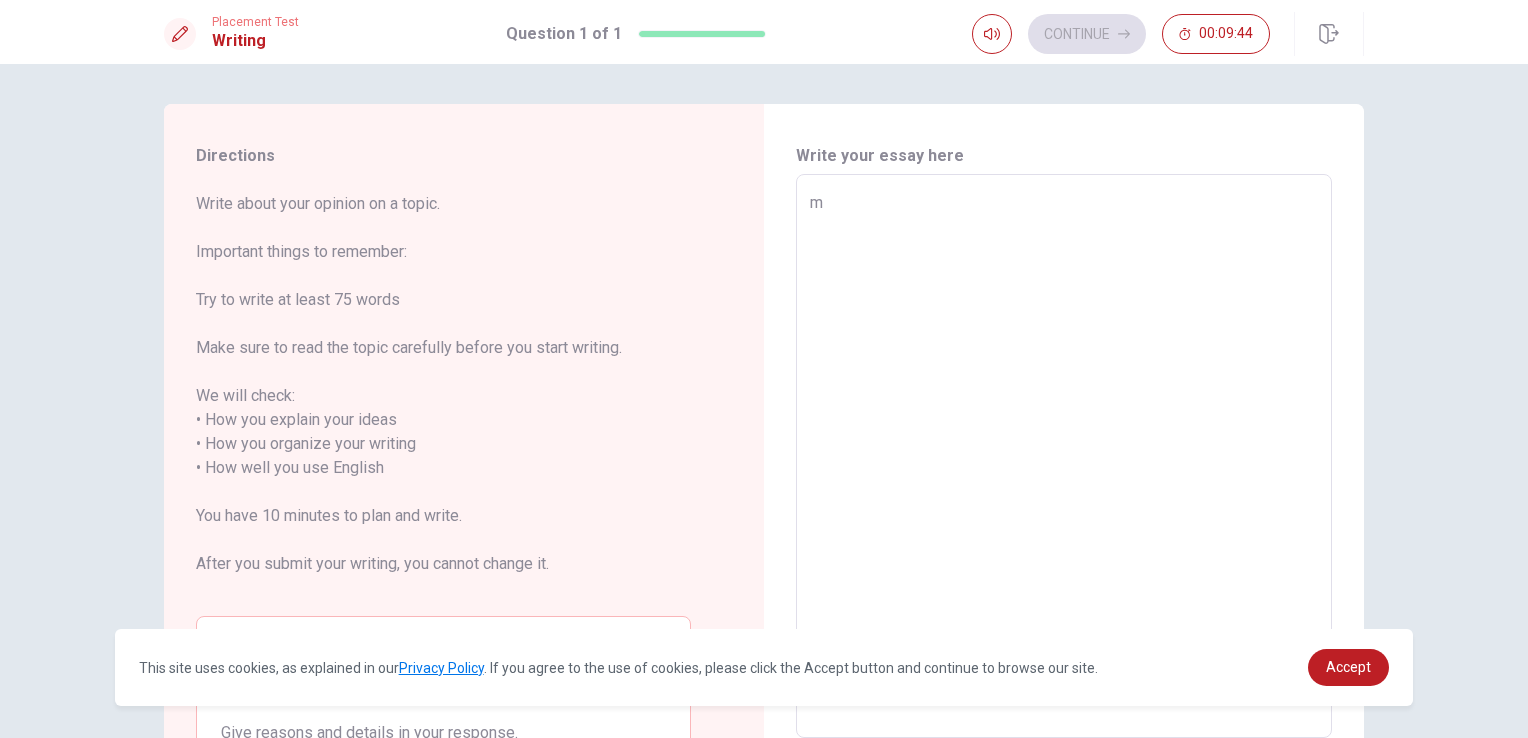 type on "x" 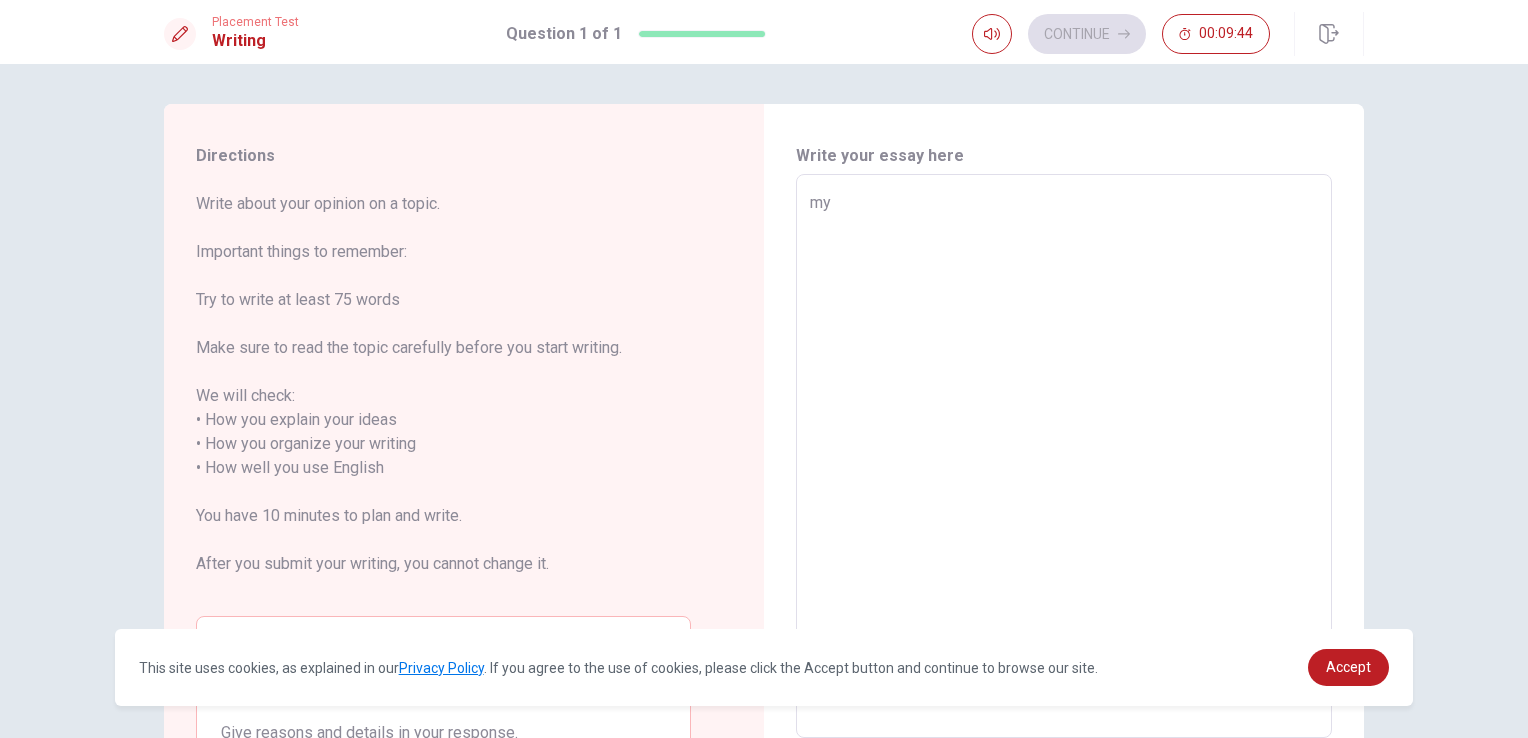 type on "x" 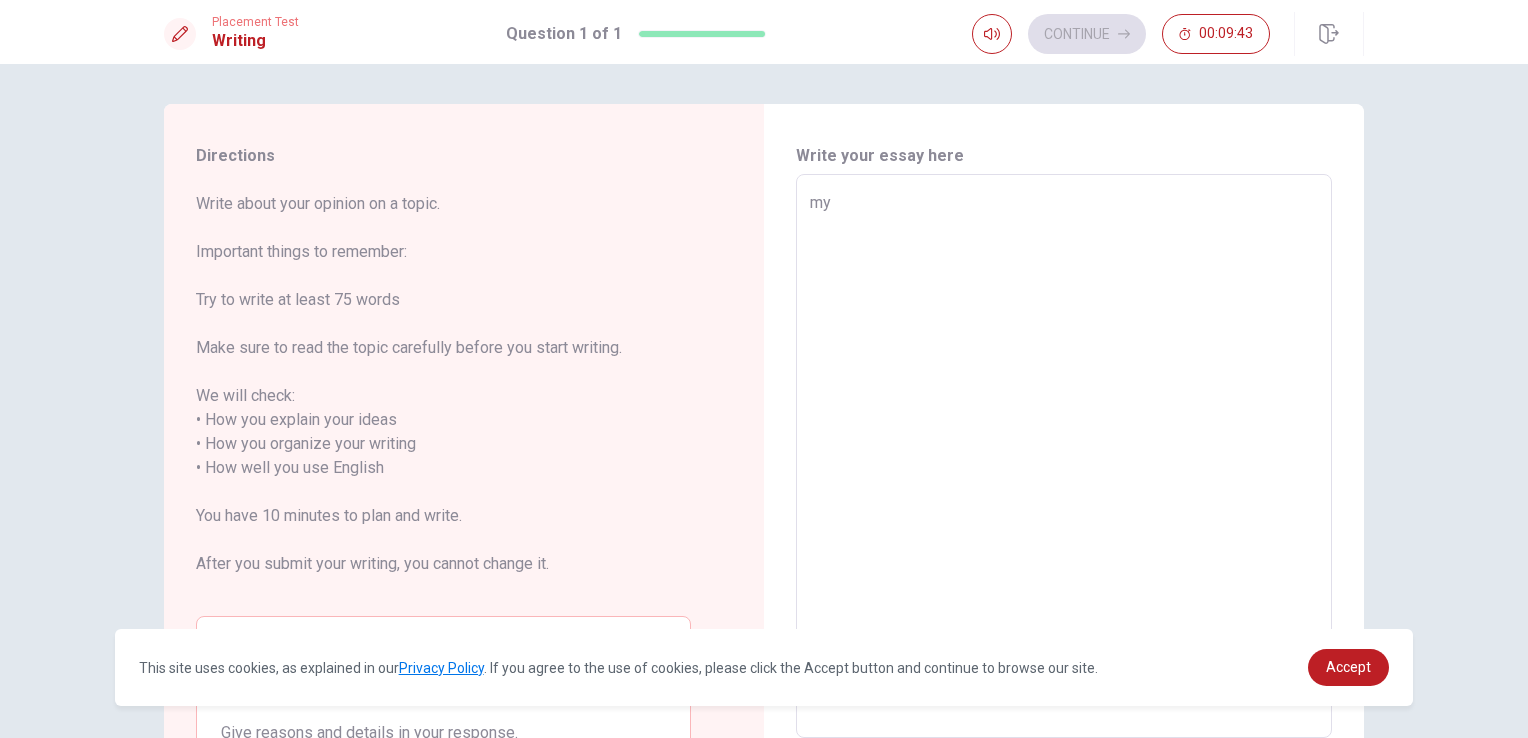 type on "my" 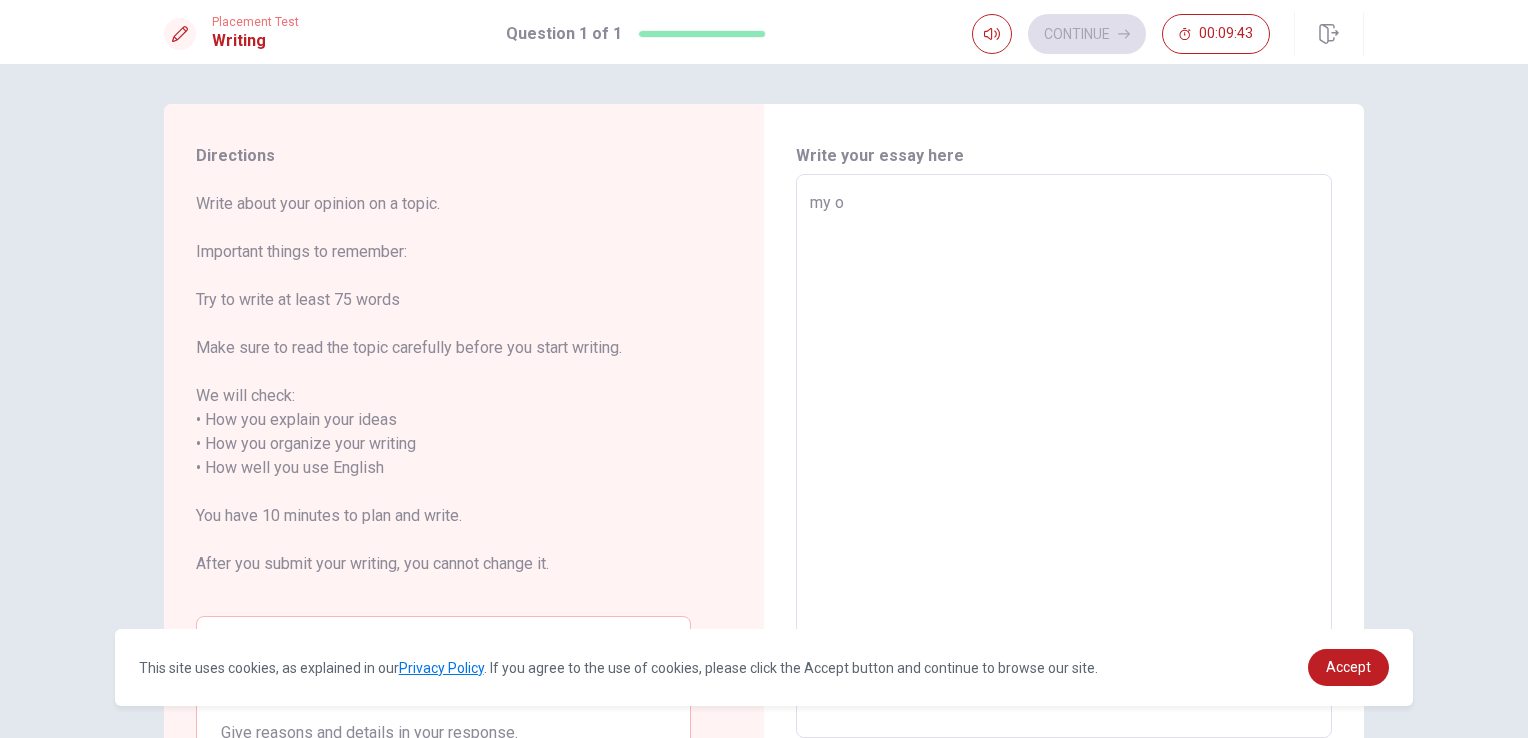 type on "x" 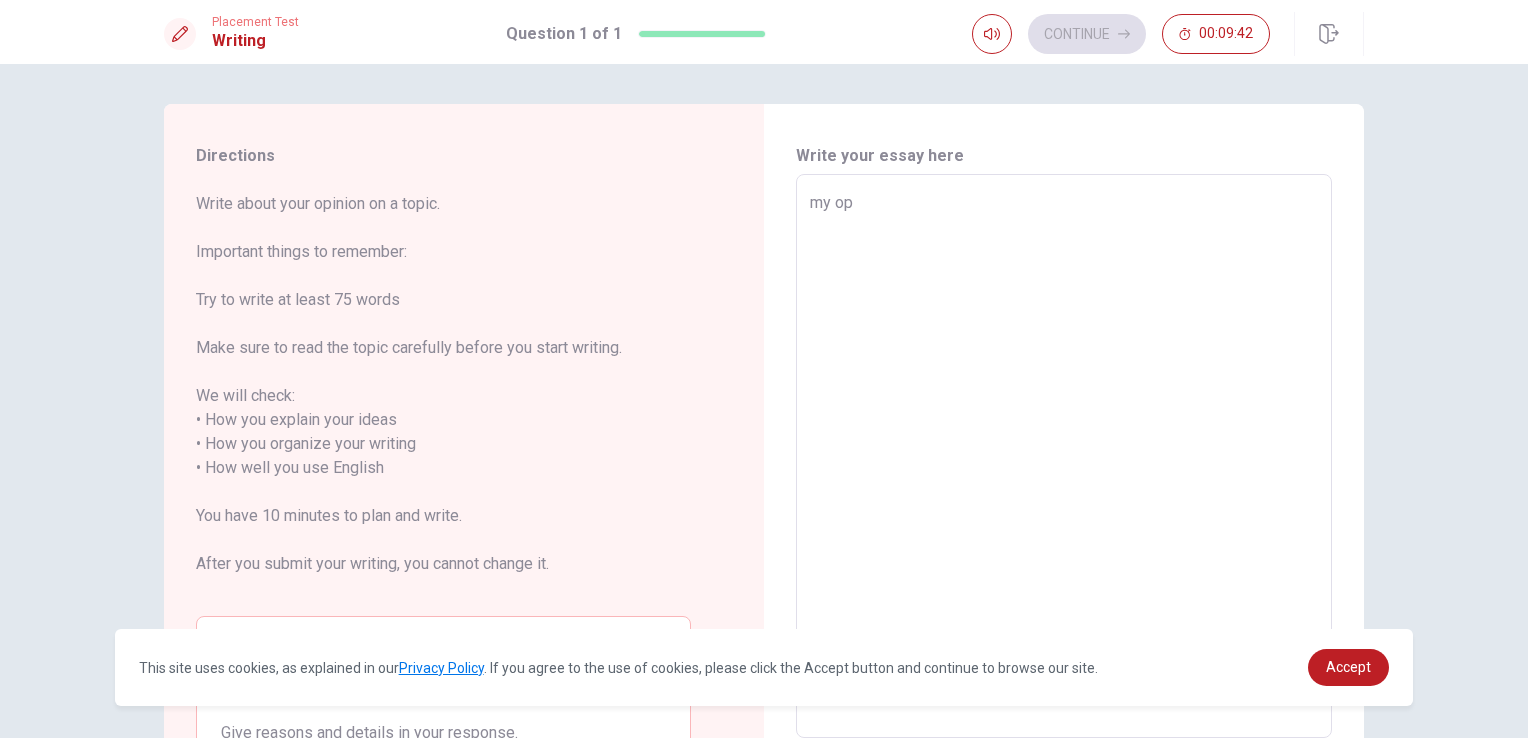 type on "x" 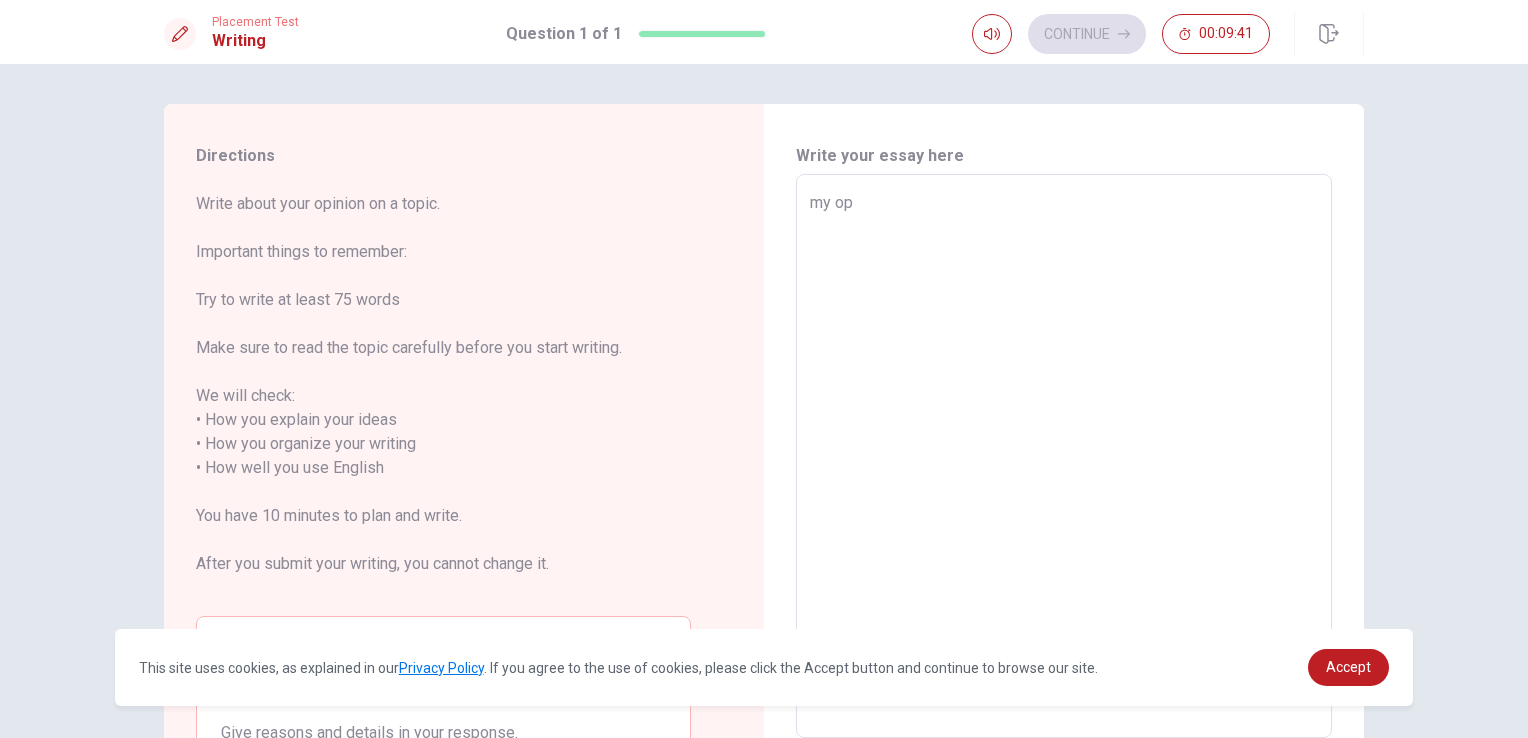 type on "my opi" 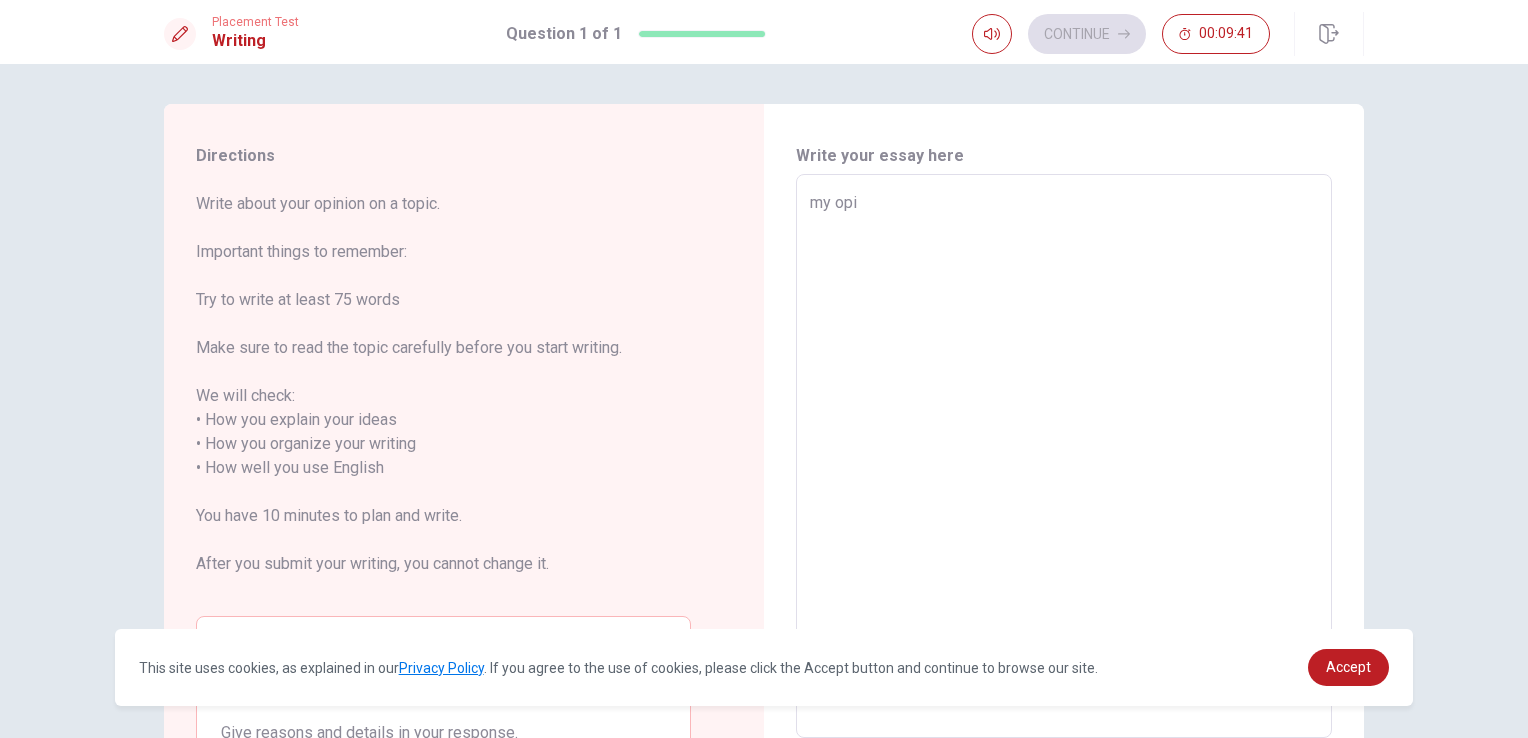 type on "x" 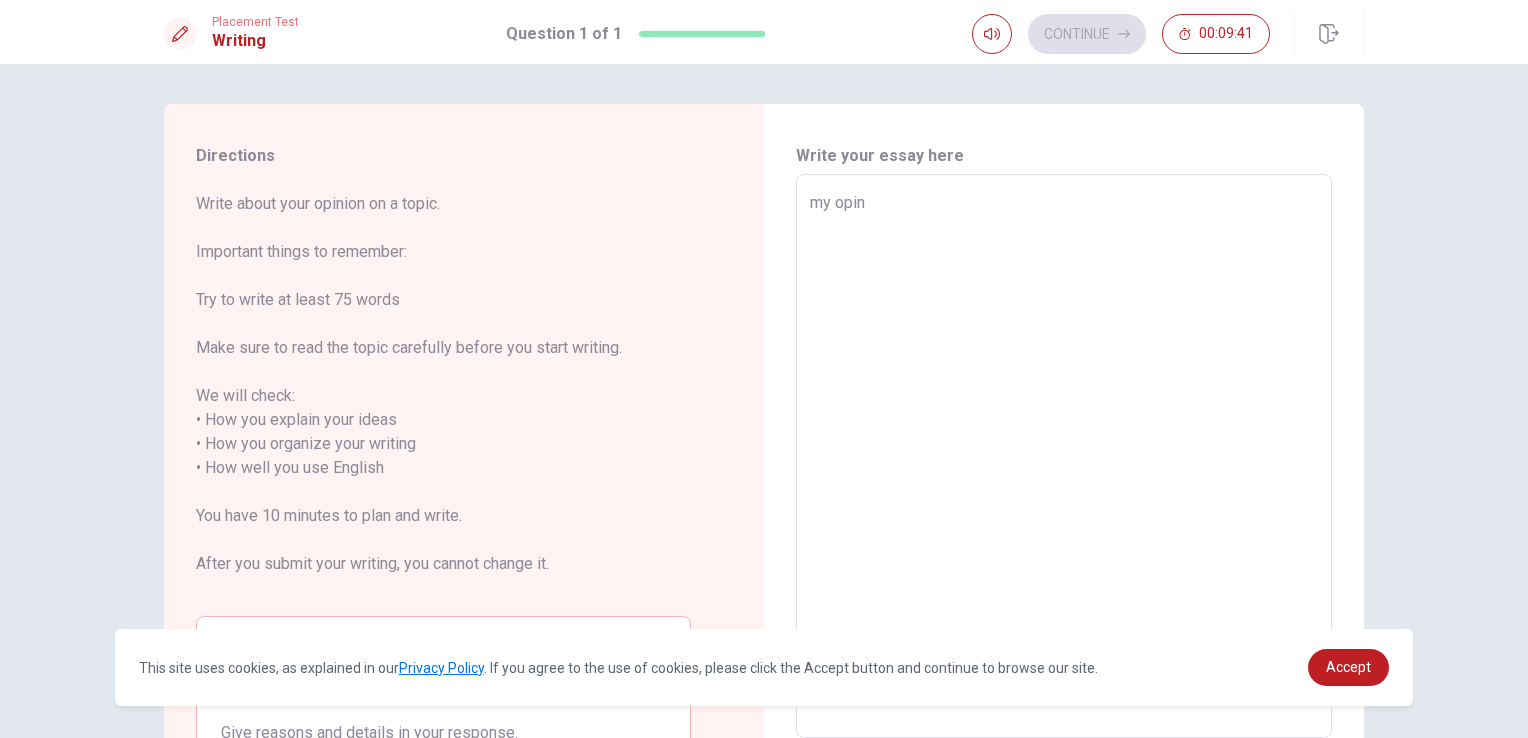 type on "x" 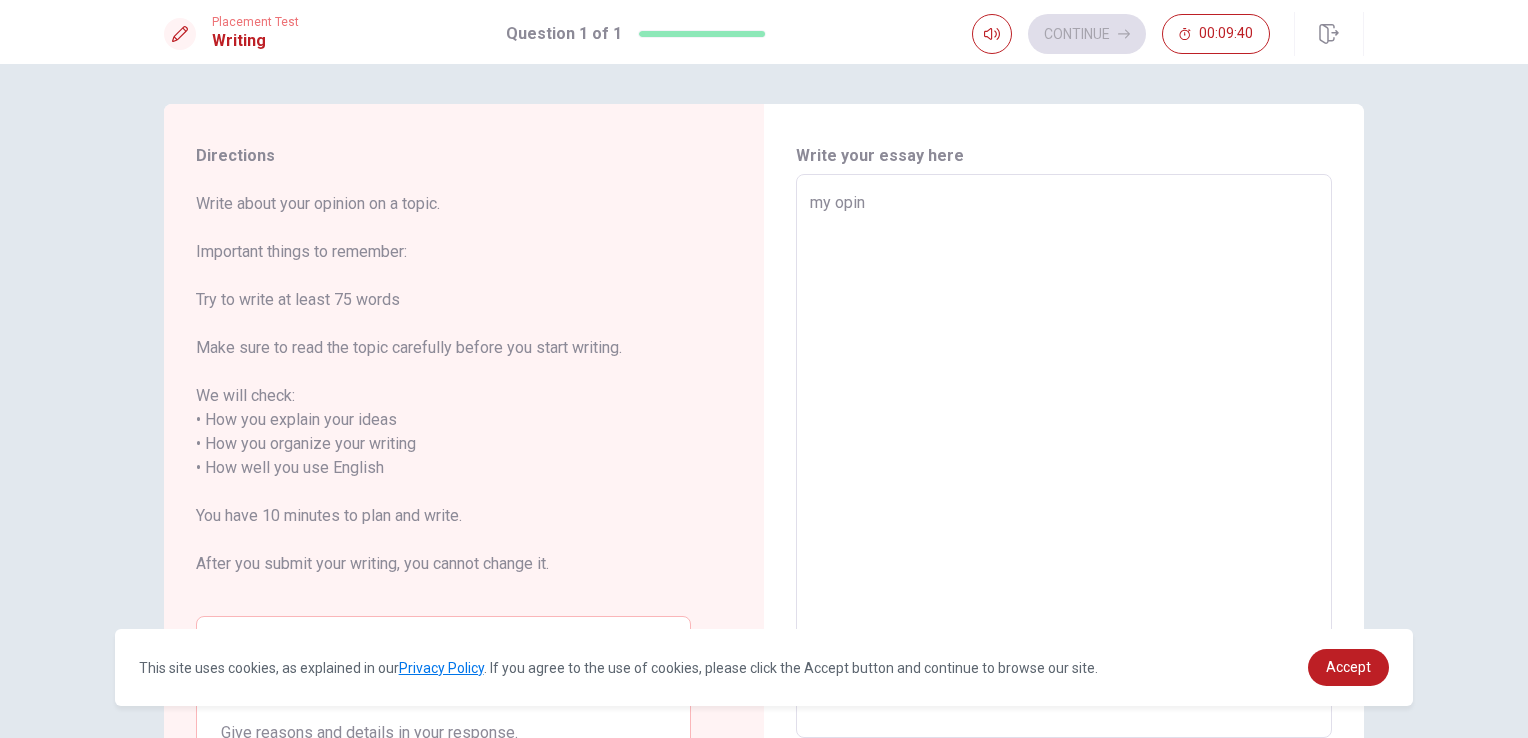 type on "my opini" 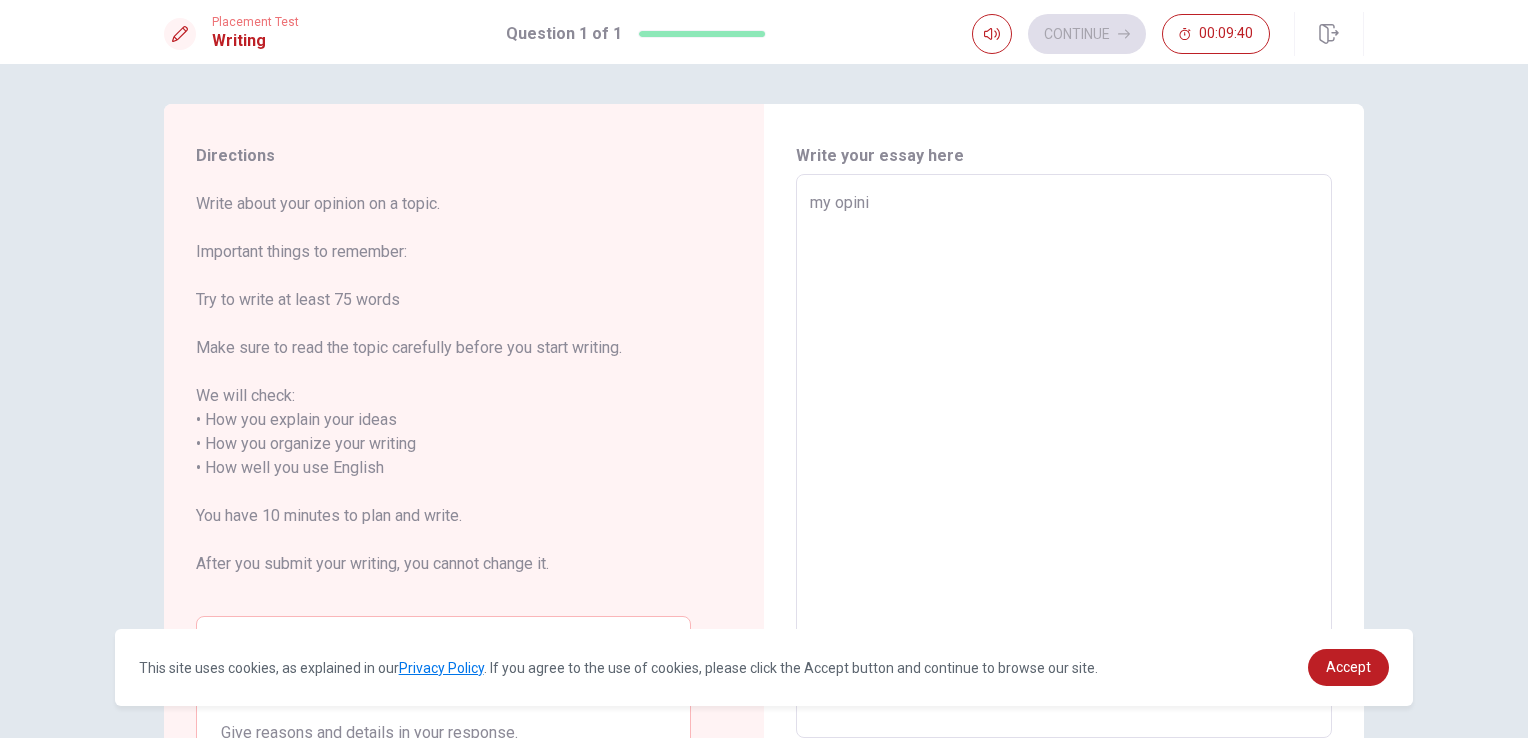 type on "x" 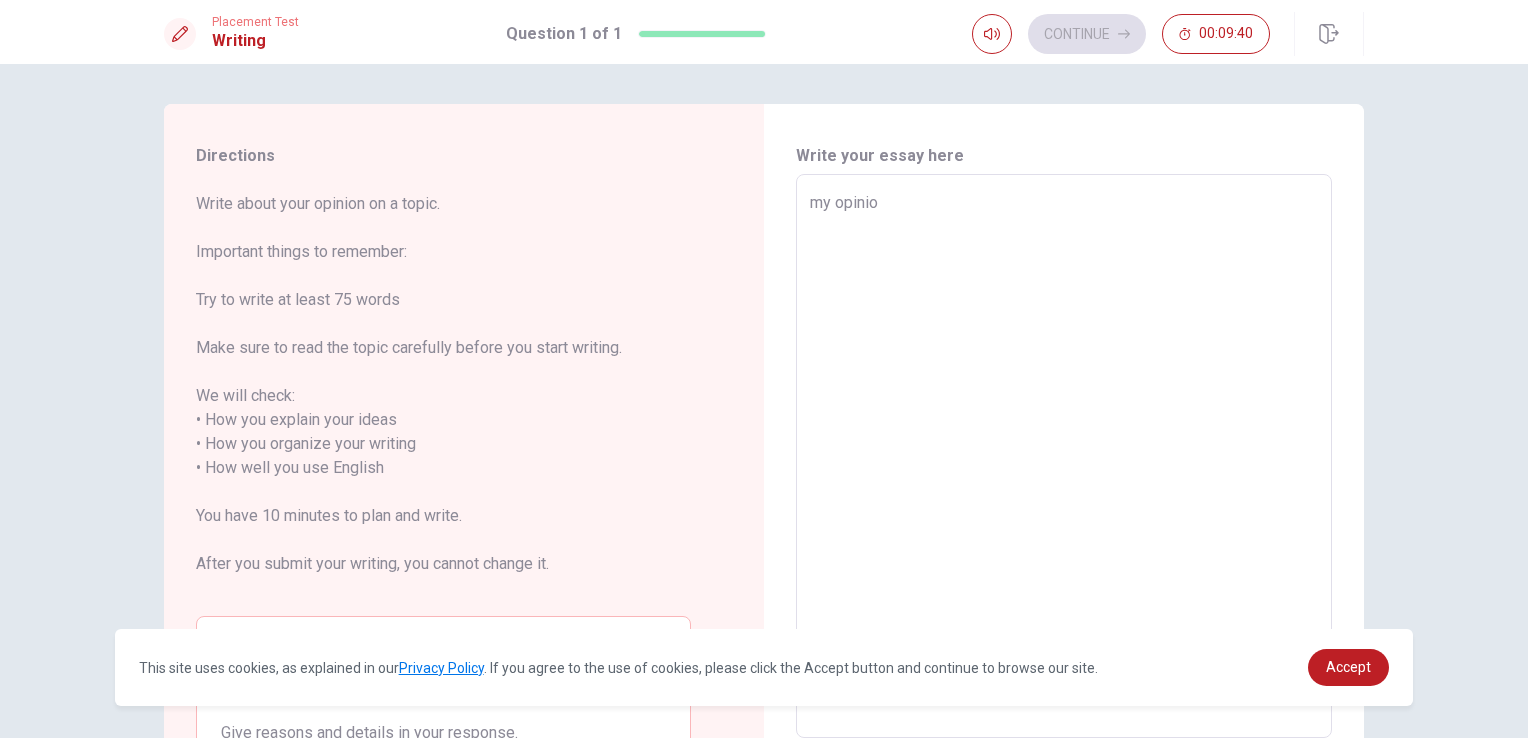 type on "x" 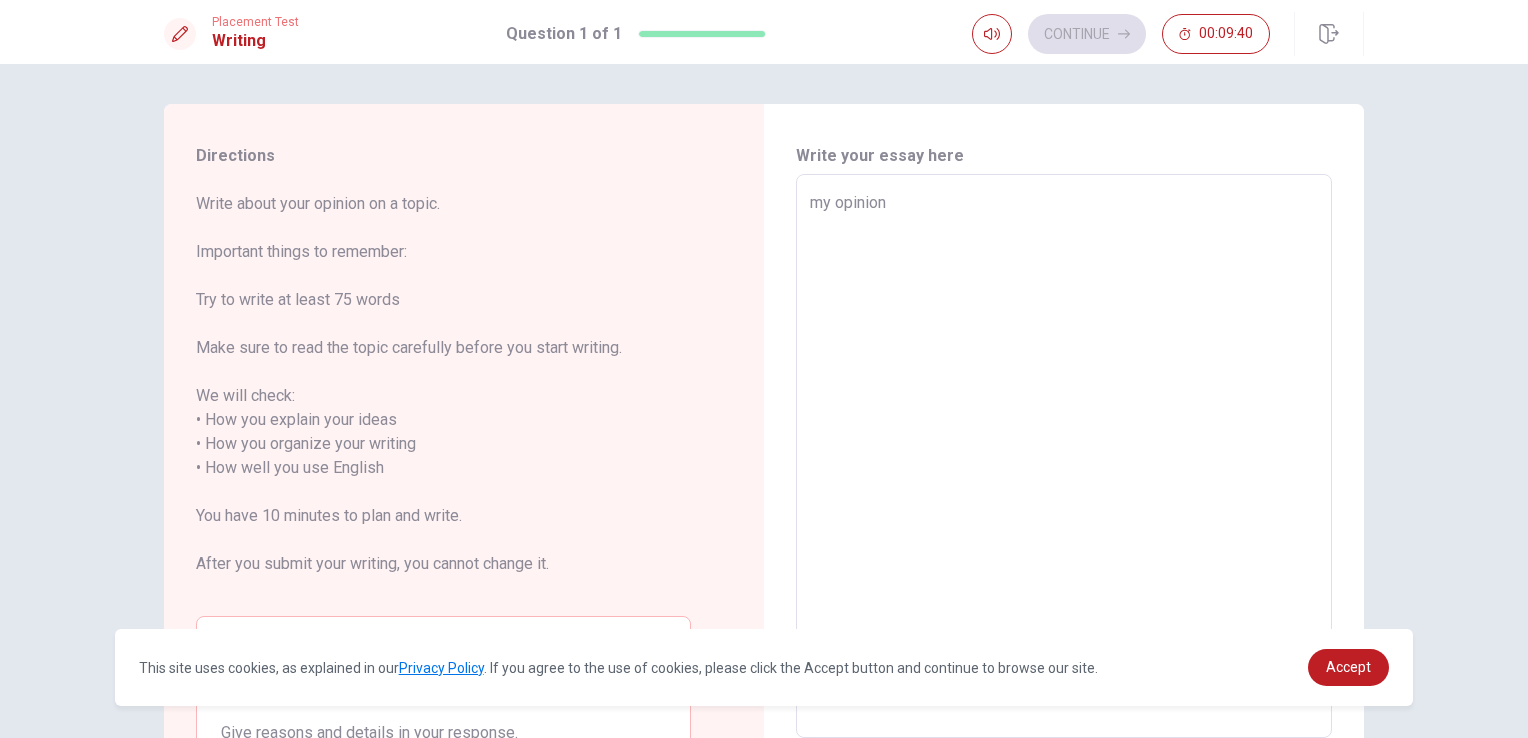 type on "x" 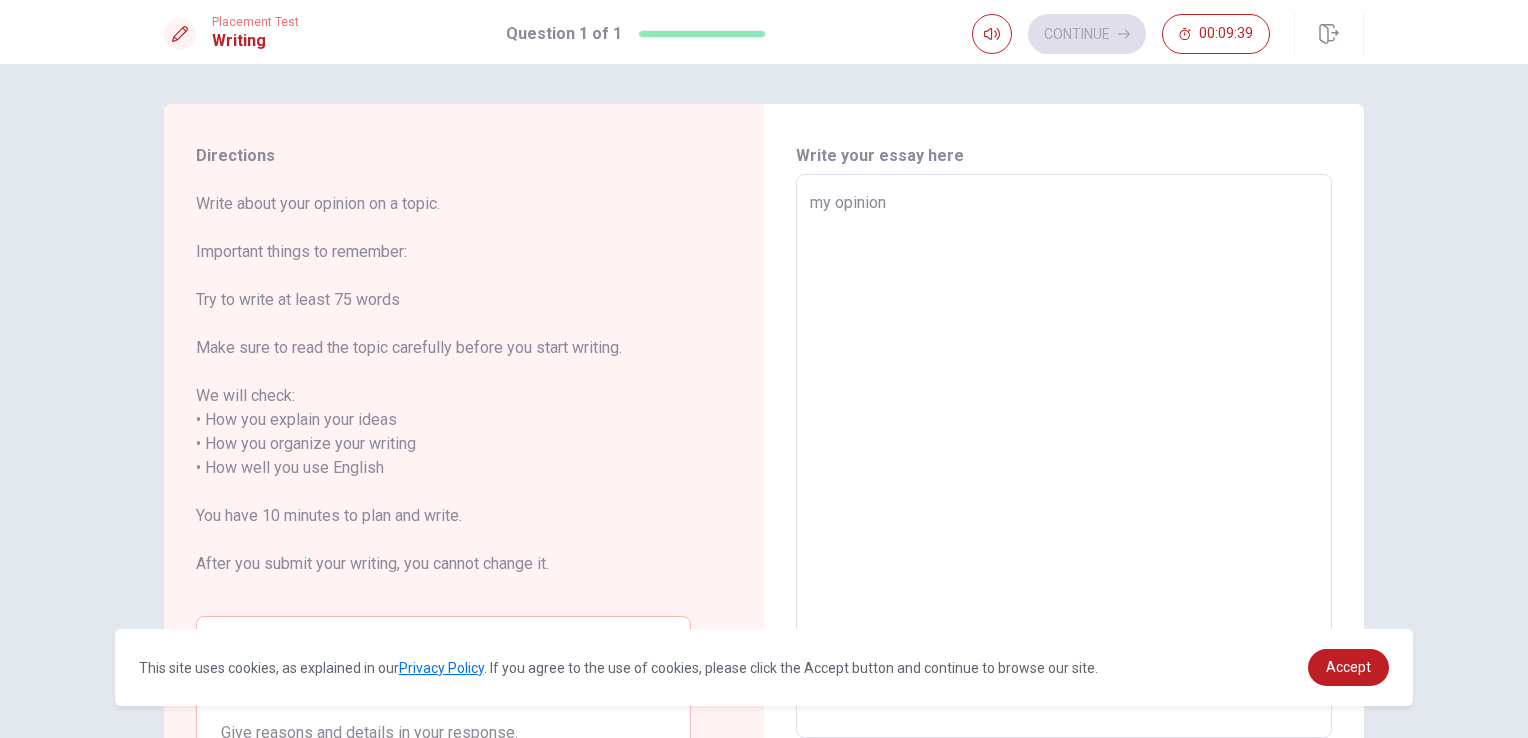 type on "my opinion o" 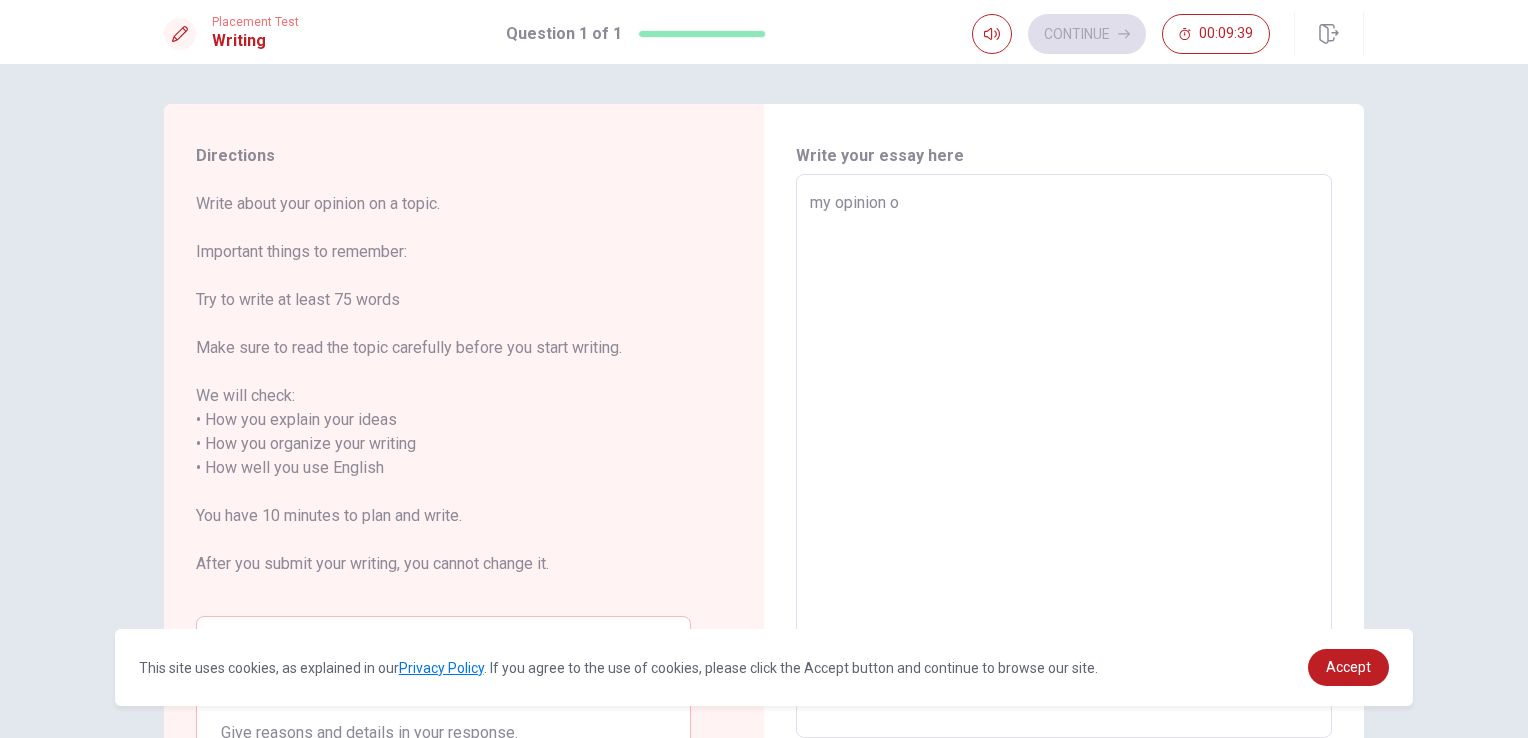 type on "x" 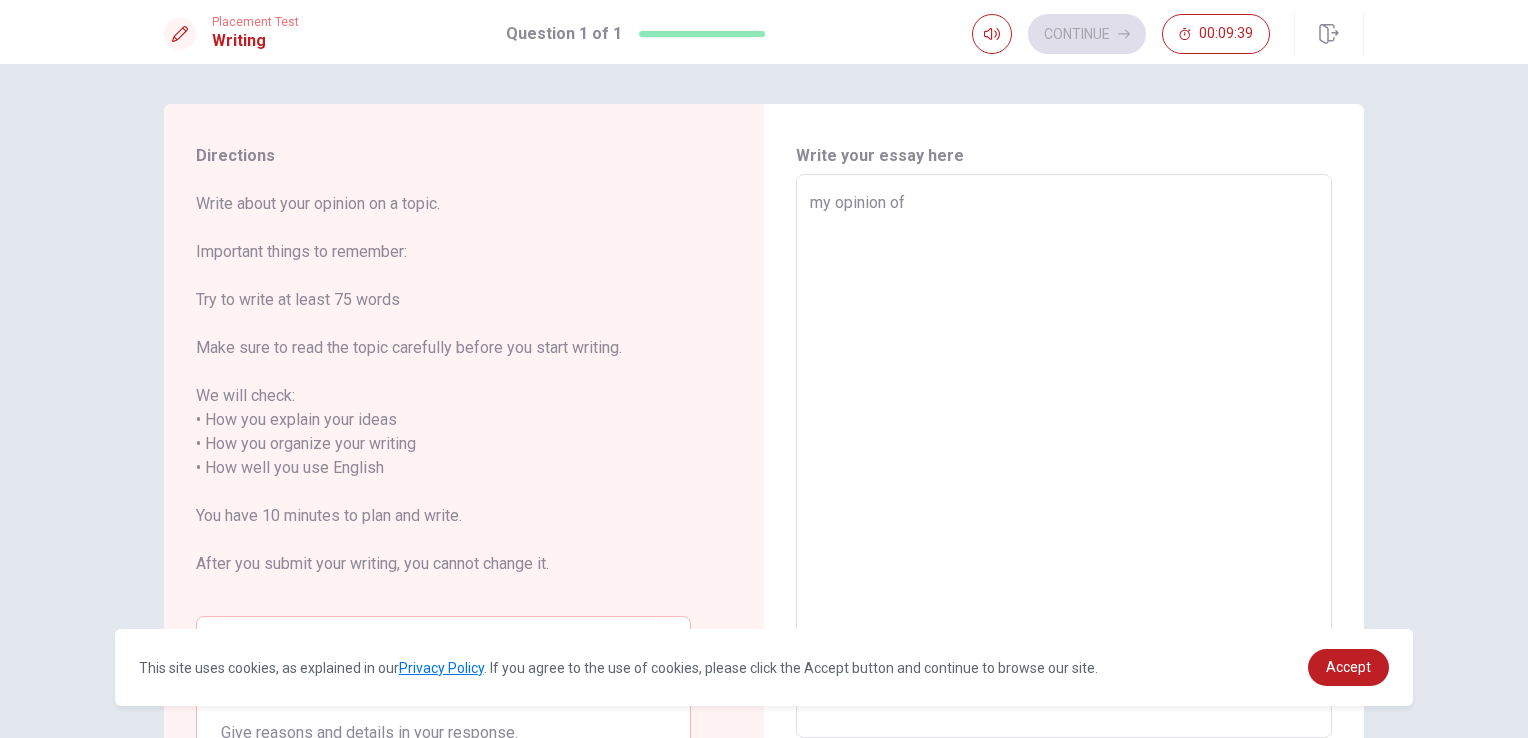 type on "x" 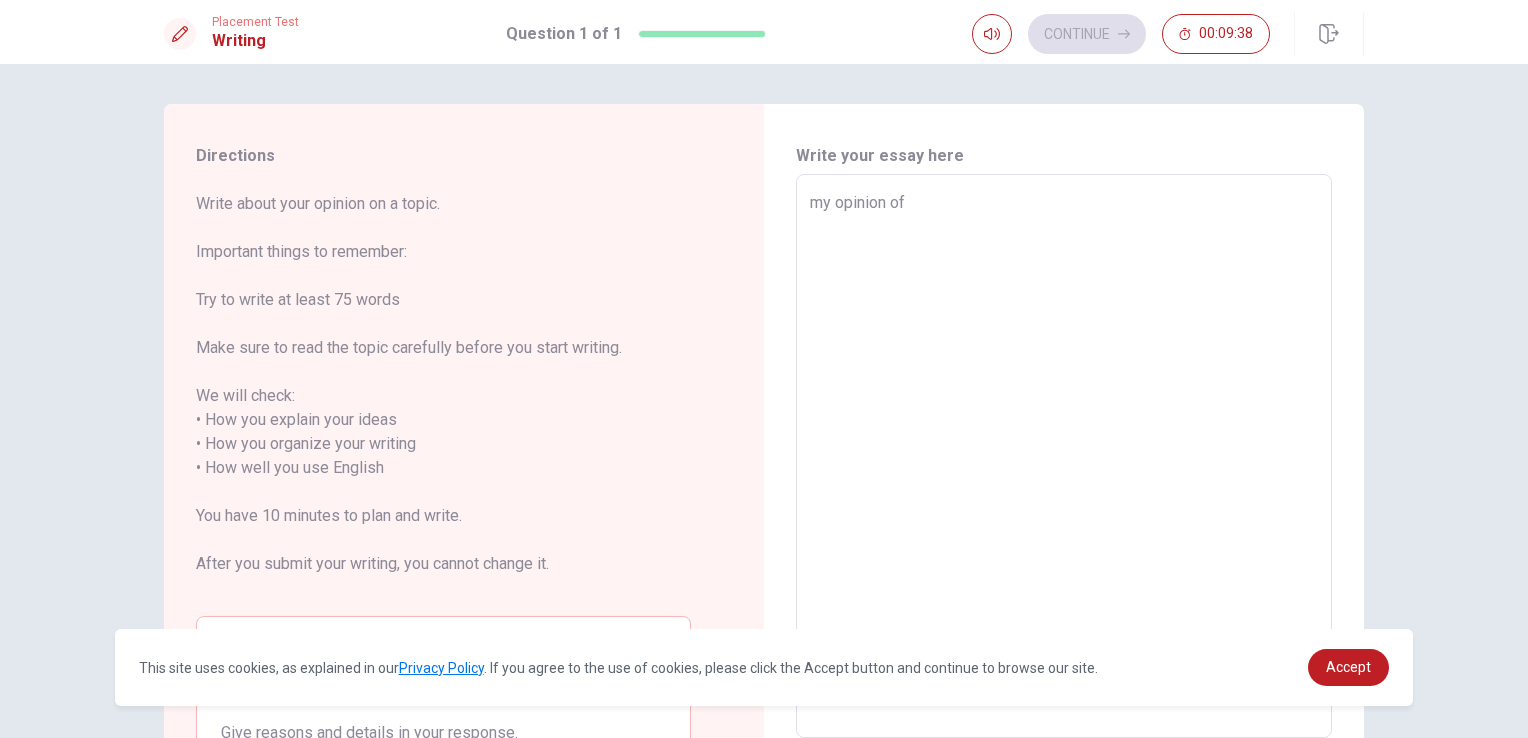 type on "my opinion of" 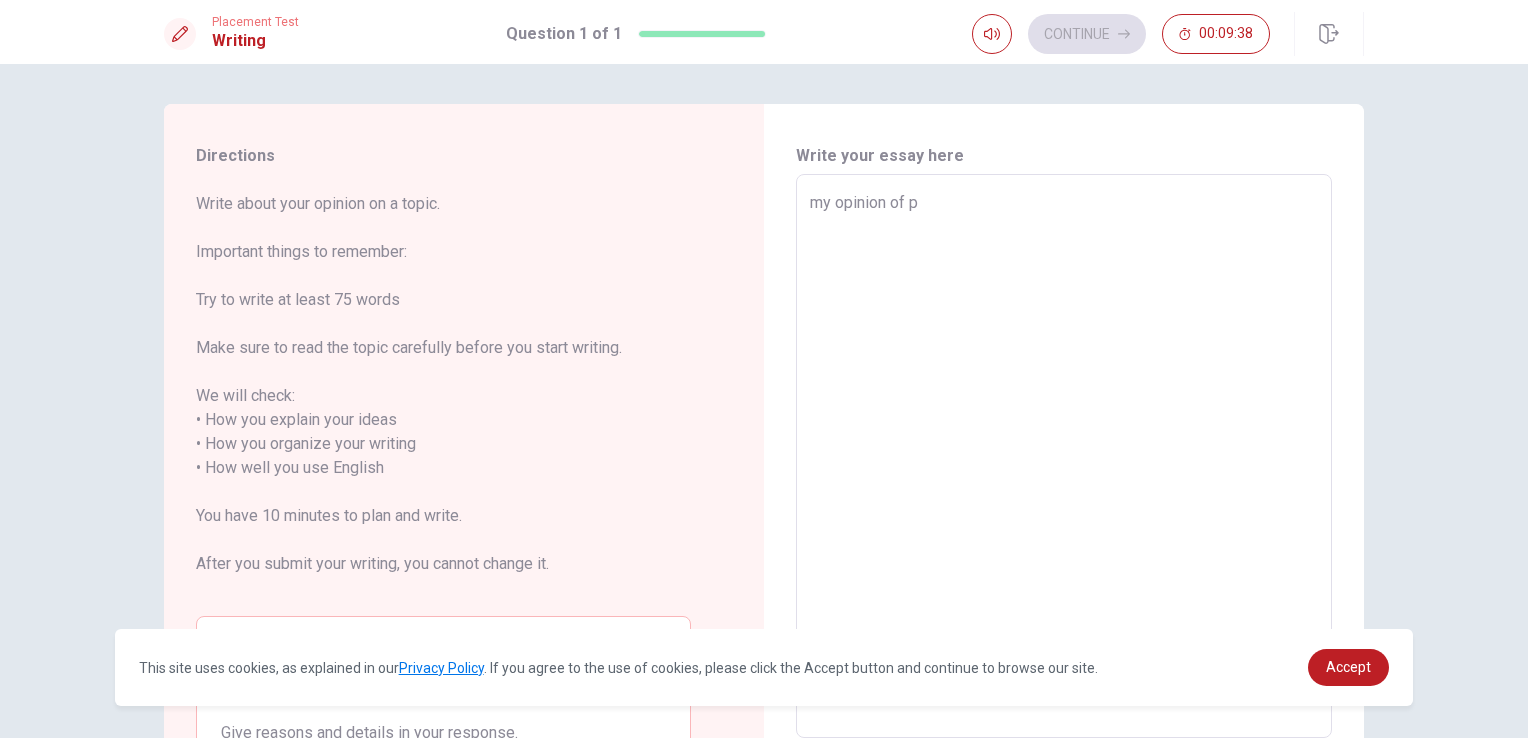 type on "x" 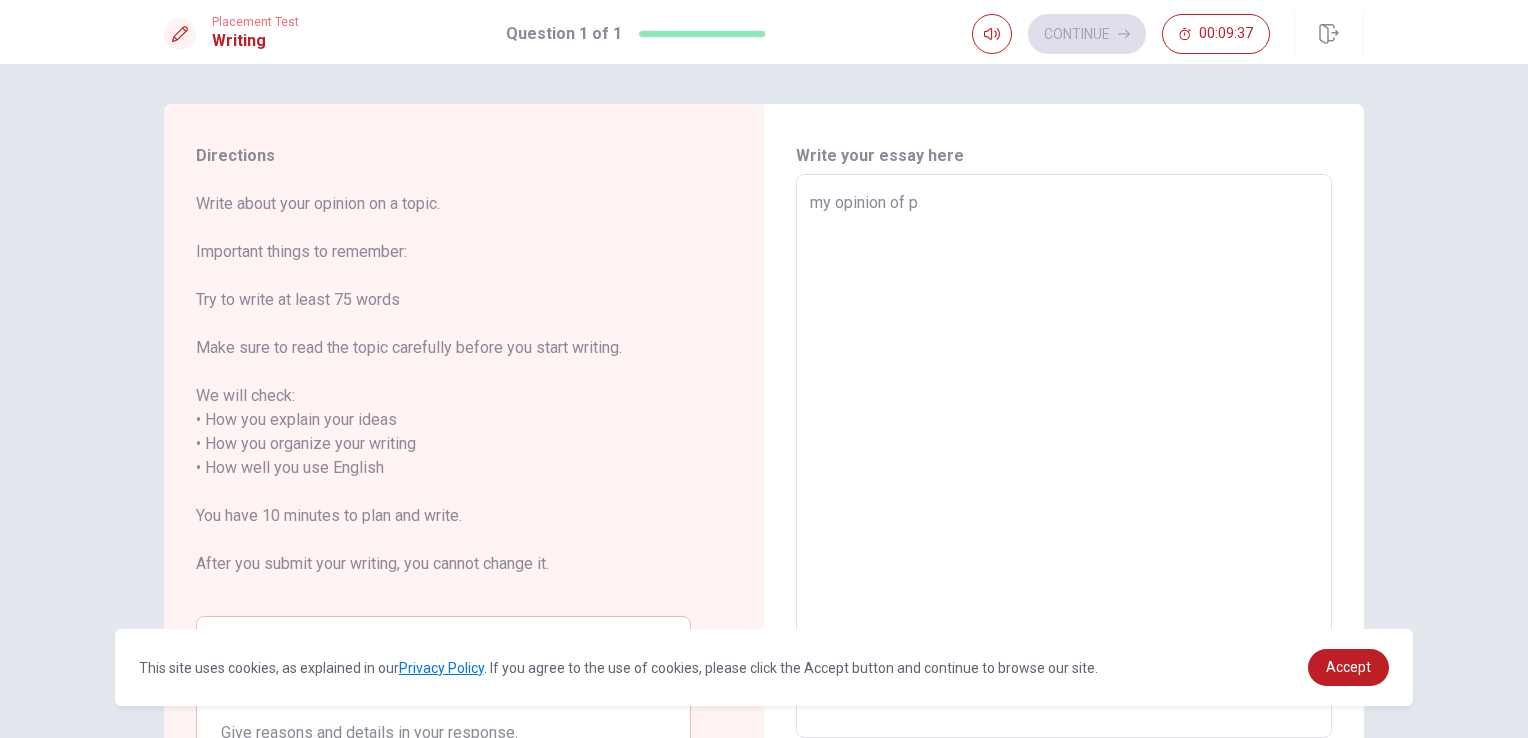 type on "my opinion of pe" 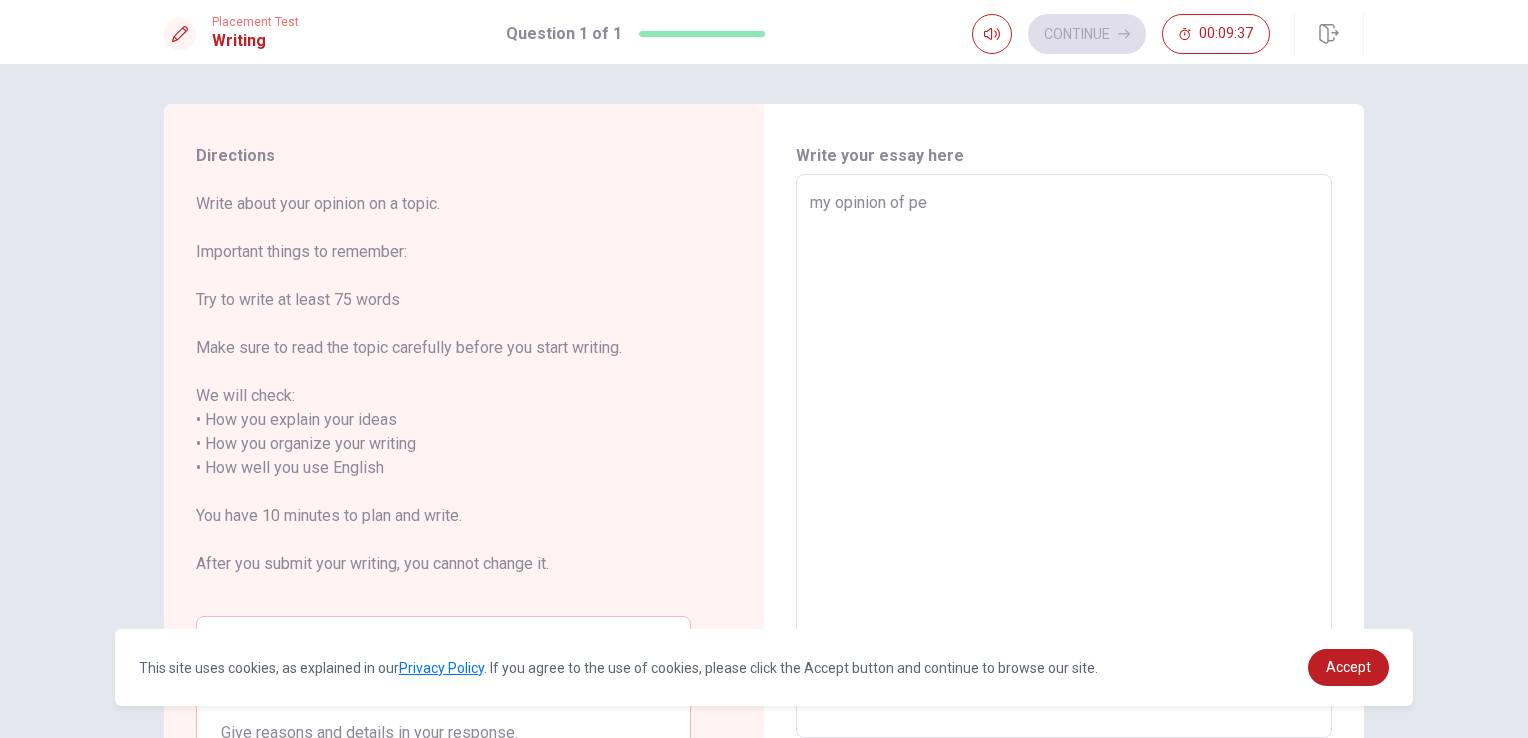 type on "x" 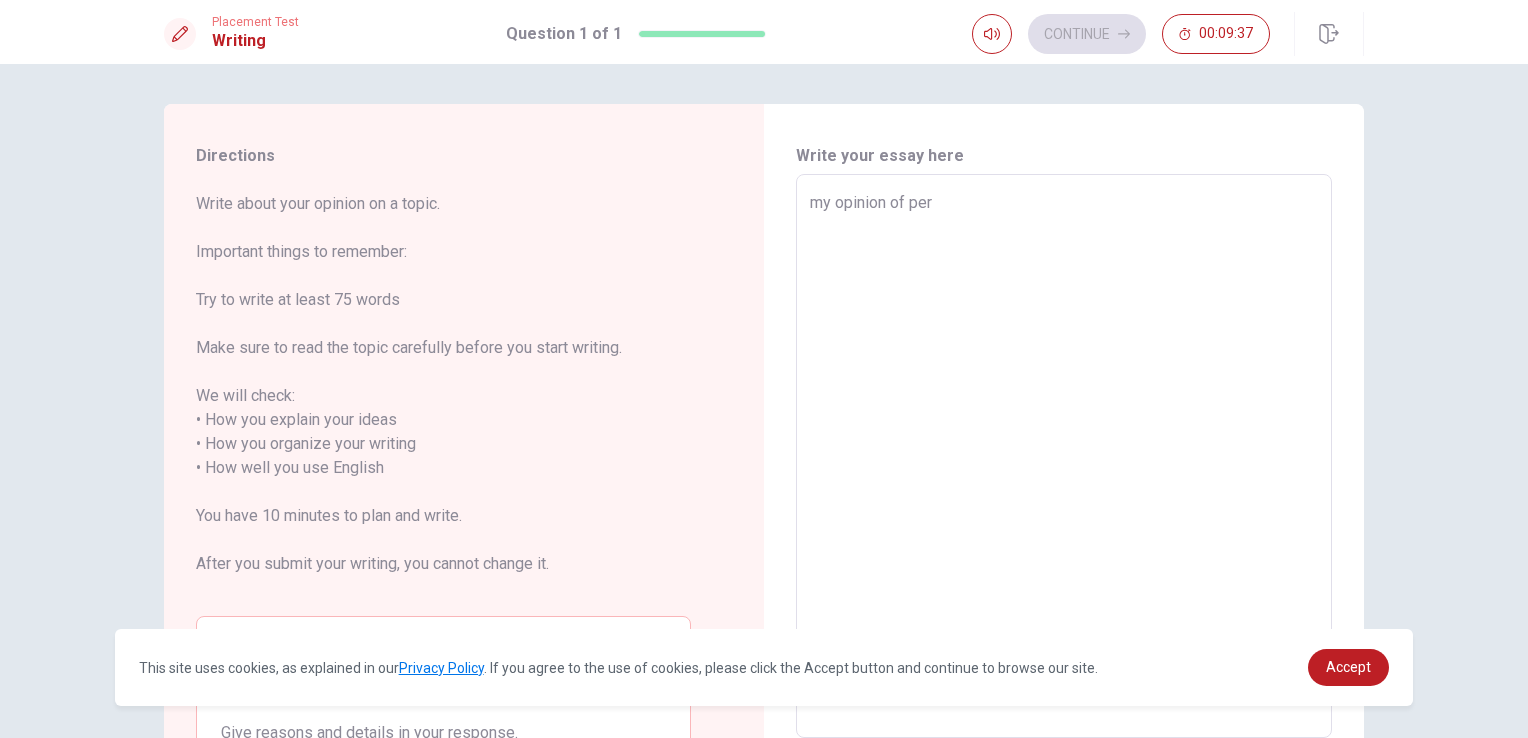 type on "x" 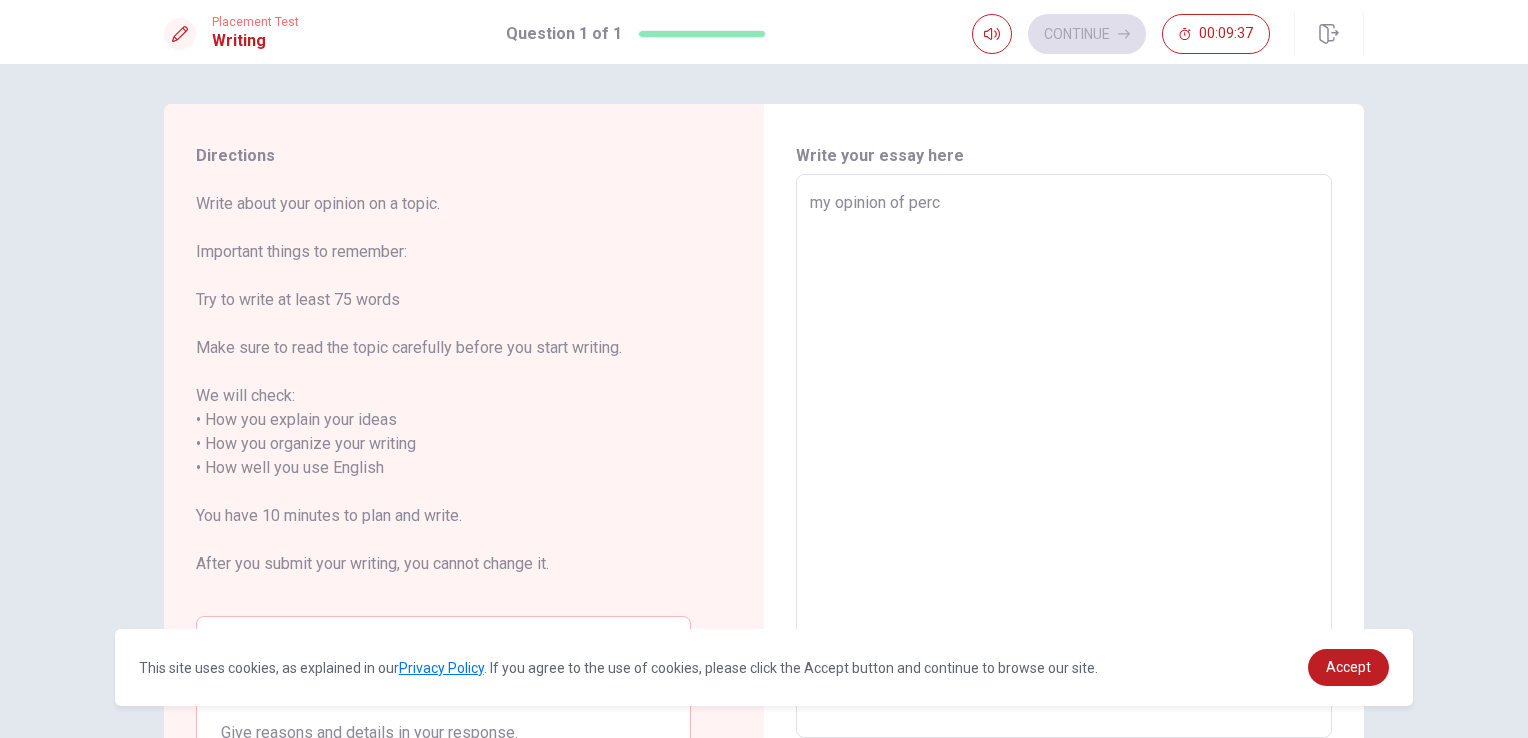 type on "x" 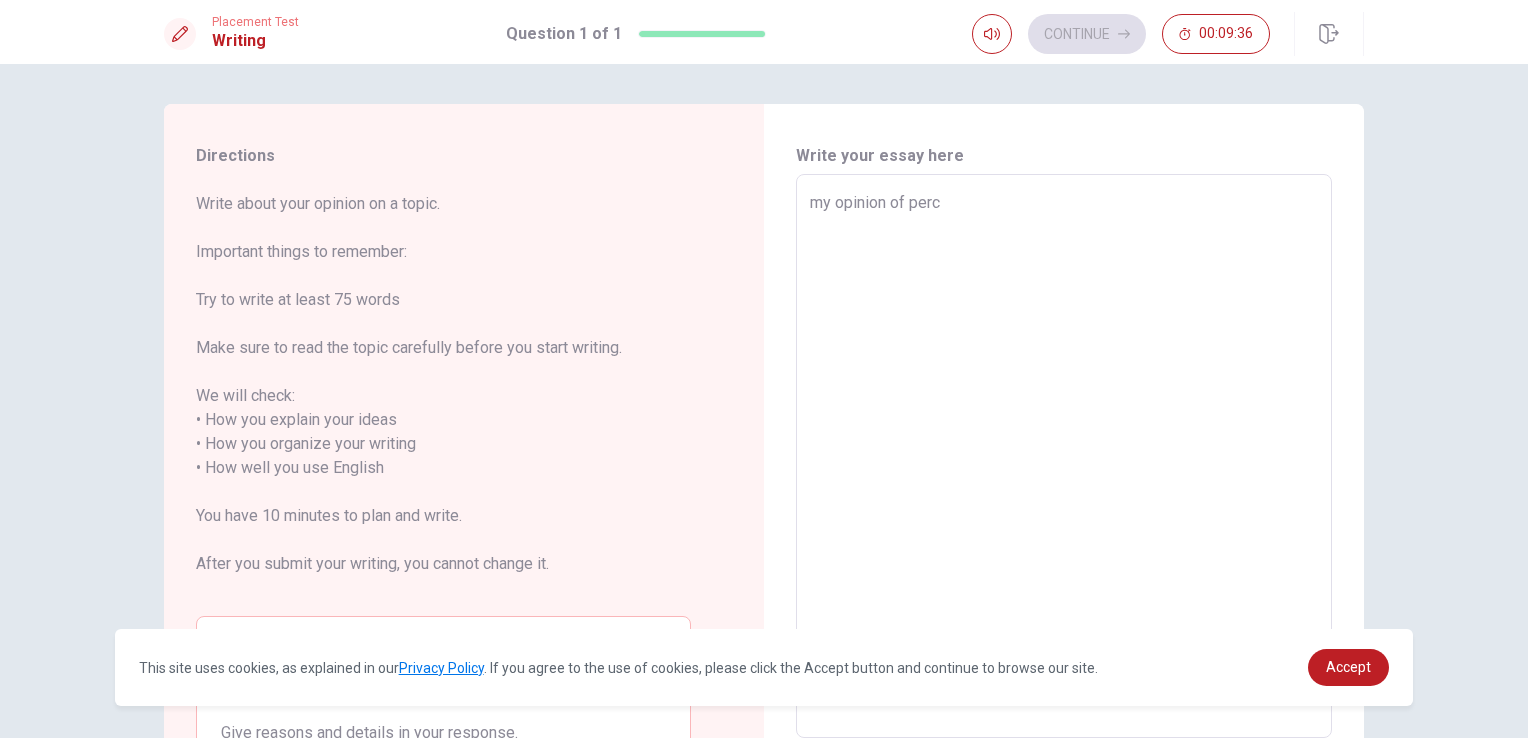 type on "my opinion of [PERSON_NAME]" 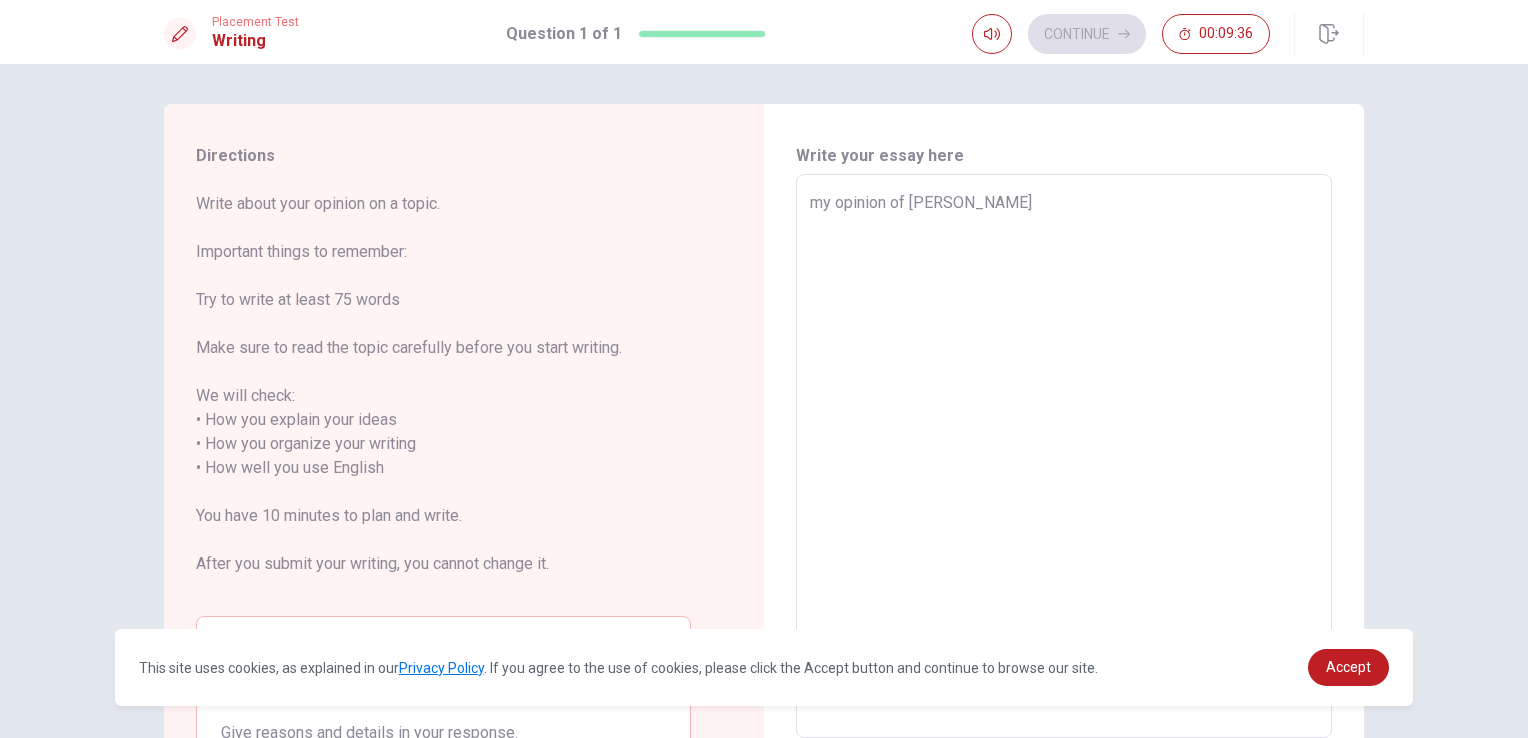 type on "x" 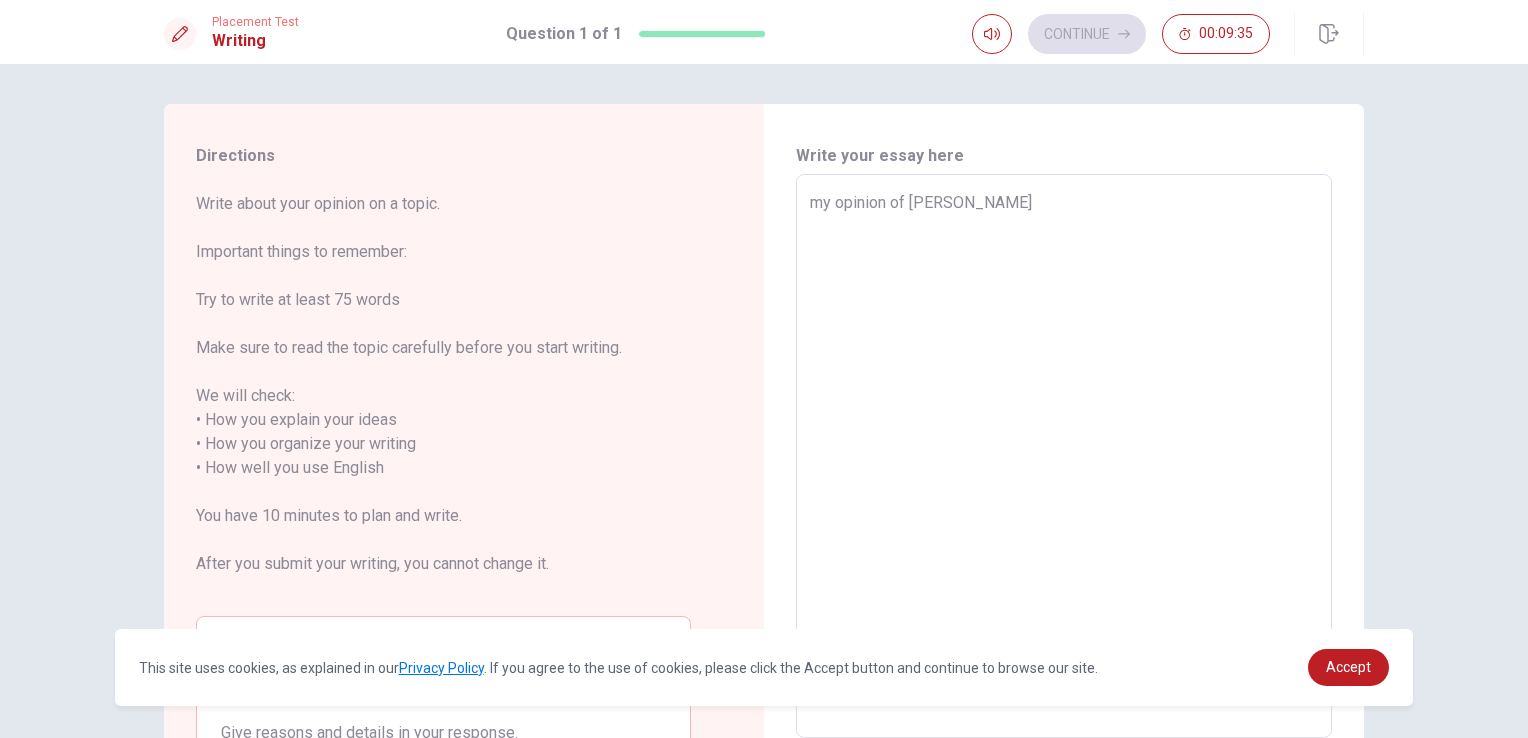 type on "my opinion of [PERSON_NAME]" 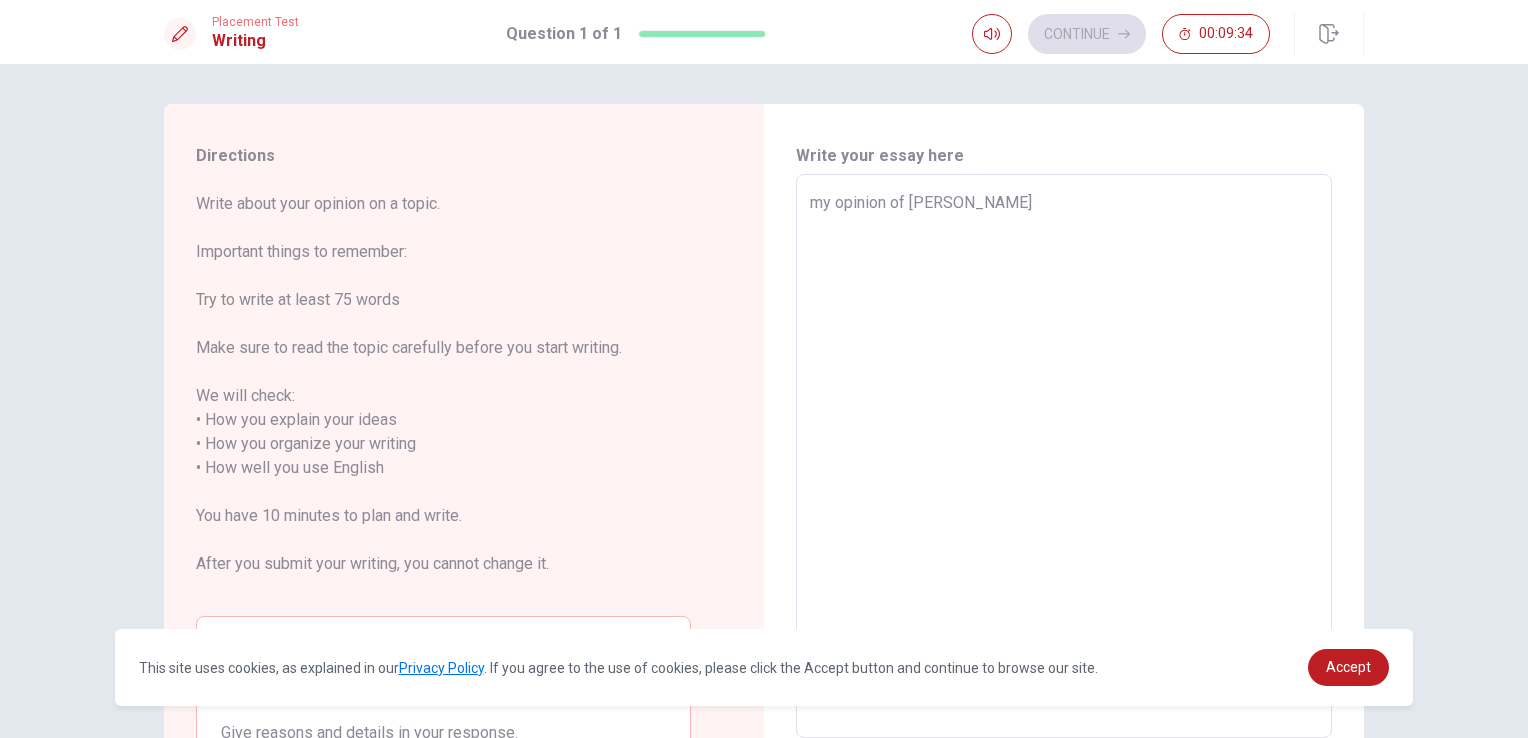 type on "my opinion of [PERSON_NAME]" 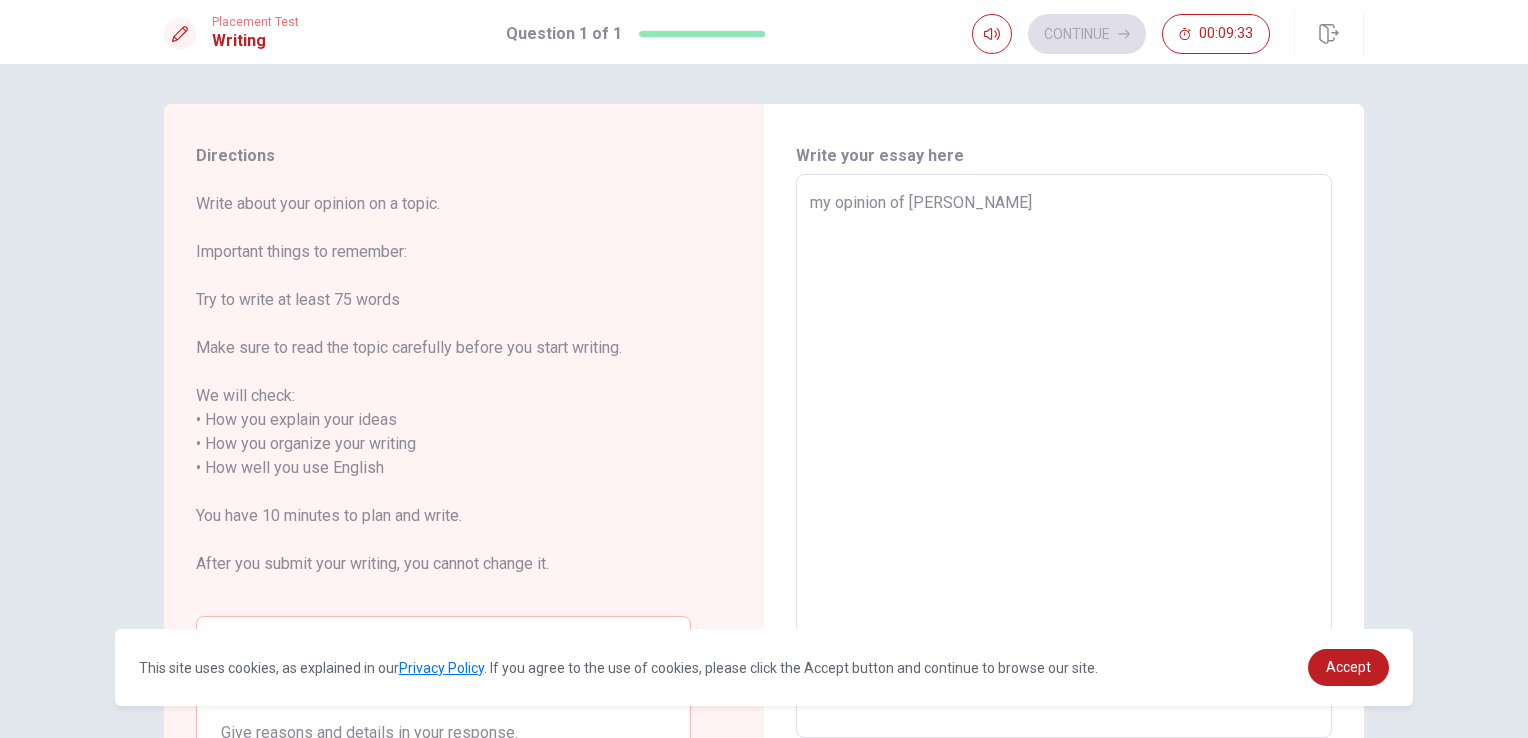 type on "my opinion of [PERSON_NAME]" 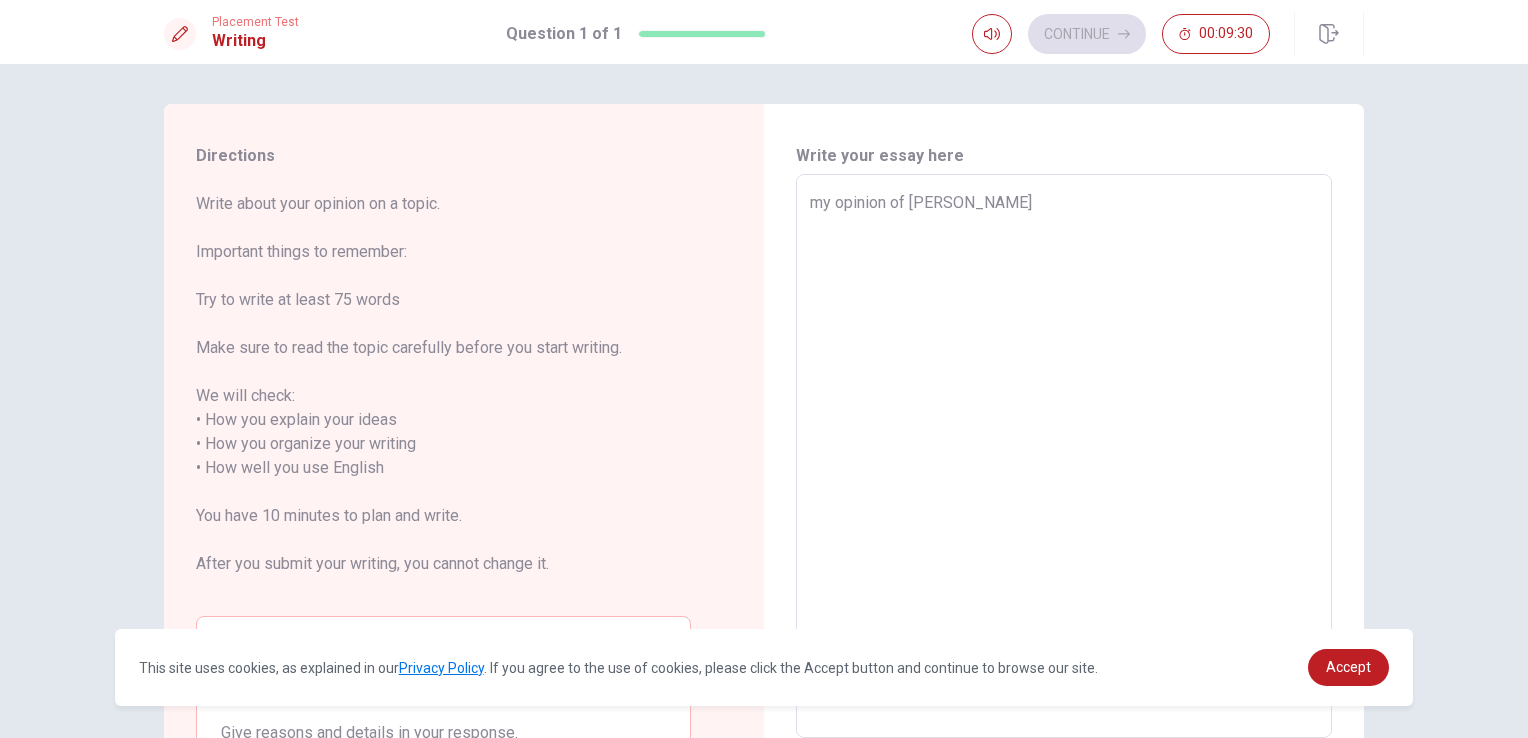 type on "x" 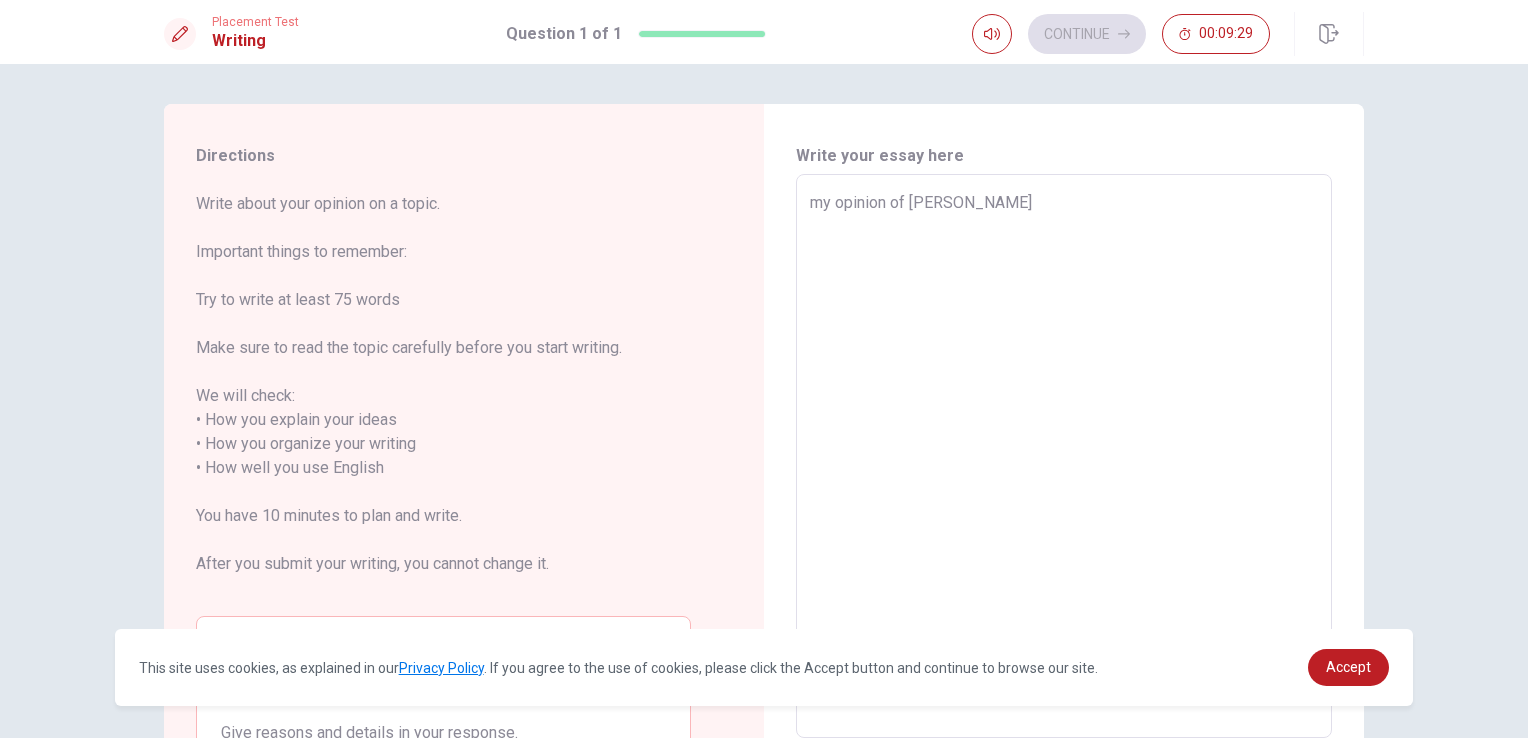 type on "my opinion of [PERSON_NAME]" 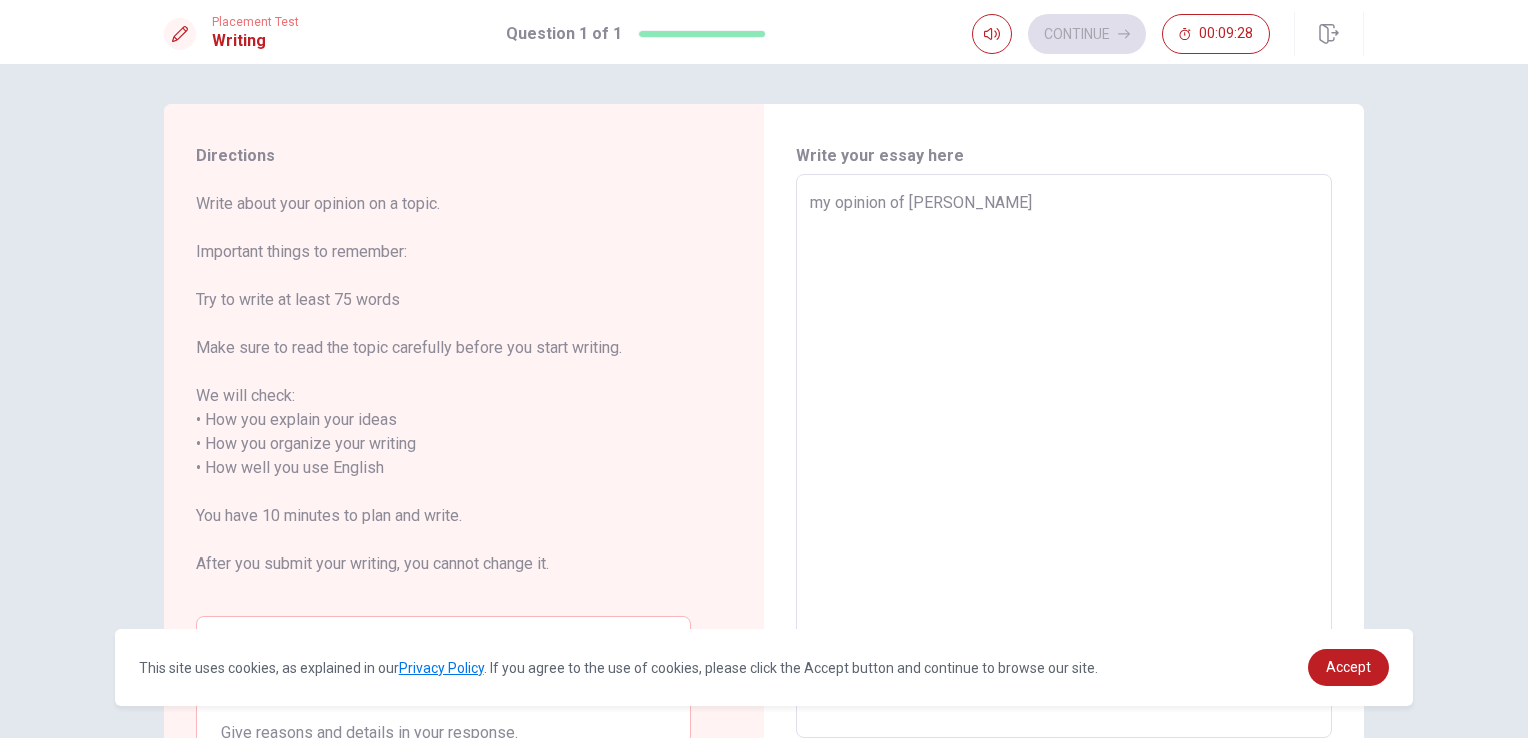 type on "my opinion of [PERSON_NAME]" 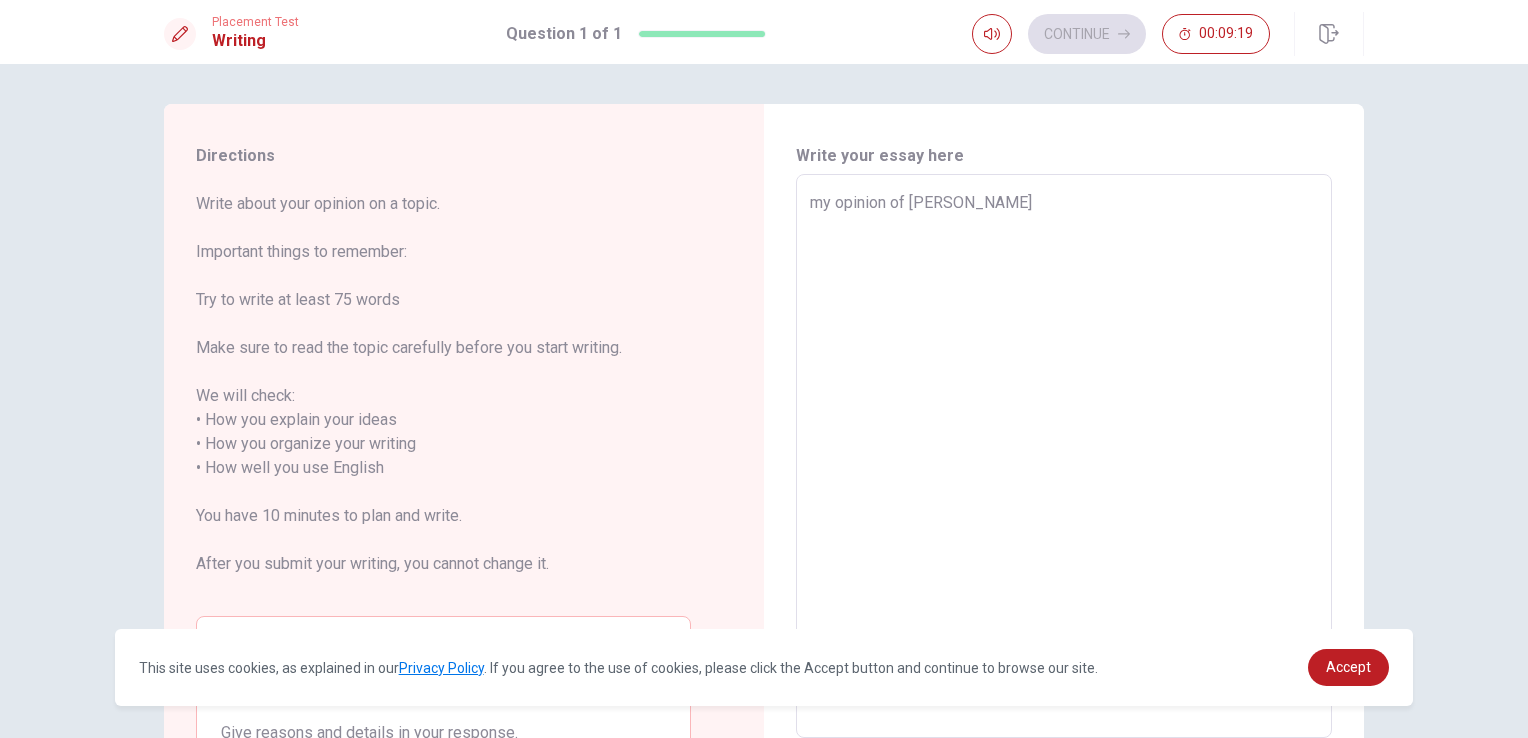 type on "x" 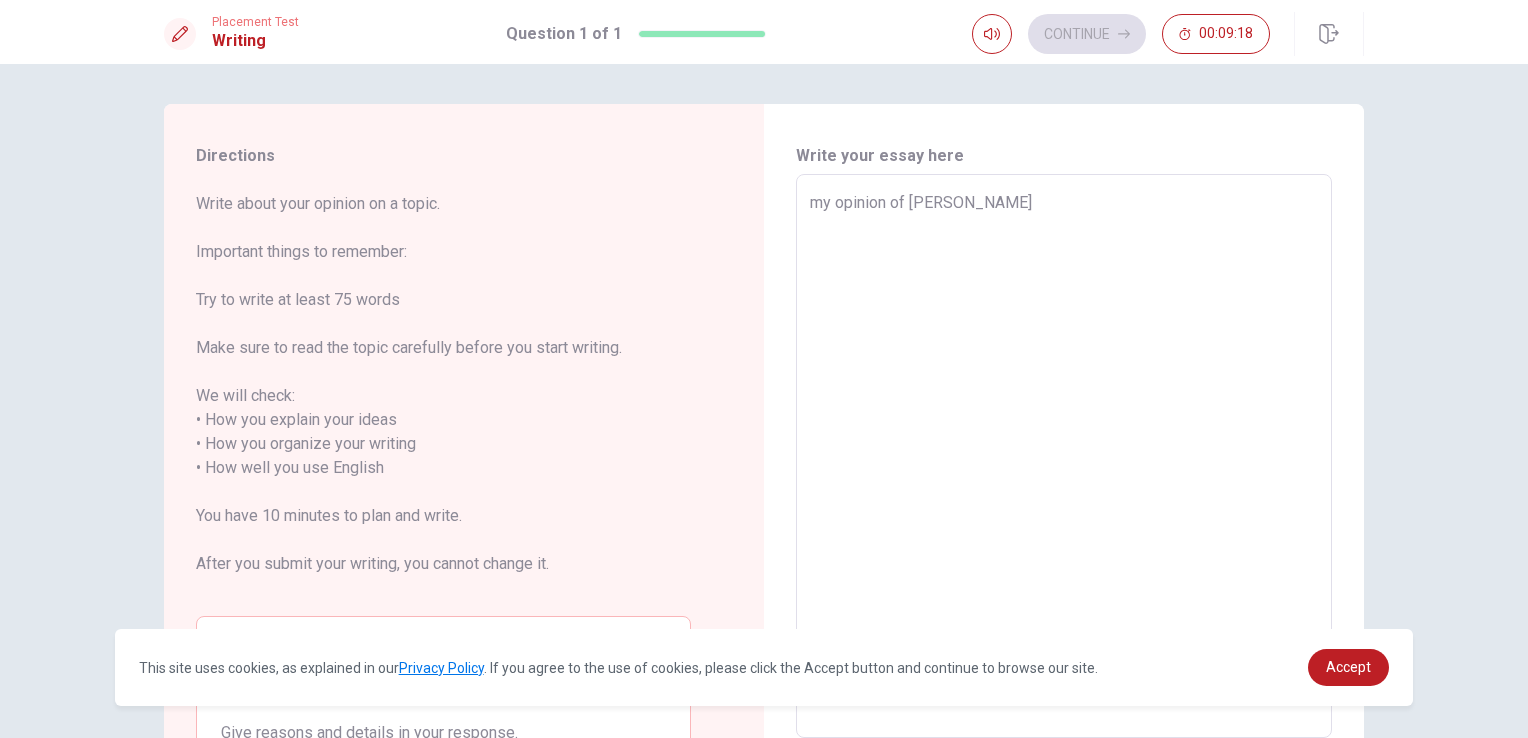 type on "my opinion of [PERSON_NAME]" 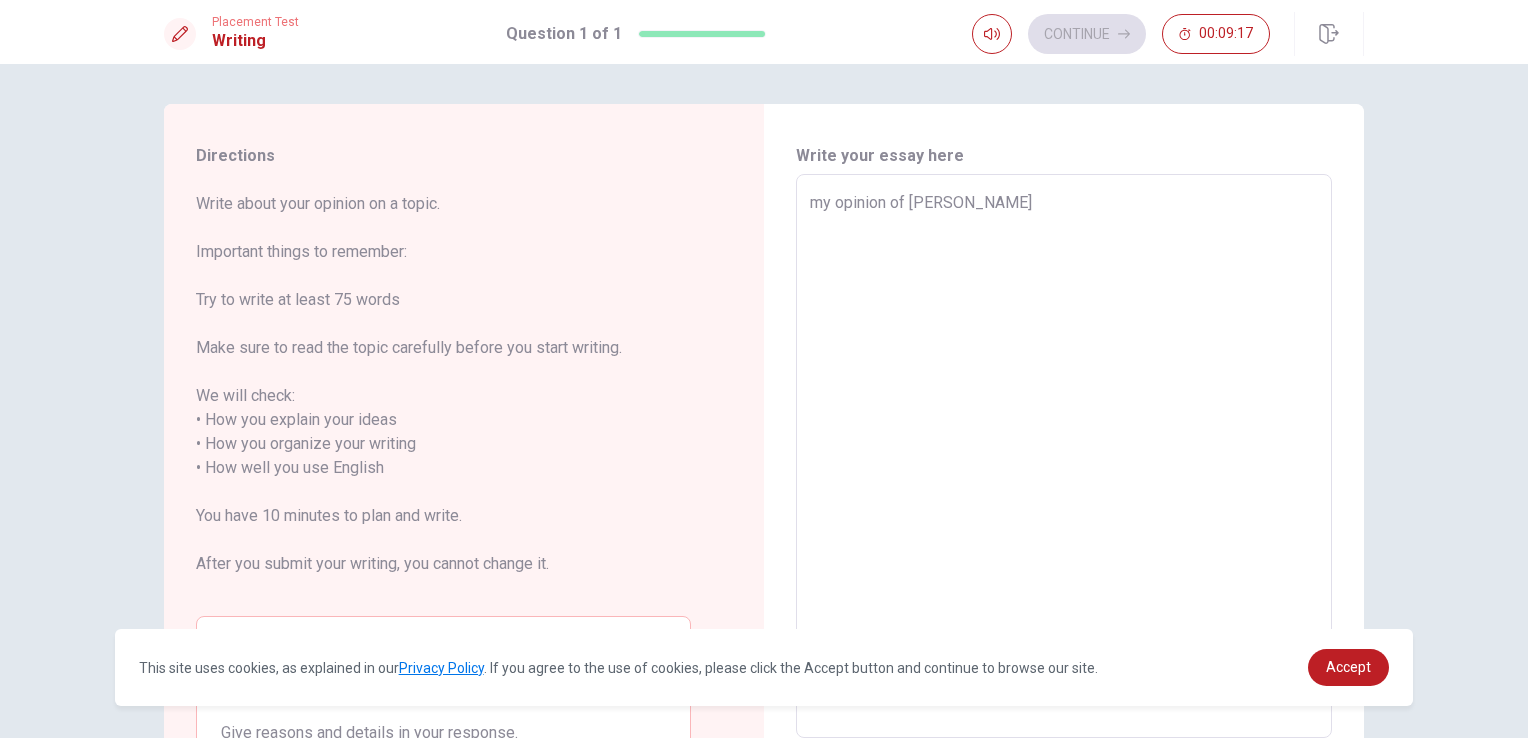 type on "my opinion of [PERSON_NAME] ," 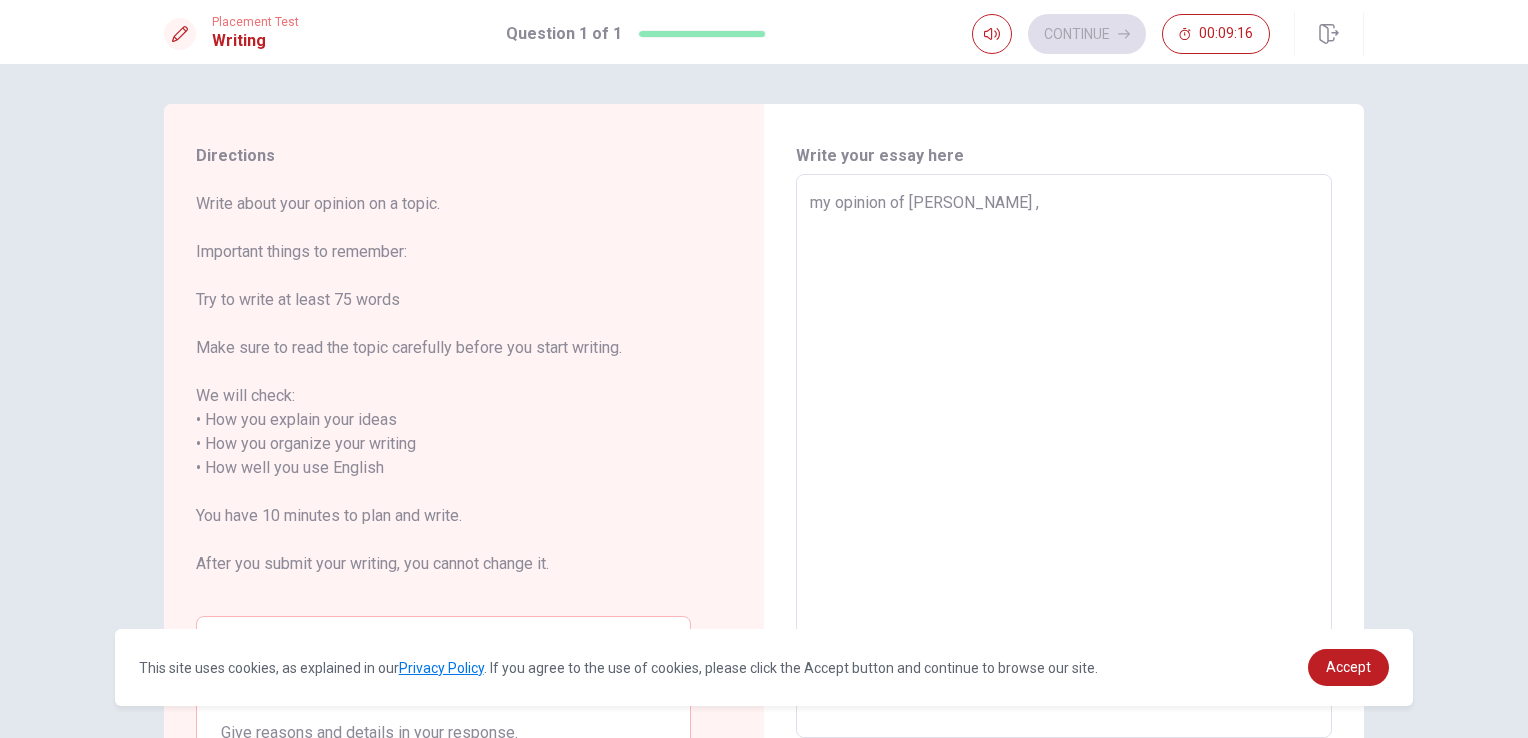 type on "x" 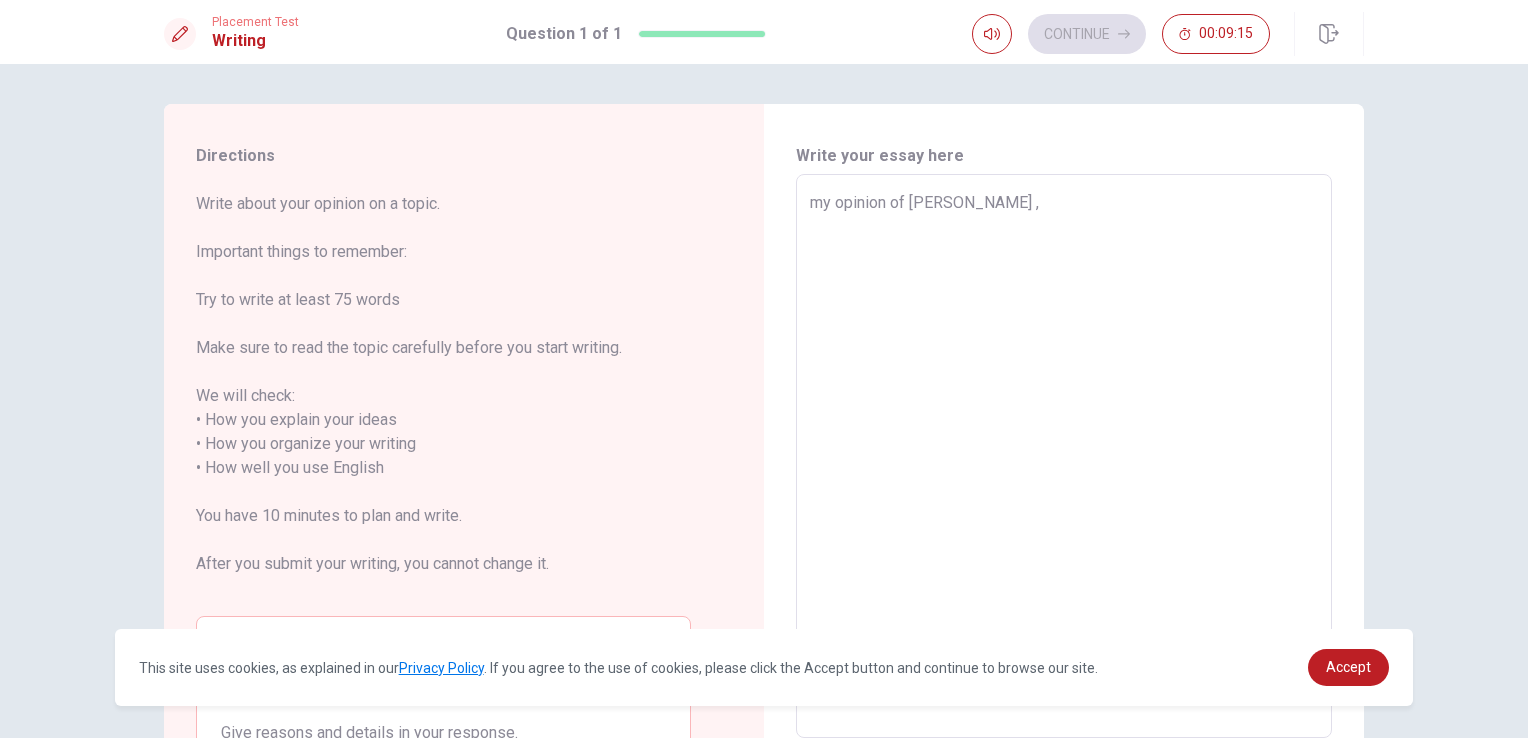 type on "my opinion of [PERSON_NAME] ," 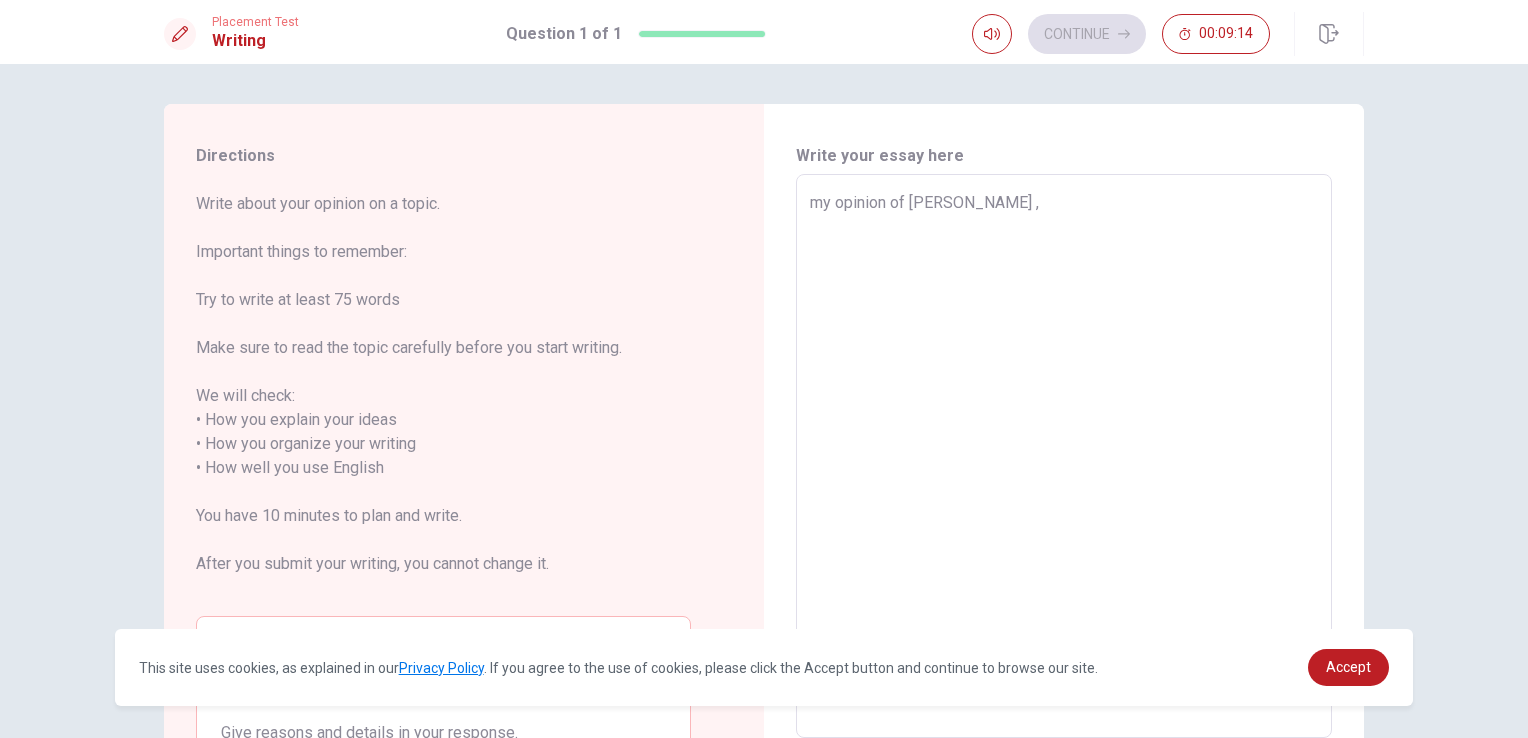 type on "x" 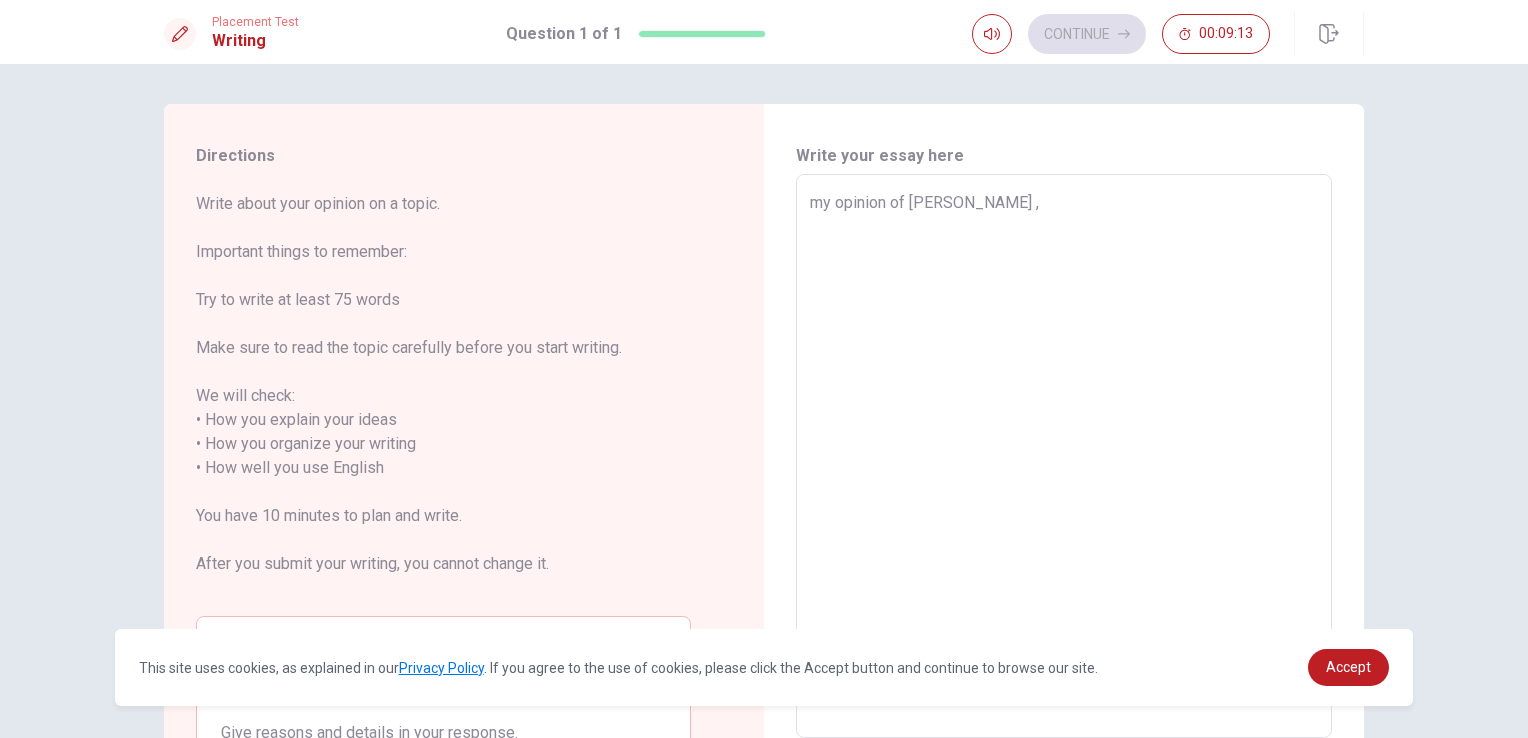 type on "my opinion of [PERSON_NAME] , i" 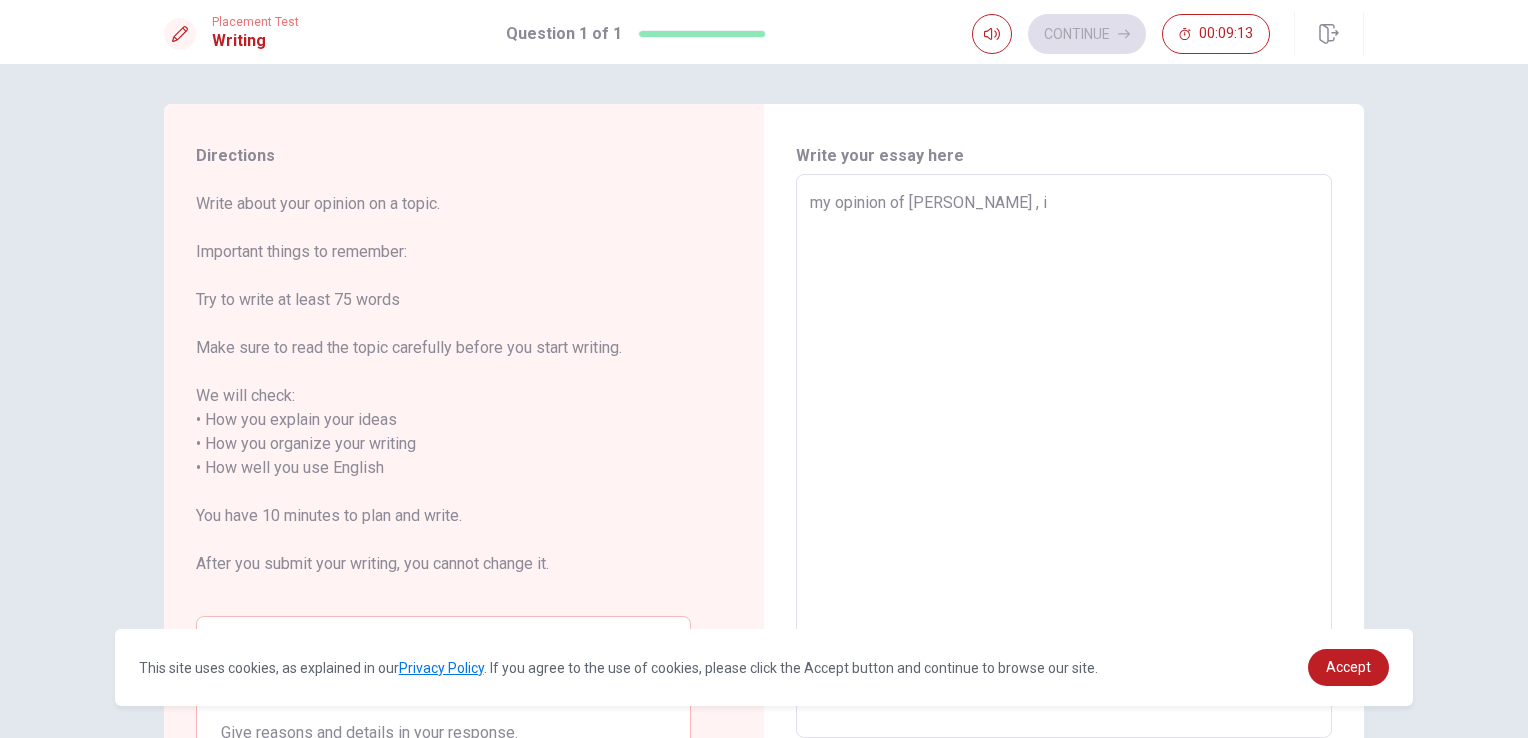 type on "x" 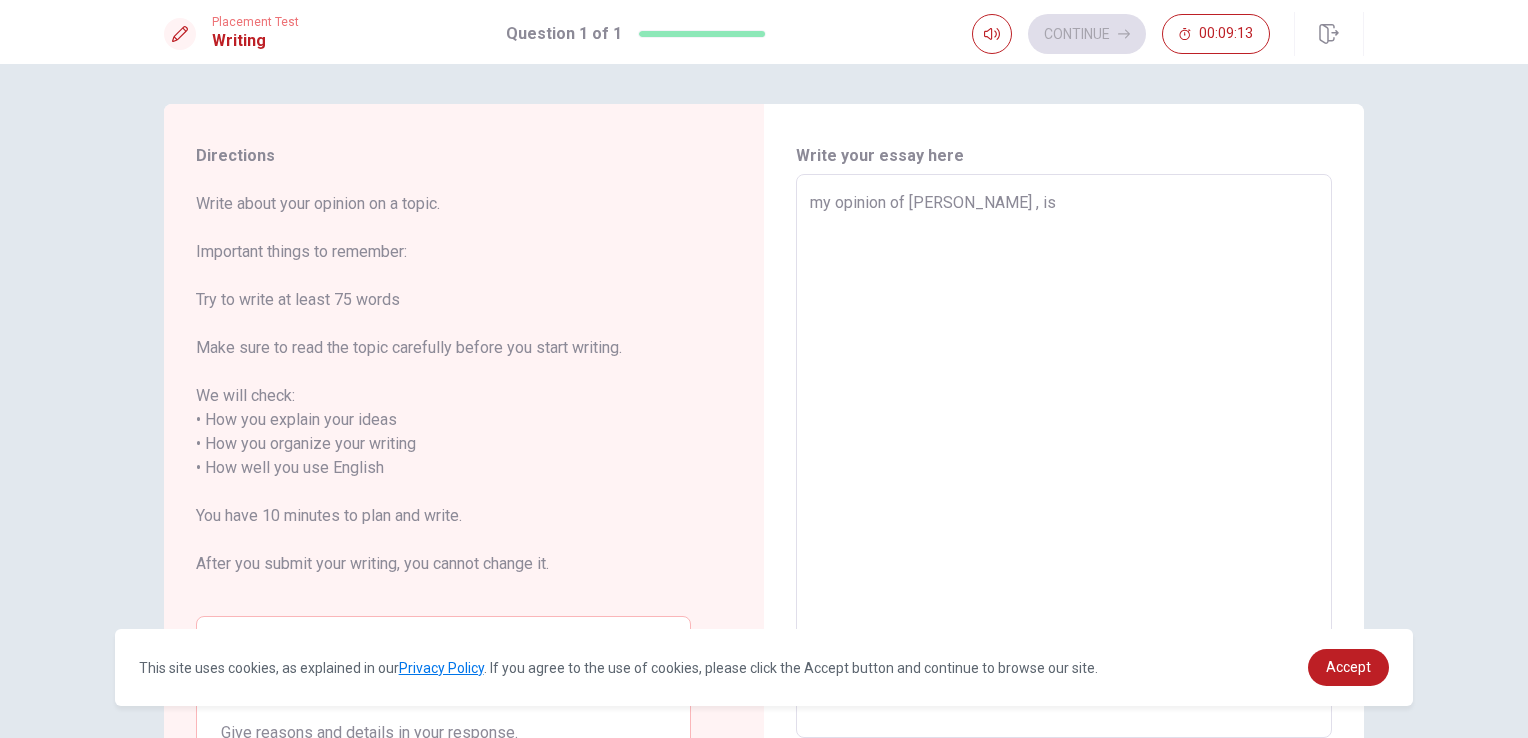 type on "x" 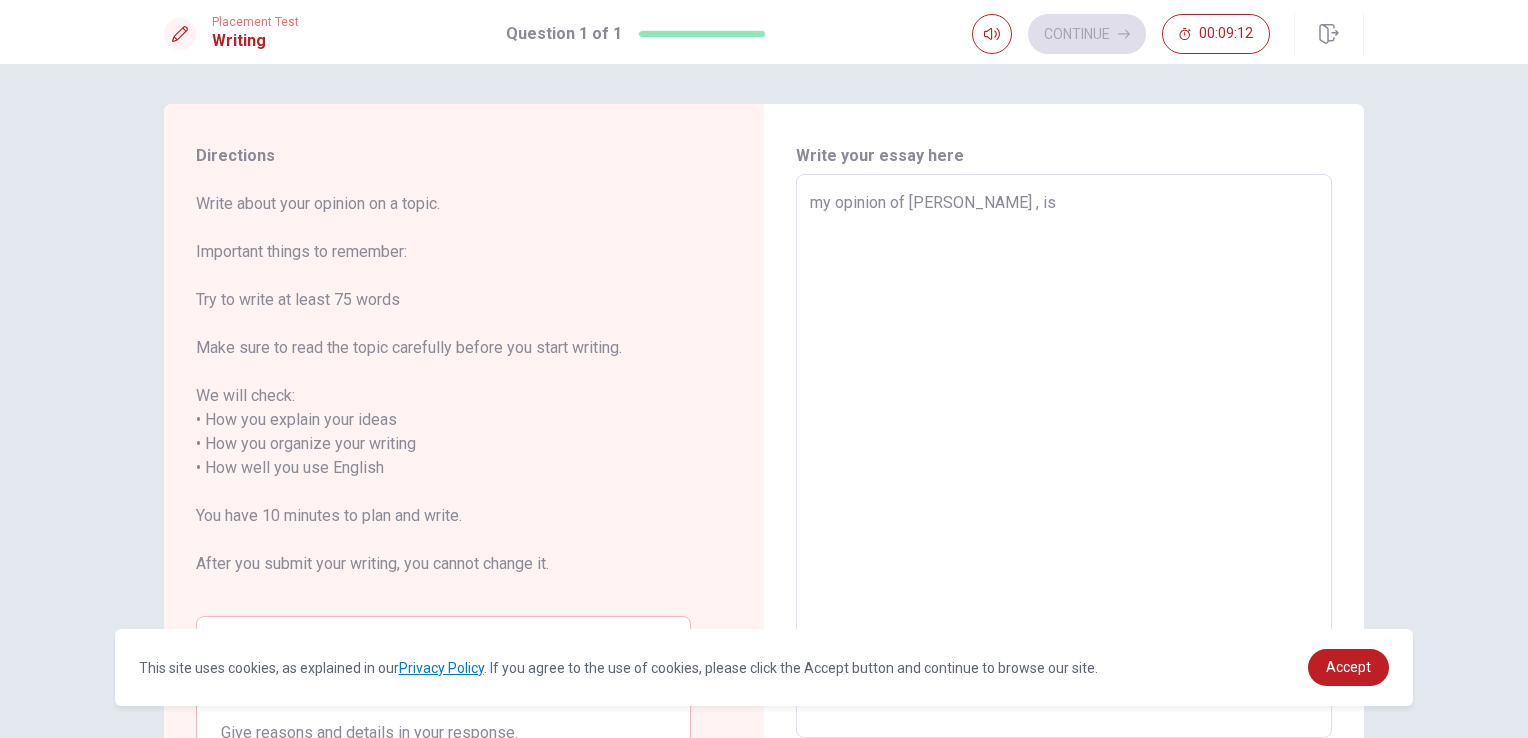 type on "x" 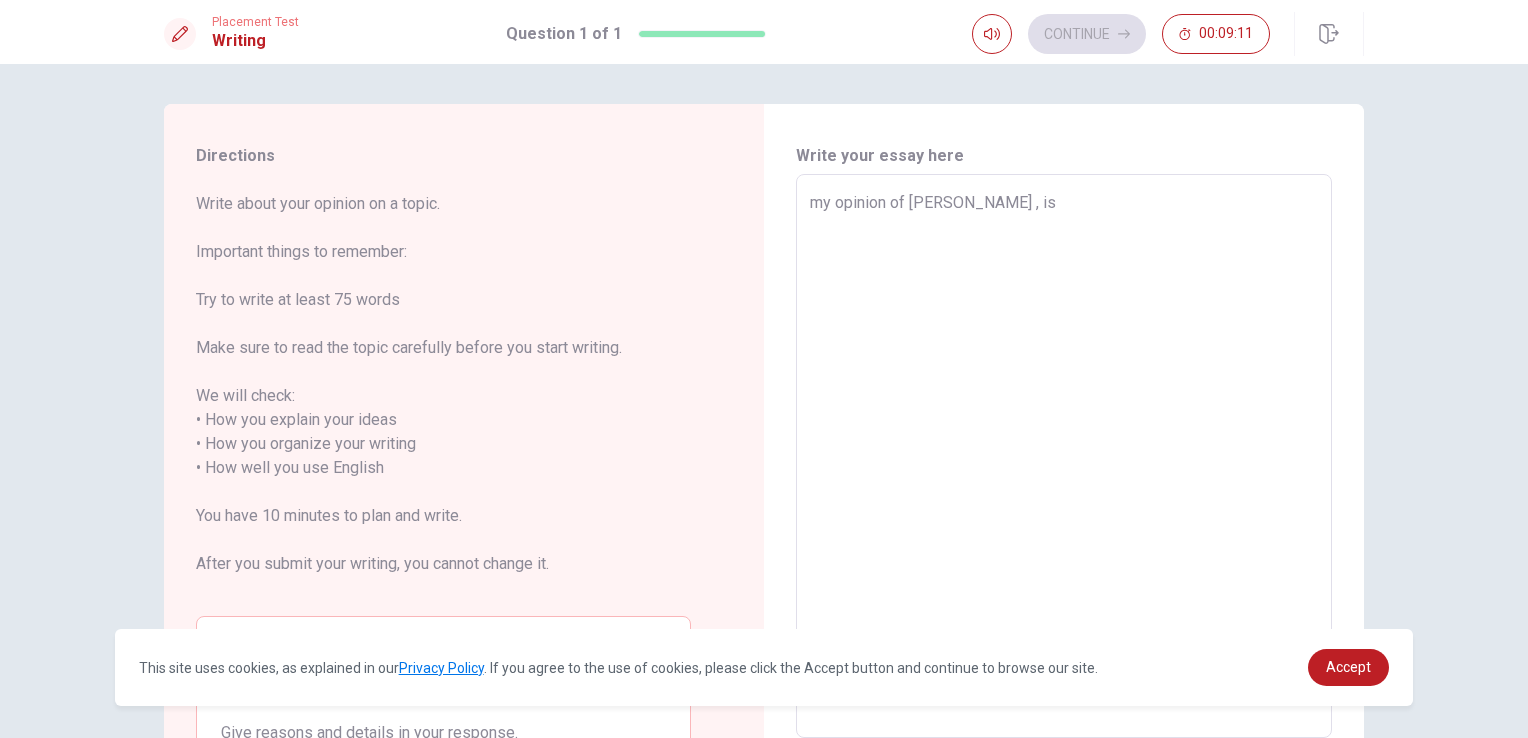 type on "my opinion of [PERSON_NAME] , is o" 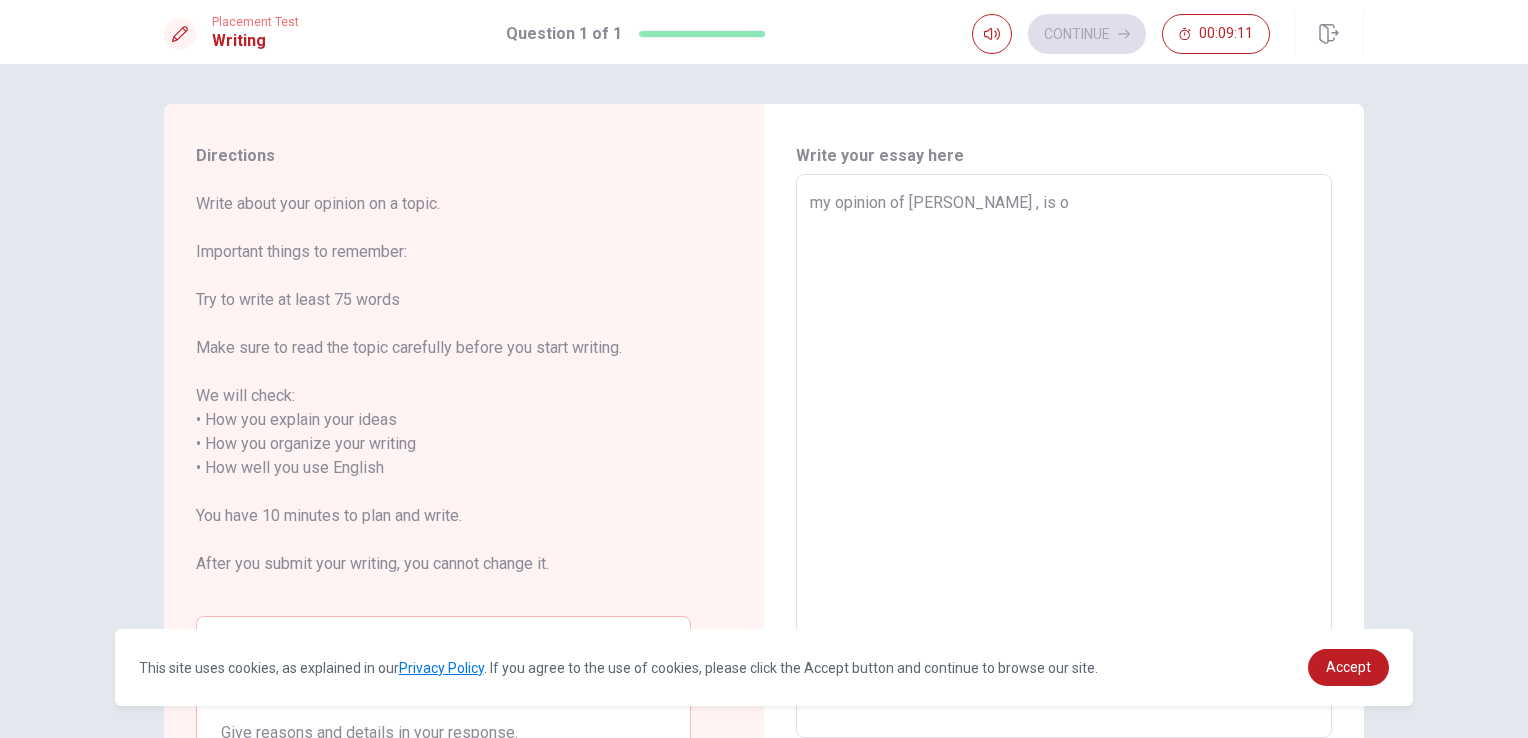 type on "x" 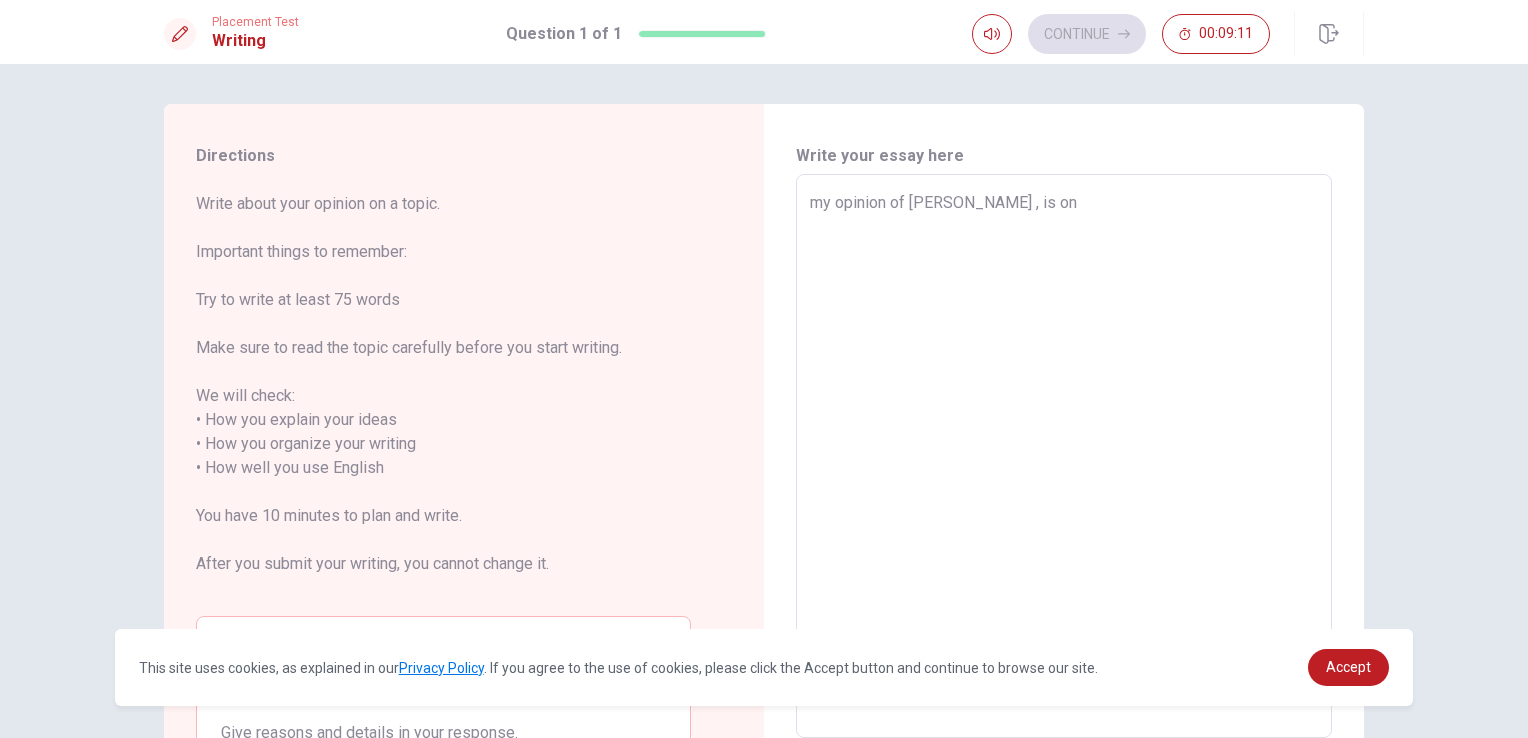 type on "x" 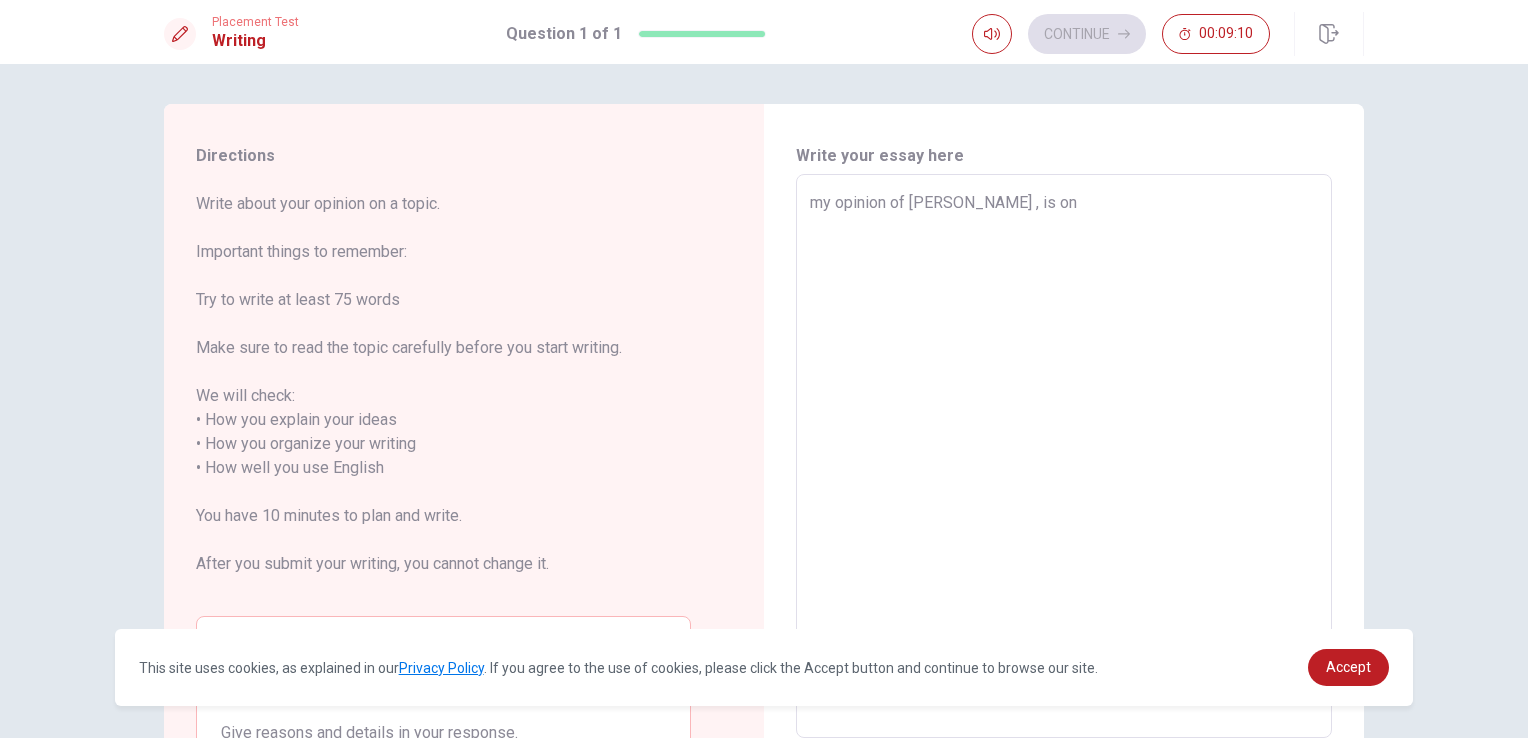 type on "my opinion of [PERSON_NAME] , is one" 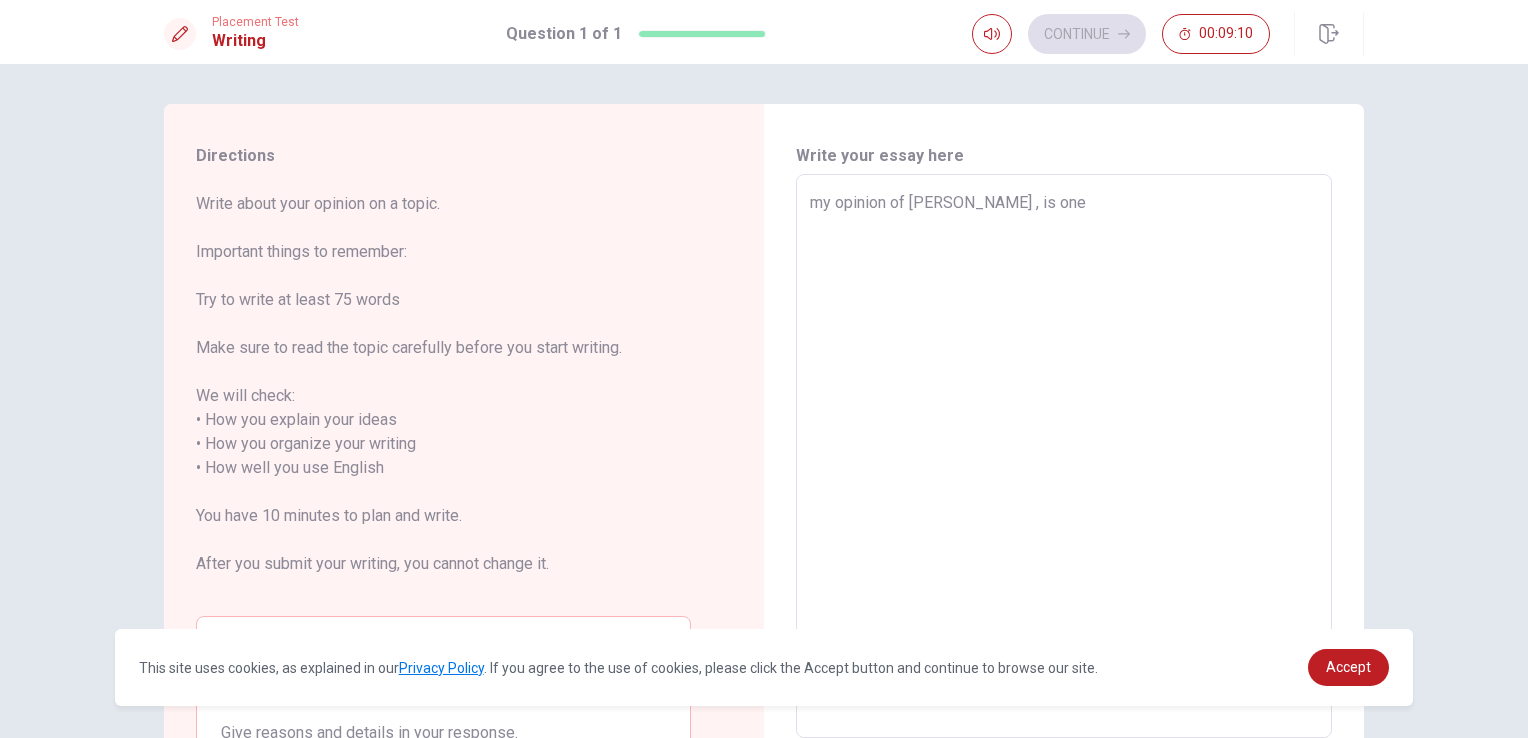 type on "x" 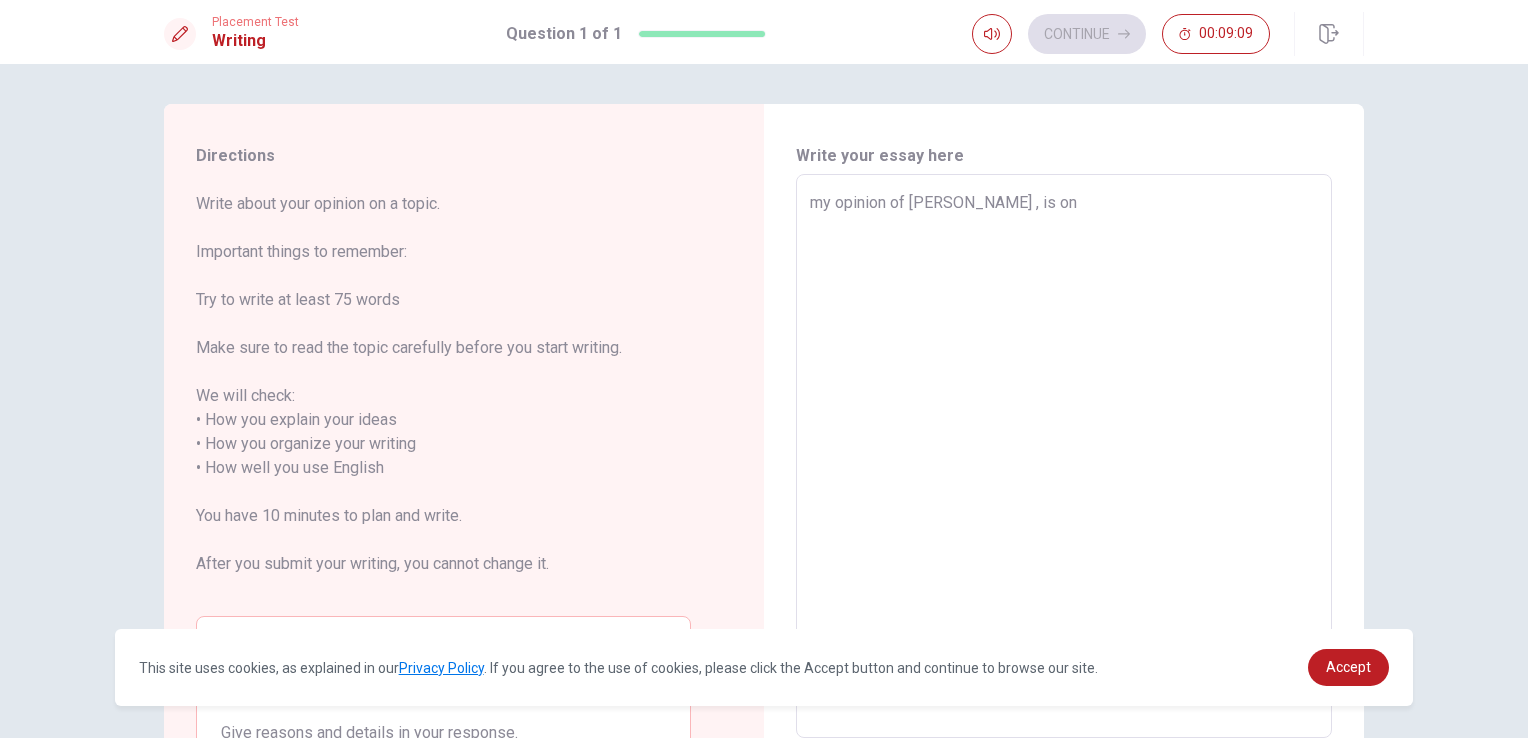 type on "x" 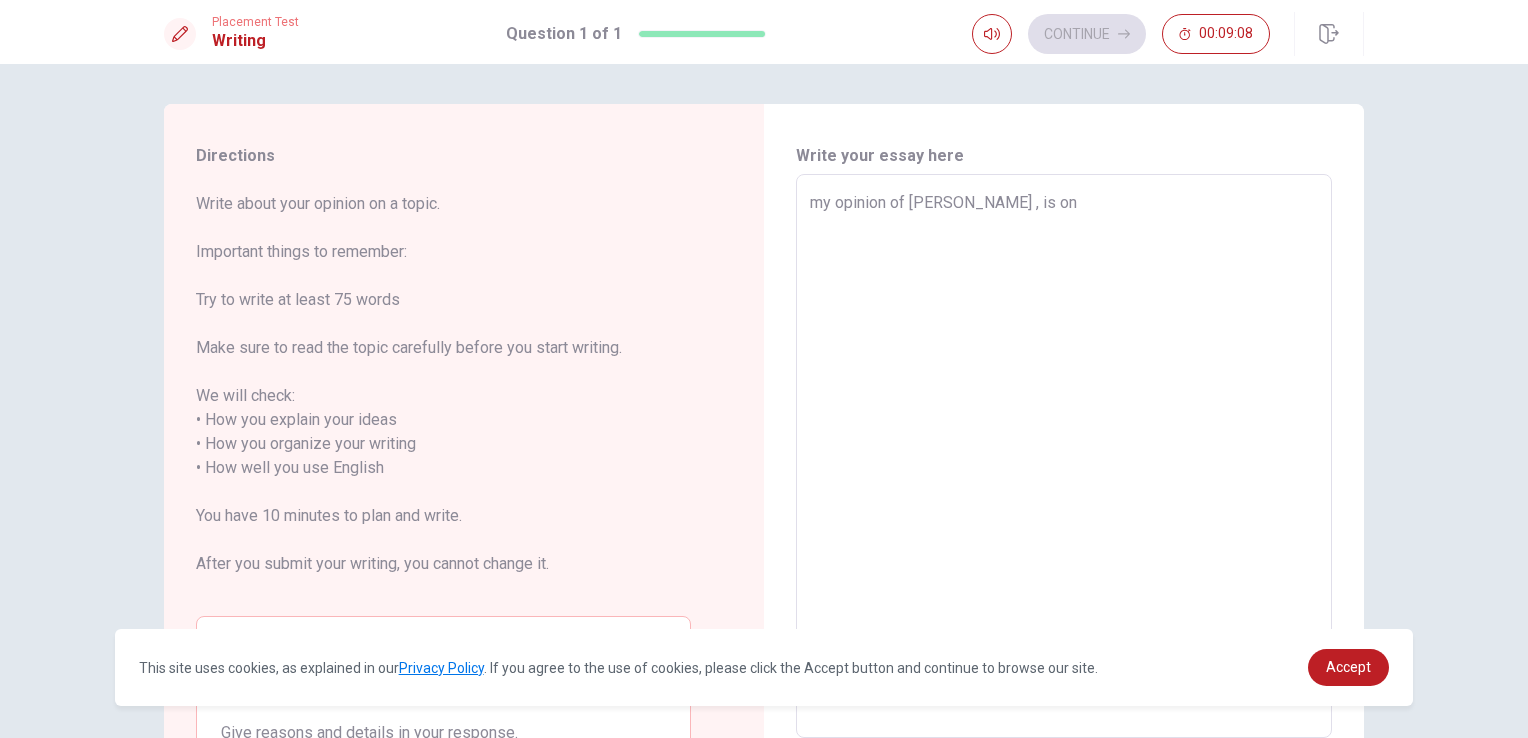 type on "my opinion of [PERSON_NAME] , is on¿" 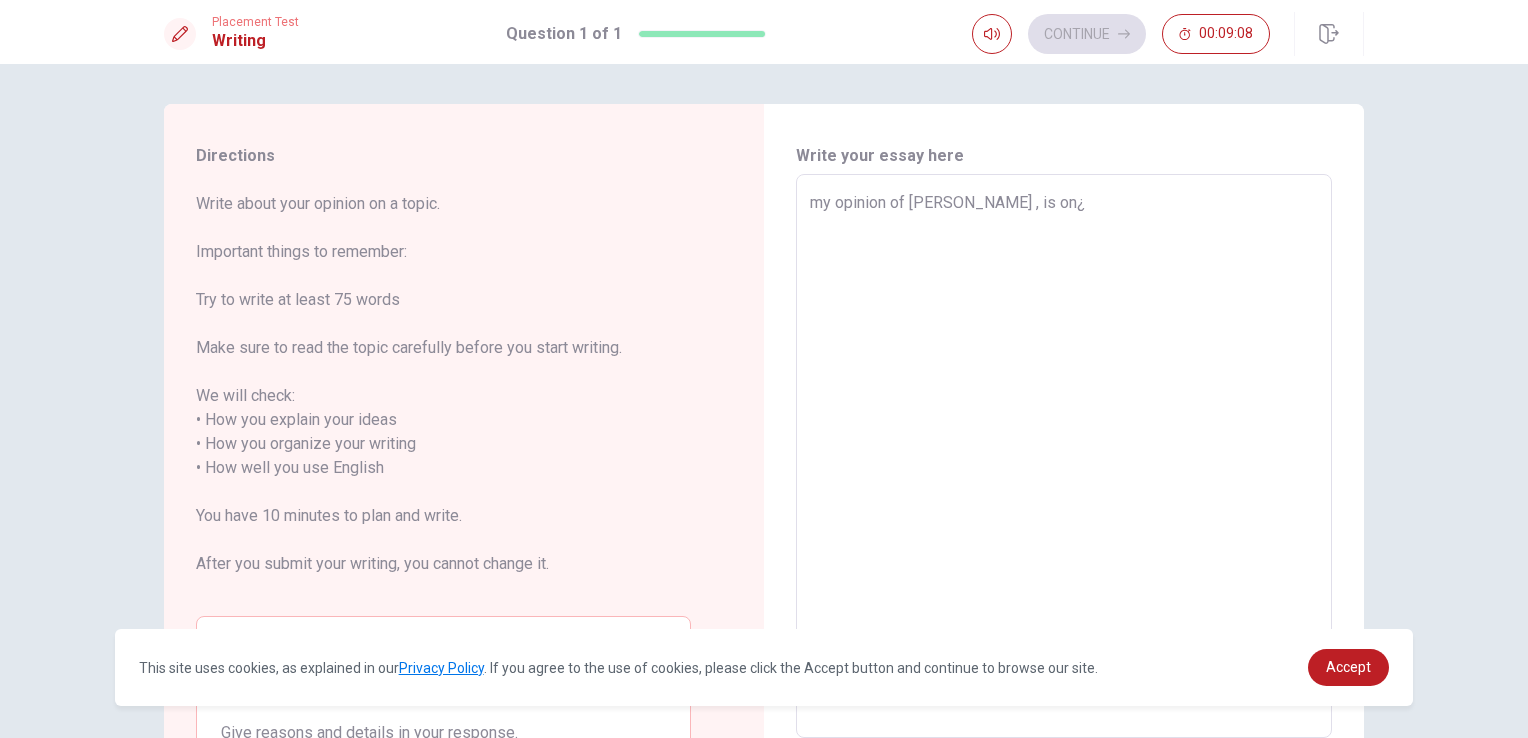 type on "x" 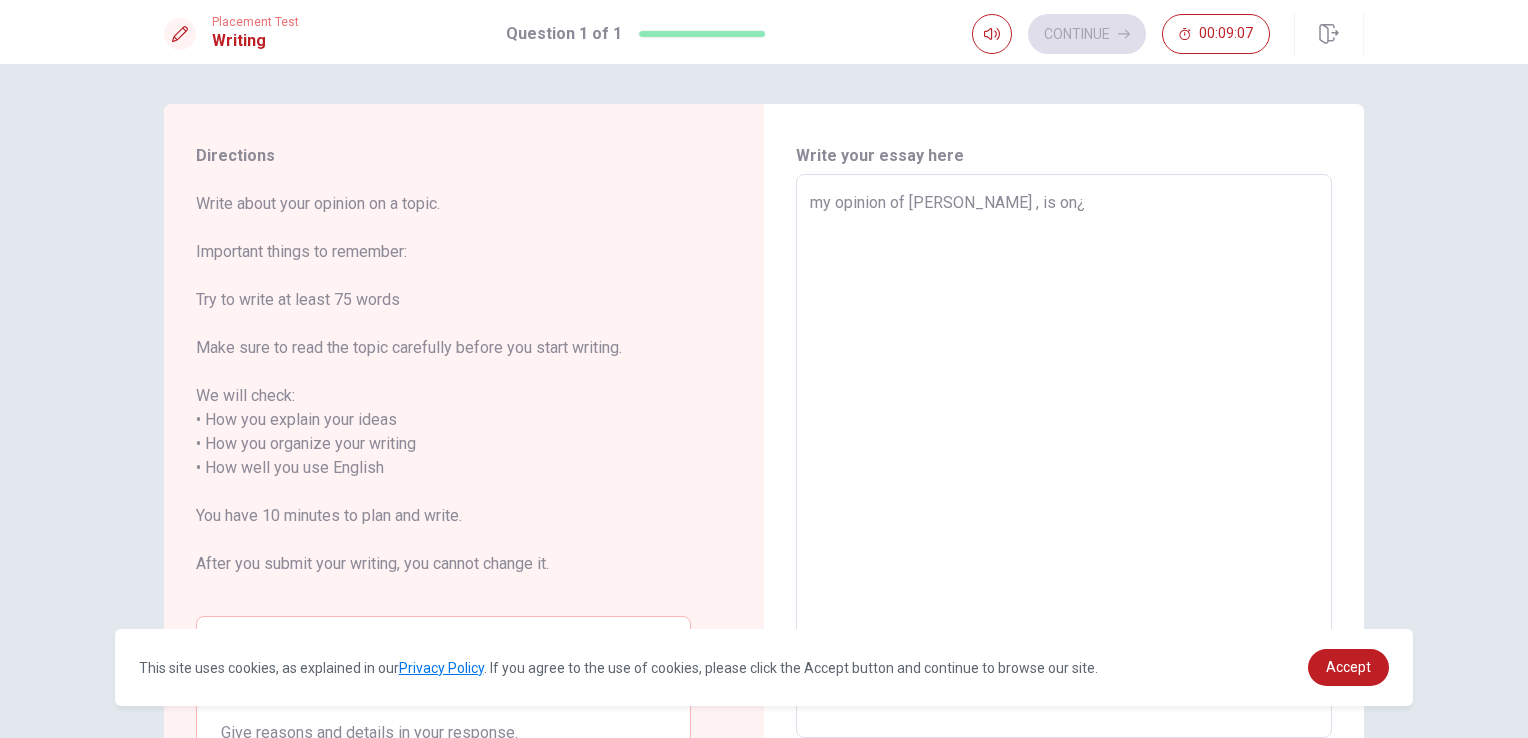 type on "my opinion of [PERSON_NAME] , is on" 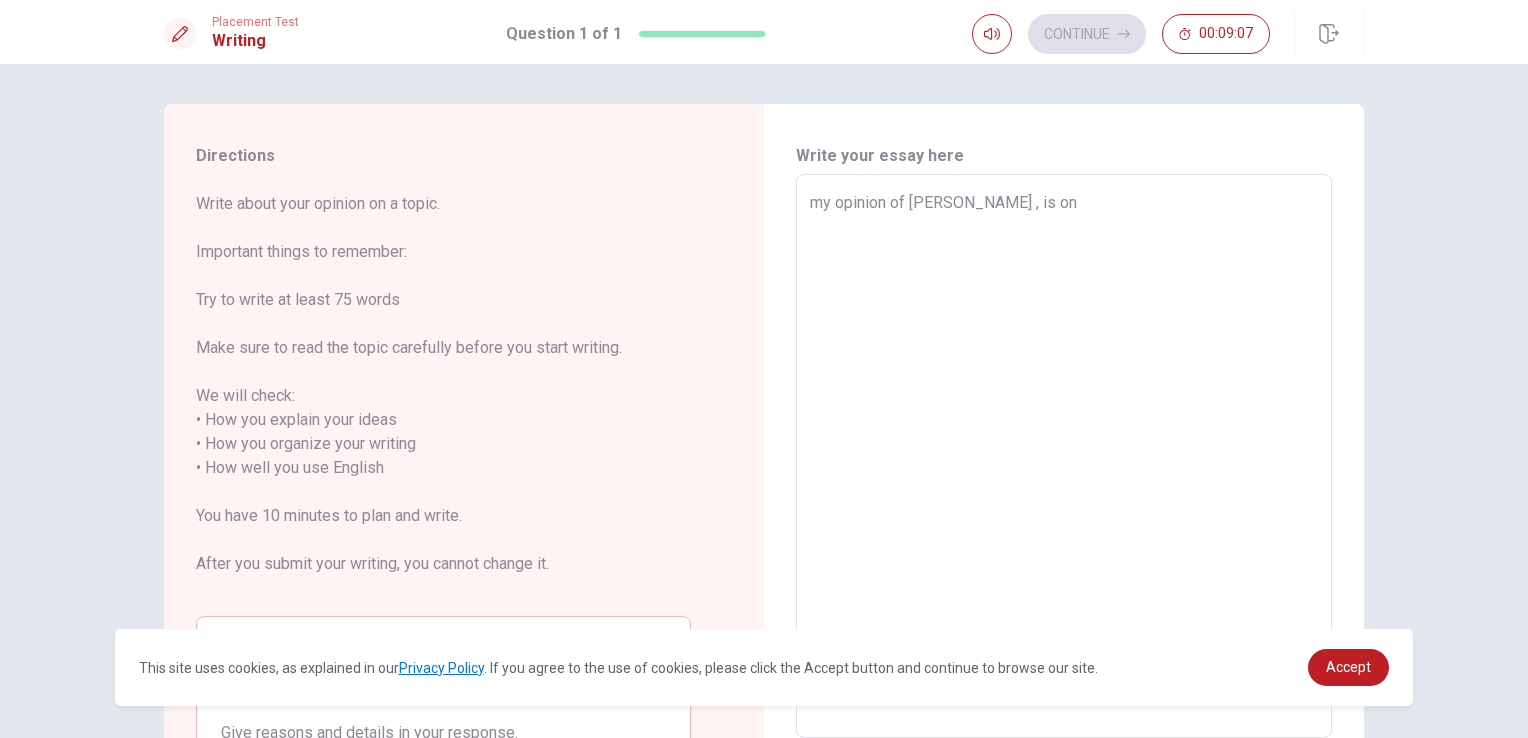 type on "x" 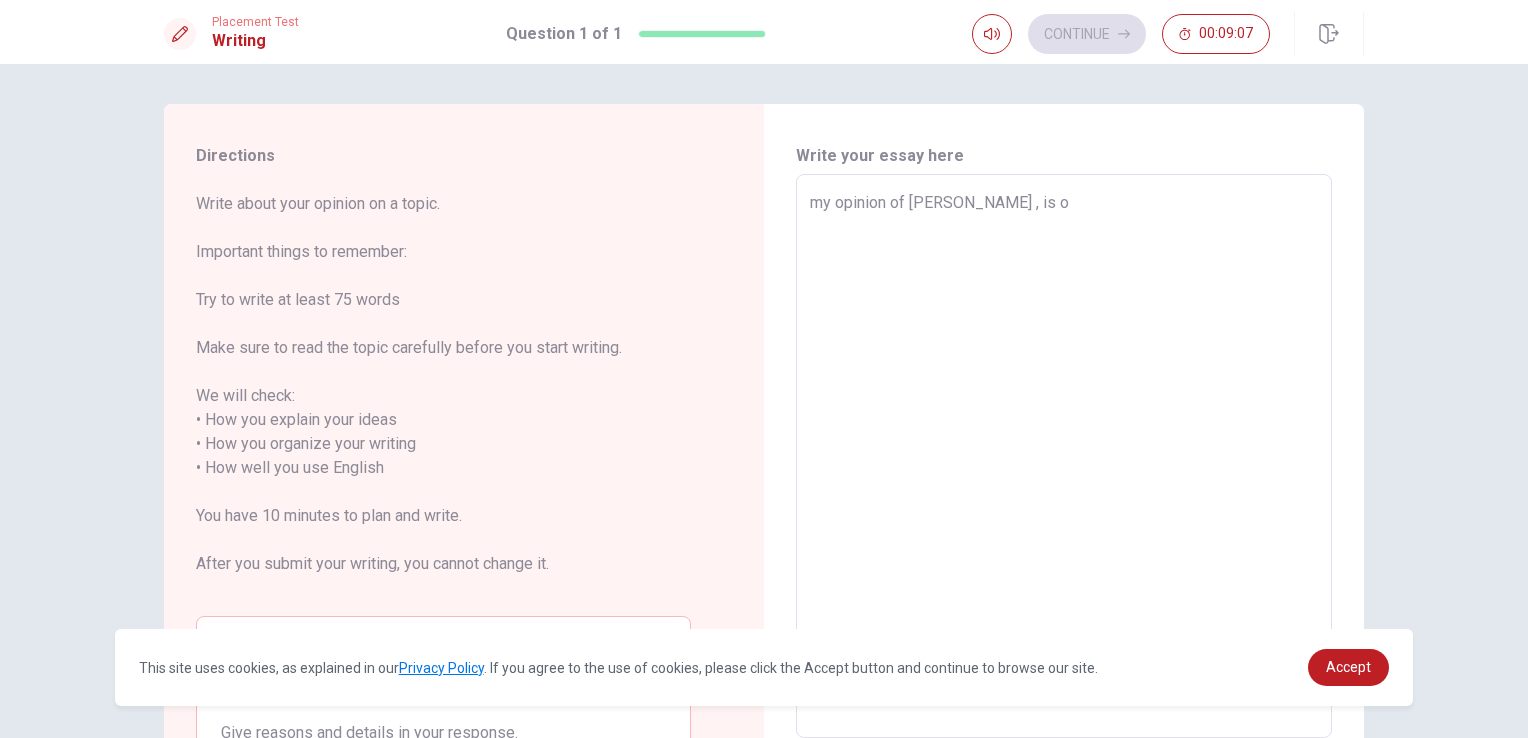 type on "x" 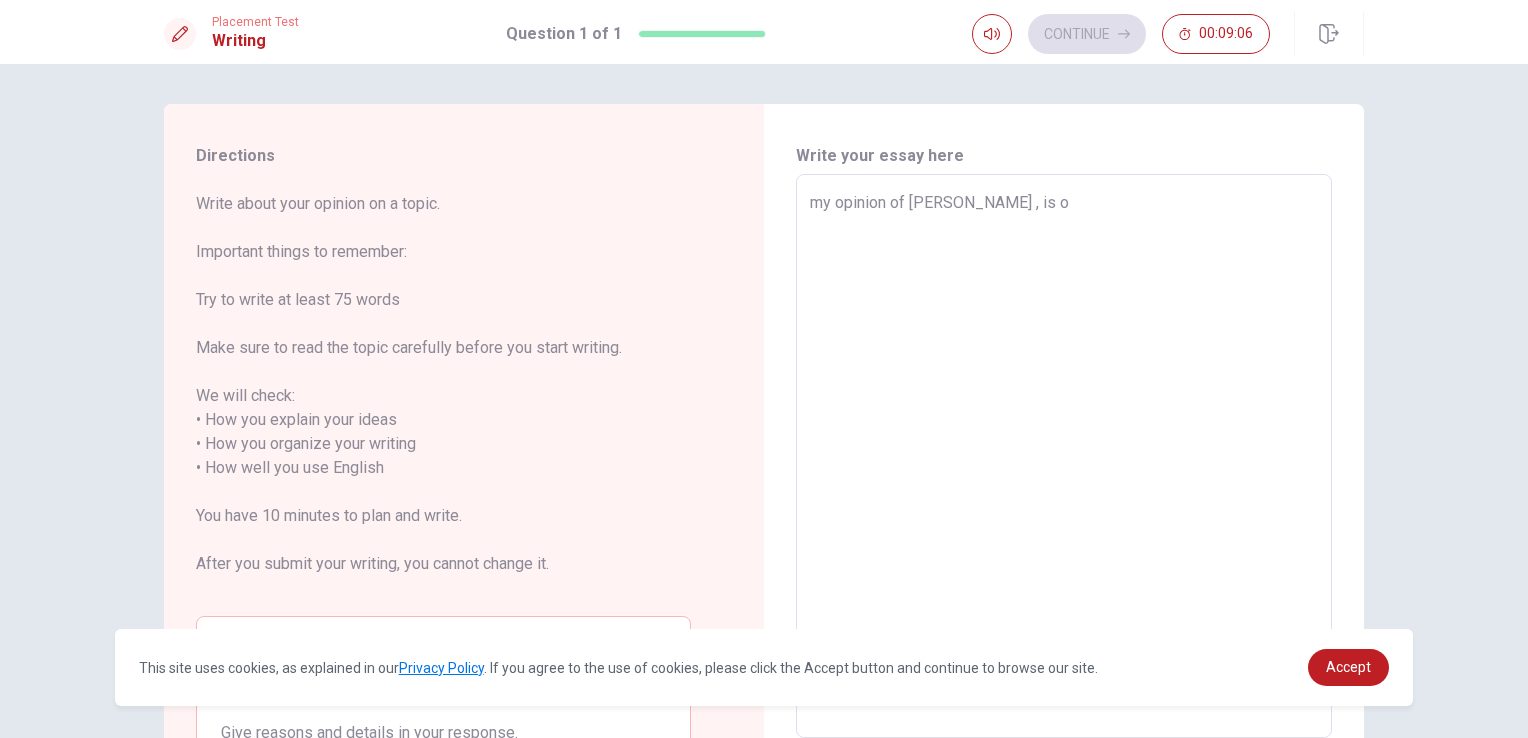 type on "my opinion of [PERSON_NAME] , is" 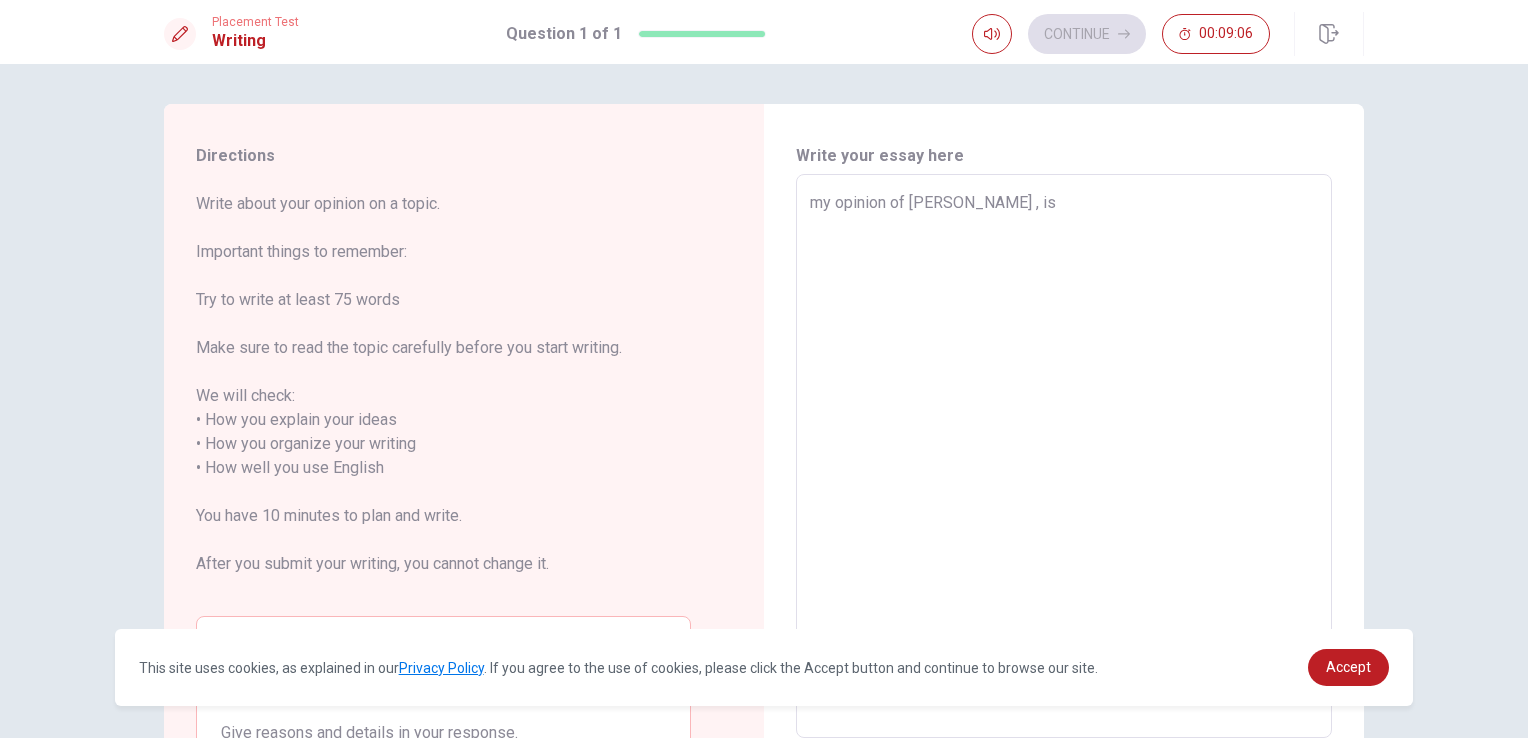 type on "x" 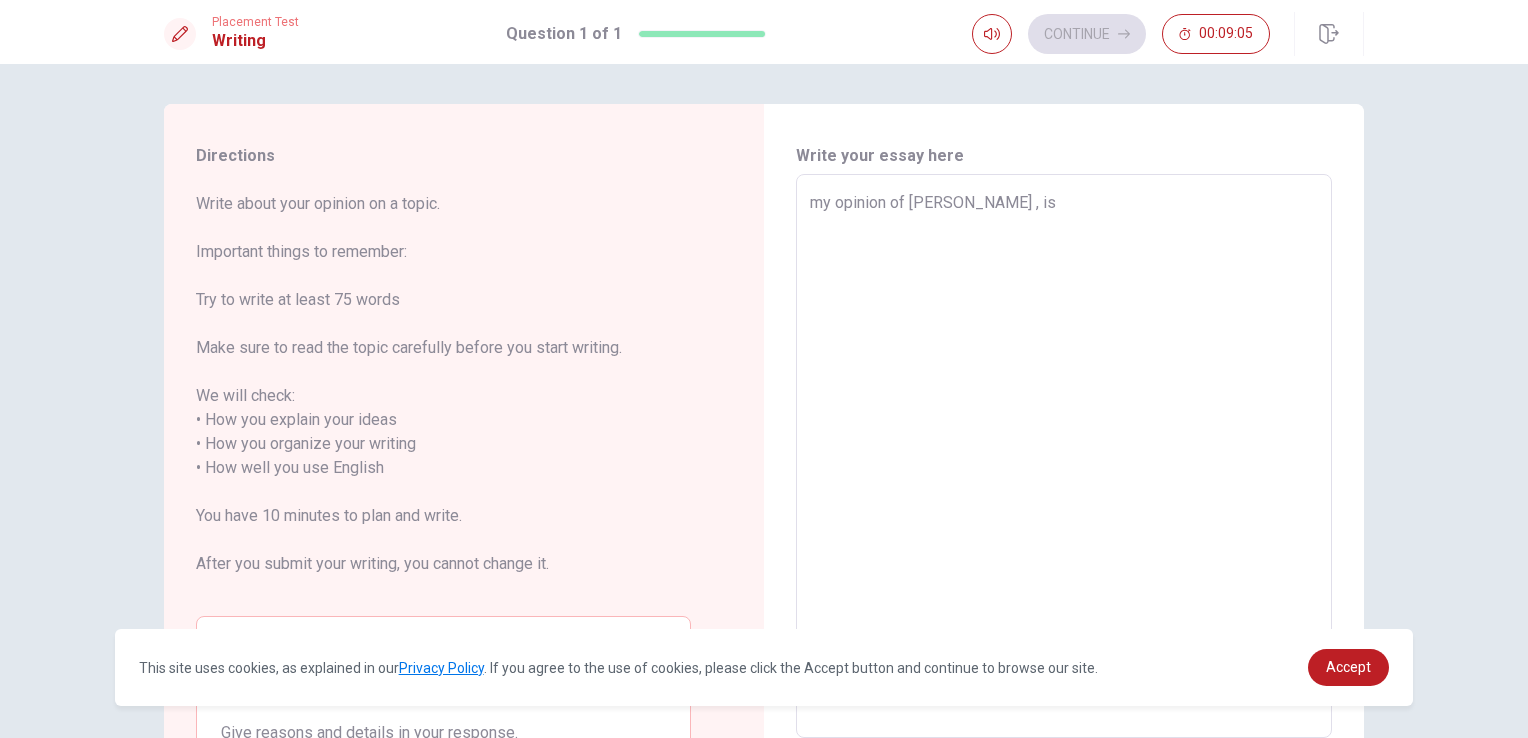 type on "x" 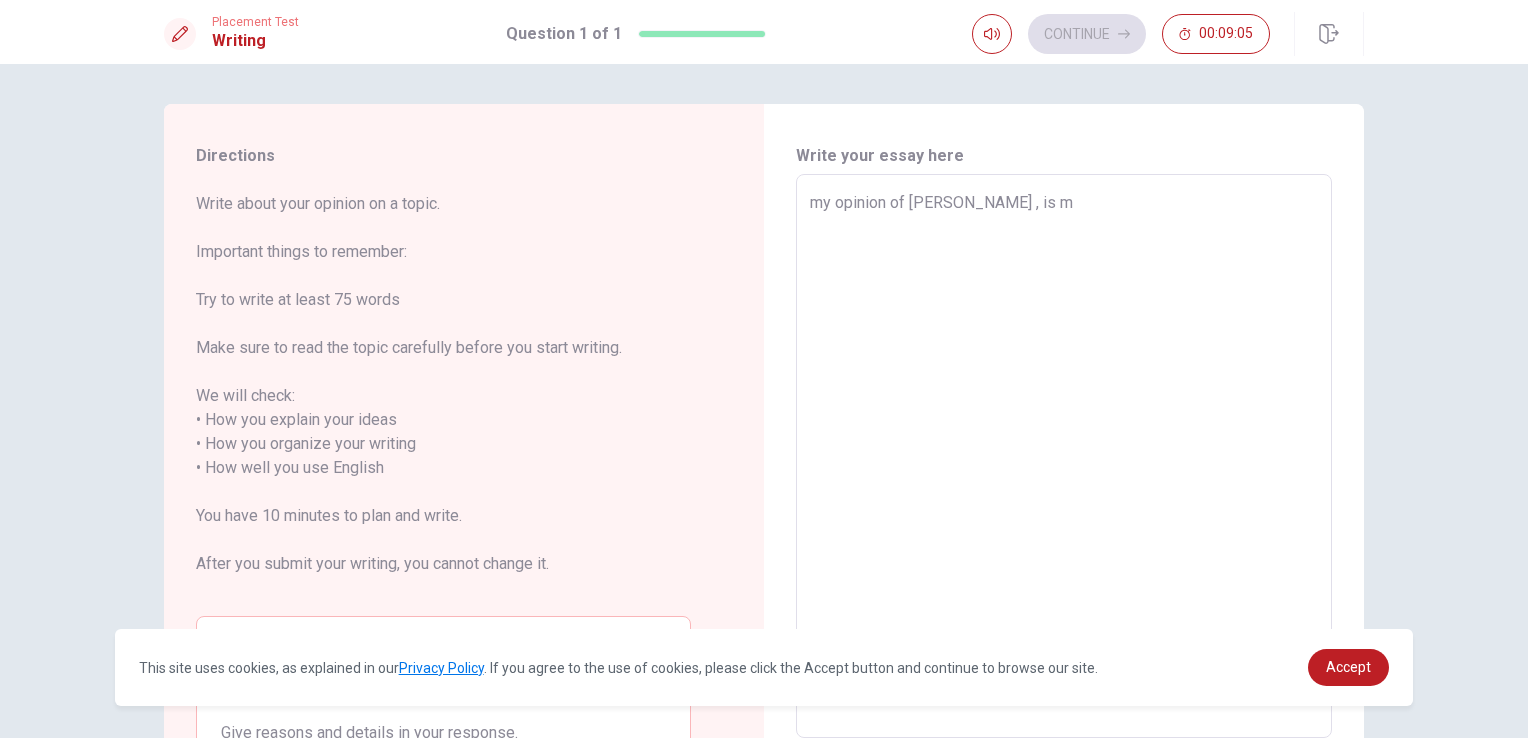 type on "x" 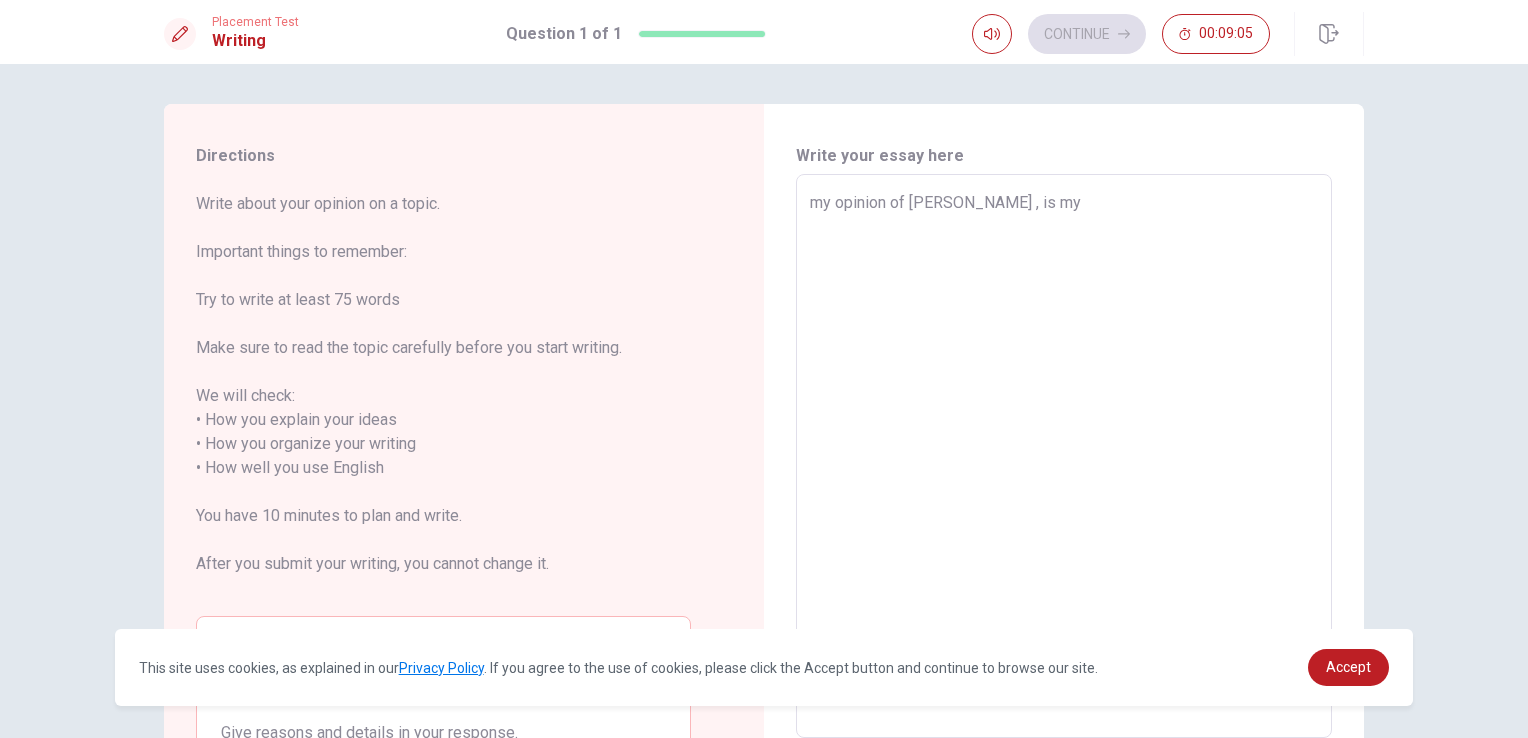 type on "x" 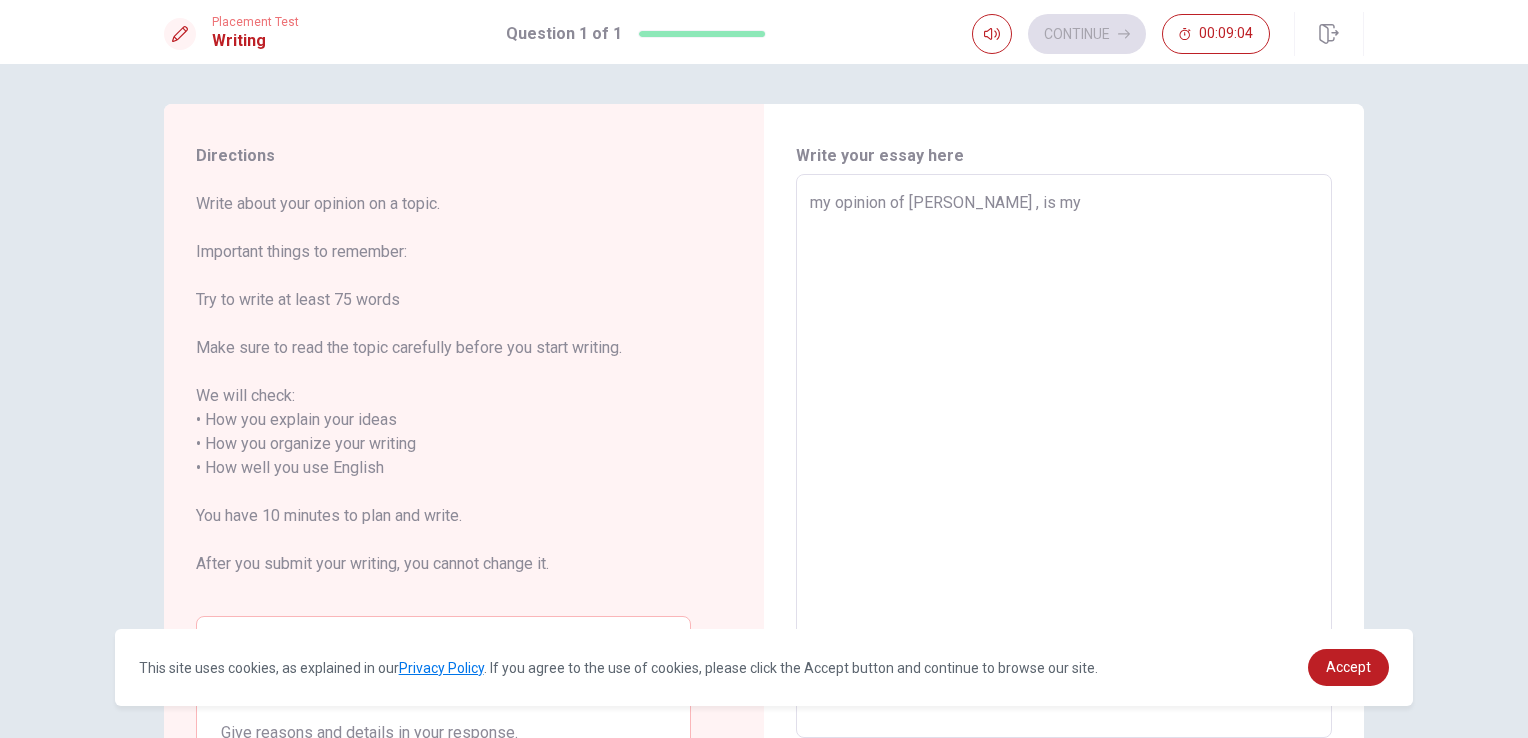 type on "my opinion of [PERSON_NAME] , is my" 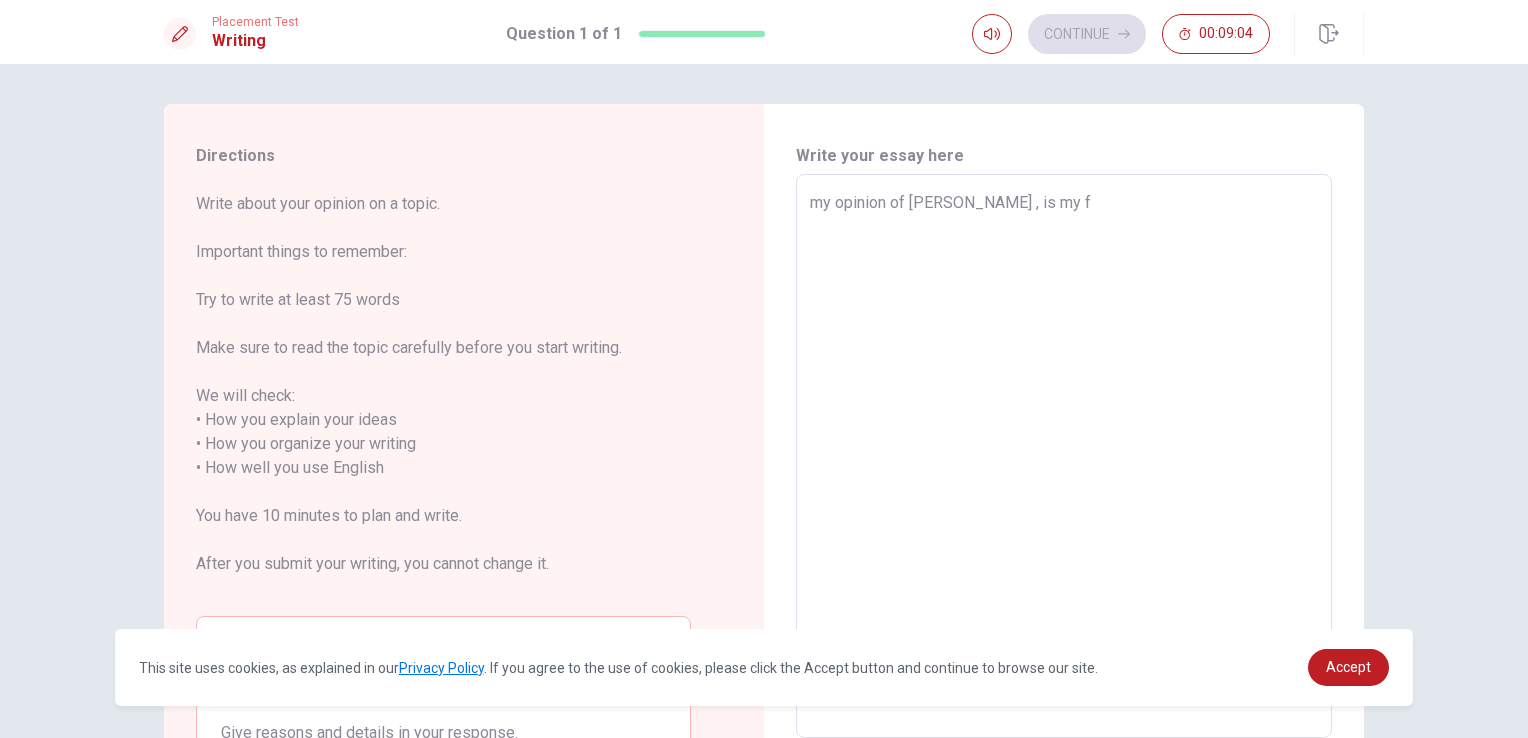 type on "x" 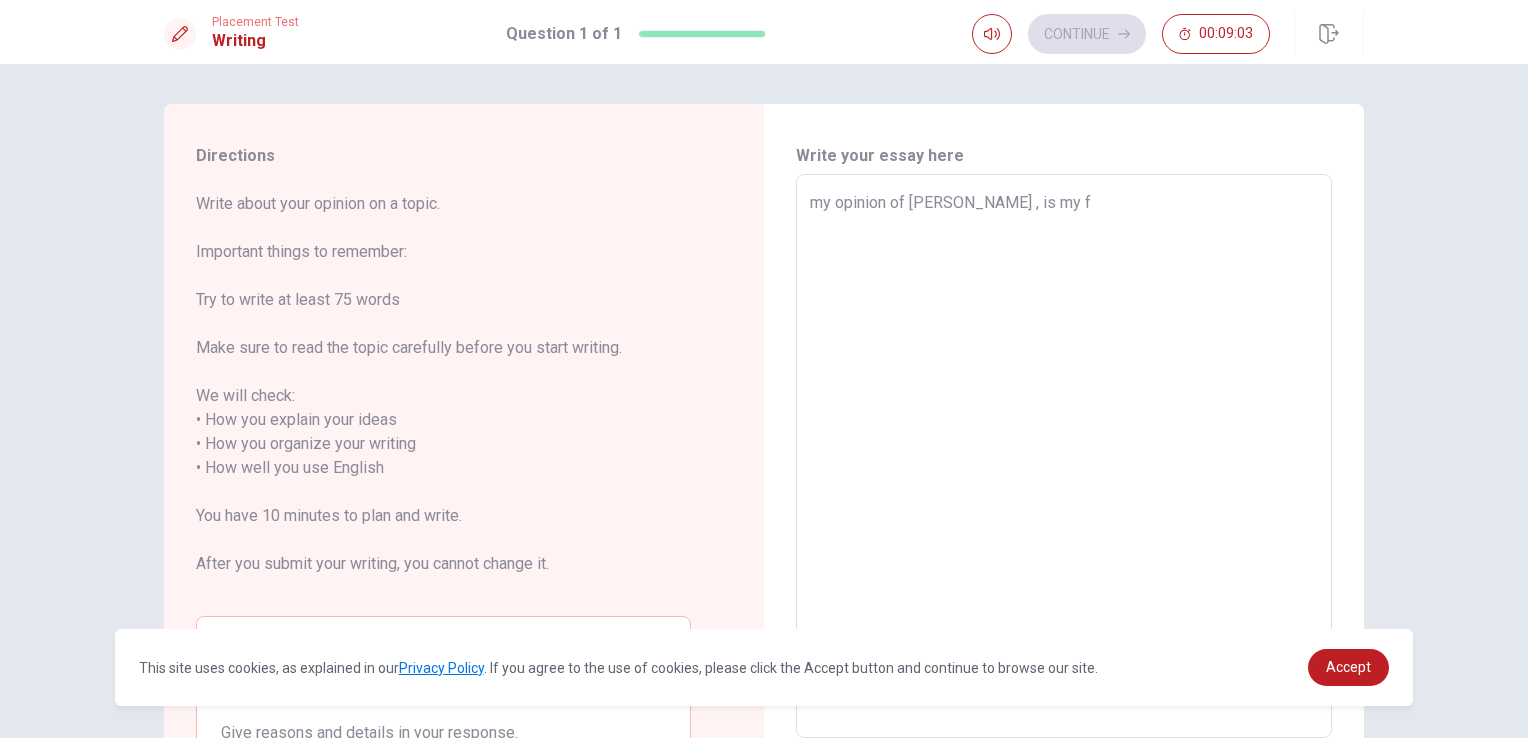 type on "my opinion of [PERSON_NAME] , is my fa" 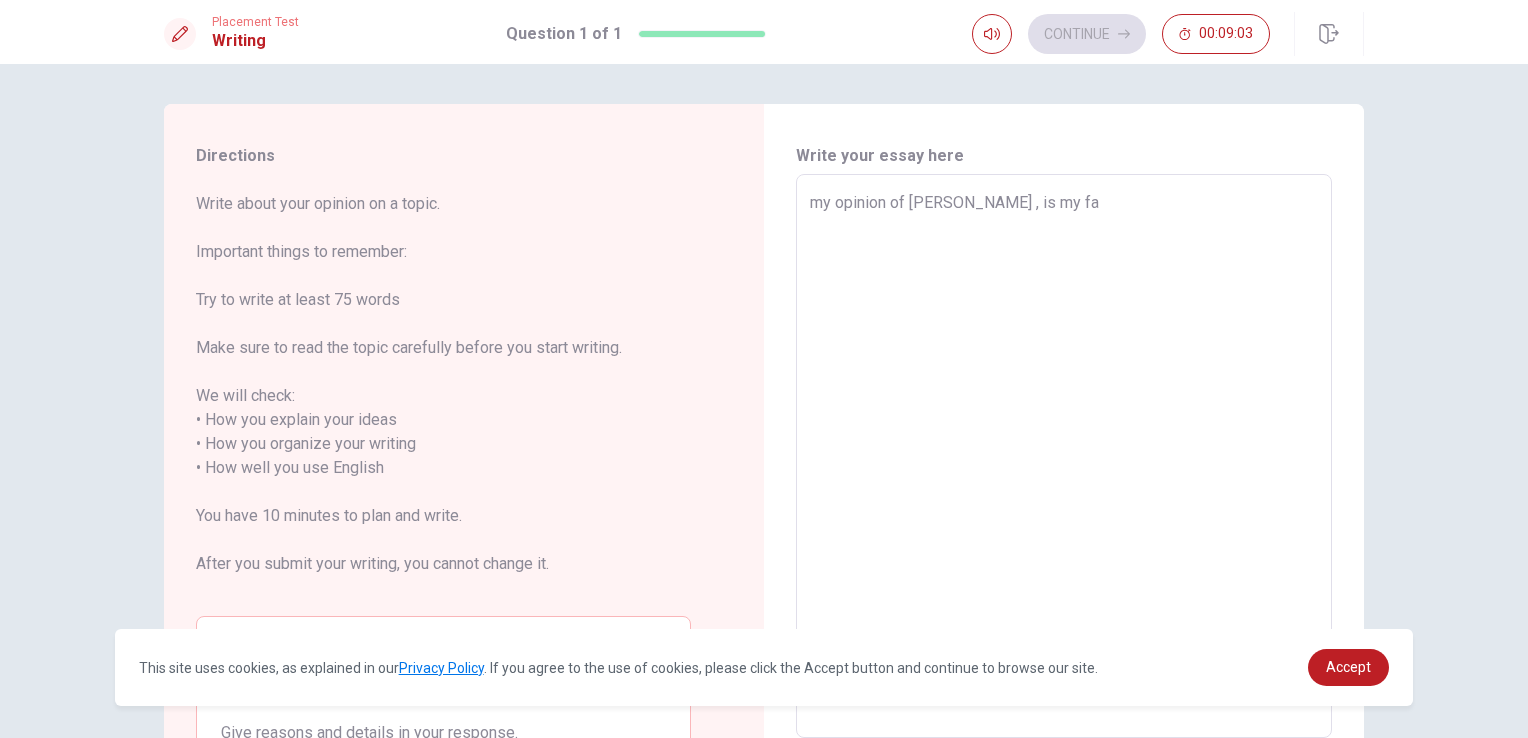 type on "x" 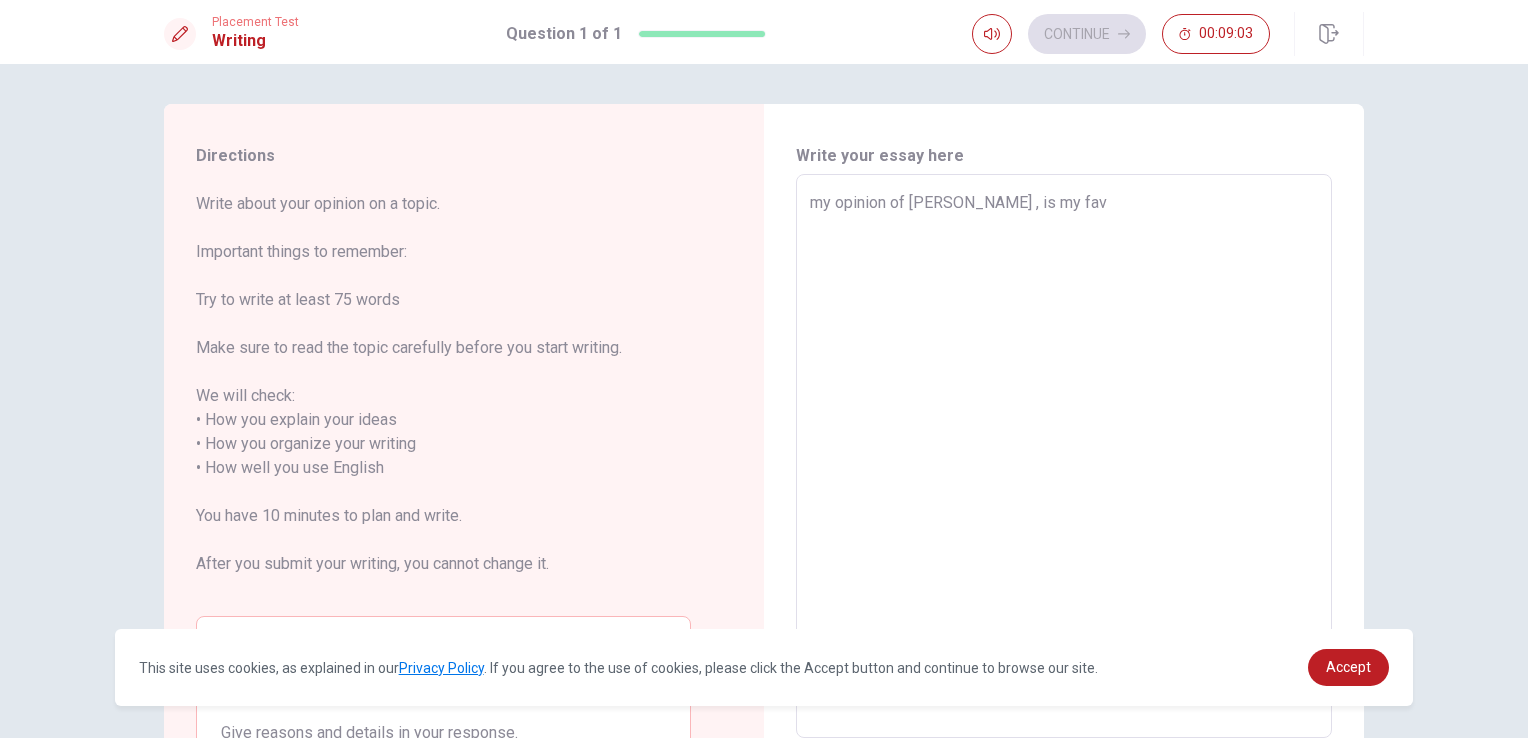 type on "x" 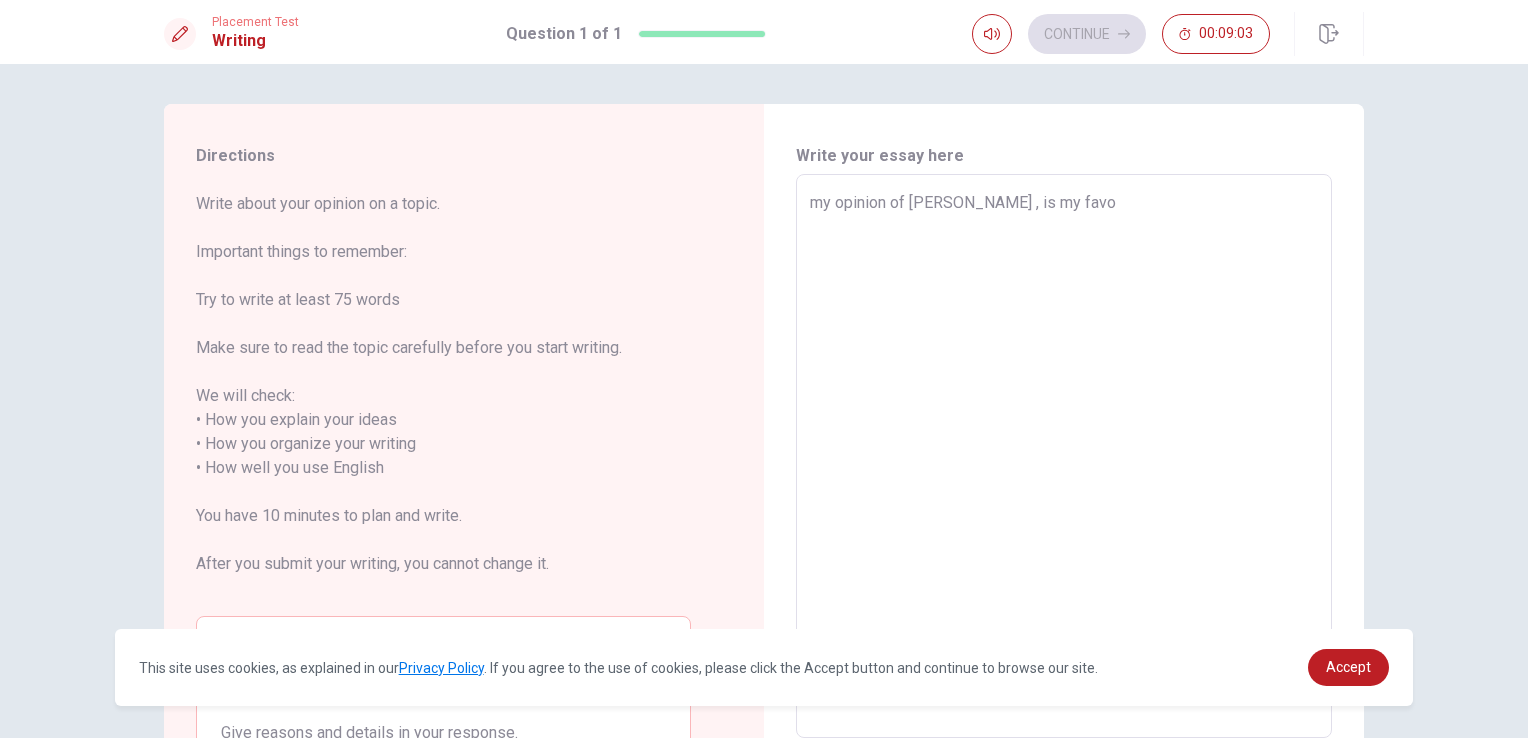 type on "x" 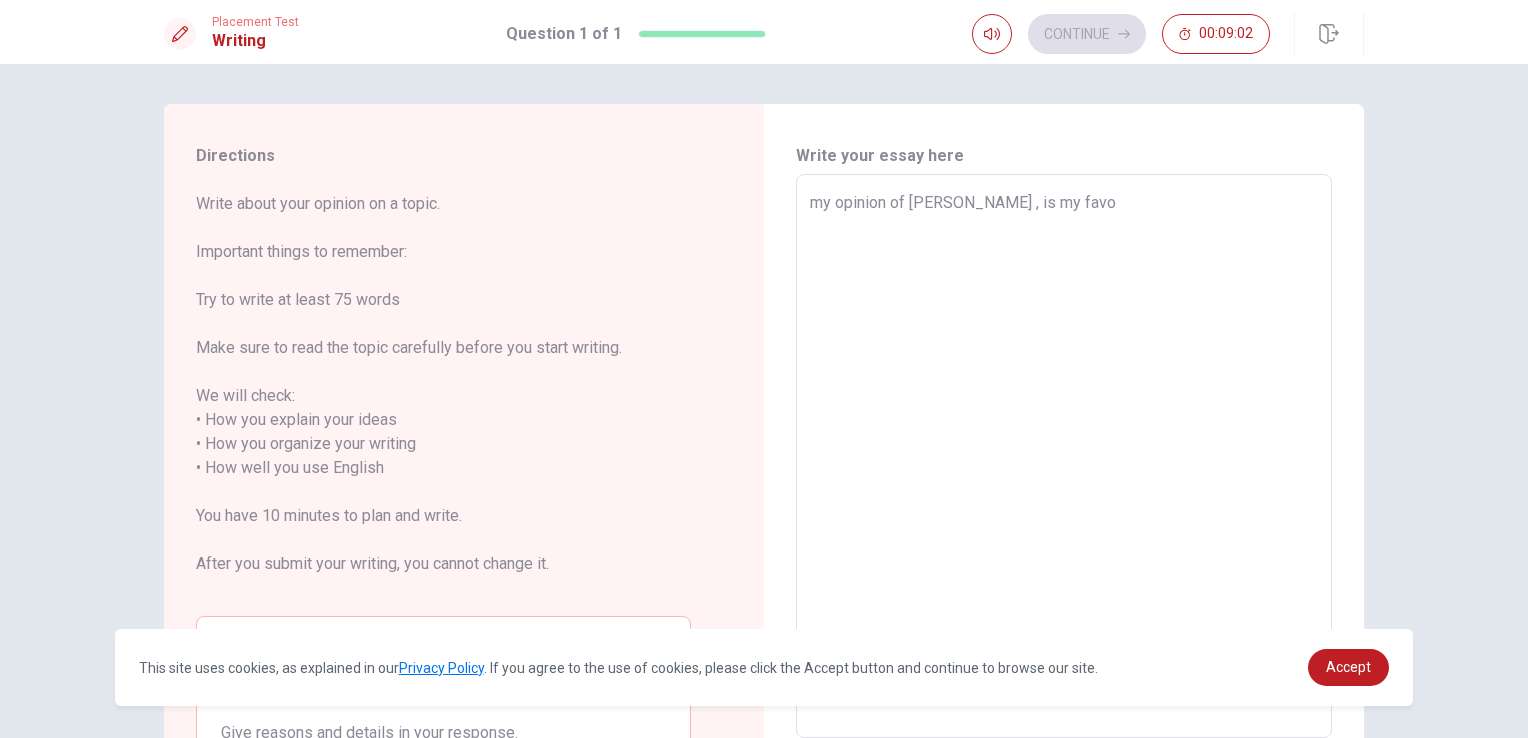 type on "my opinion of [PERSON_NAME] , is my favor" 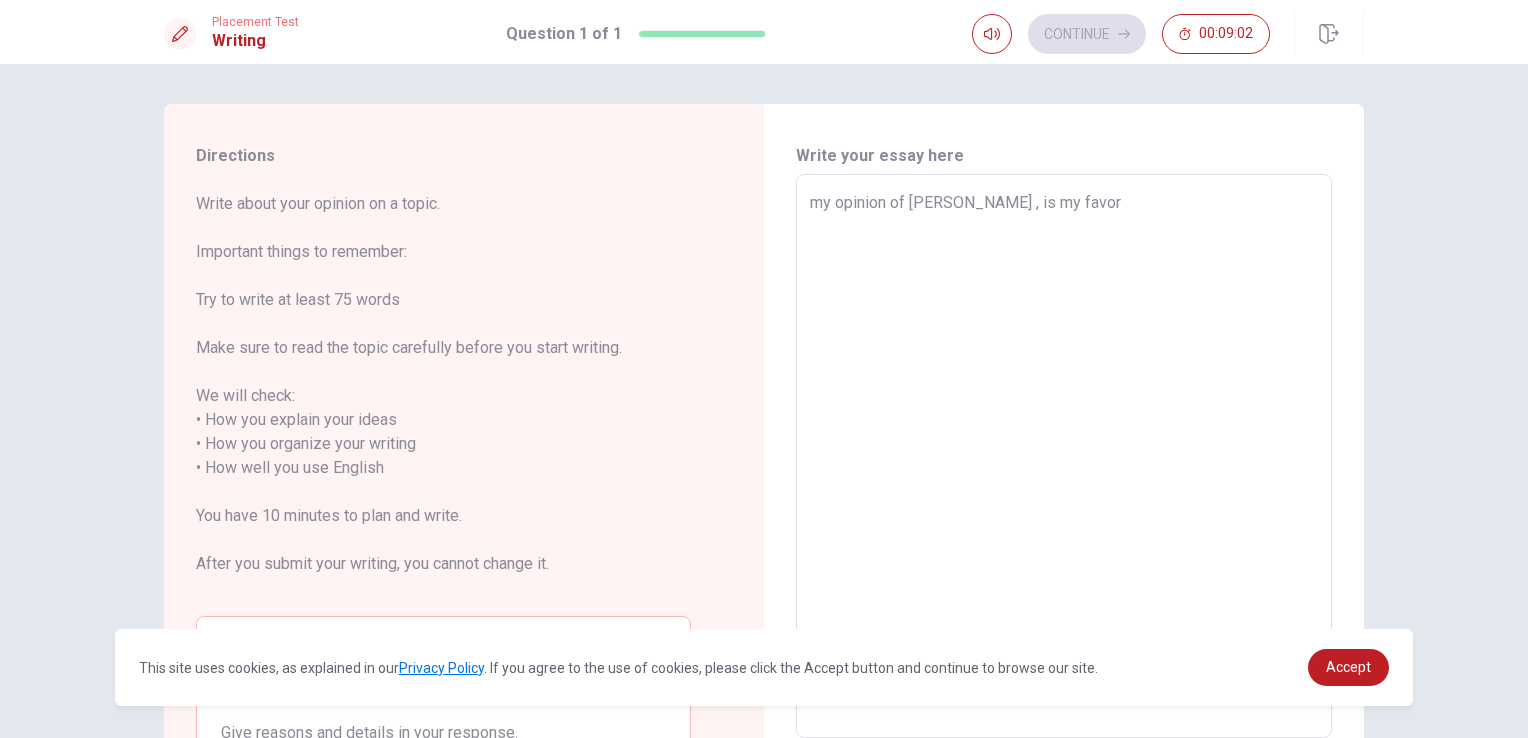type on "x" 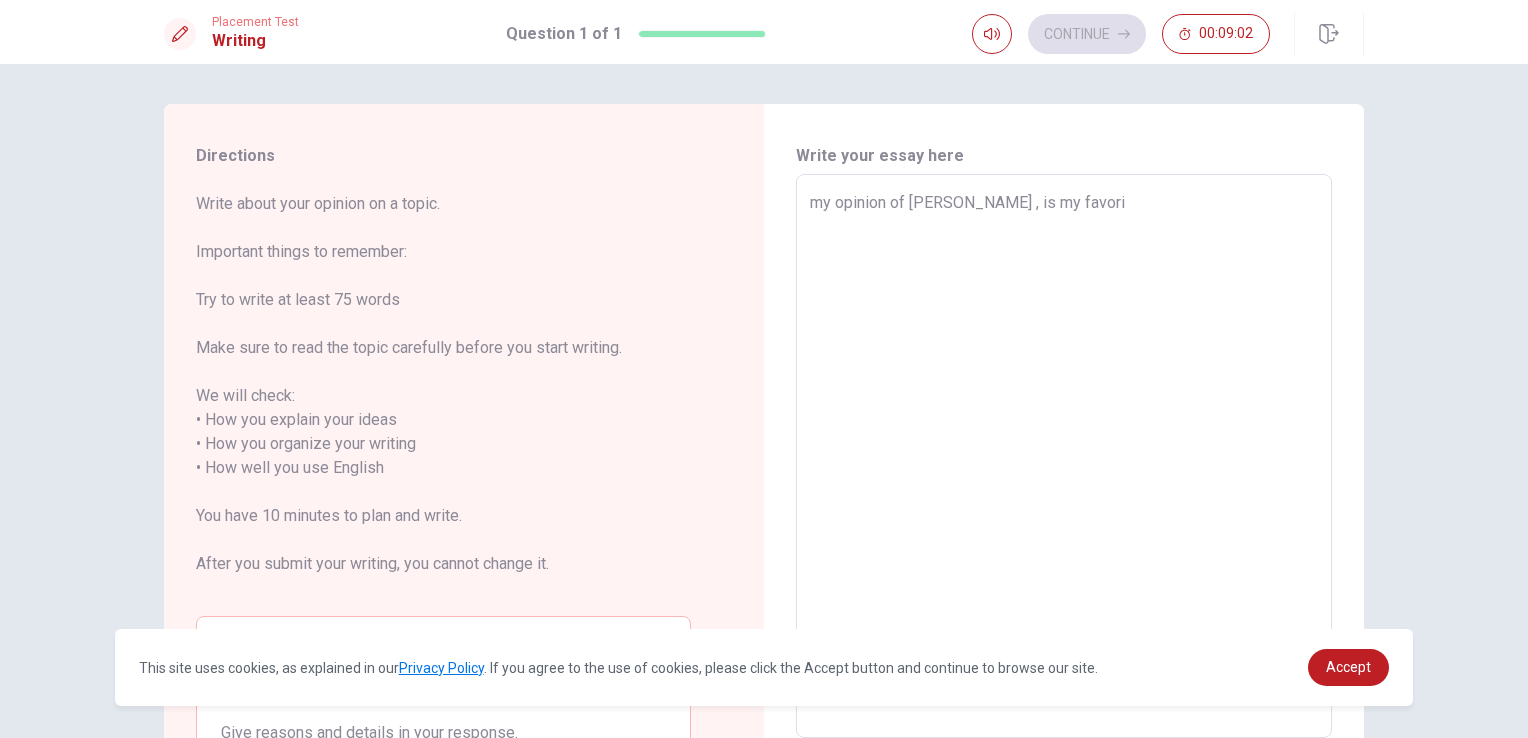type on "x" 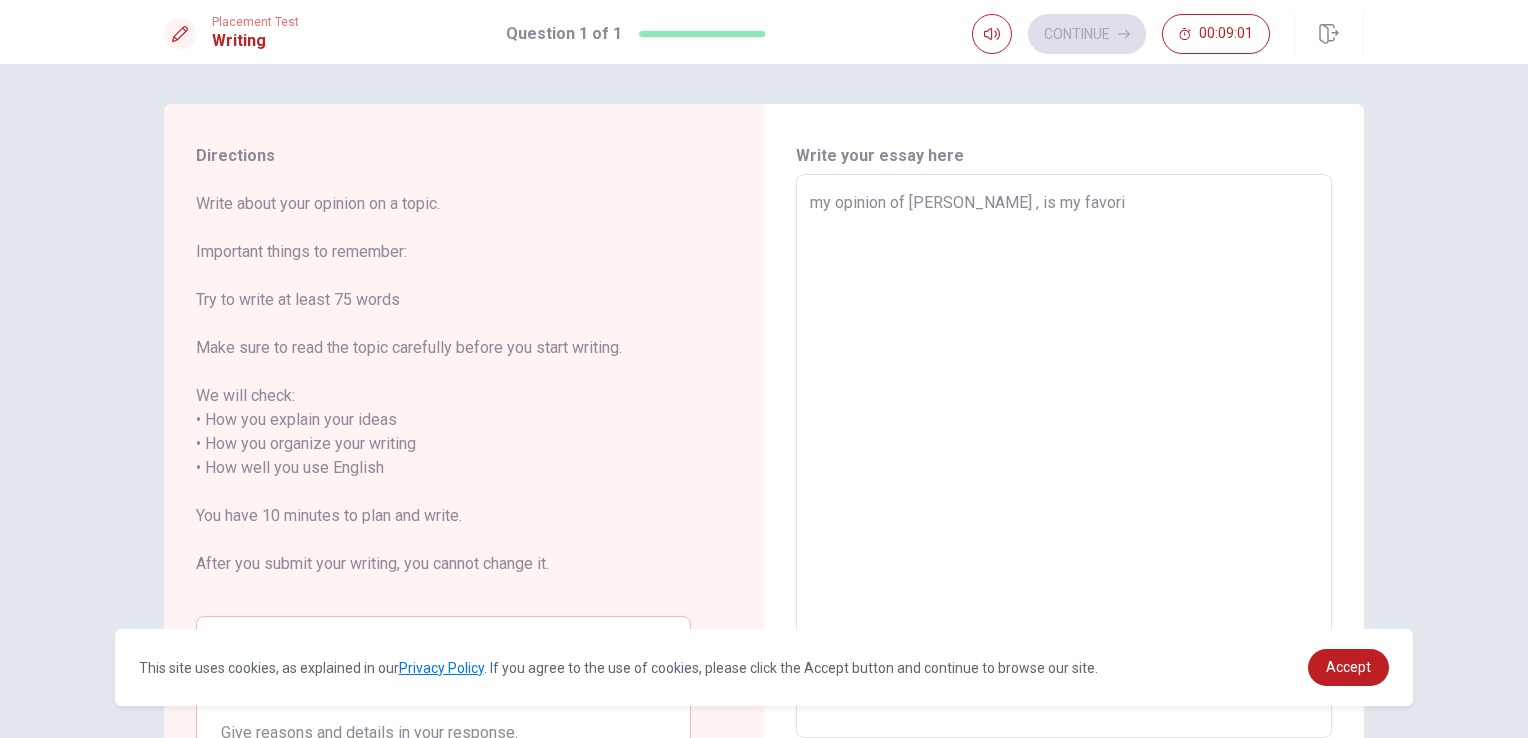 type on "my opinion of [PERSON_NAME] , is my favorit" 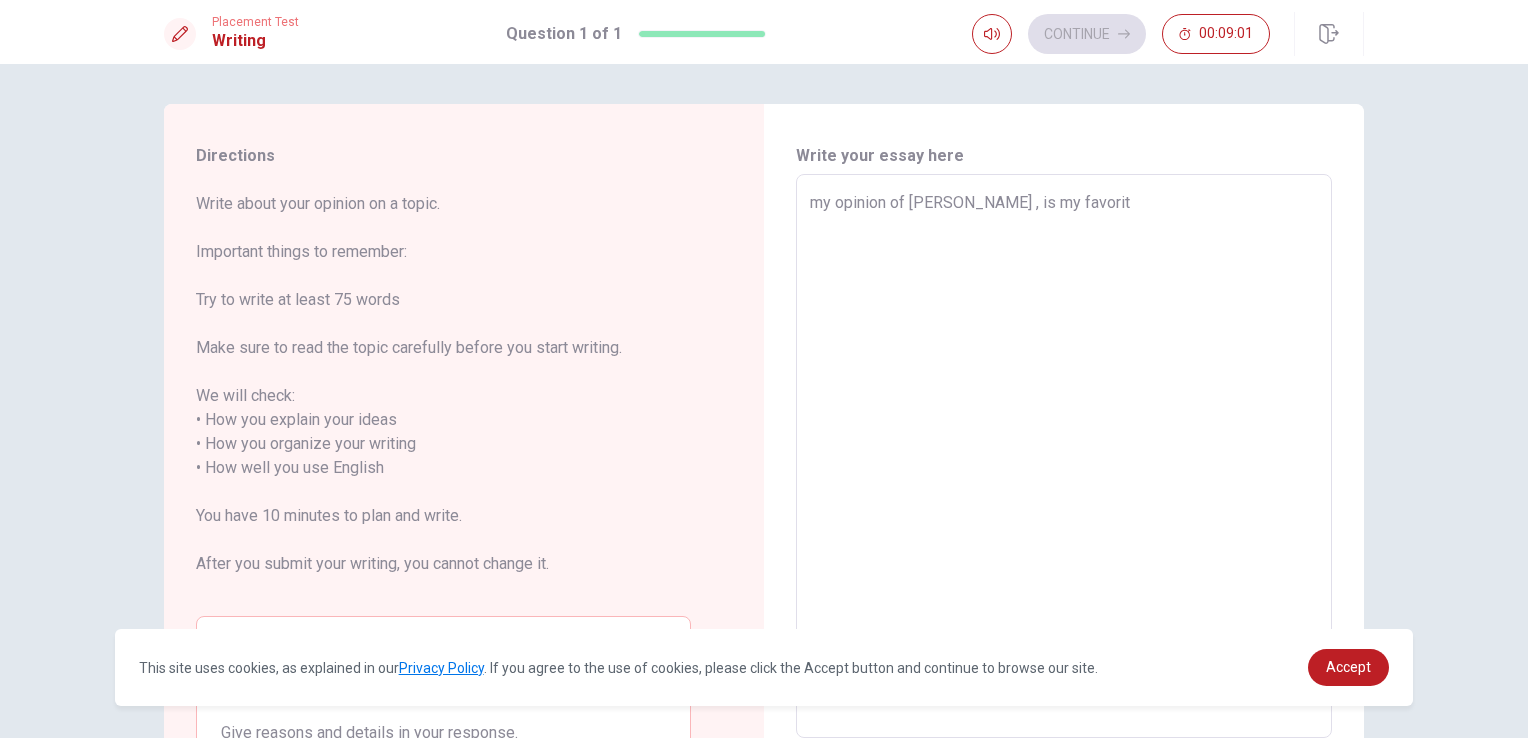 type on "x" 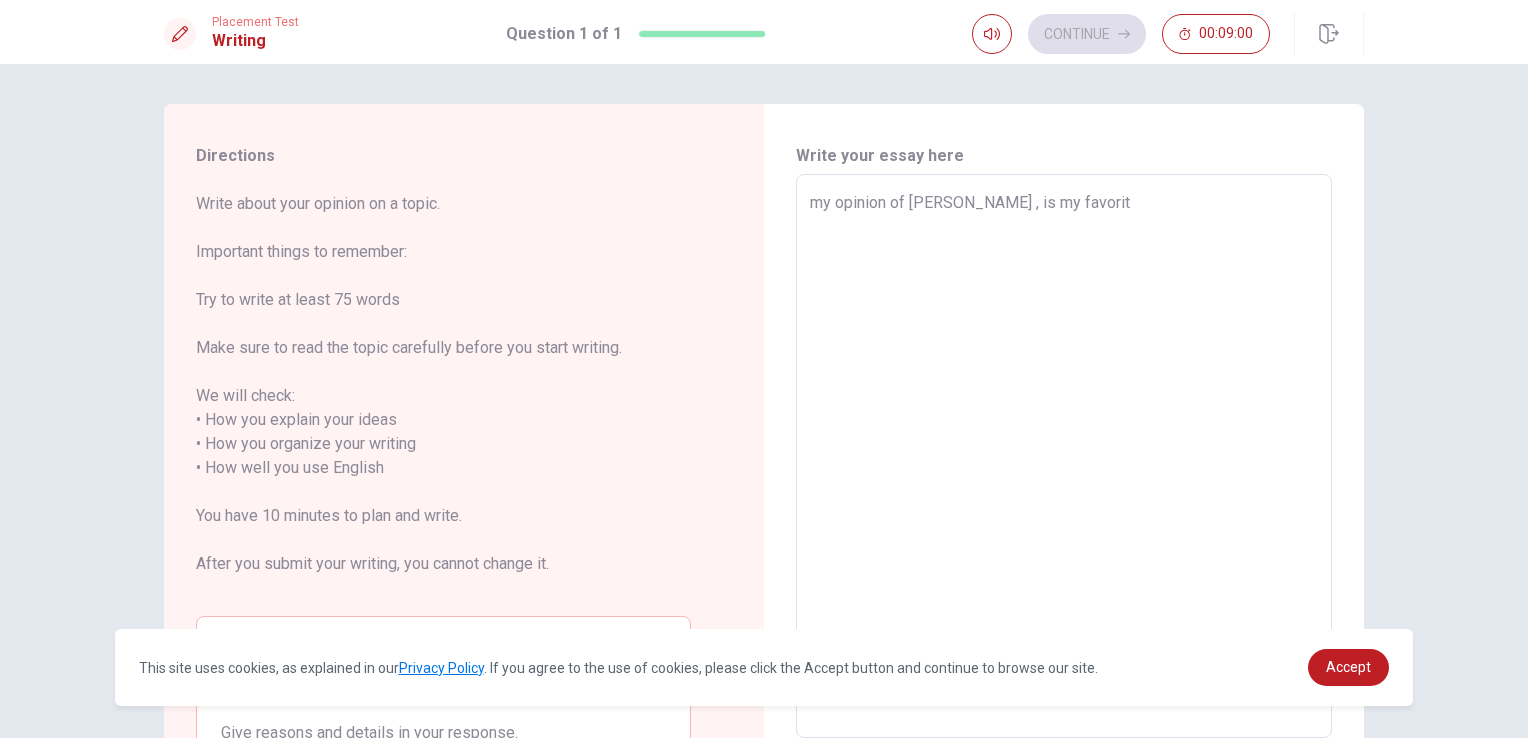 type on "my opinion of [PERSON_NAME] , is my favorite" 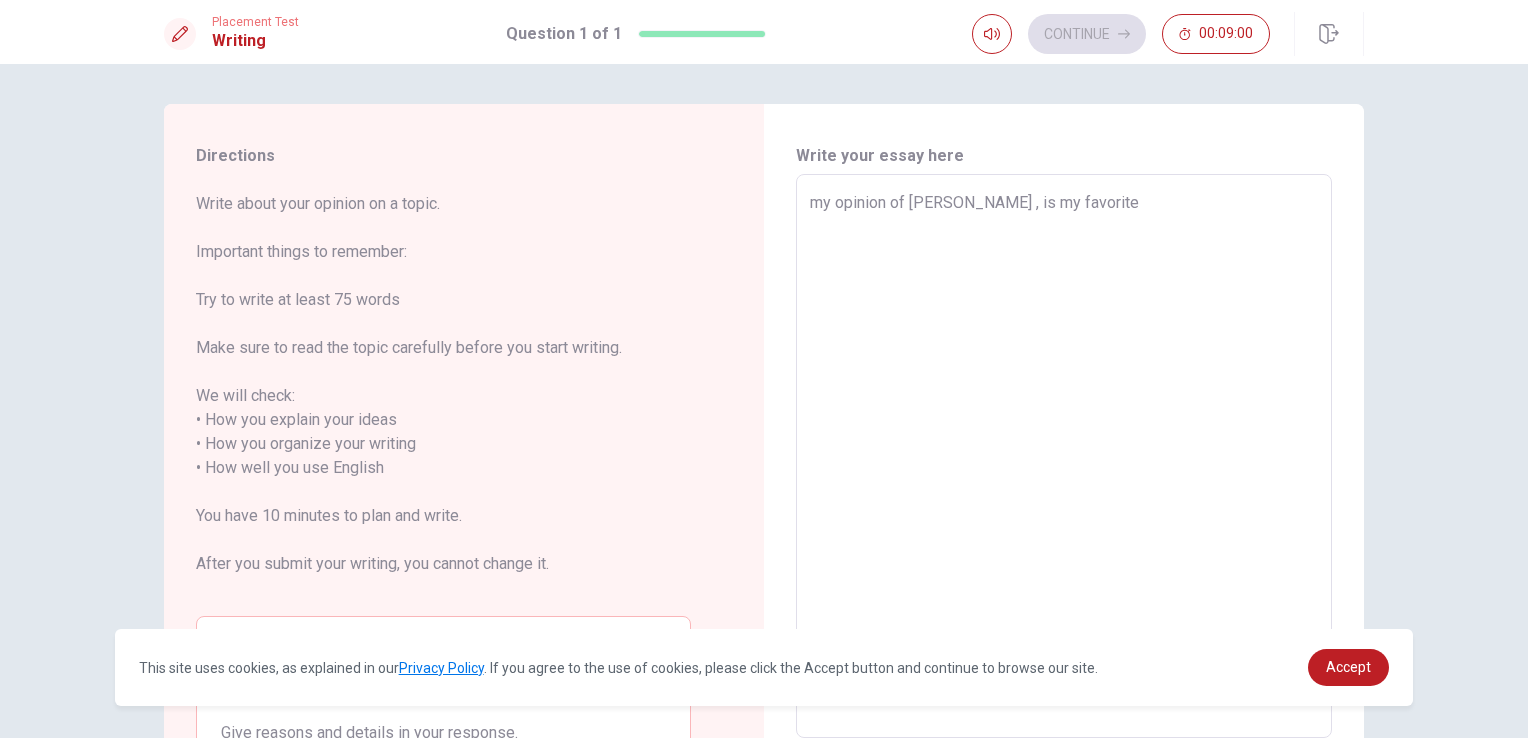 type on "x" 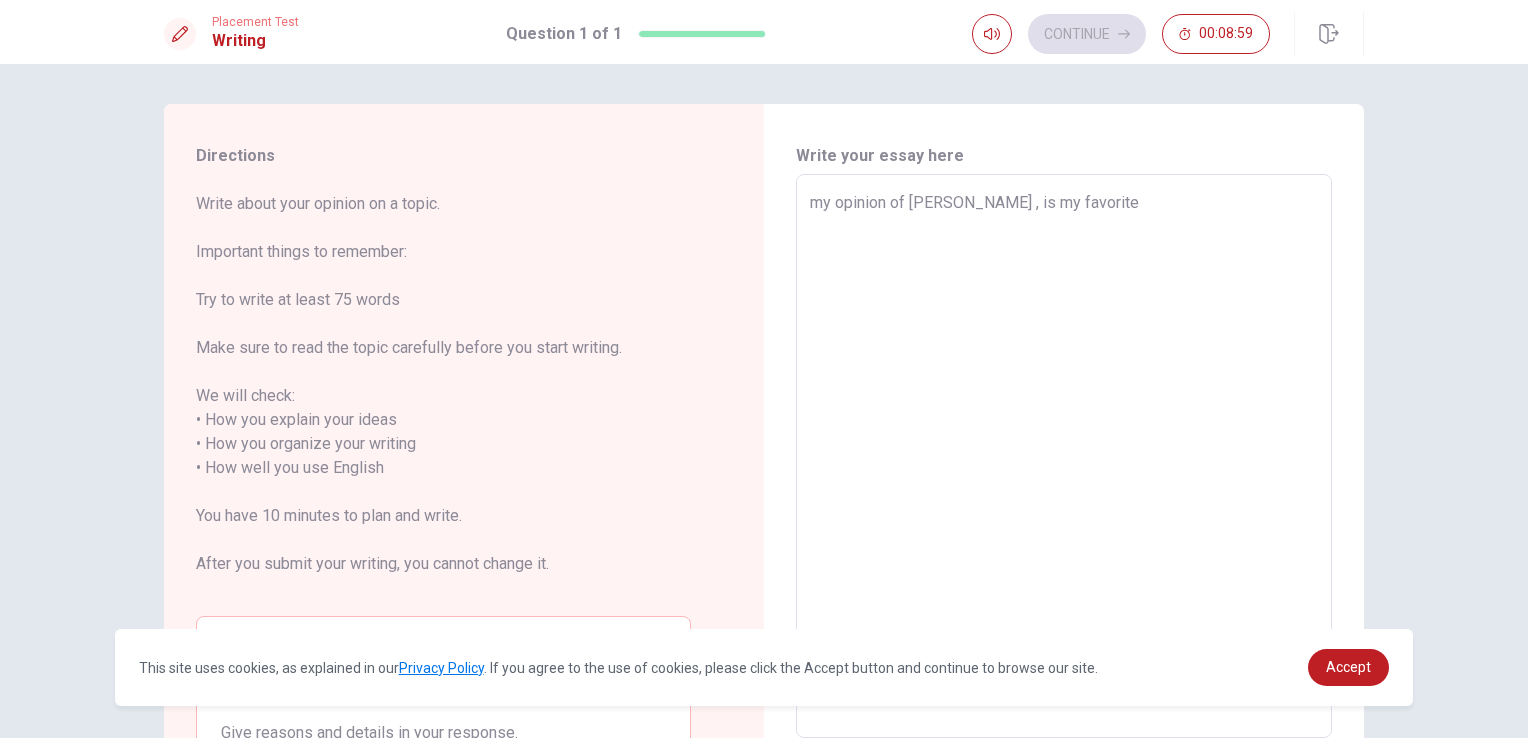 type on "x" 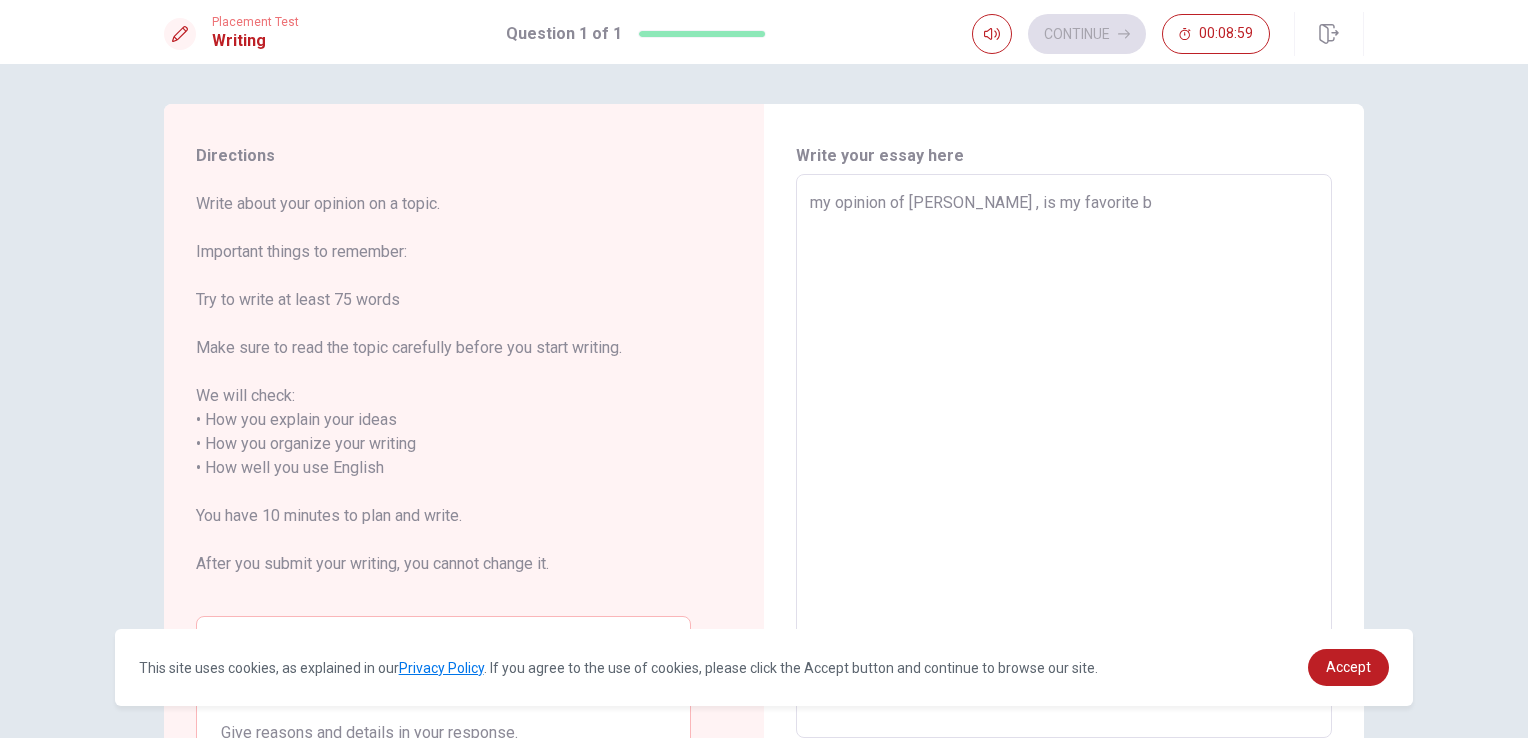 type on "x" 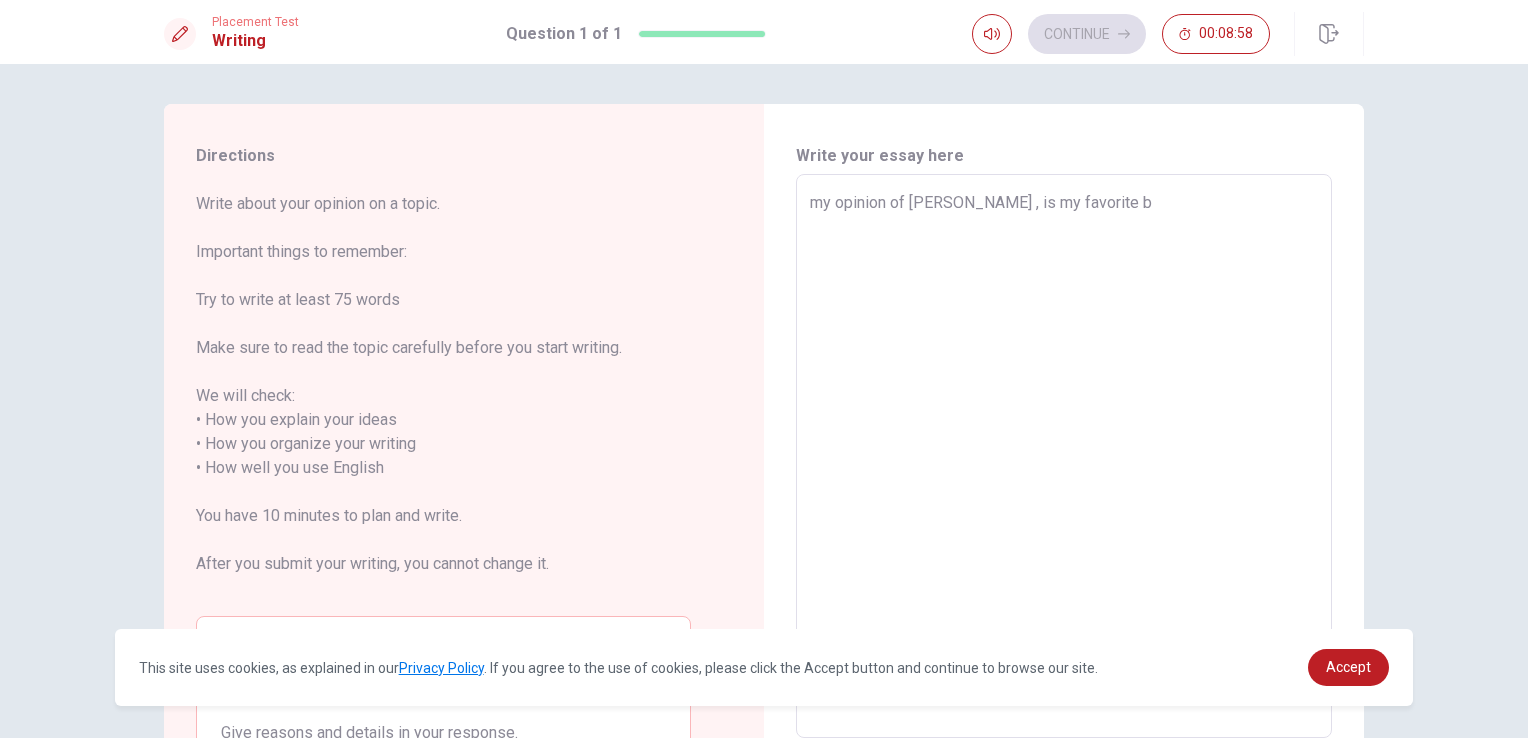 type on "my opinion of [PERSON_NAME] , is my favorite bo" 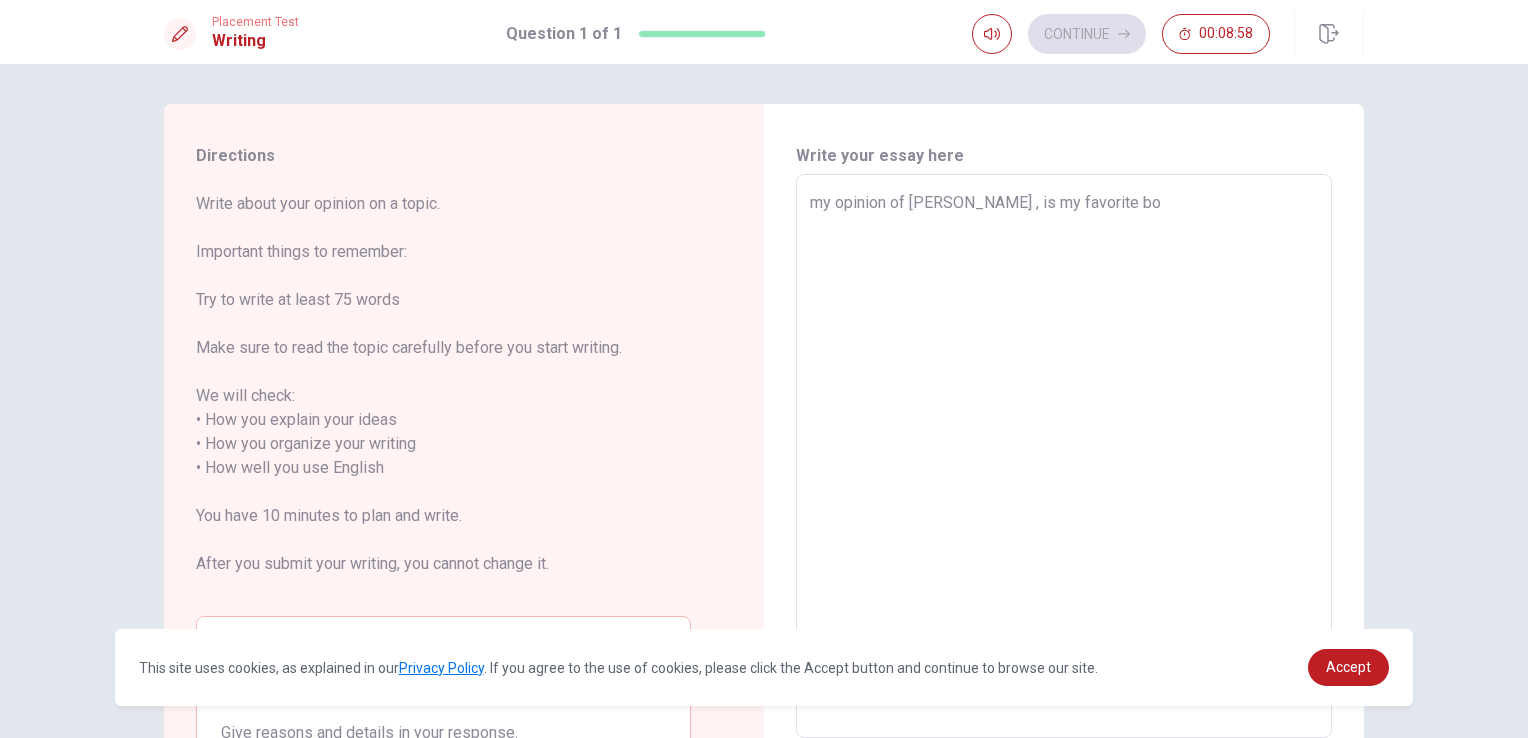 type on "x" 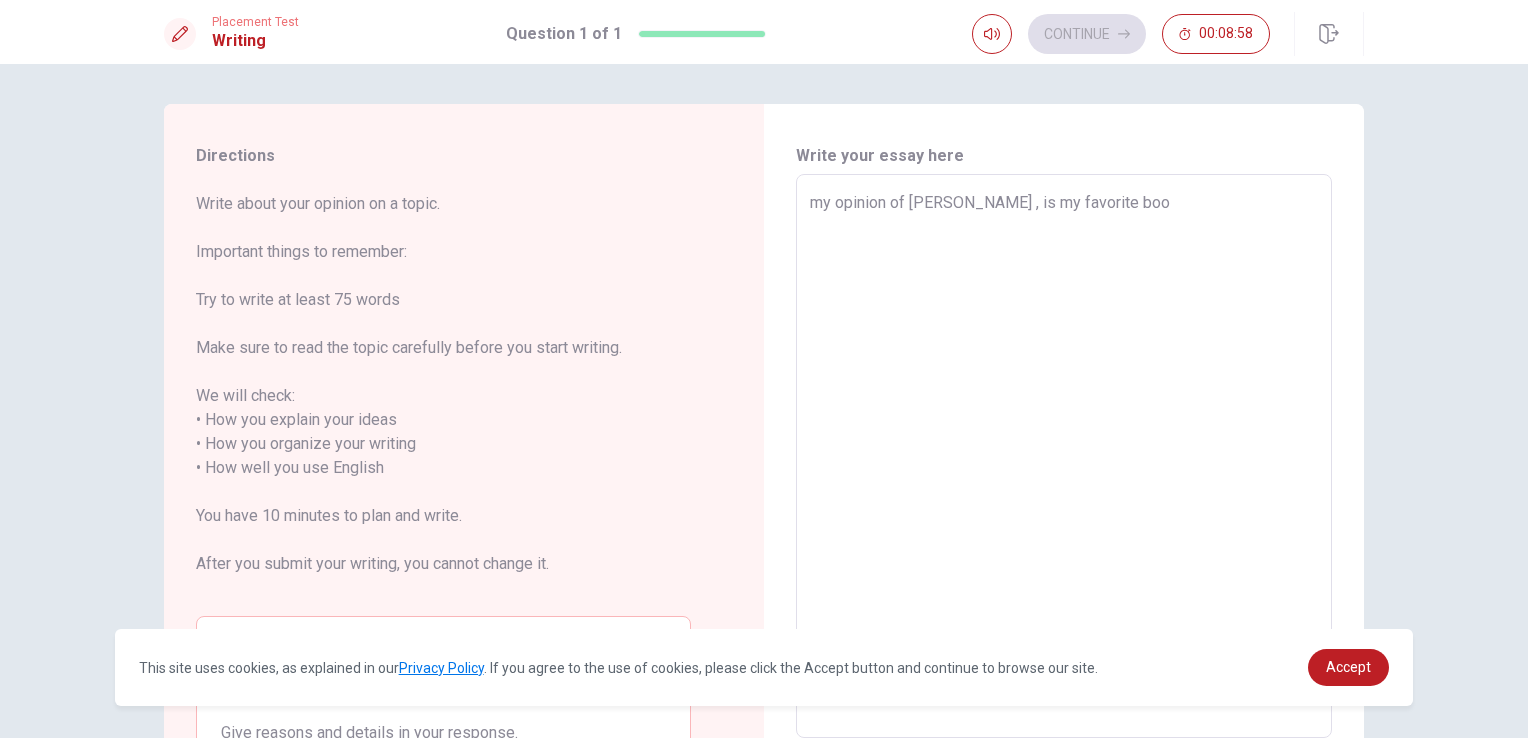type on "x" 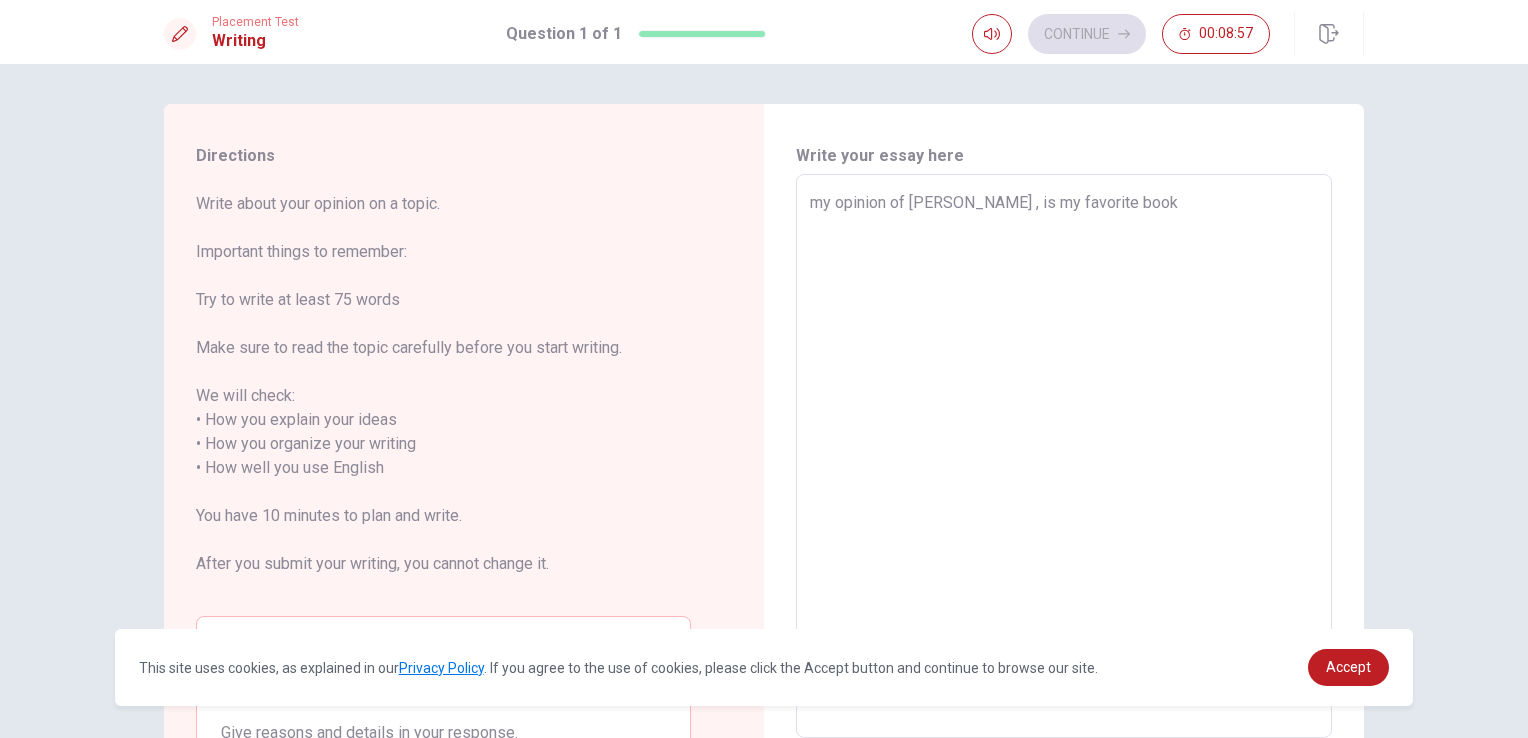 type on "x" 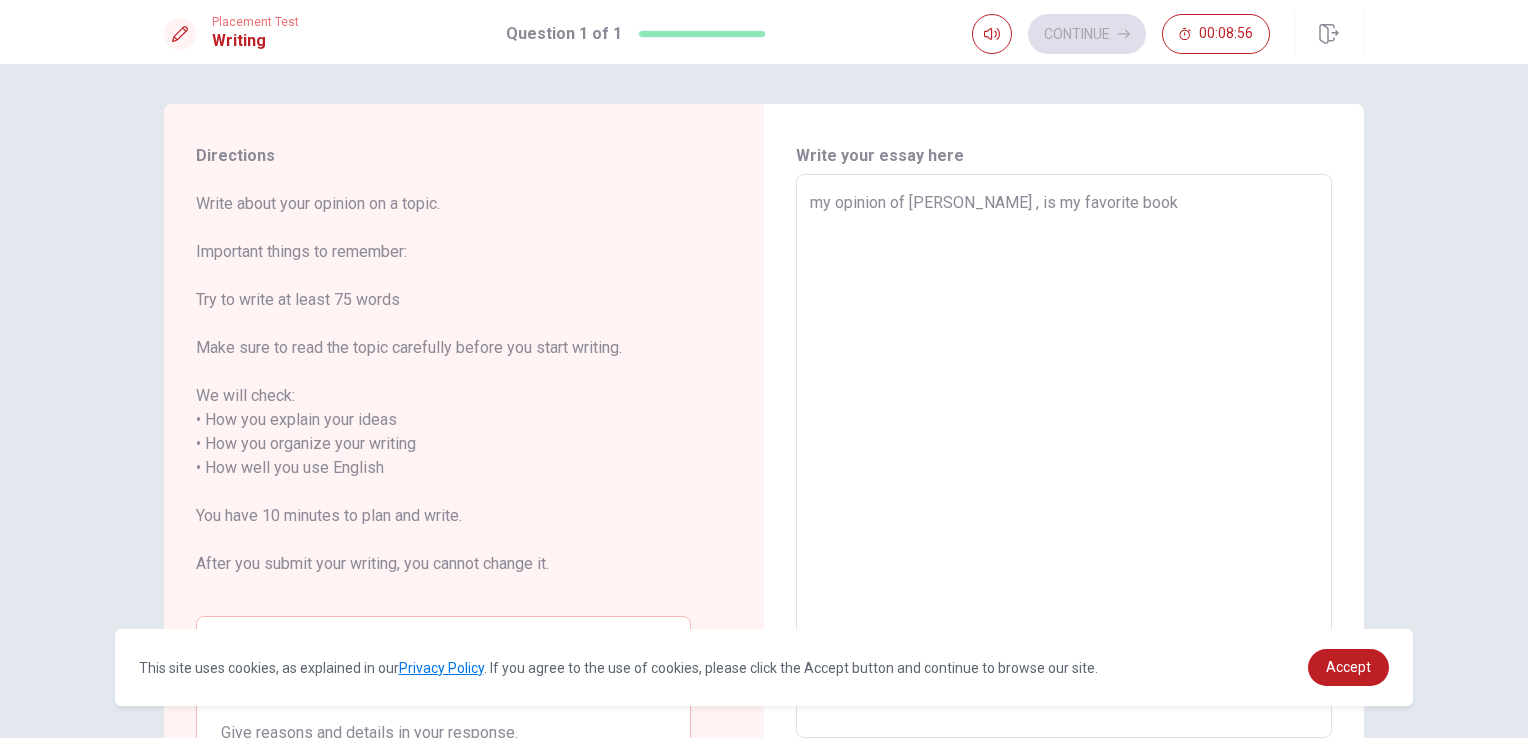 type on "my opinion of [PERSON_NAME] , is my favorite book" 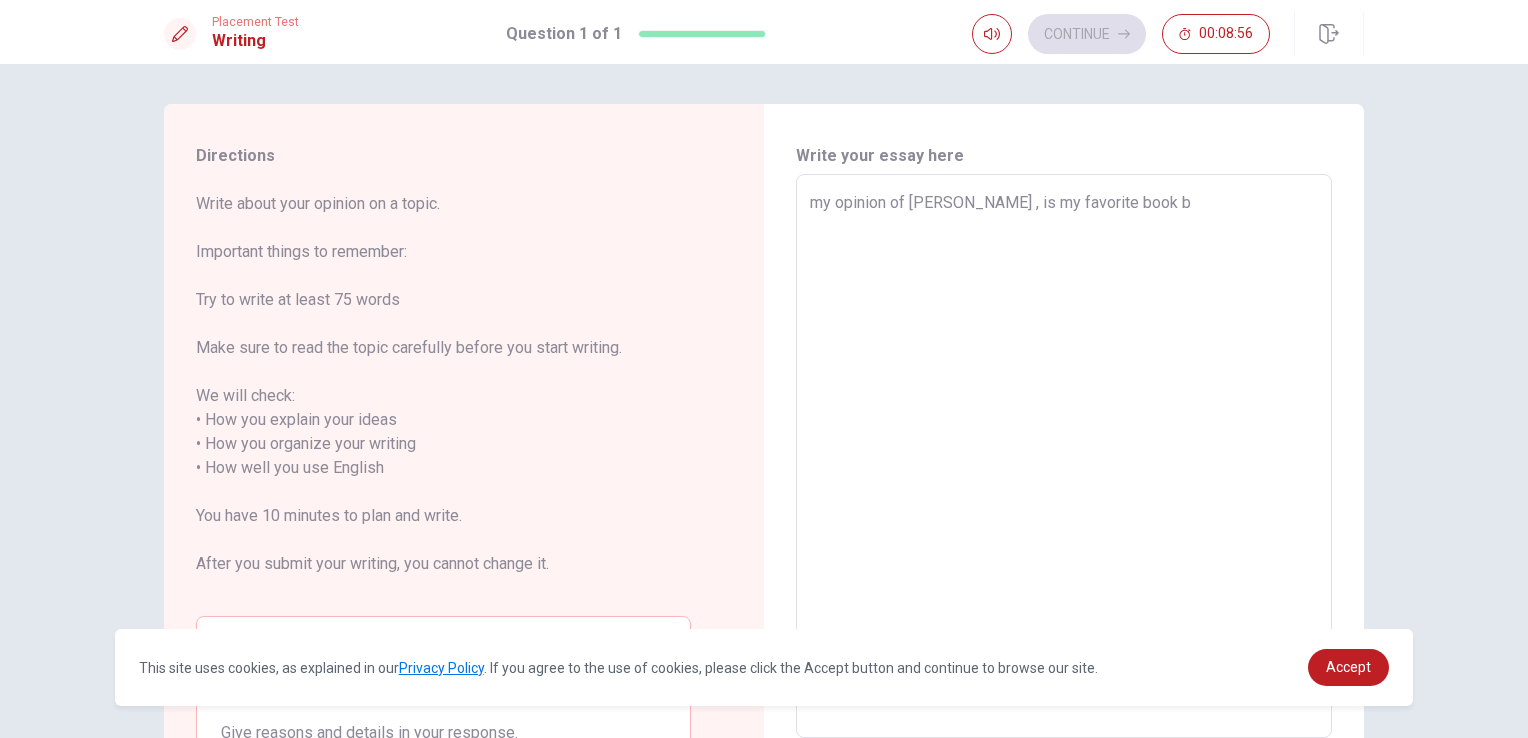 type on "x" 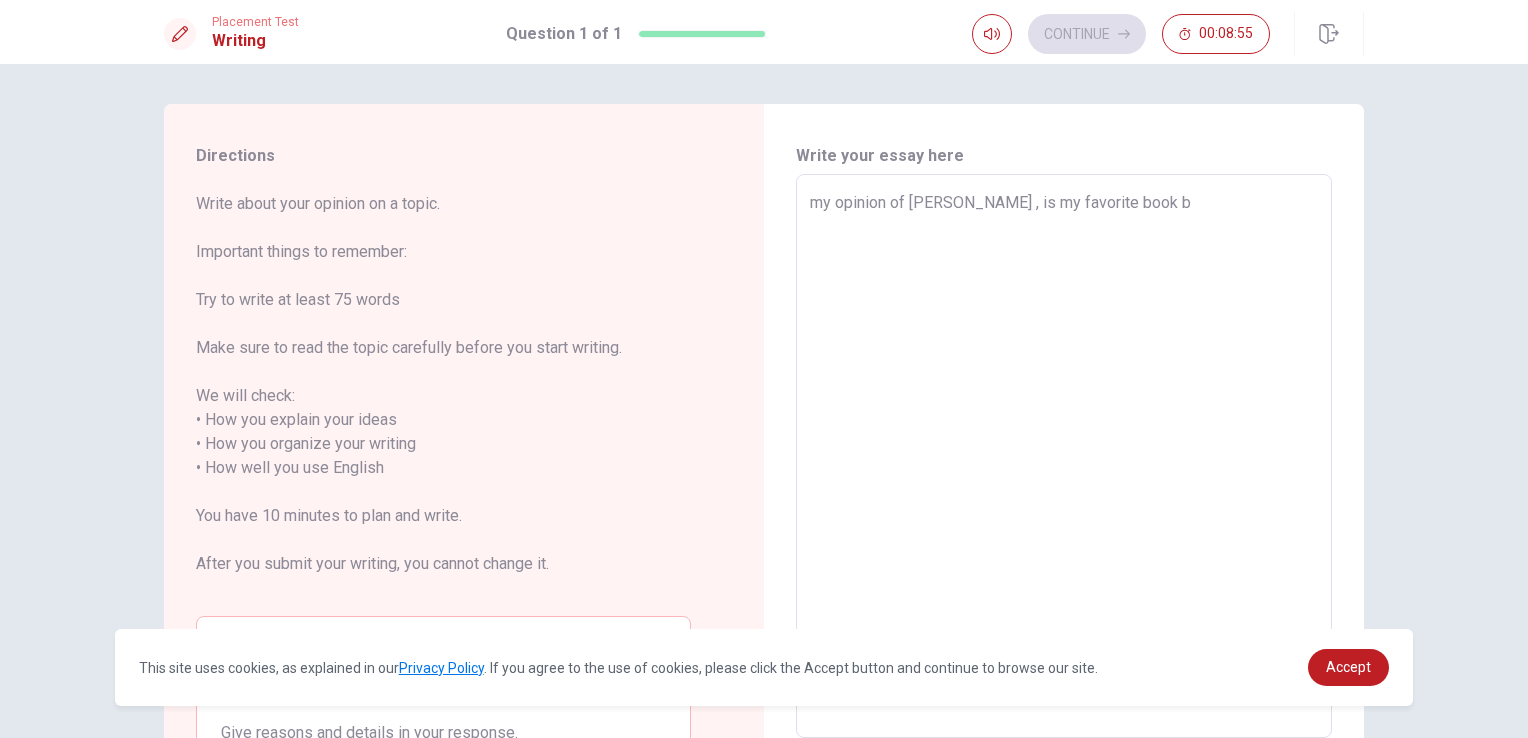 type on "my opinion of [PERSON_NAME] , is my favorite book be" 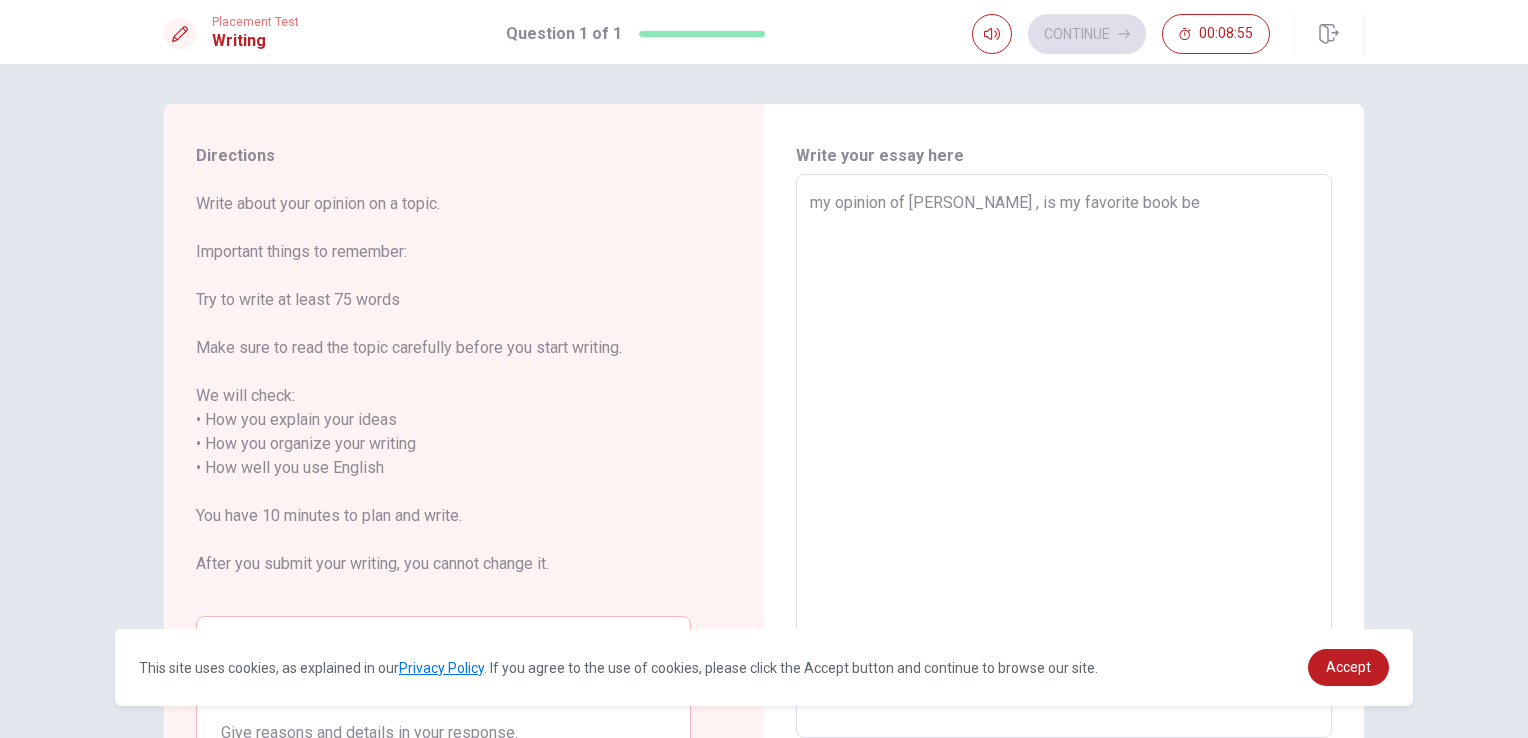 type on "x" 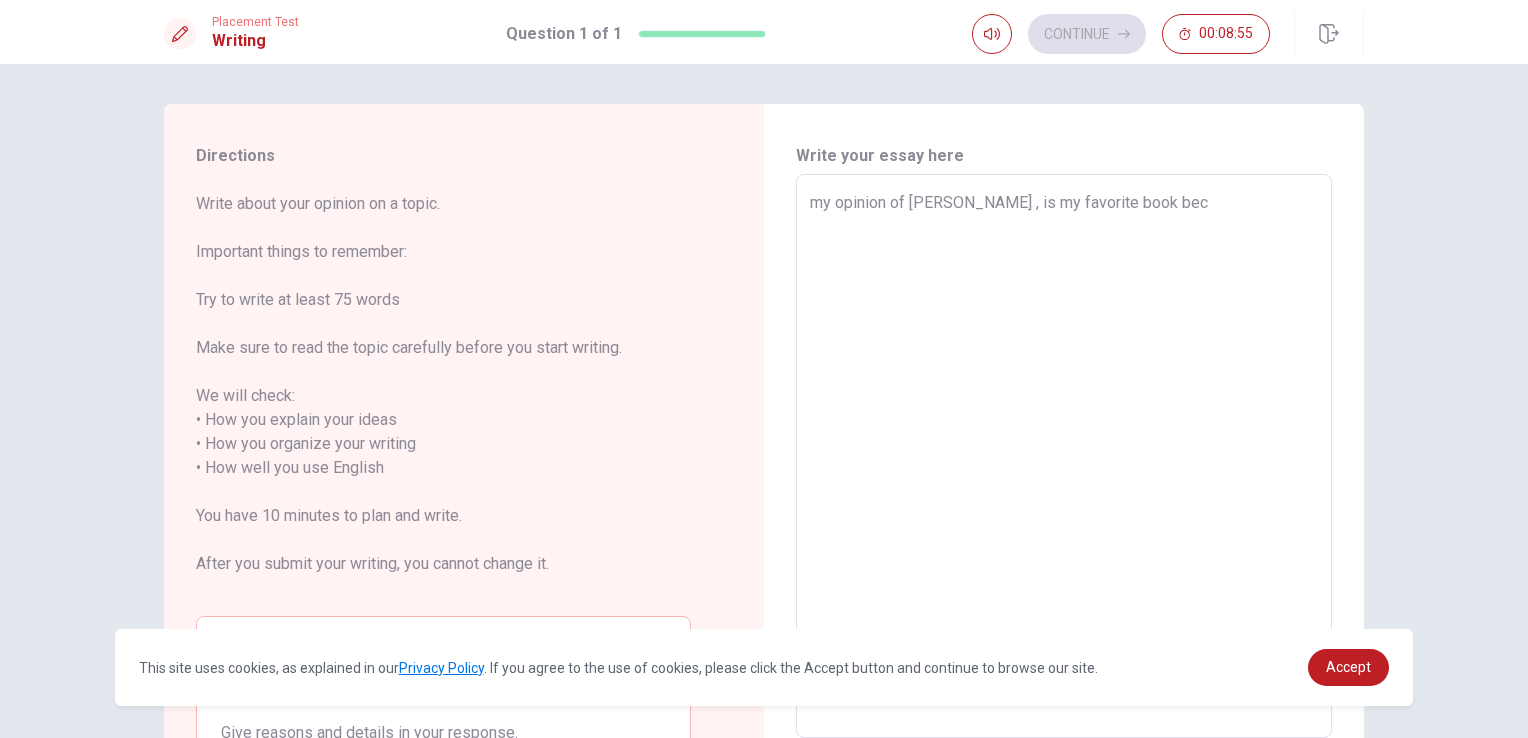 type on "x" 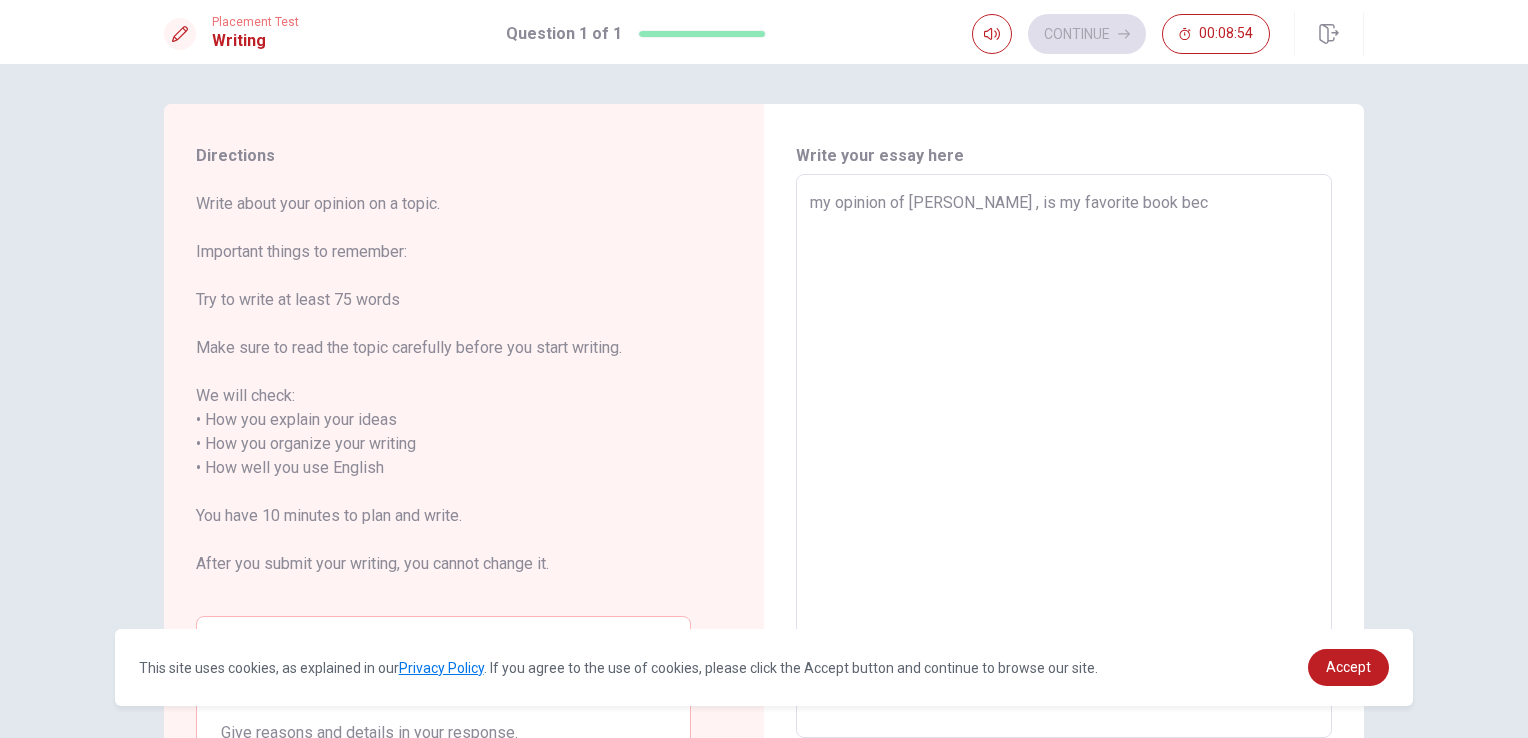 type on "my opinion of [PERSON_NAME] , is my favorite book beca" 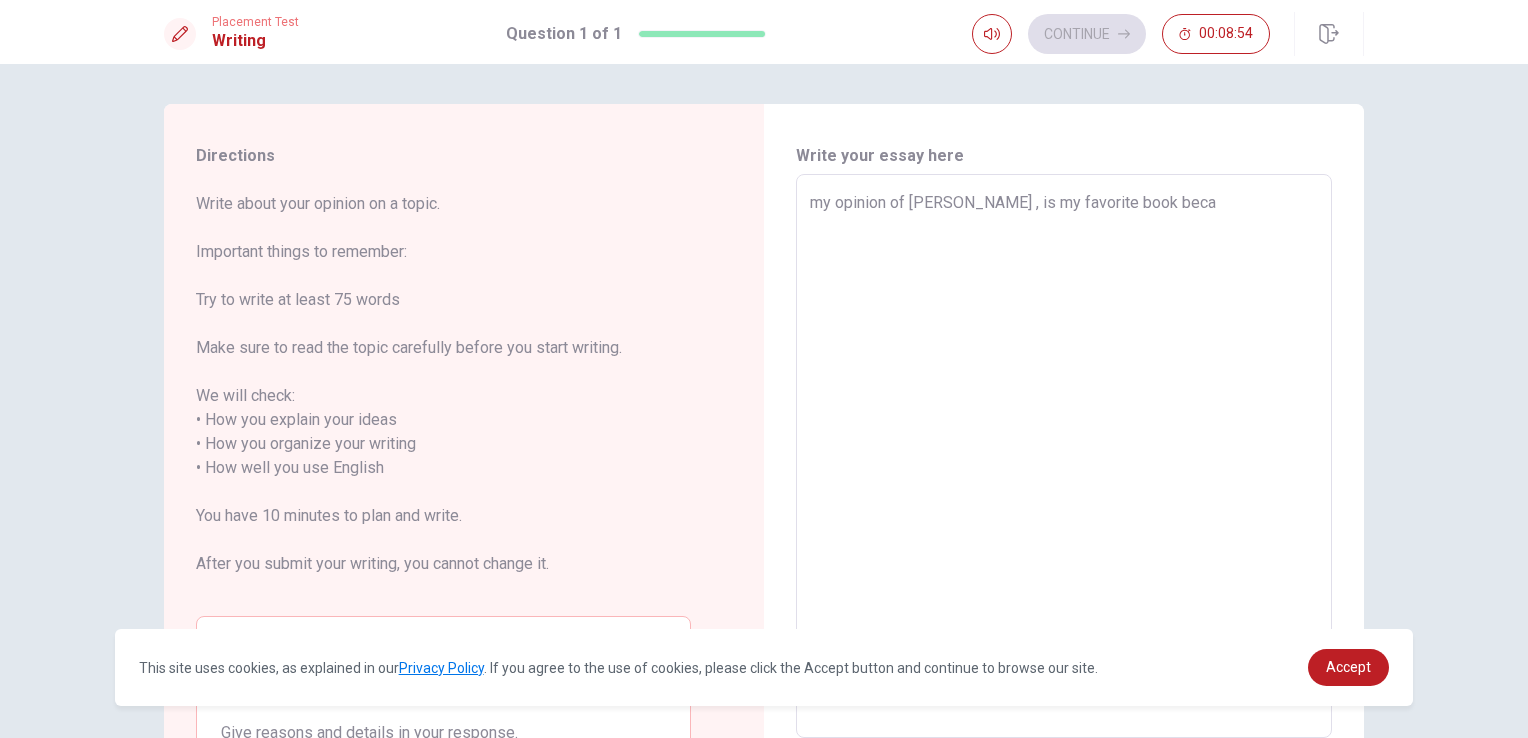 type on "x" 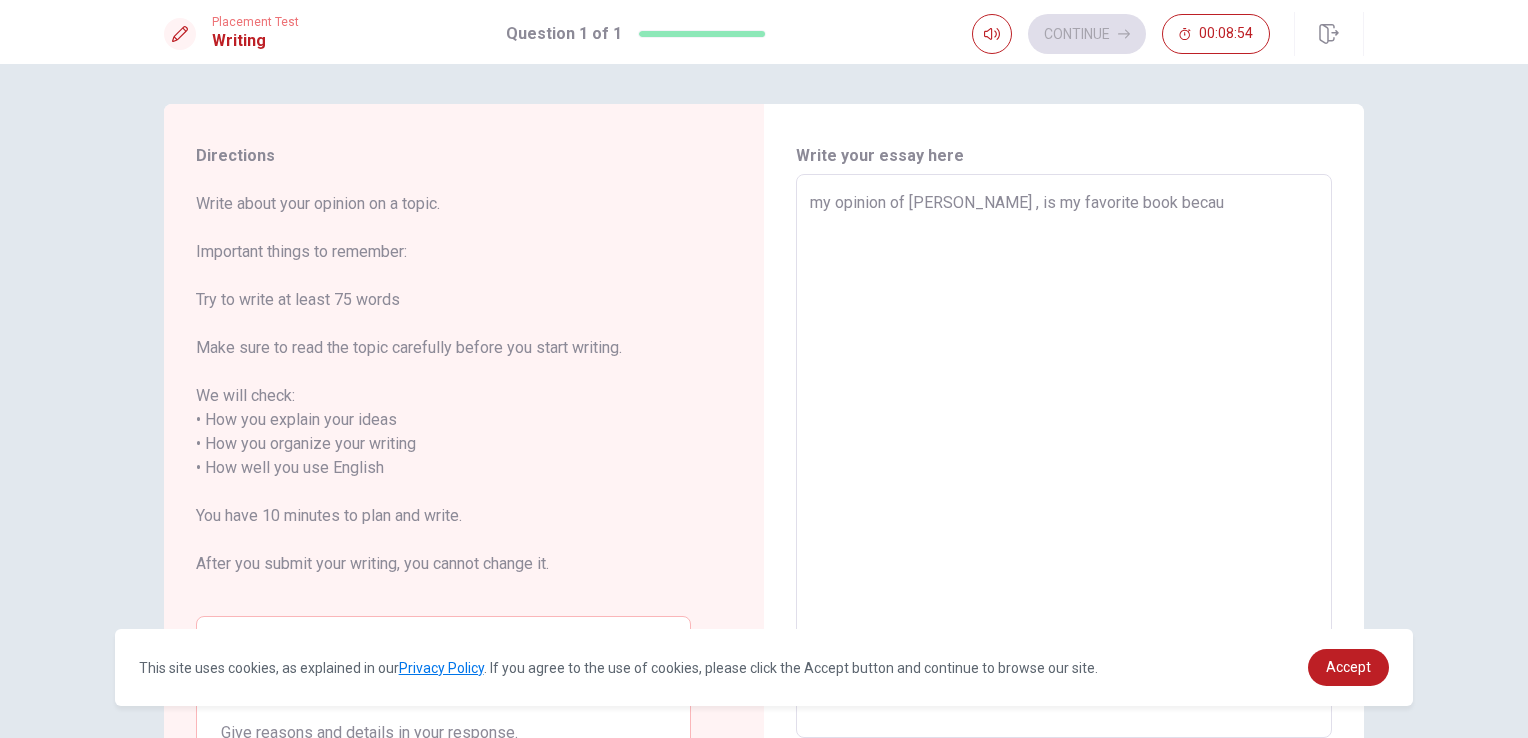 type on "x" 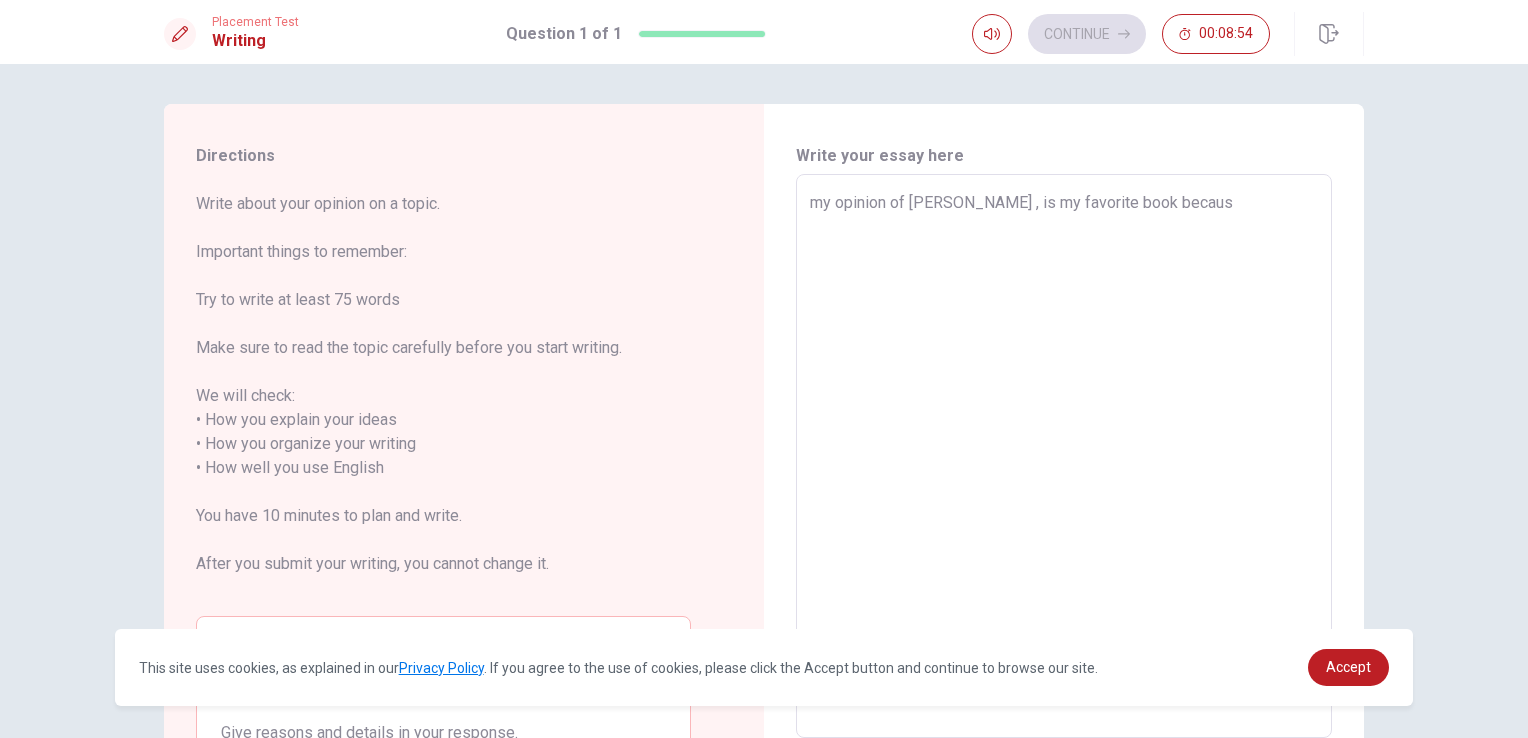 type on "x" 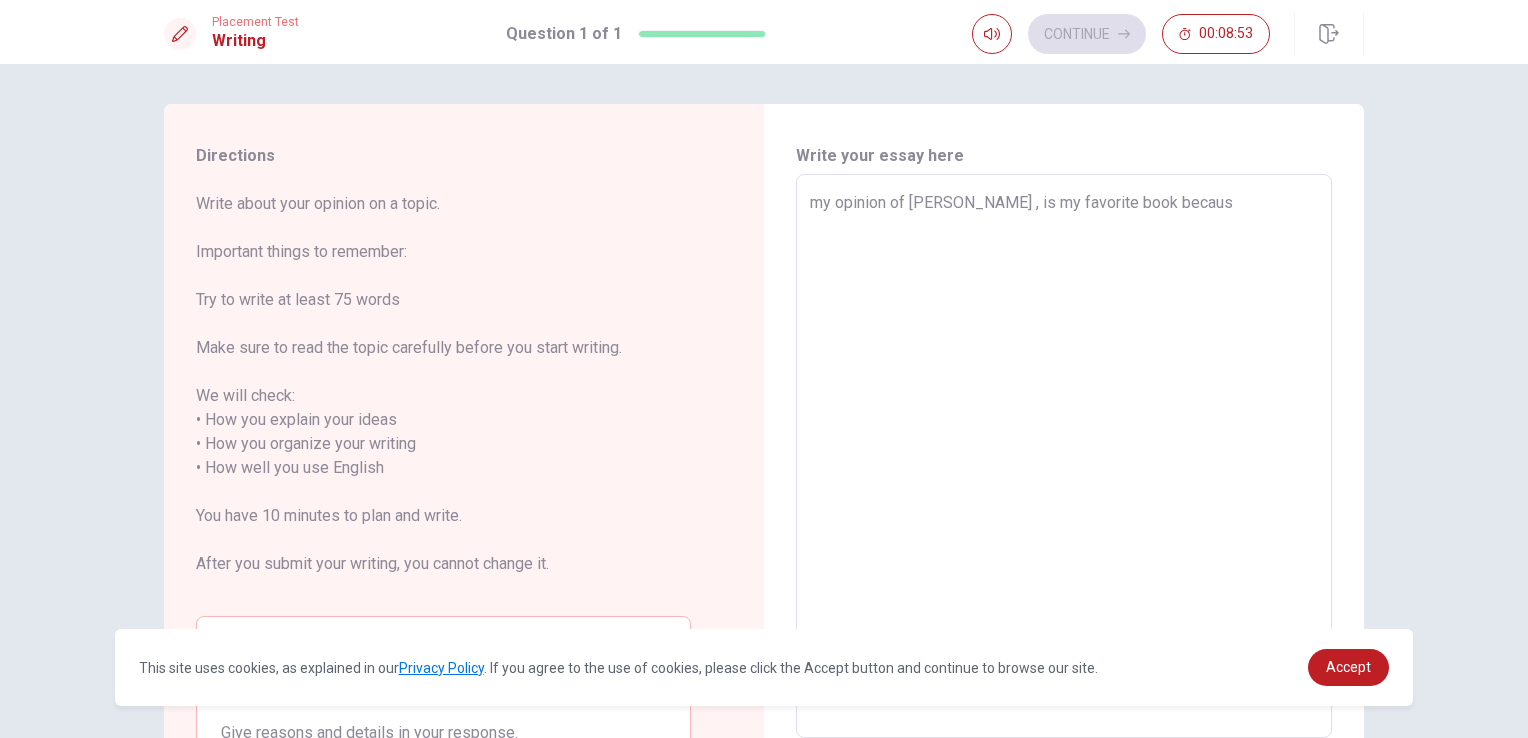 type on "my opinion of [PERSON_NAME] , is my favorite book becausd" 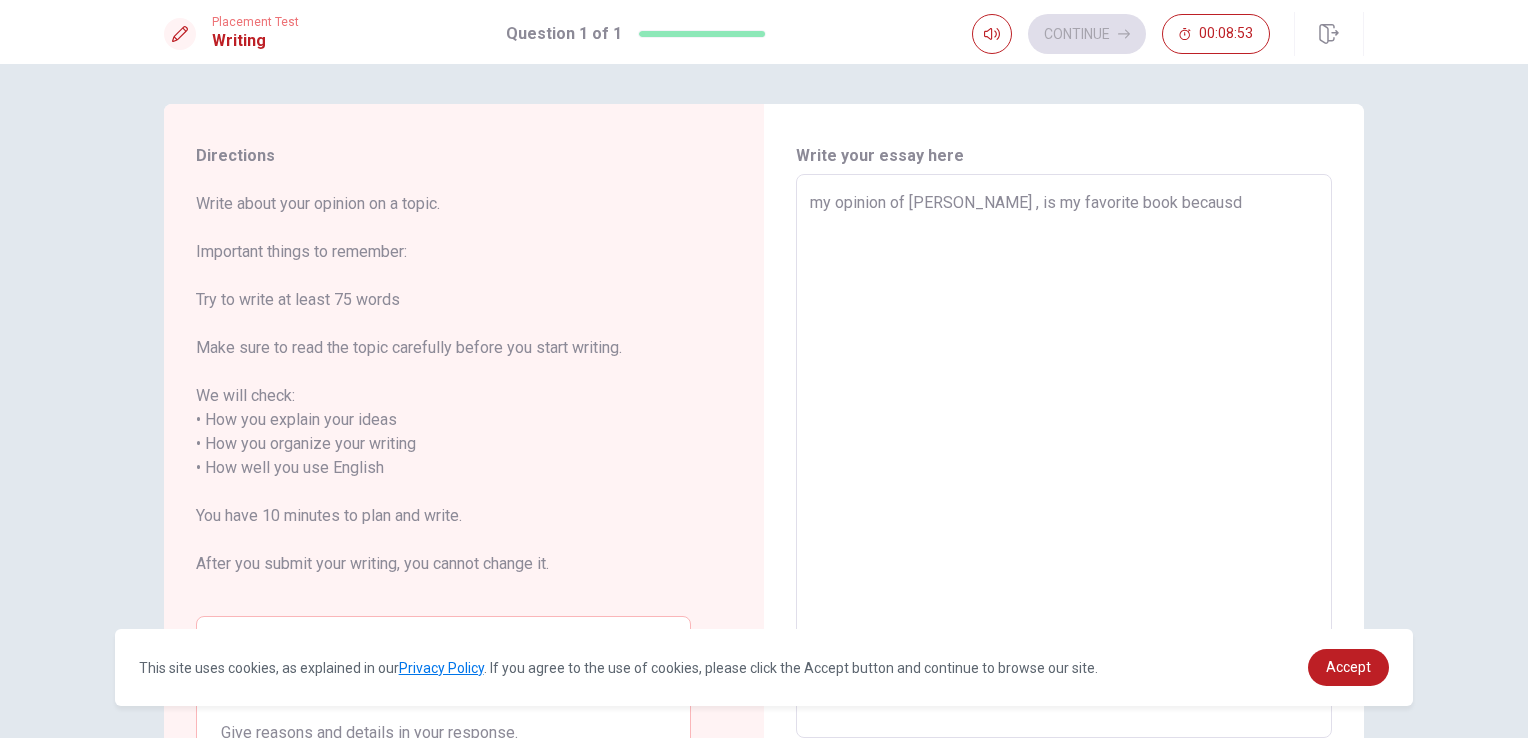 type on "x" 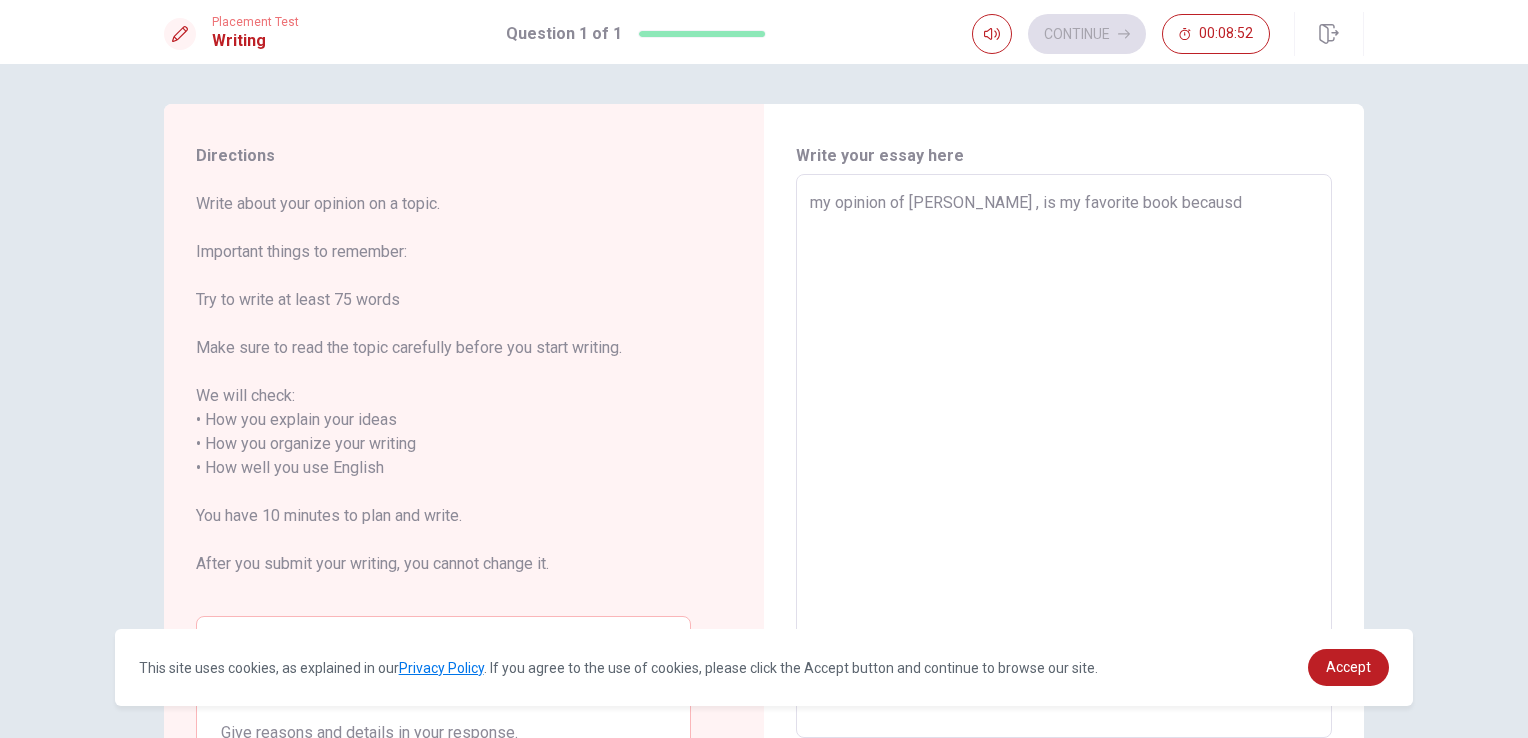 type on "my opinion of [PERSON_NAME] , is my favorite book becaus" 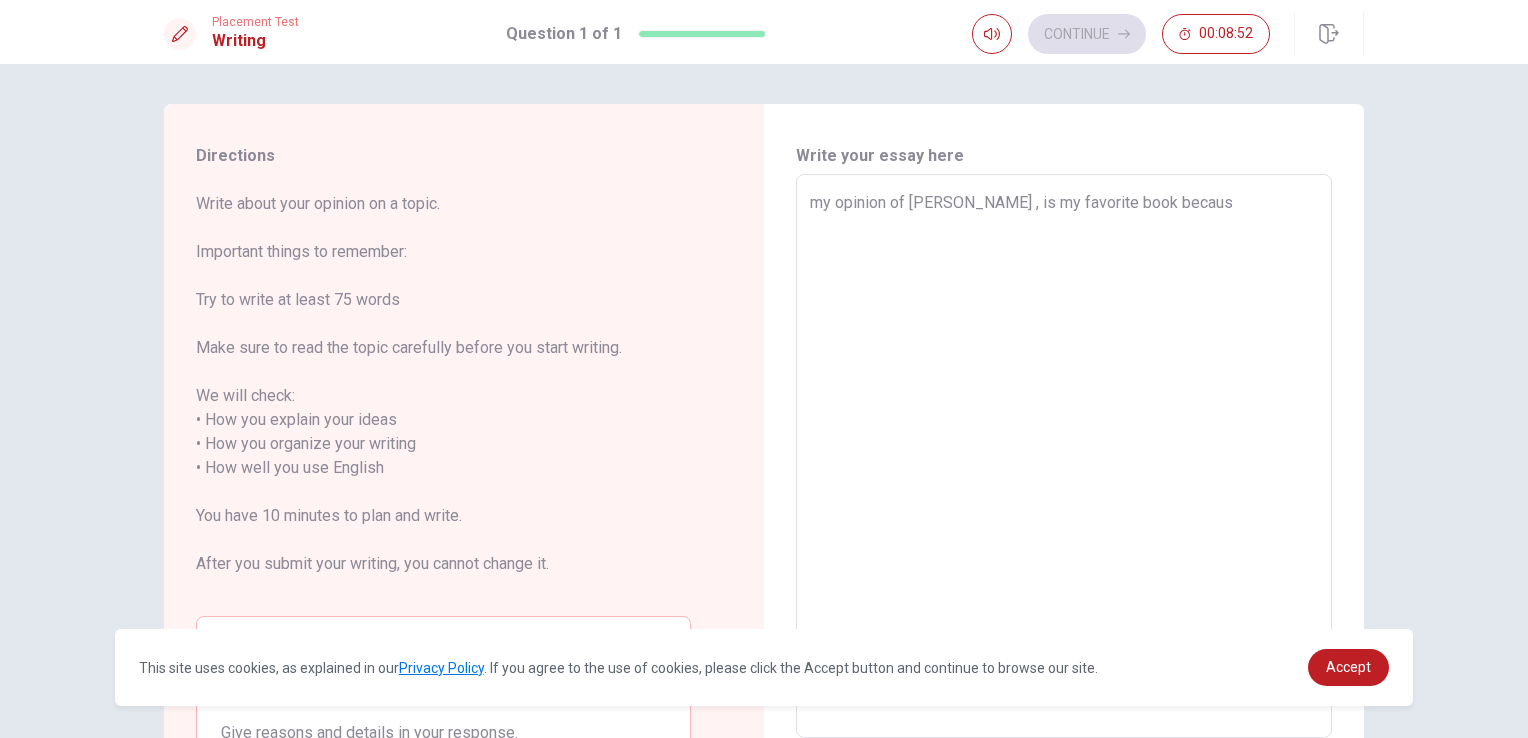 type on "x" 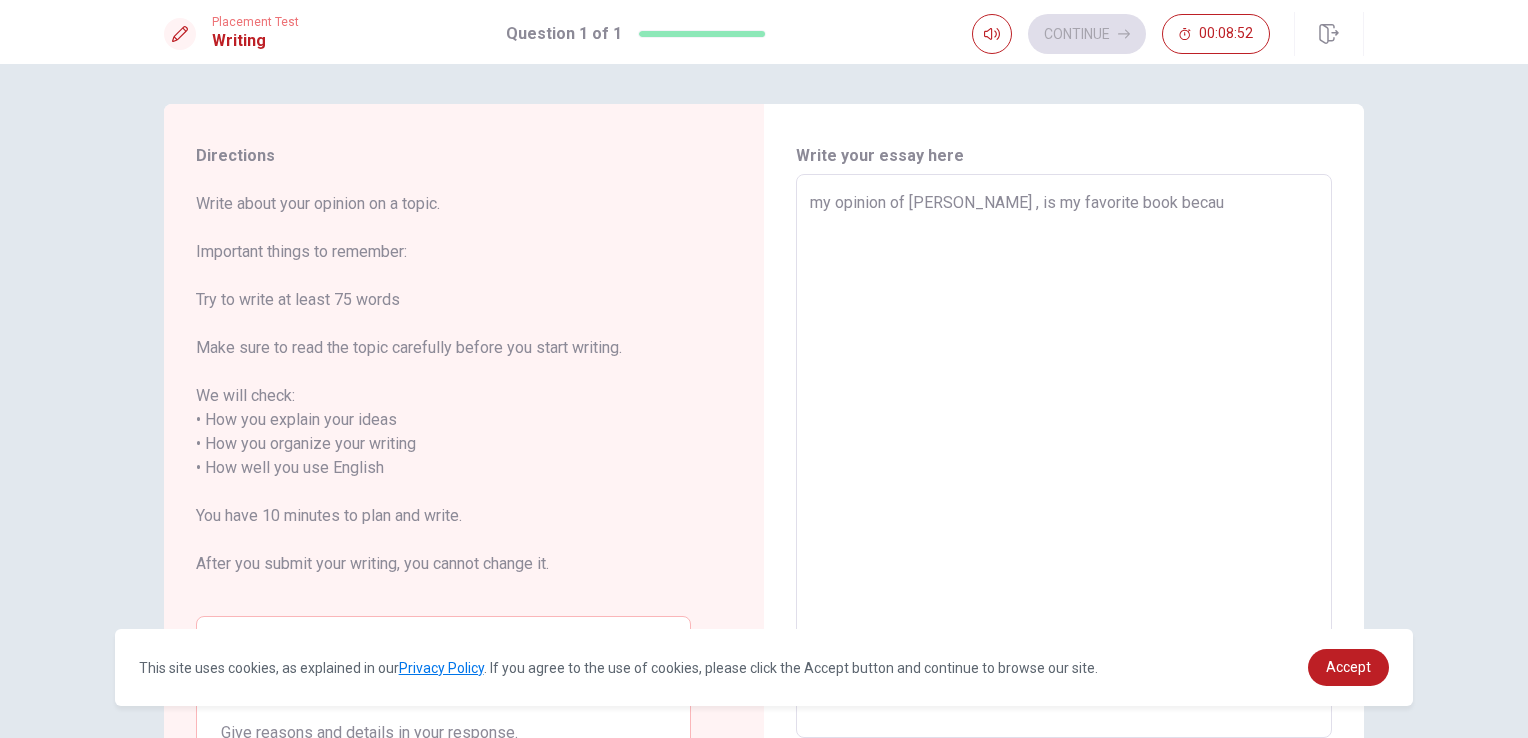 type on "x" 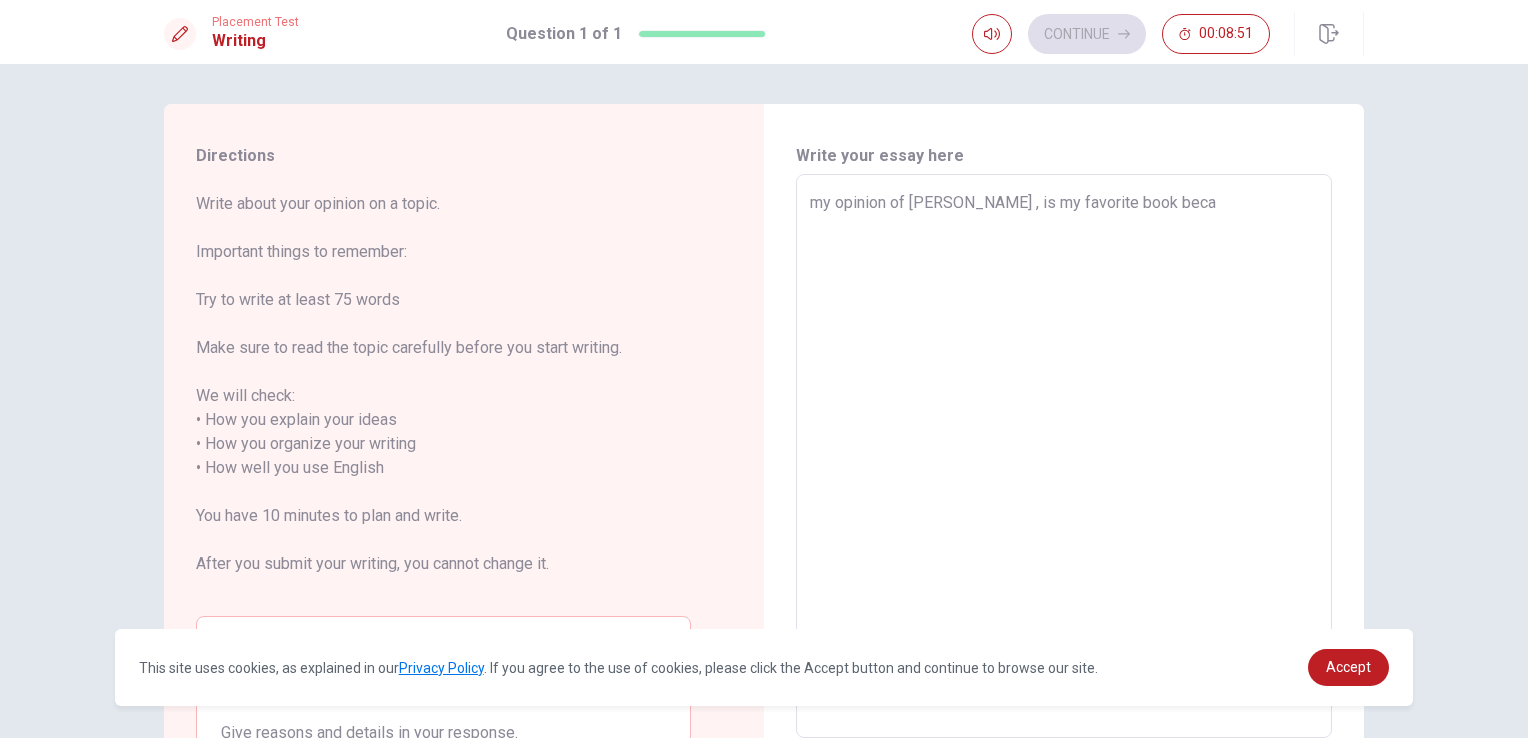 type on "x" 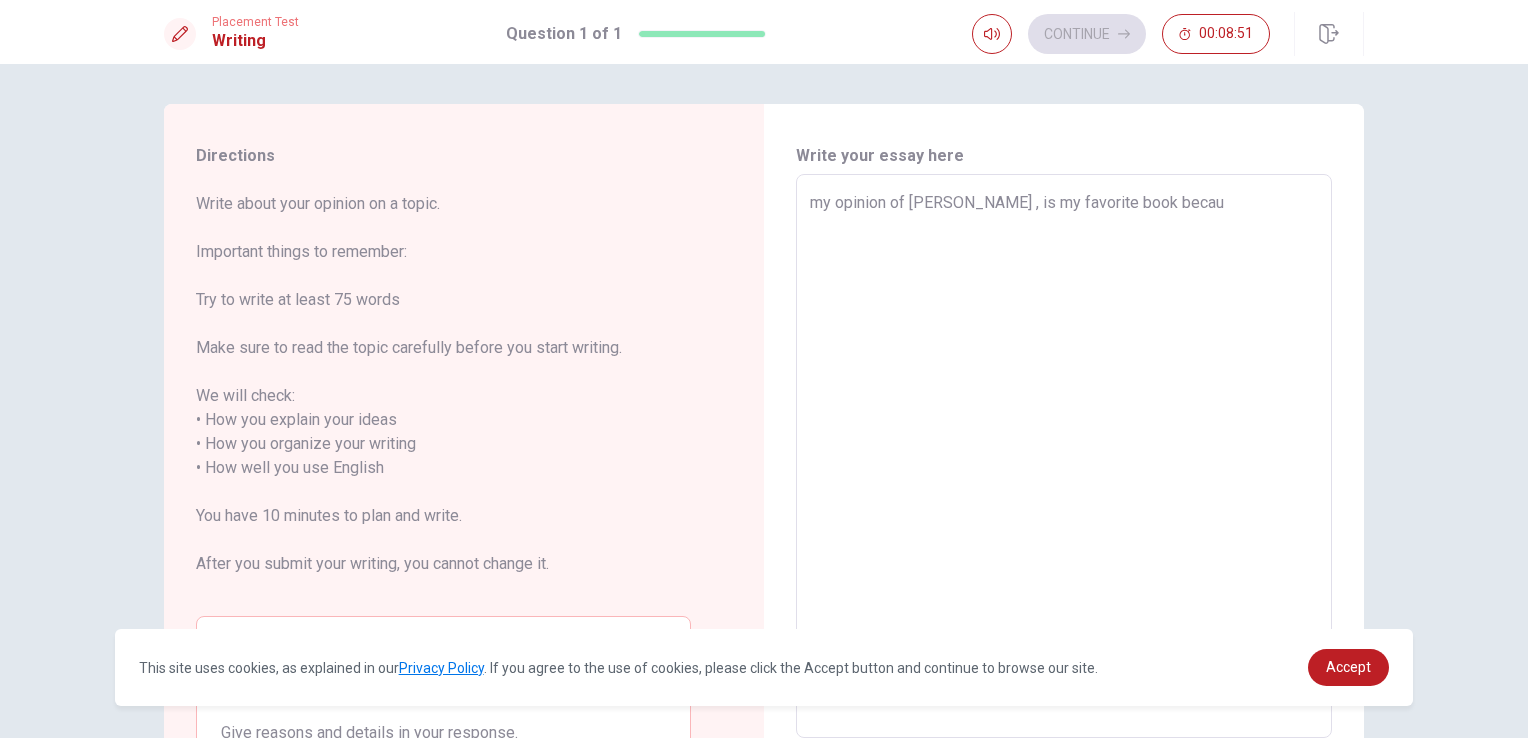 type on "x" 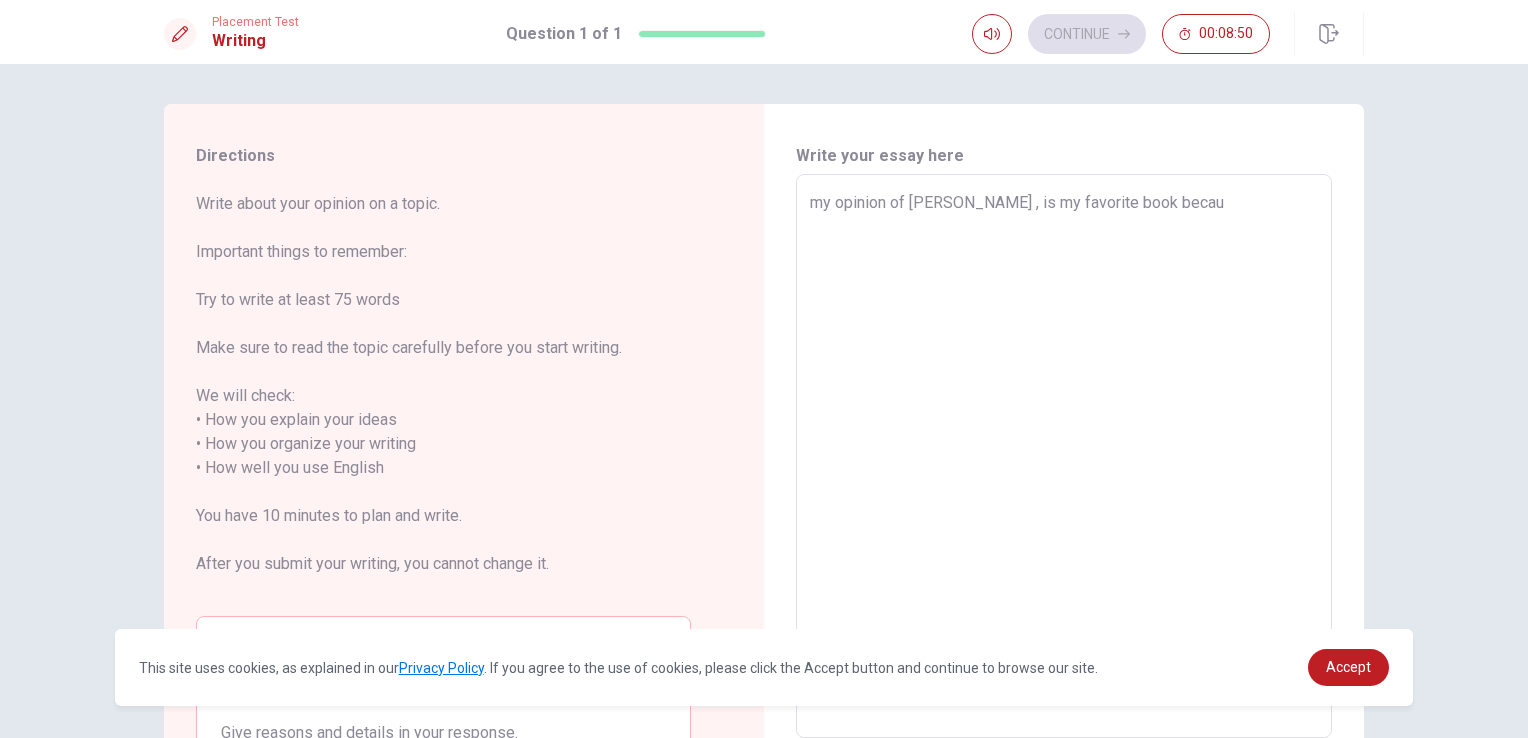 type on "my opinion of [PERSON_NAME] , is my favorite book becaus" 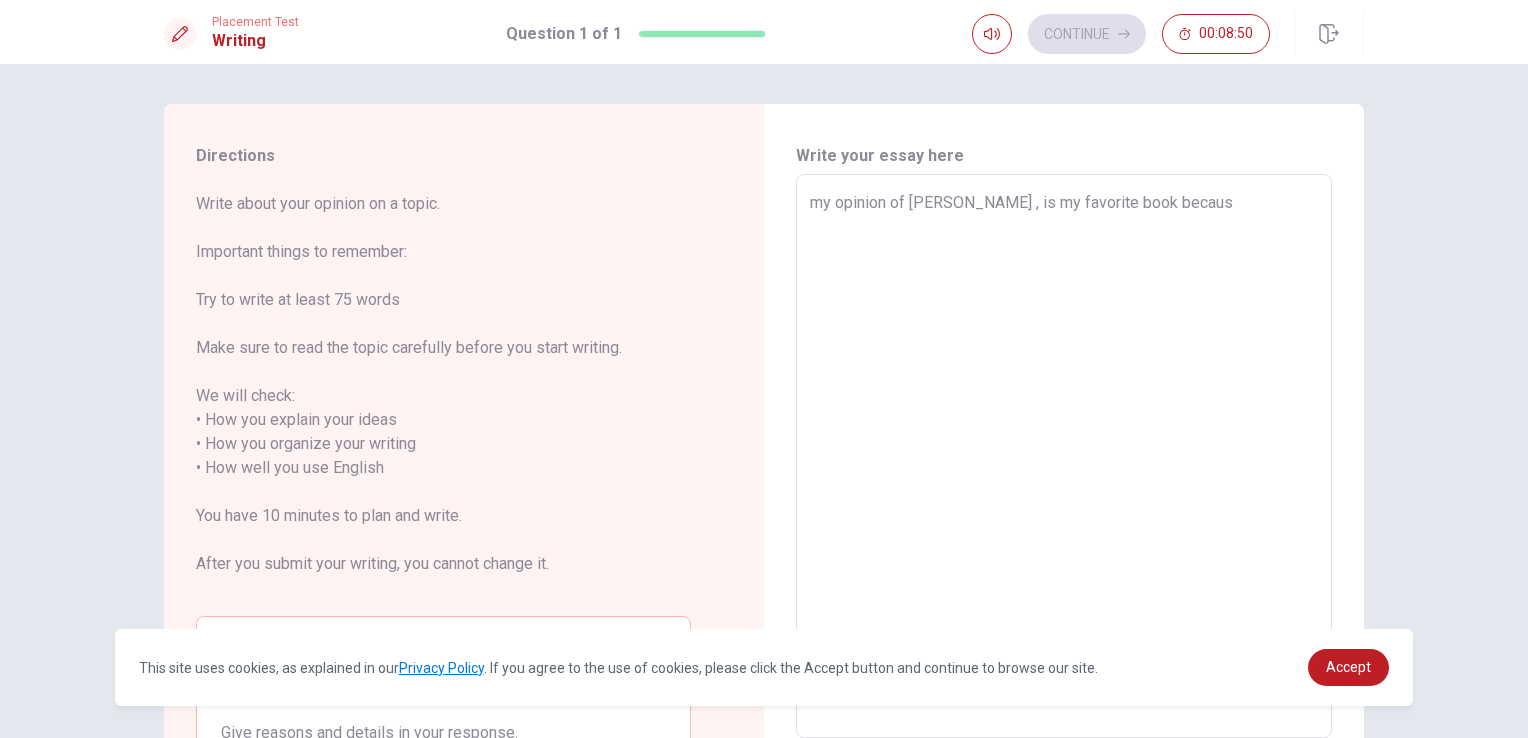 type on "x" 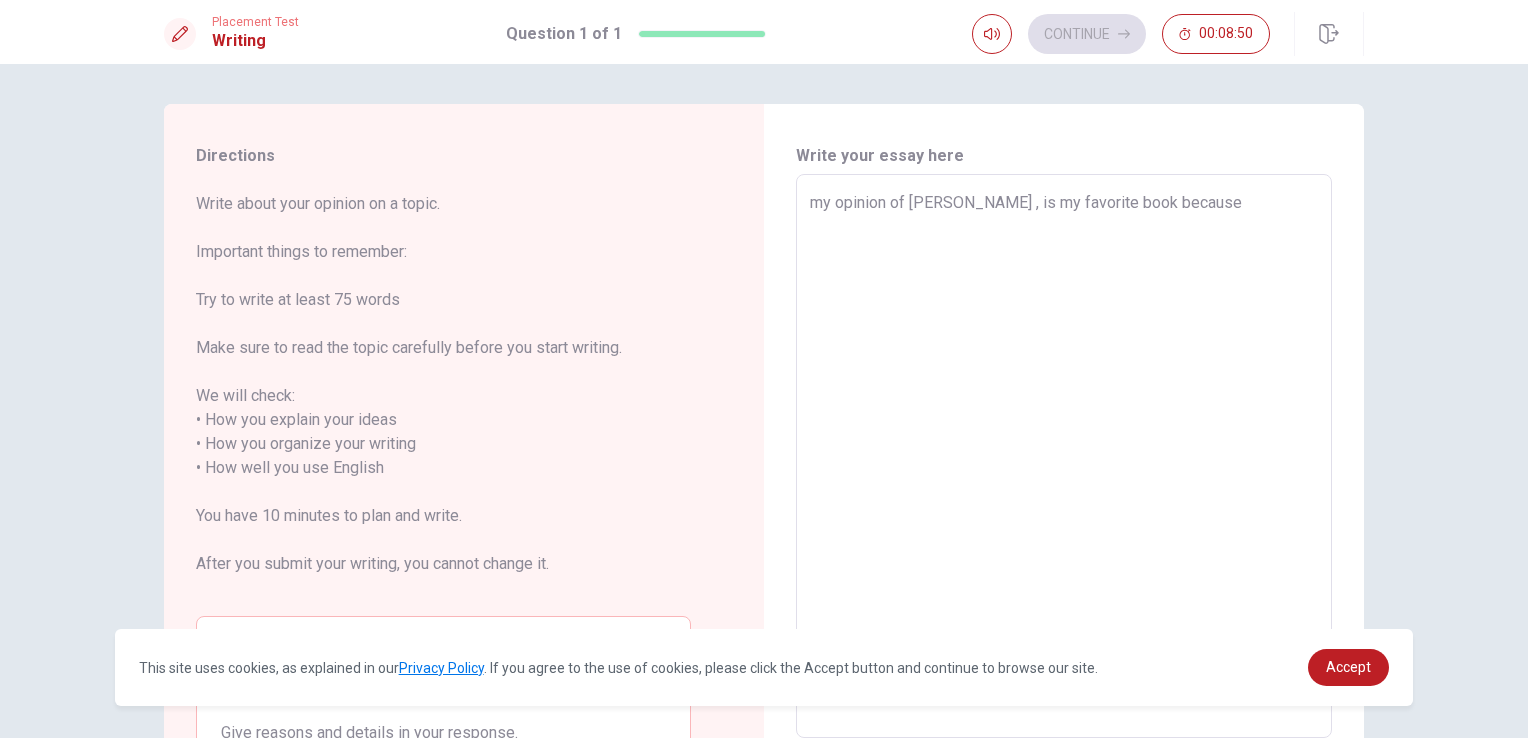 type on "x" 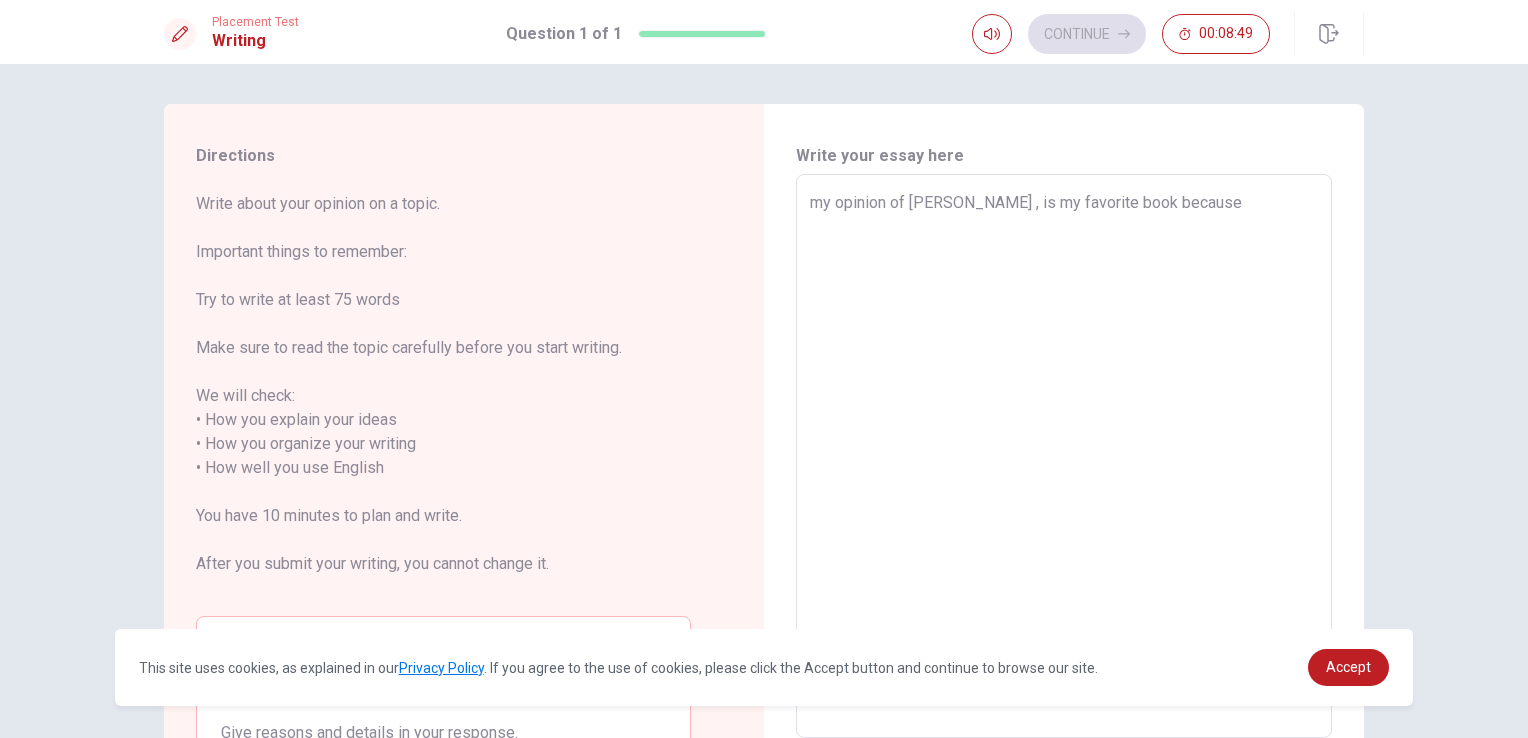 type on "my opinion of [PERSON_NAME] , is my favorite book because t" 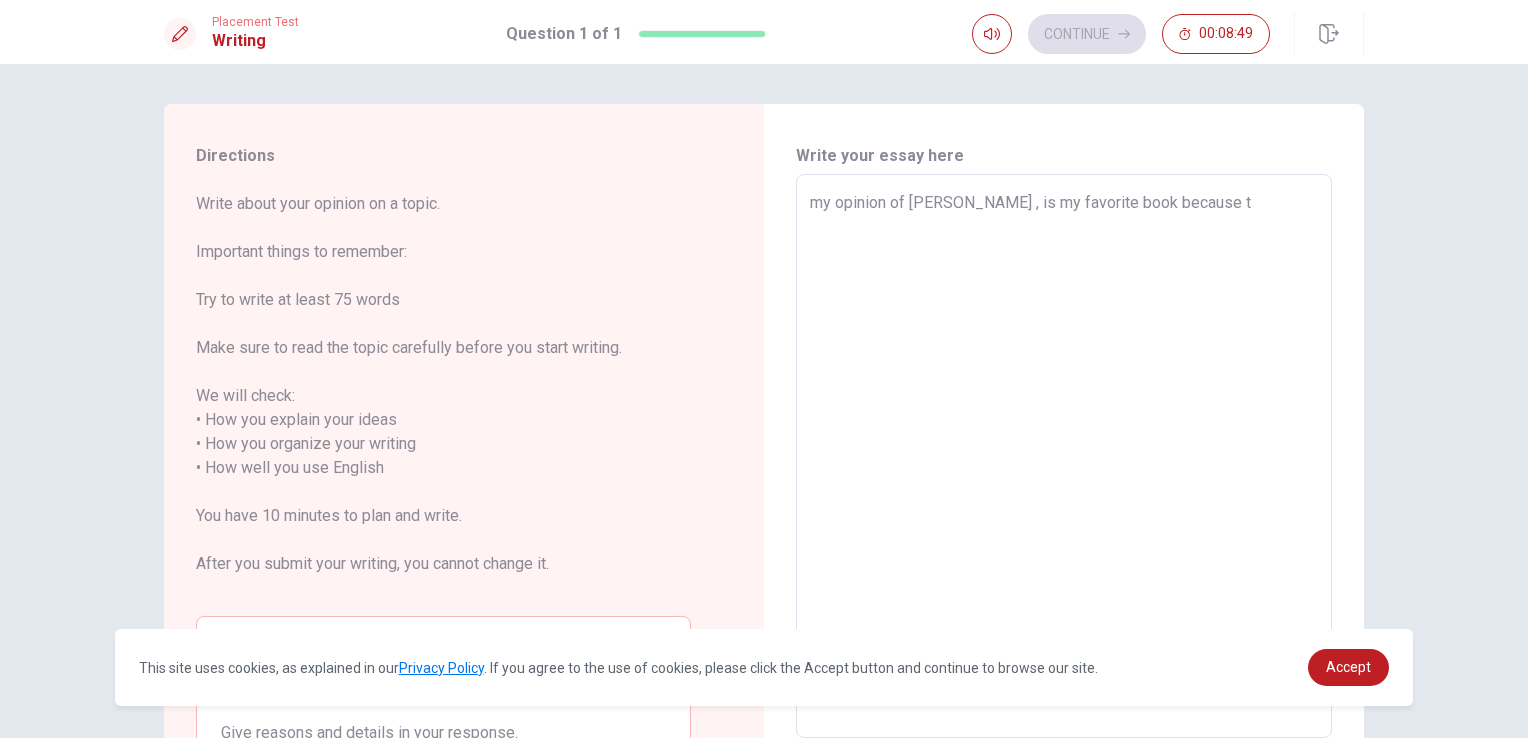 type on "x" 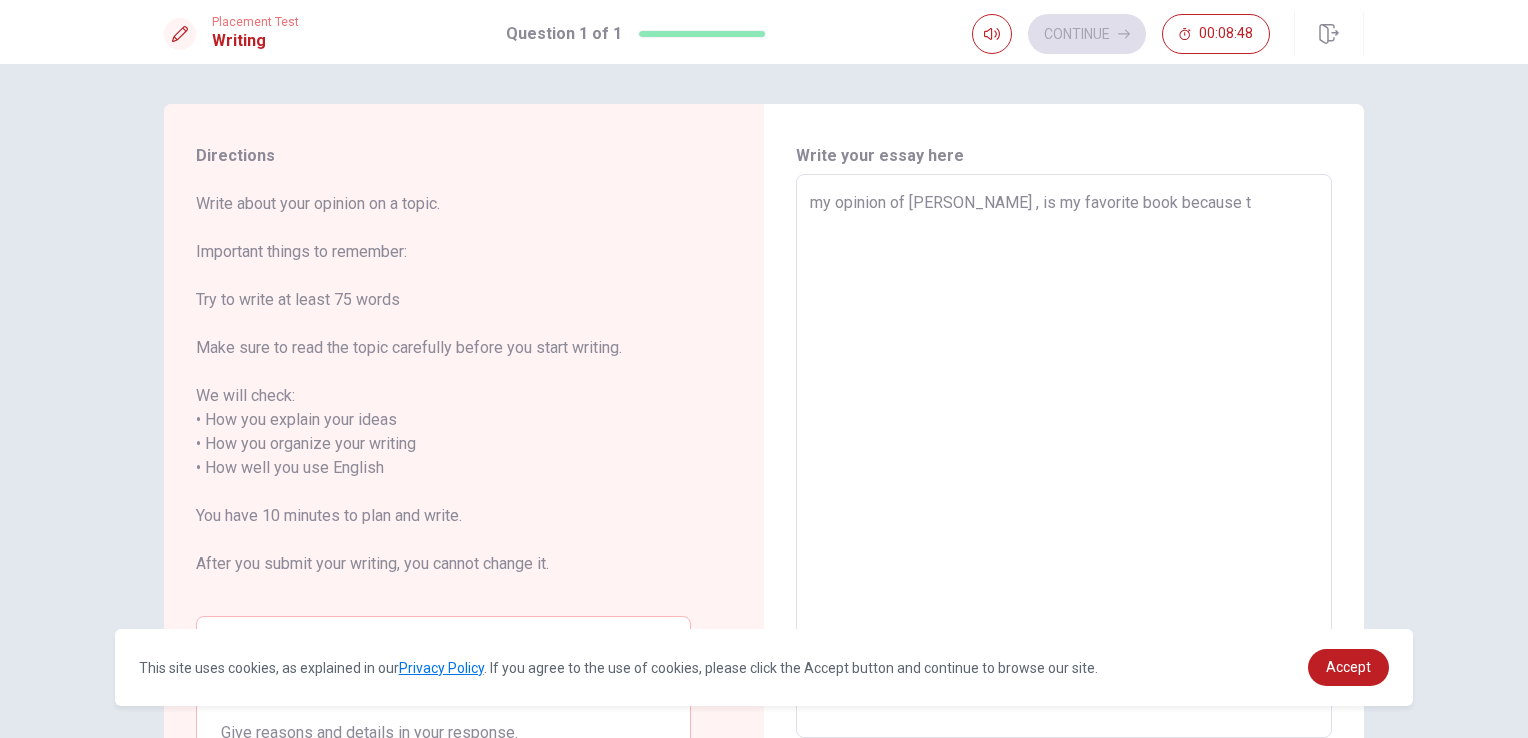 type on "my opinion of [PERSON_NAME] , is my favorite book because ta" 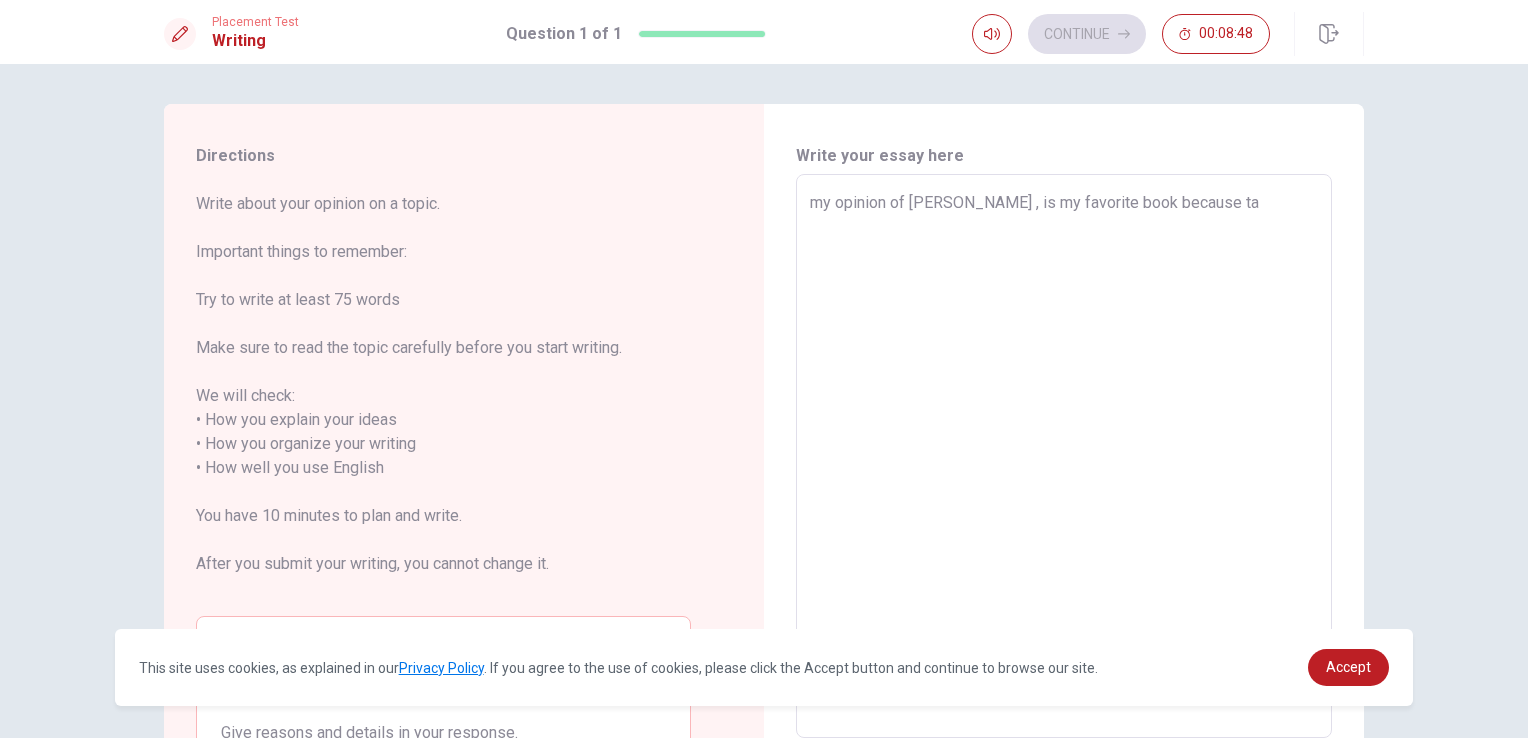 type on "x" 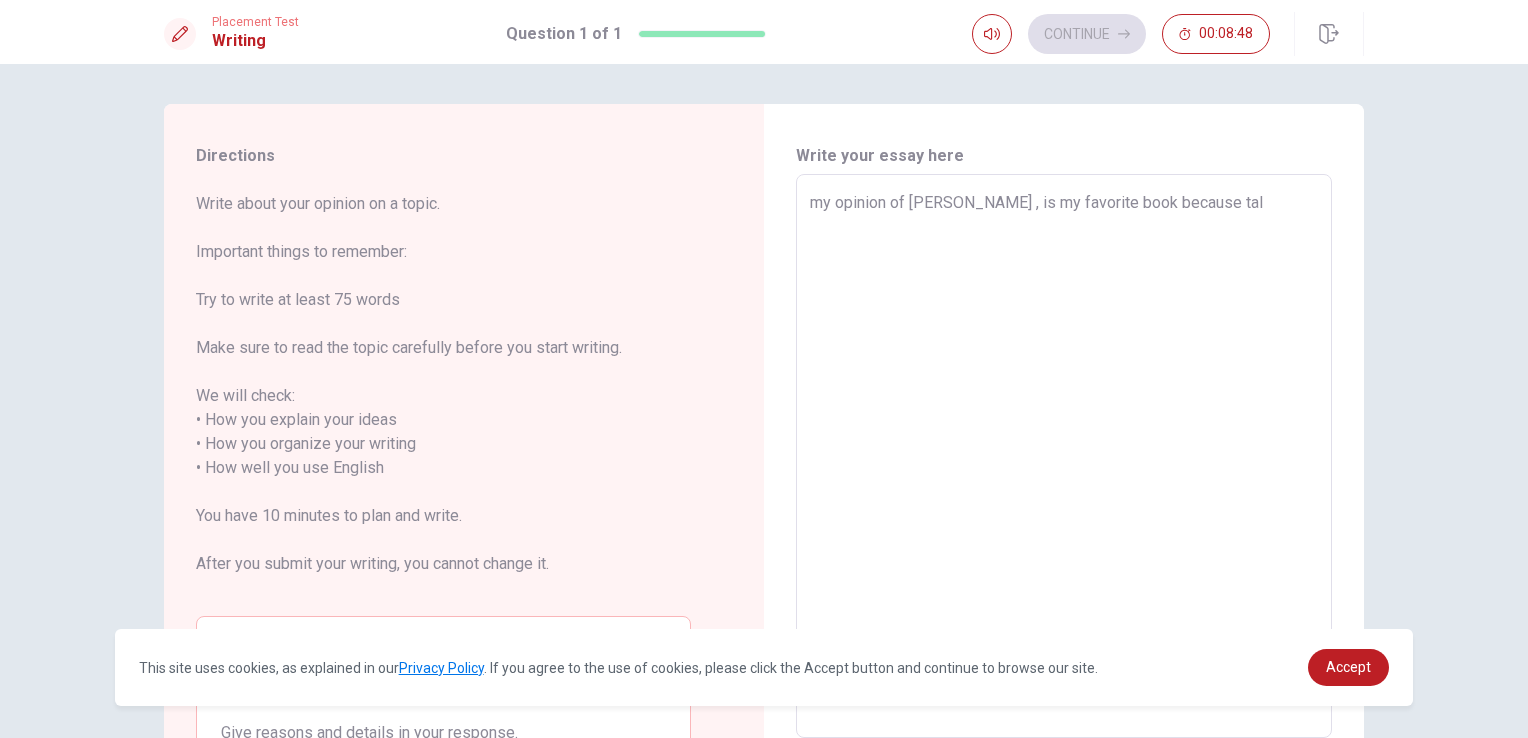 type on "x" 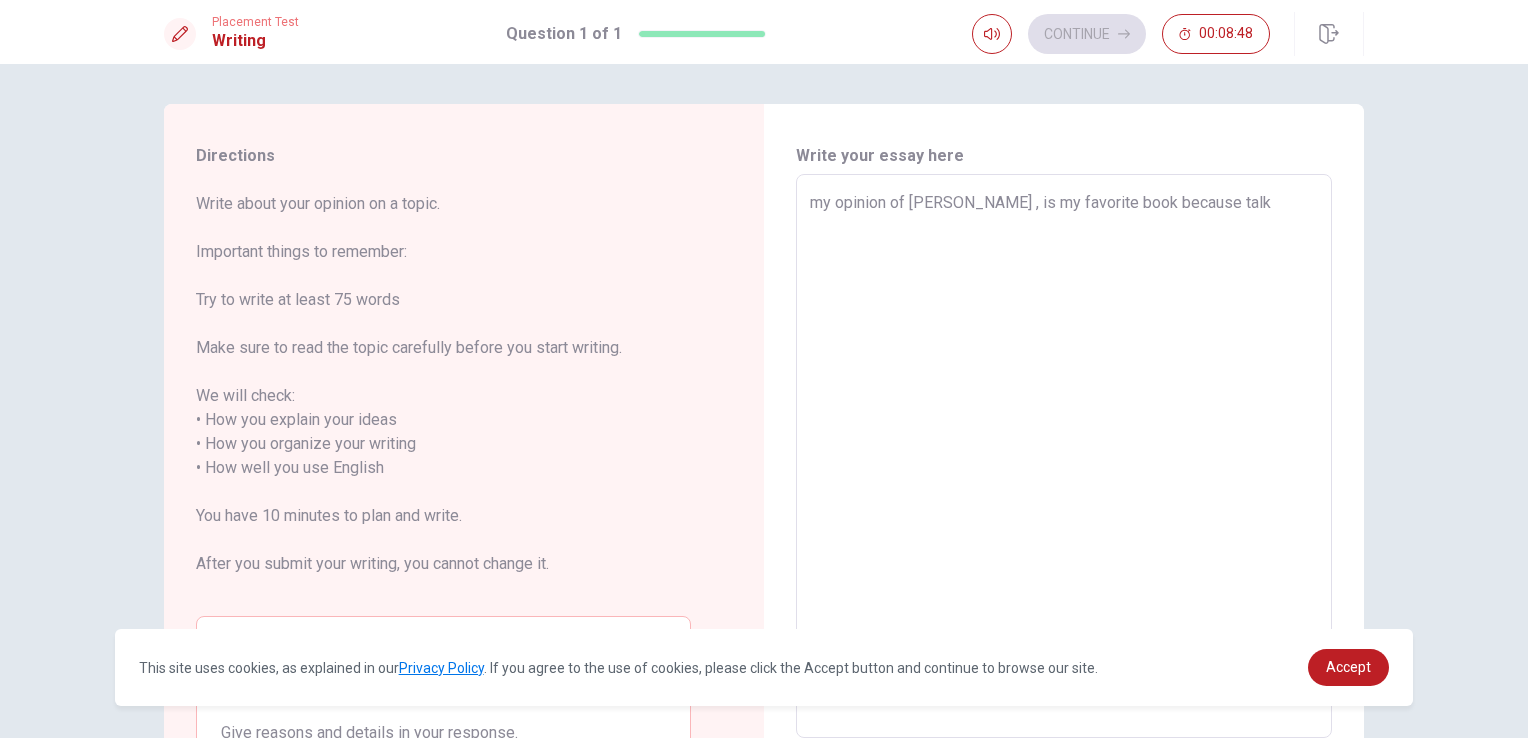 type on "x" 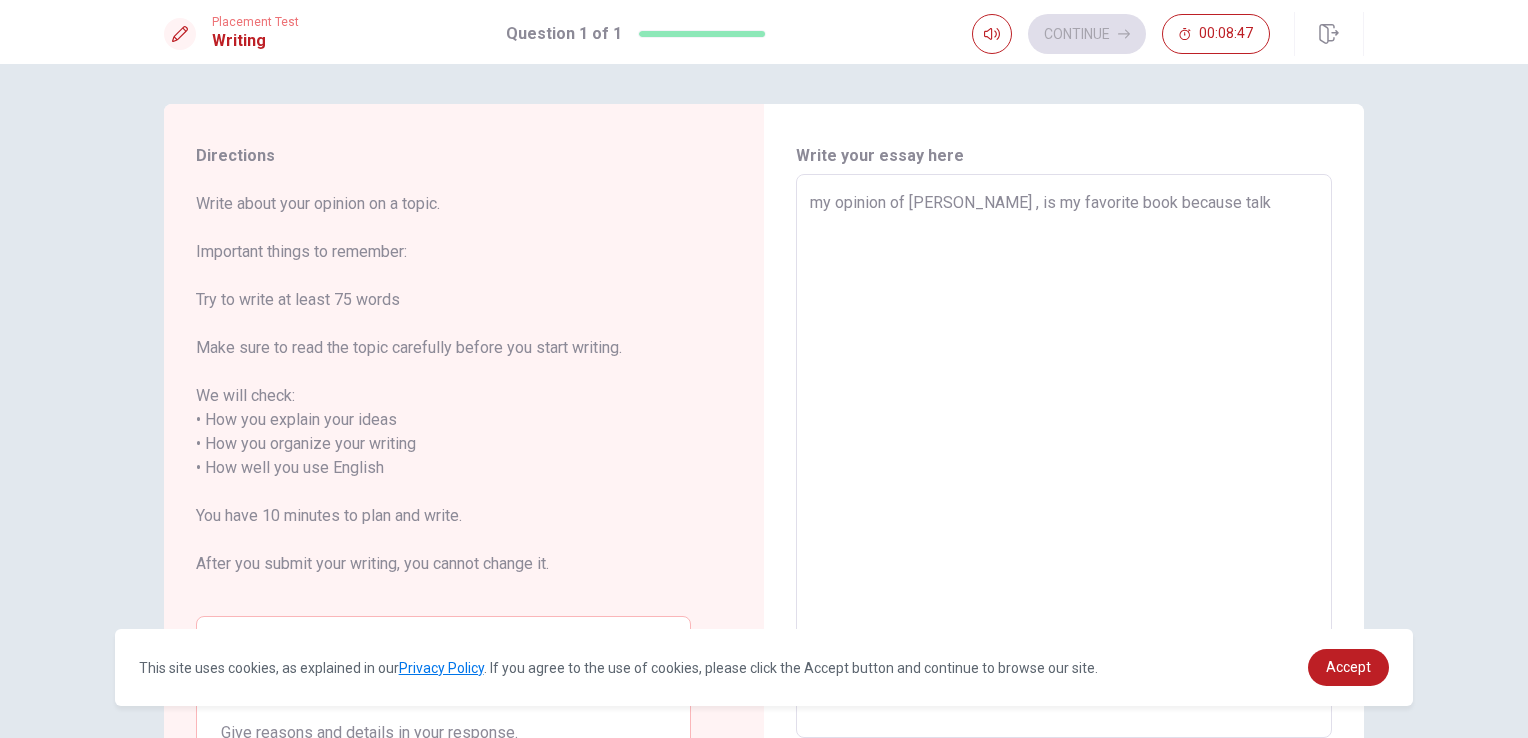 type on "my opinion of [PERSON_NAME] , is my favorite book because talk" 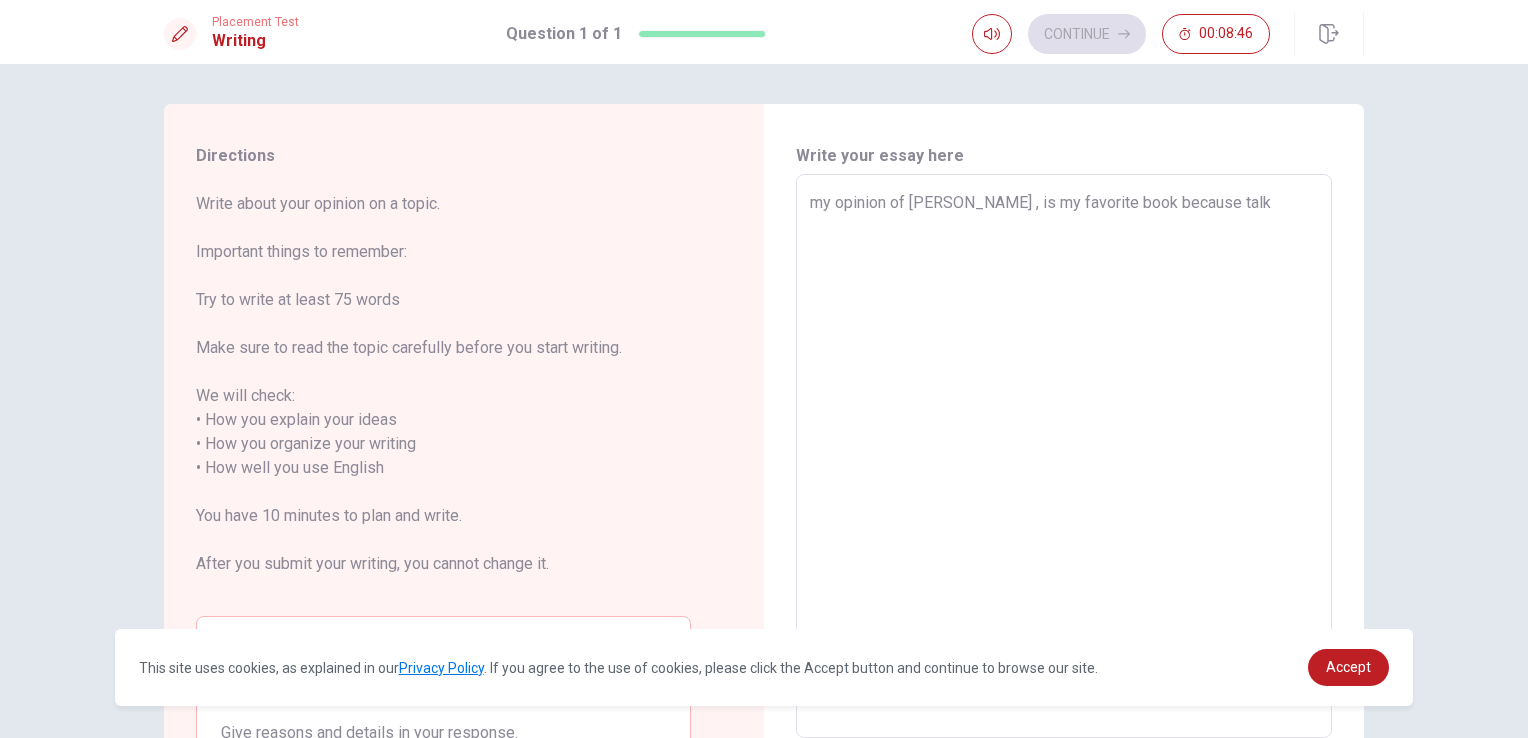 type on "my opinion of [PERSON_NAME] , is my favorite book because talk a" 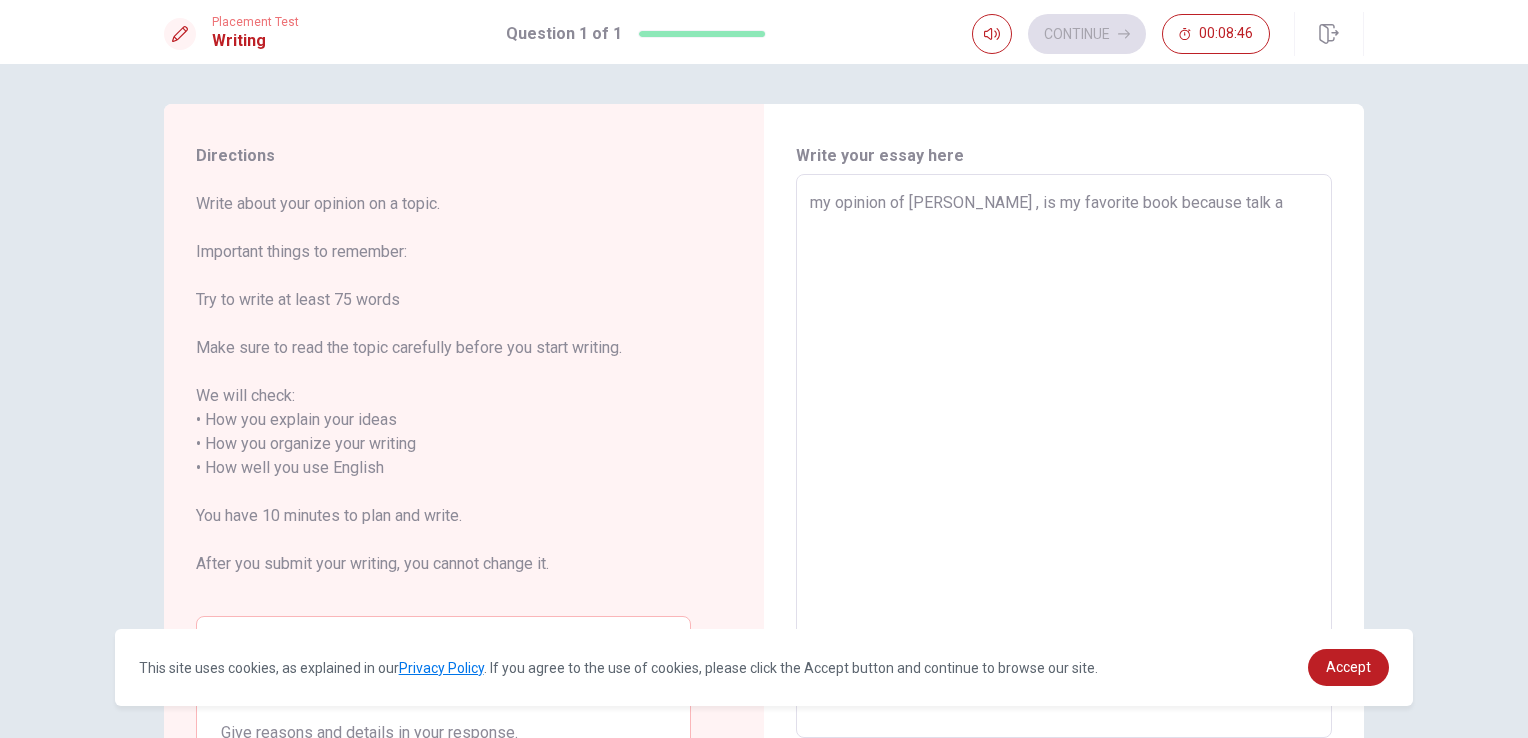 type on "x" 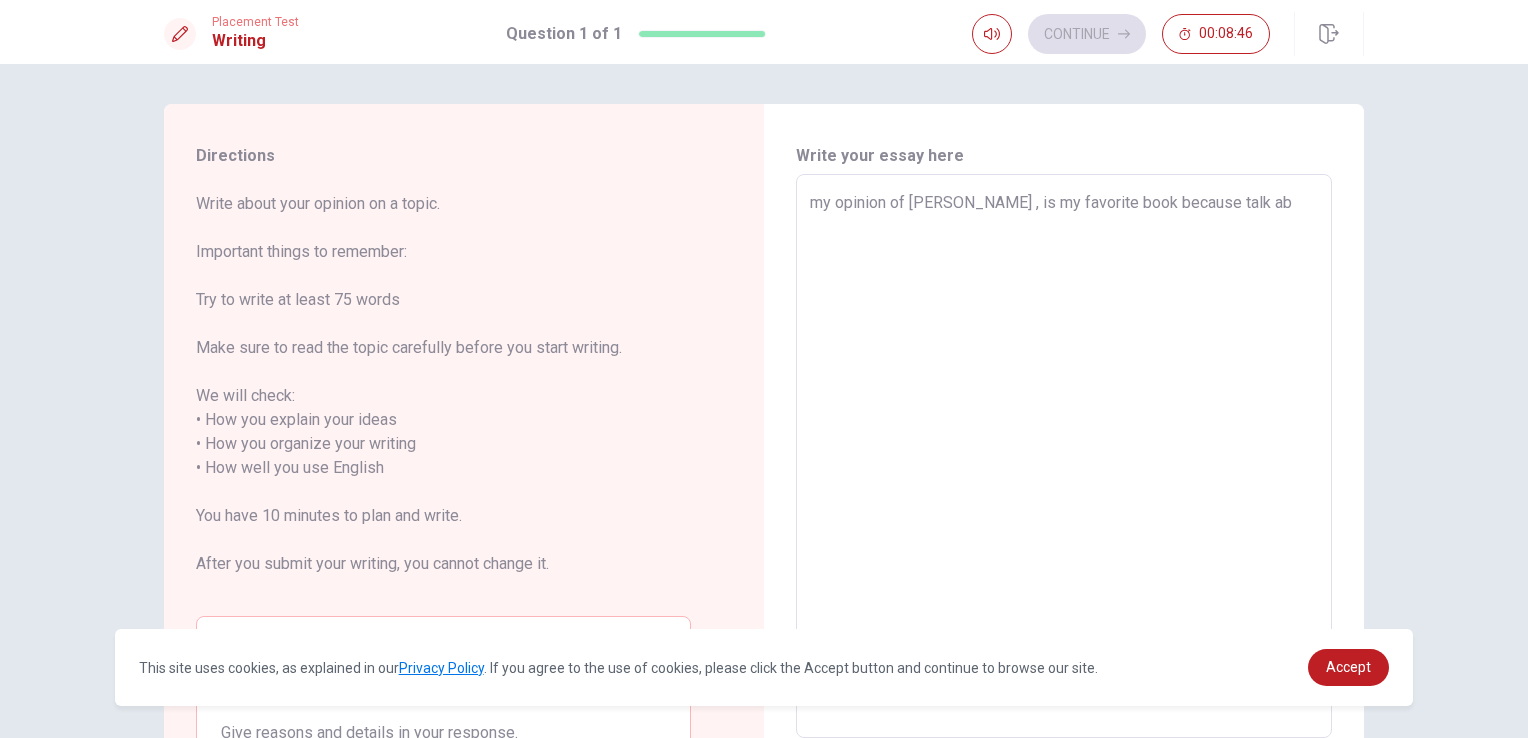 type on "x" 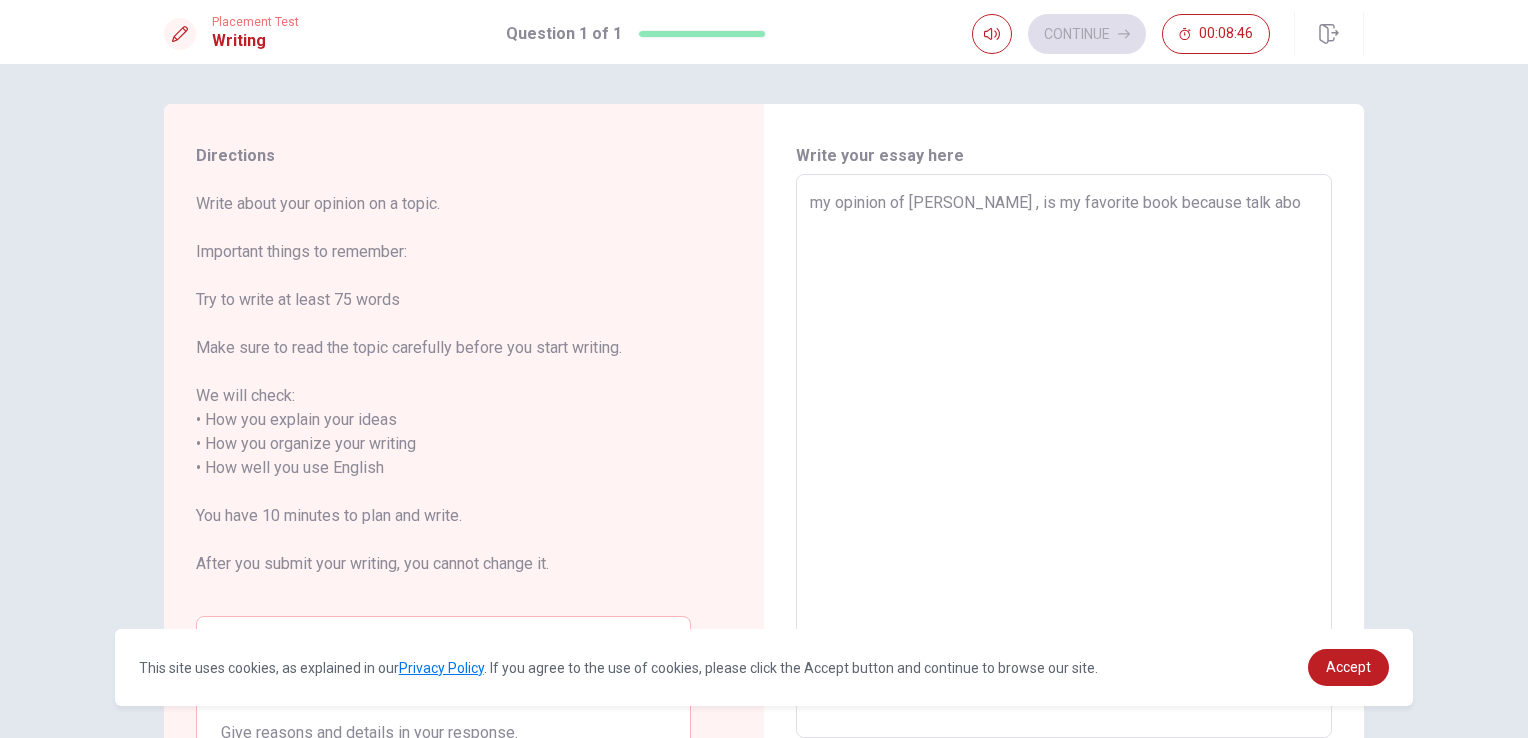 type on "x" 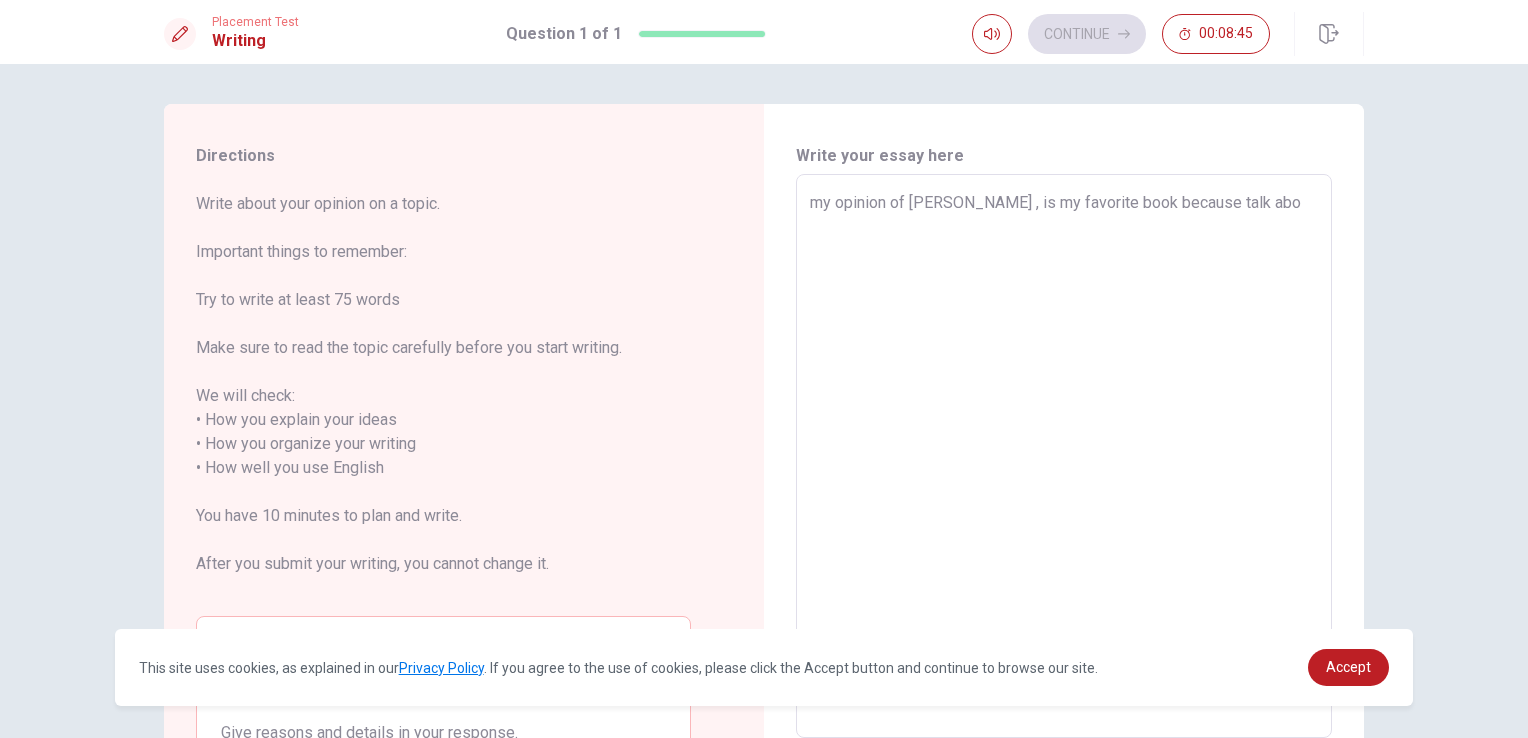 type on "my opinion of [PERSON_NAME] , is my favorite book because talk abou" 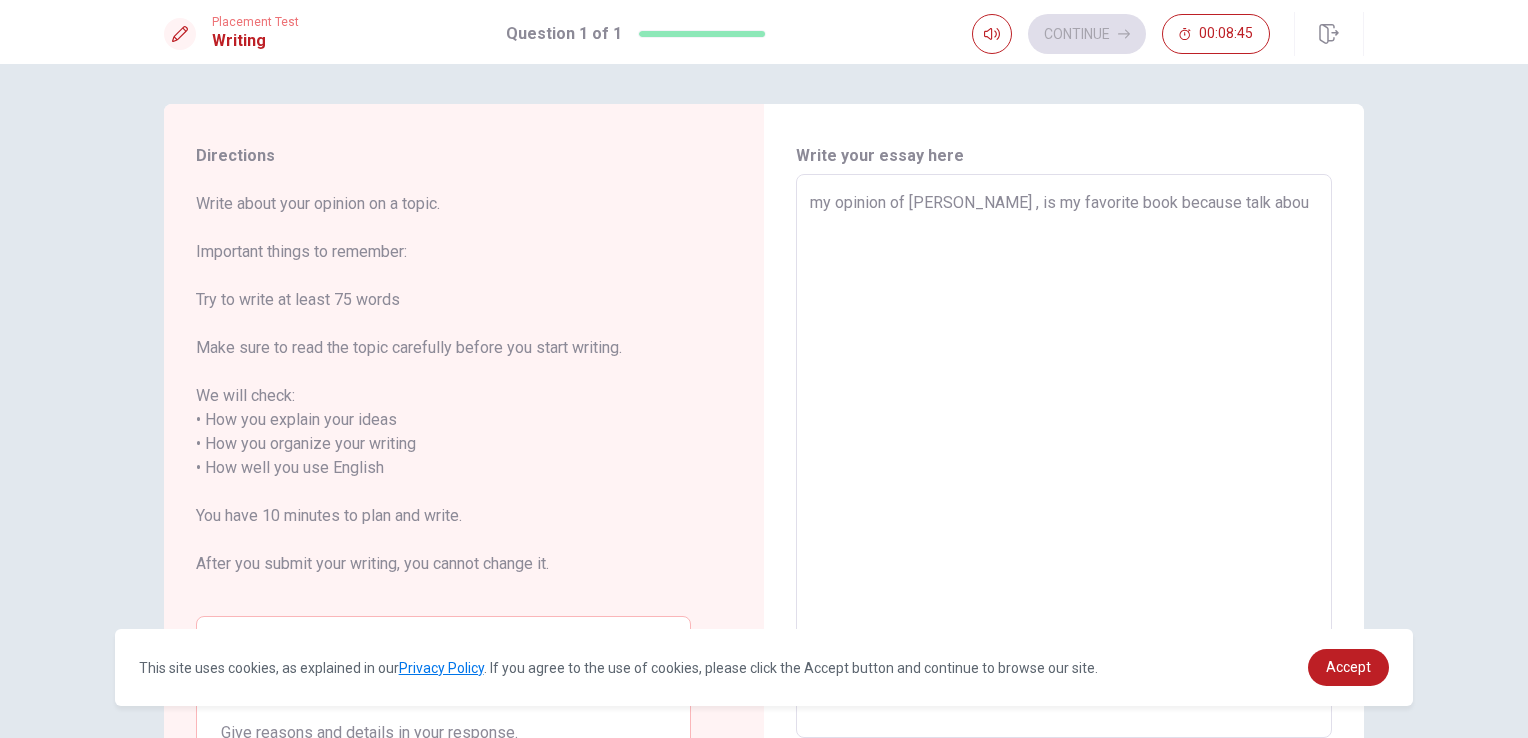 type on "x" 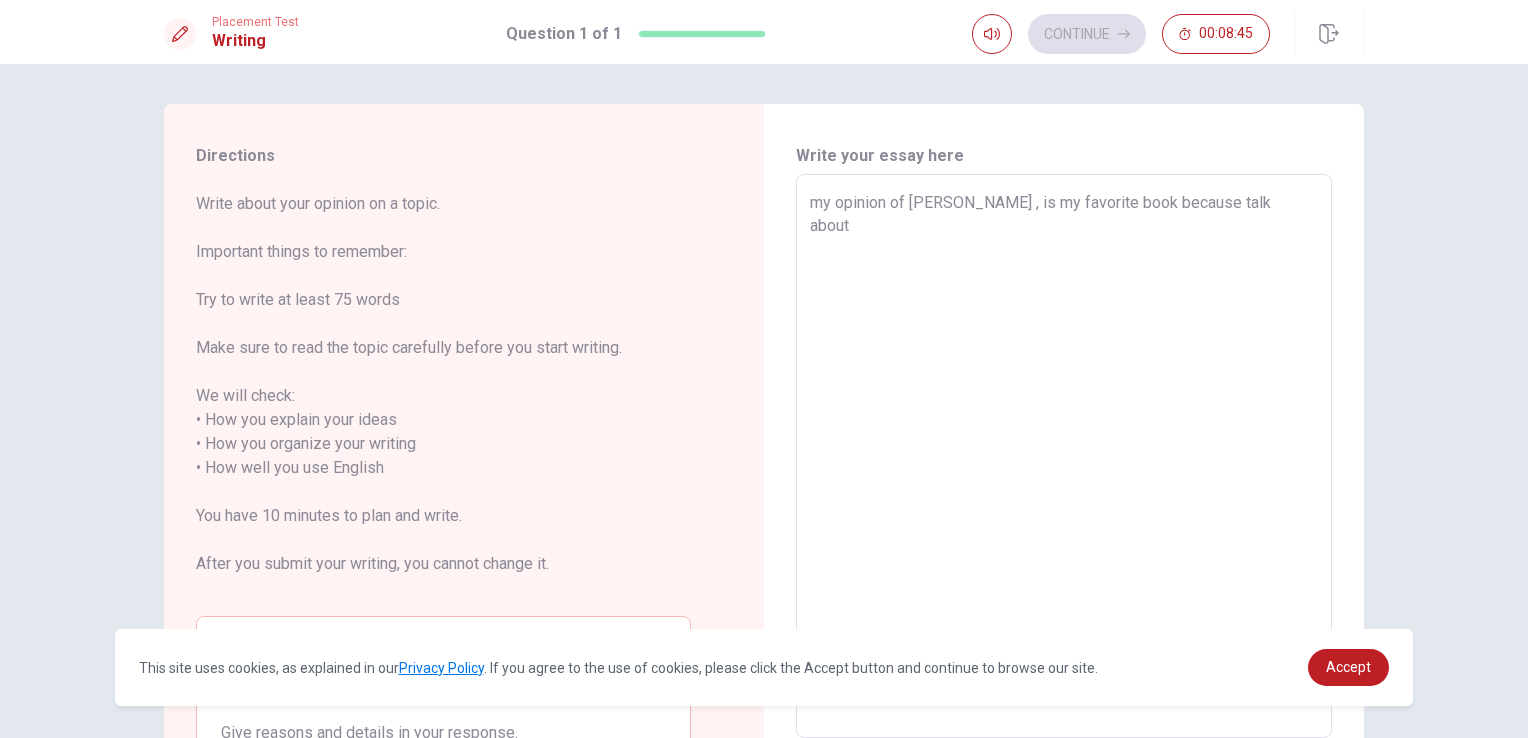type on "x" 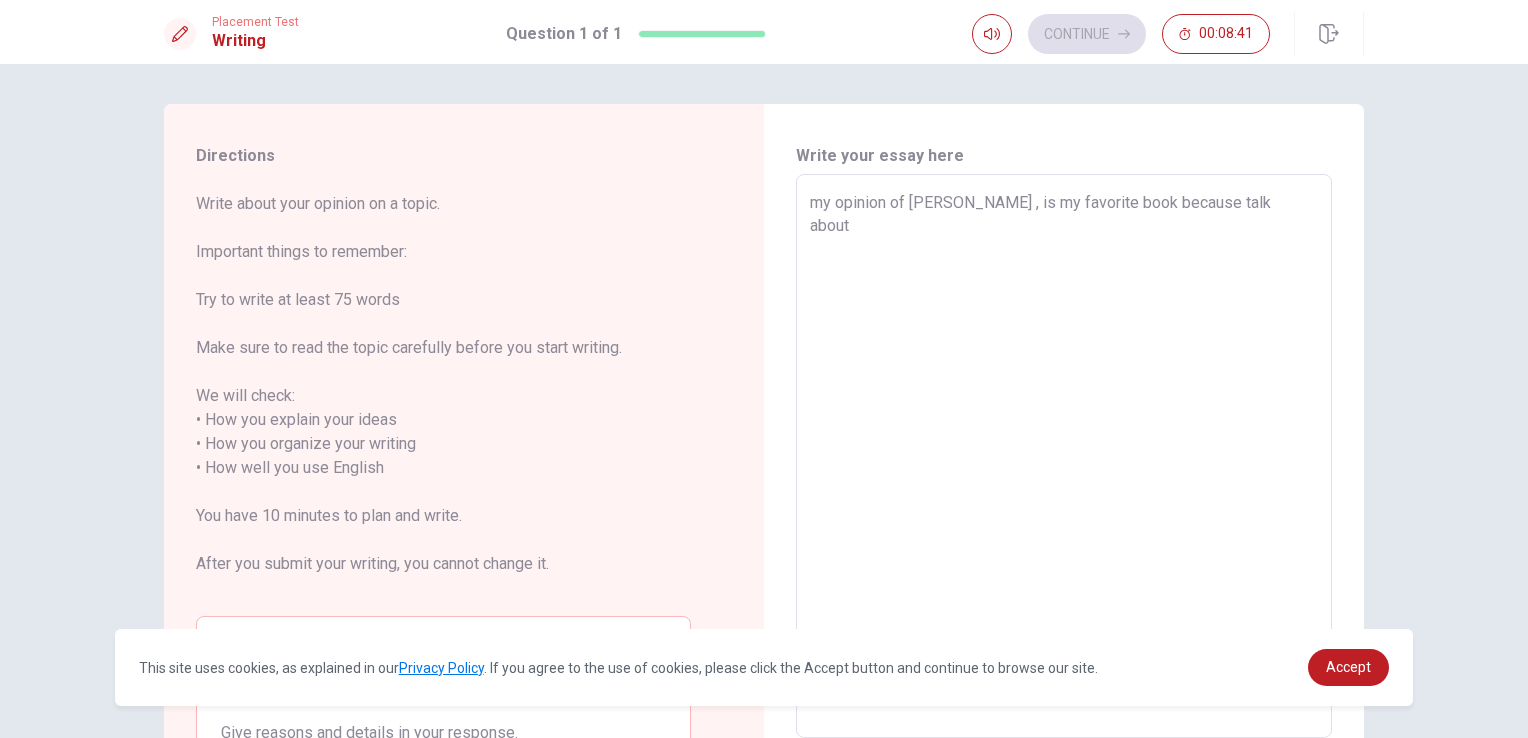 type on "x" 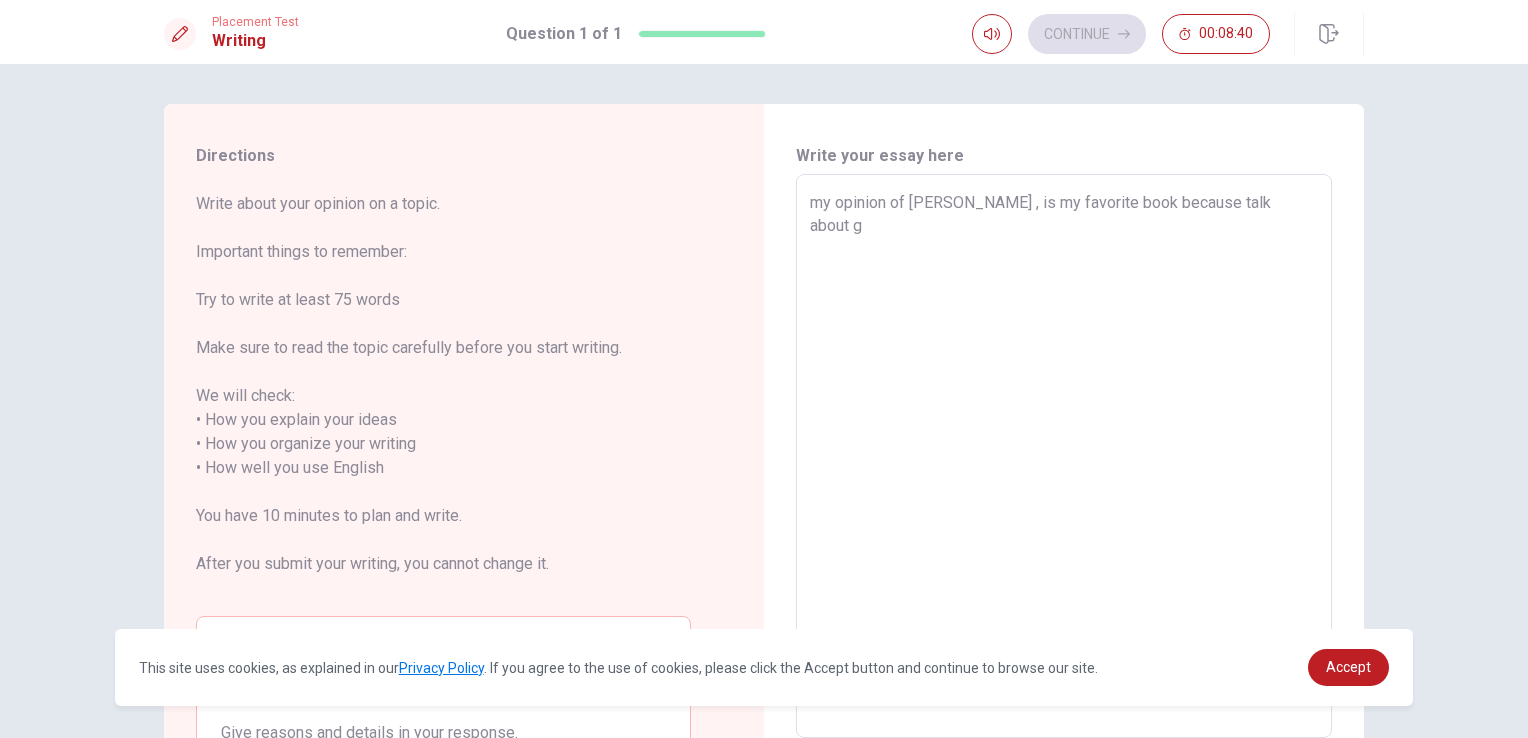 type on "x" 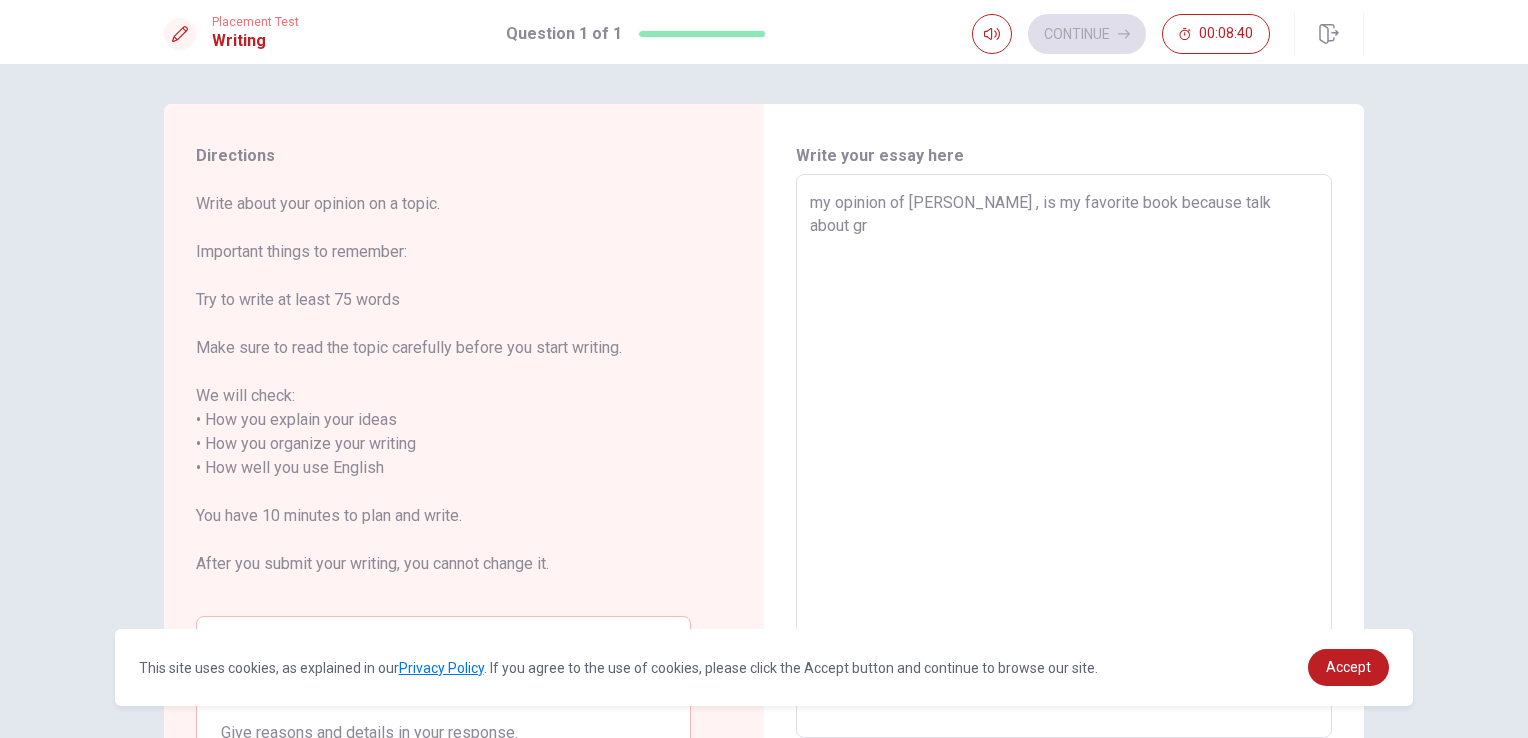 type on "x" 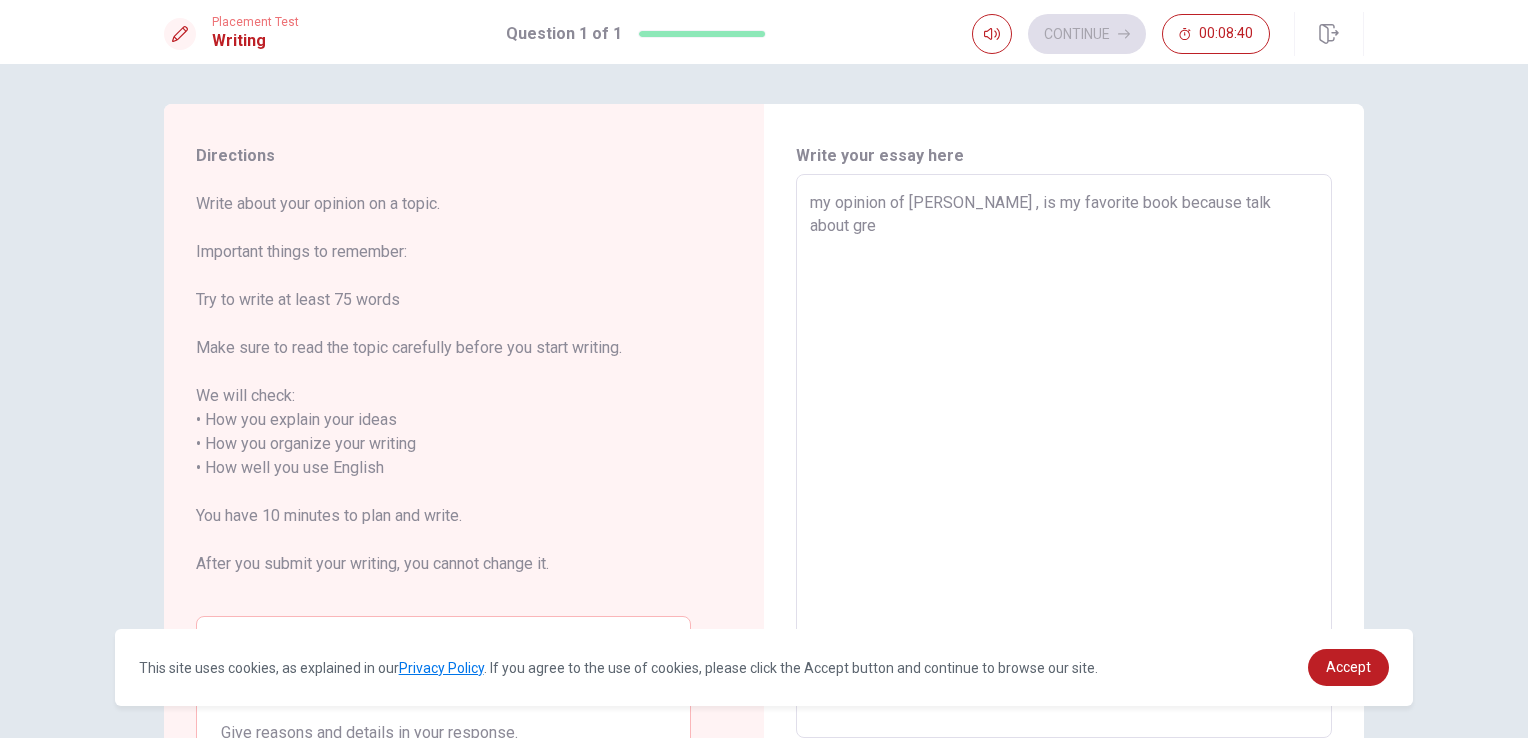 type on "x" 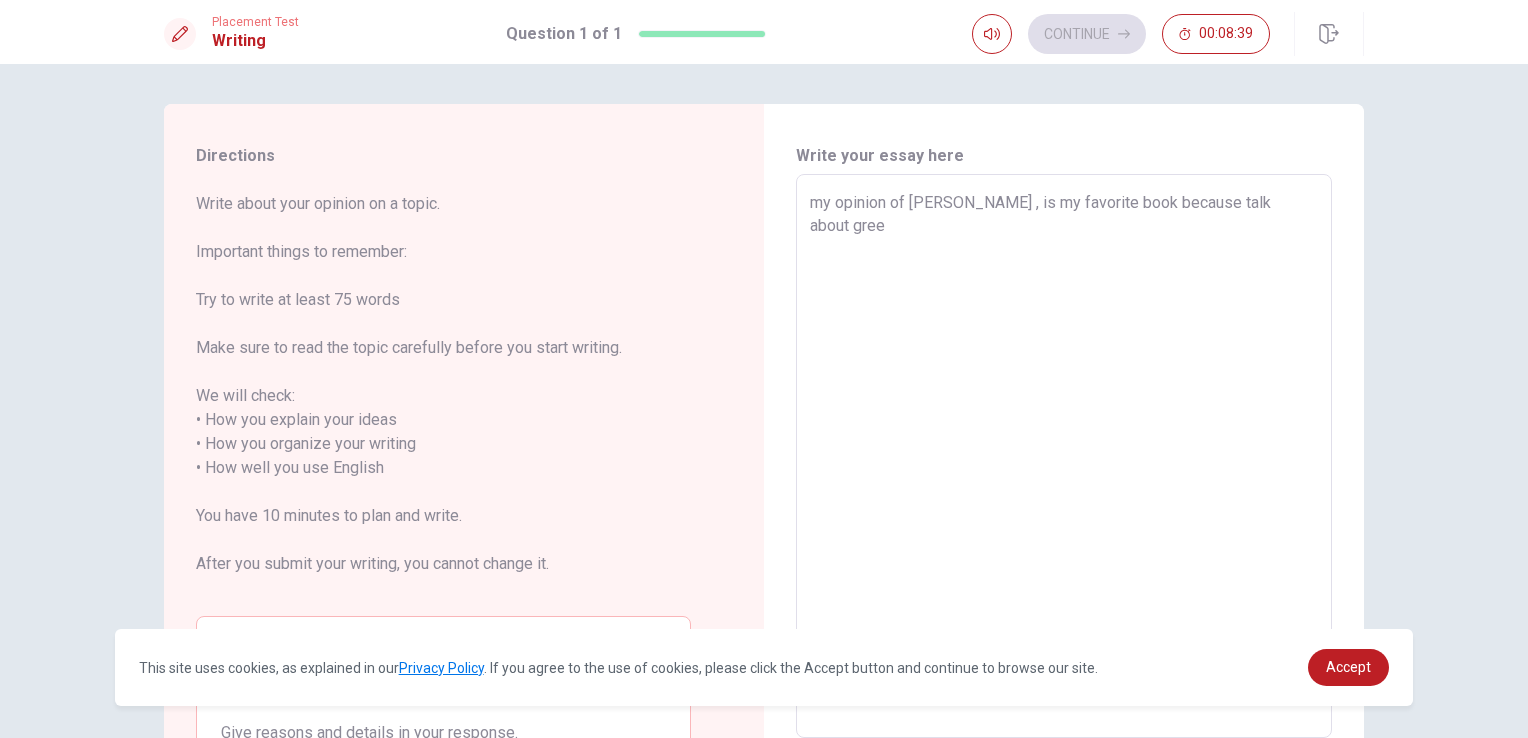 type on "x" 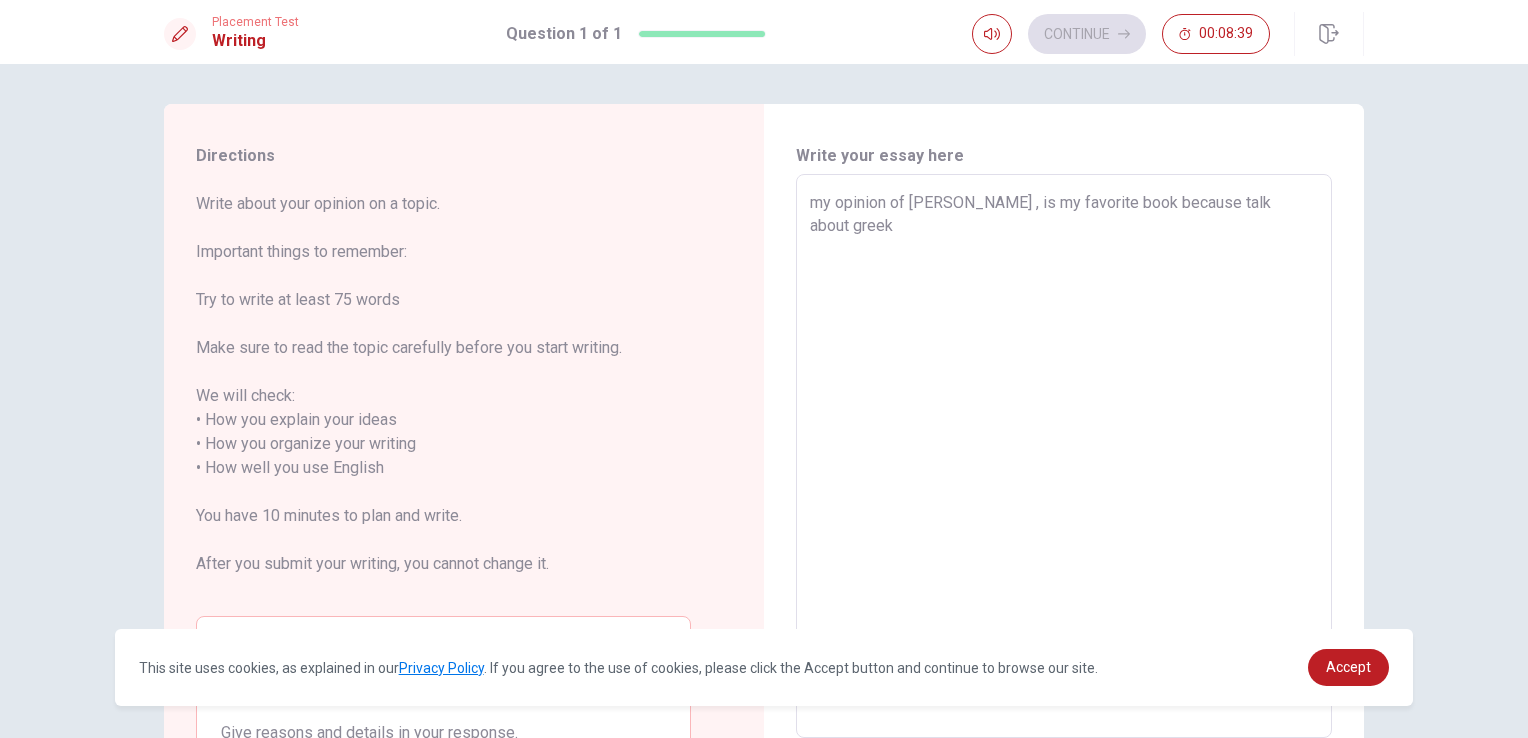 type on "x" 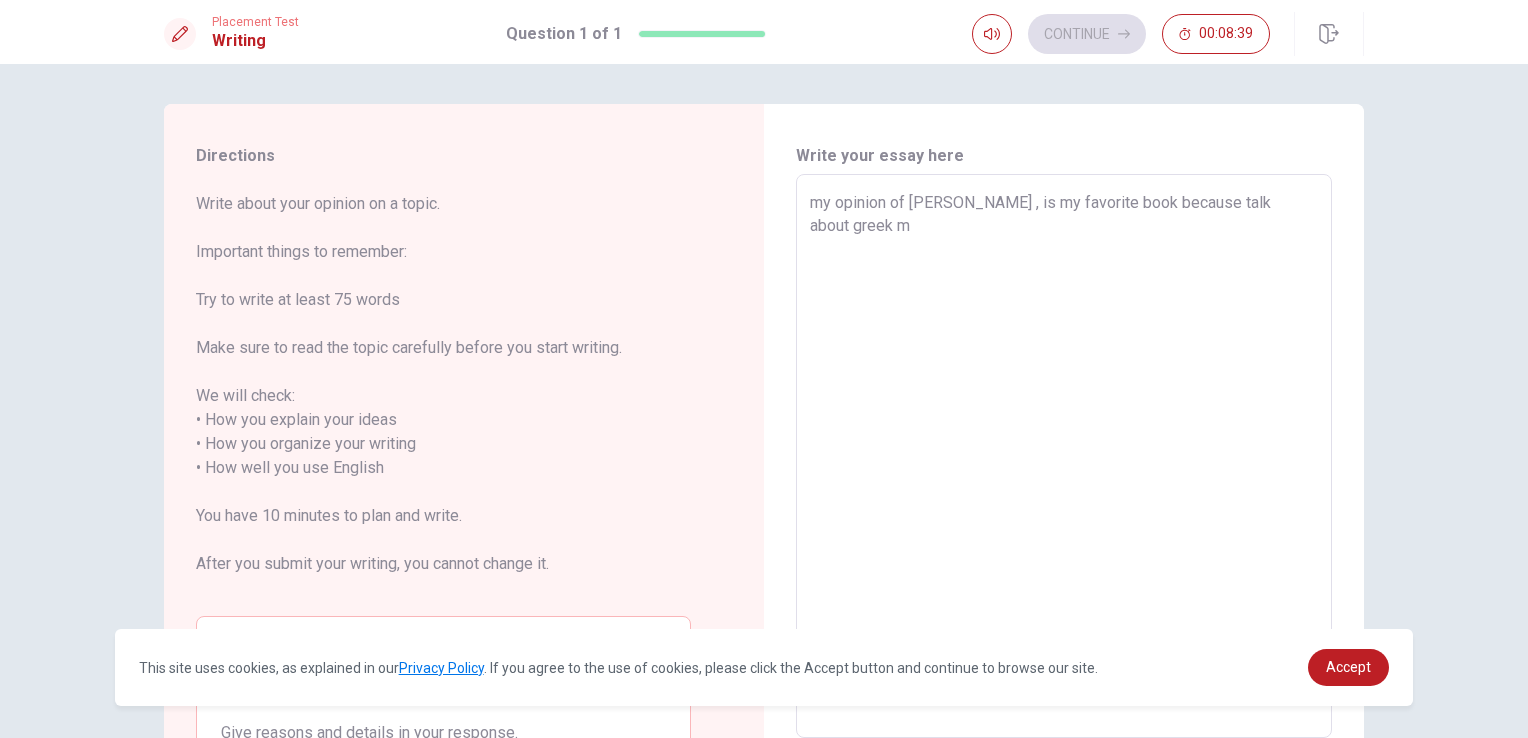 type on "x" 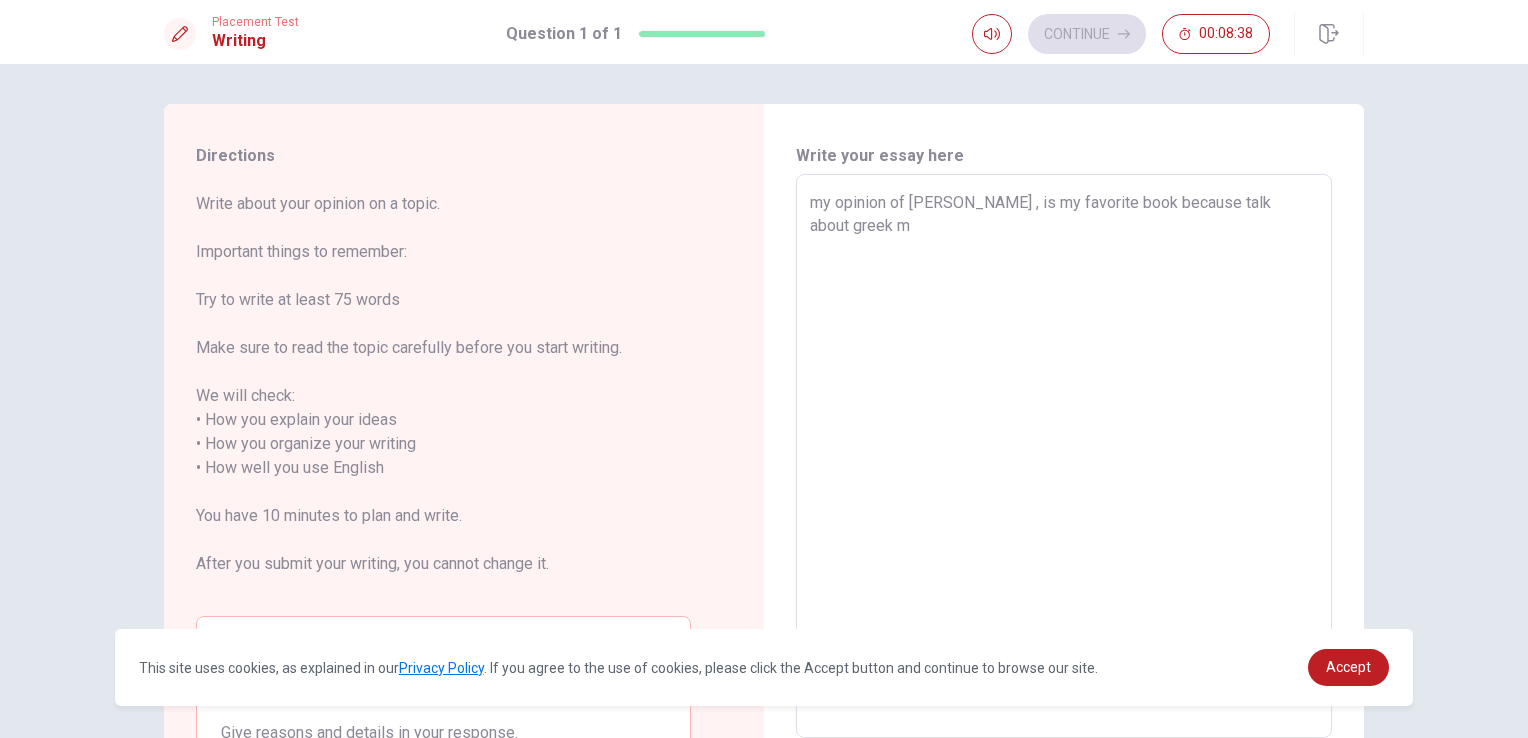type on "my opinion of [PERSON_NAME] , is my favorite book because talk about greek my" 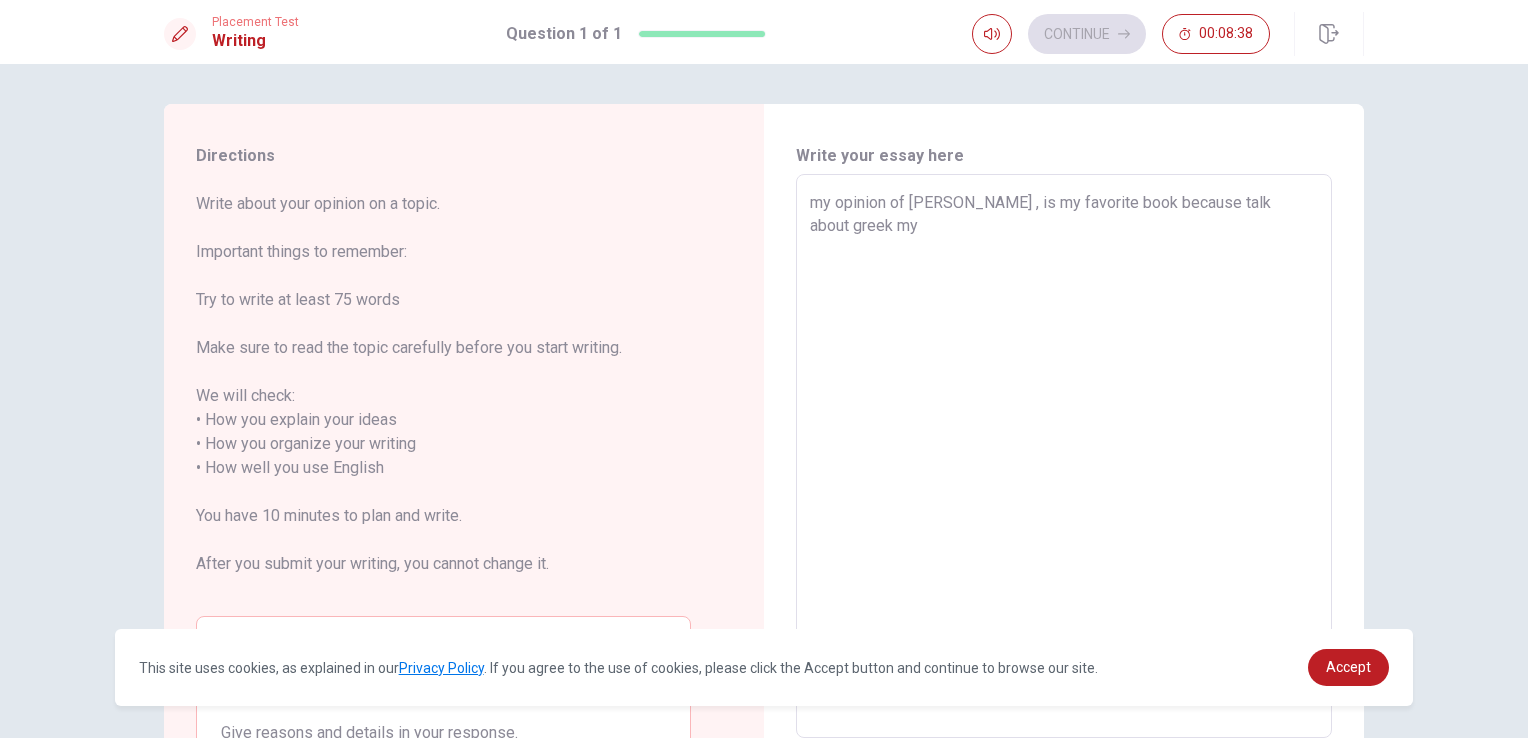 type on "x" 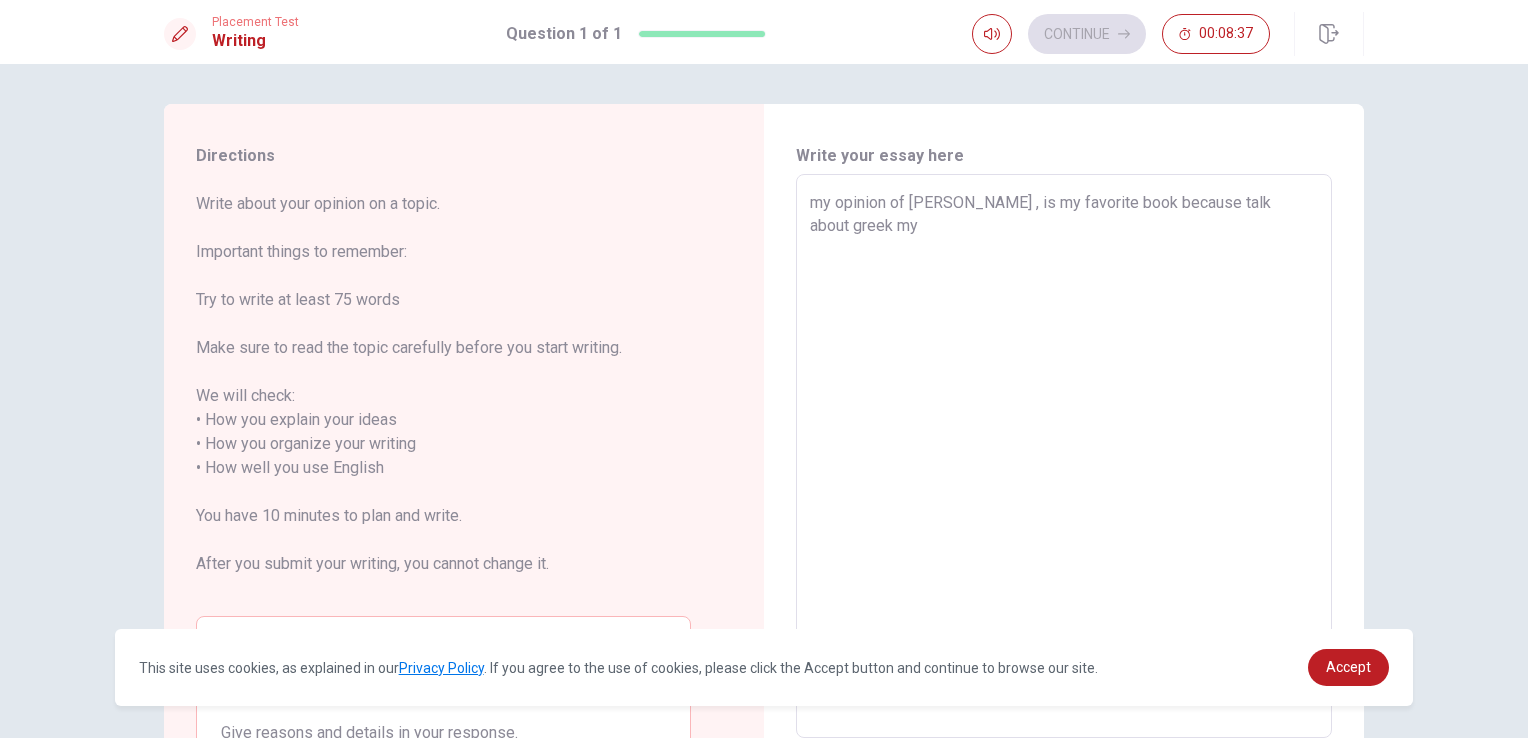 type on "my opinion of [PERSON_NAME] , is my favorite book because talk about greek myt" 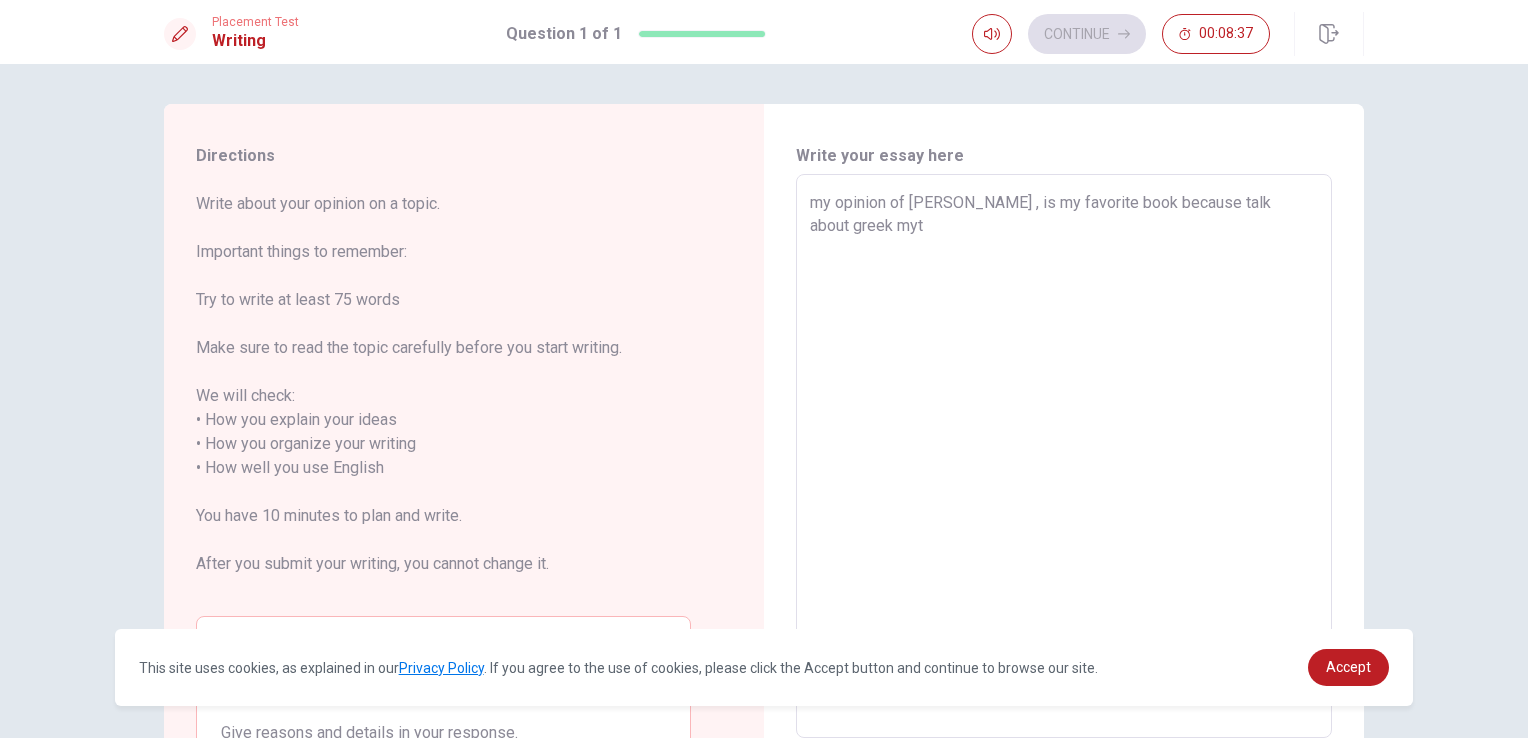 type 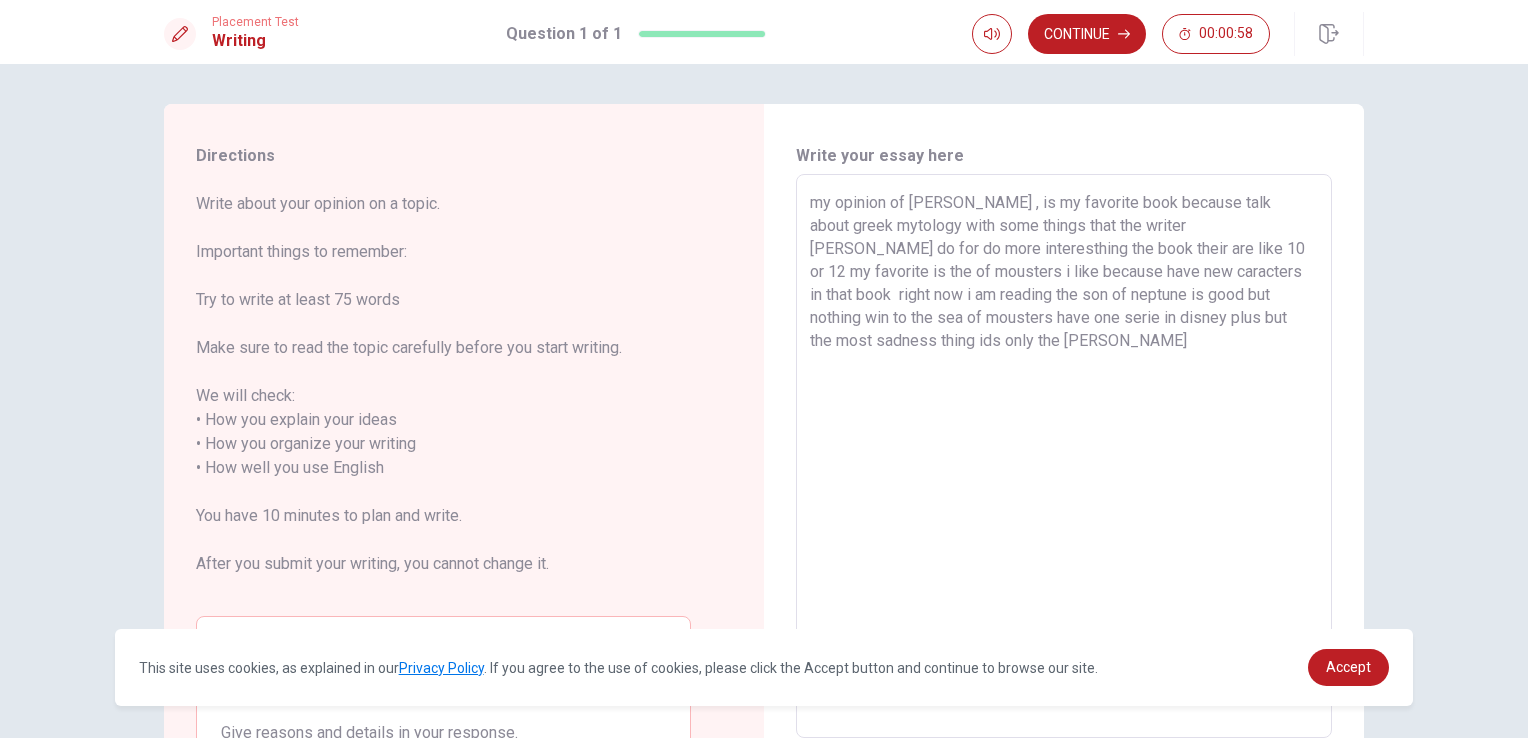 click on "my opinion of [PERSON_NAME] , is my favorite book because talk about greek mytology with some things that the writer [PERSON_NAME] do for do more interesthing the book their are like 10 or 12 my favorite is the of mousters i like because have new caracters in that book  right now i am reading the son of neptune is good but nothing win to the sea of mousters have one serie in disney plus but the most sadness thing ids only the [PERSON_NAME]" at bounding box center (1064, 456) 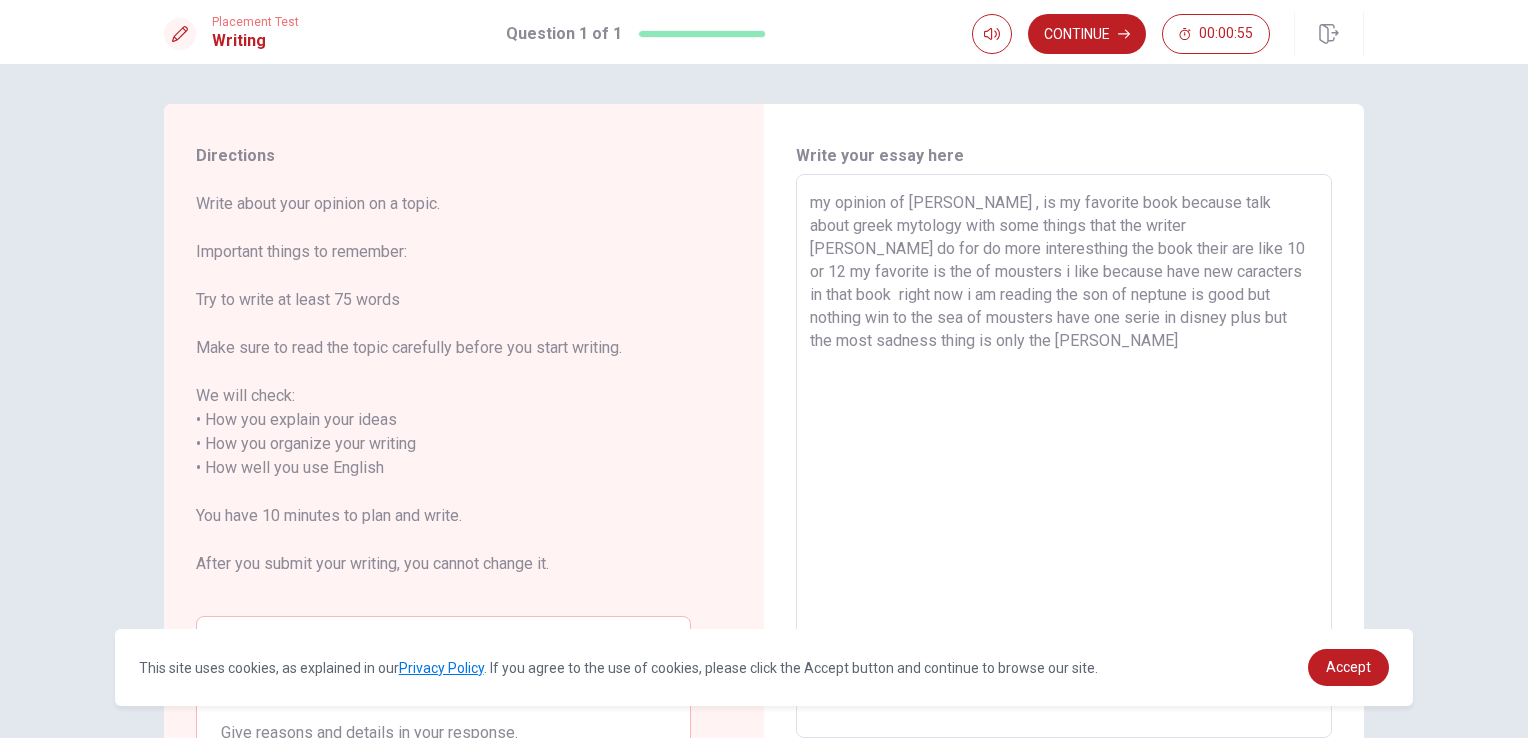 click on "my opinion of [PERSON_NAME] , is my favorite book because talk about greek mytology with some things that the writer [PERSON_NAME] do for do more interesthing the book their are like 10 or 12 my favorite is the of mousters i like because have new caracters in that book  right now i am reading the son of neptune is good but nothing win to the sea of mousters have one serie in disney plus but the most sadness thing is only the [PERSON_NAME]" at bounding box center [1064, 456] 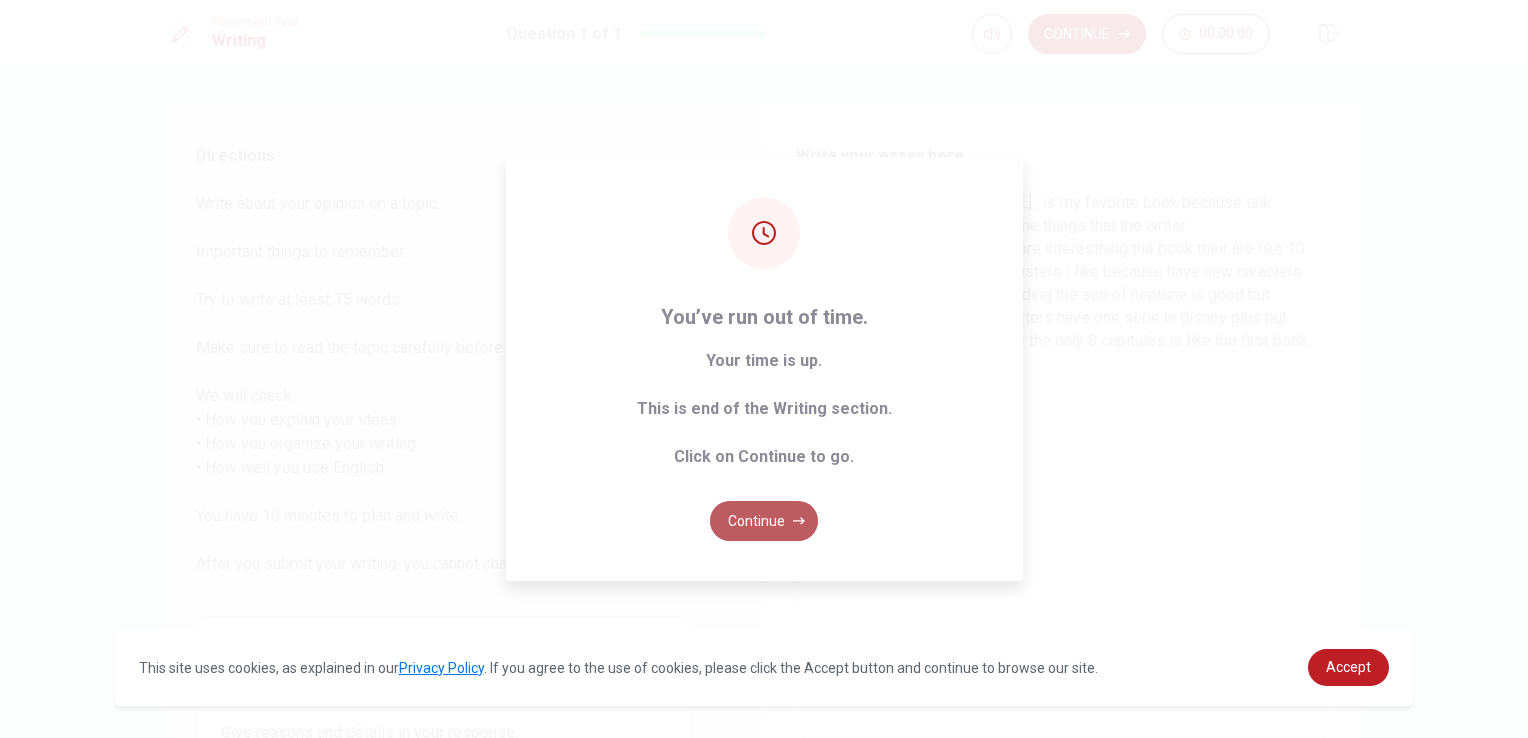 click on "Continue" at bounding box center (764, 521) 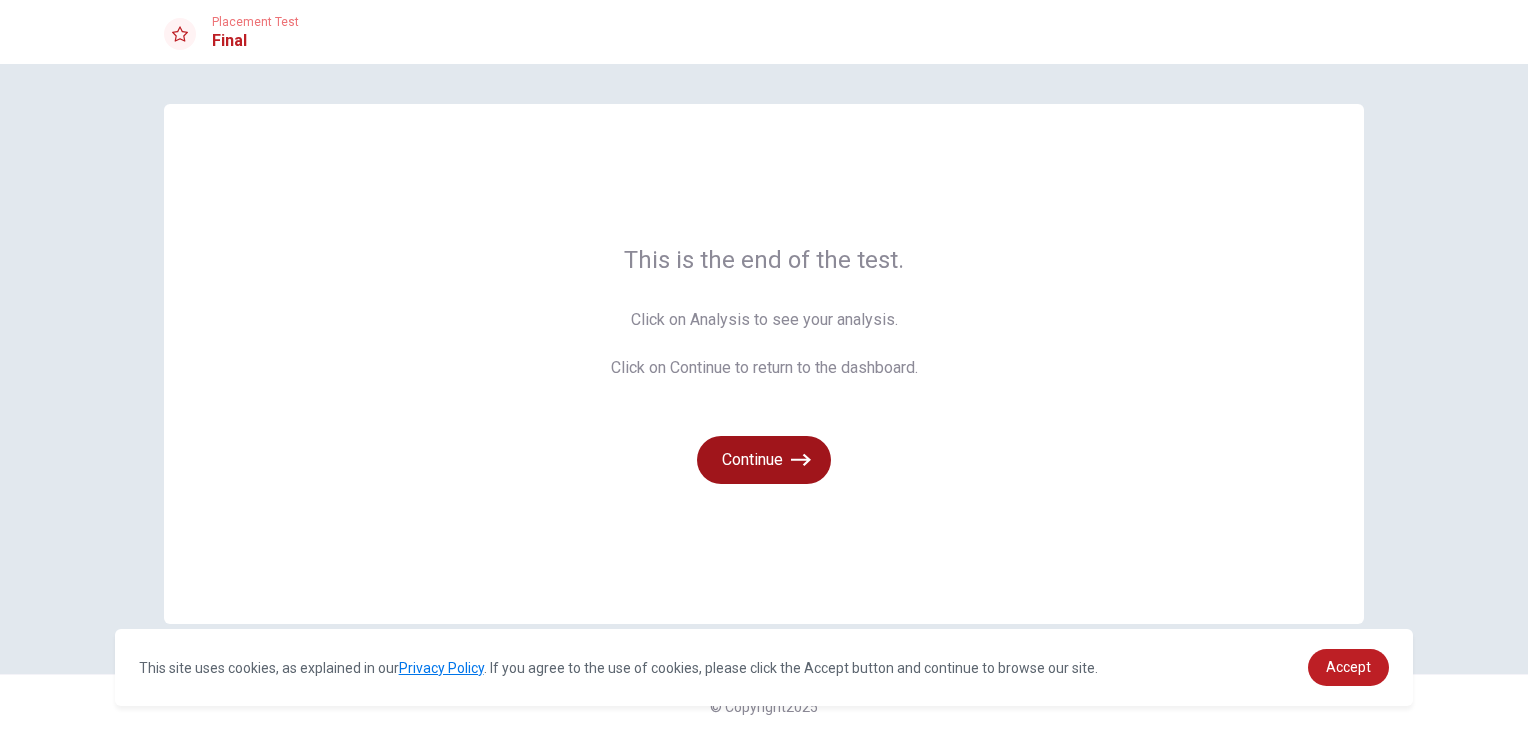 click on "Continue" at bounding box center [764, 460] 